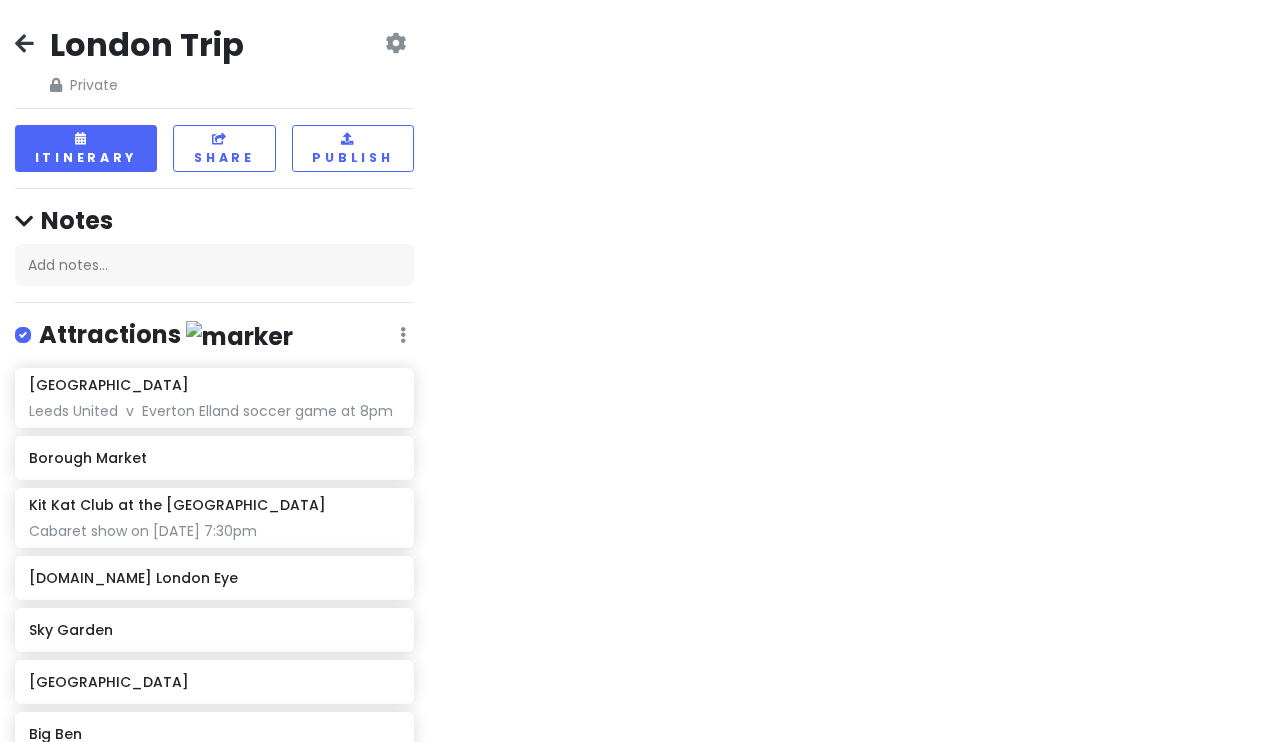 scroll, scrollTop: 0, scrollLeft: 0, axis: both 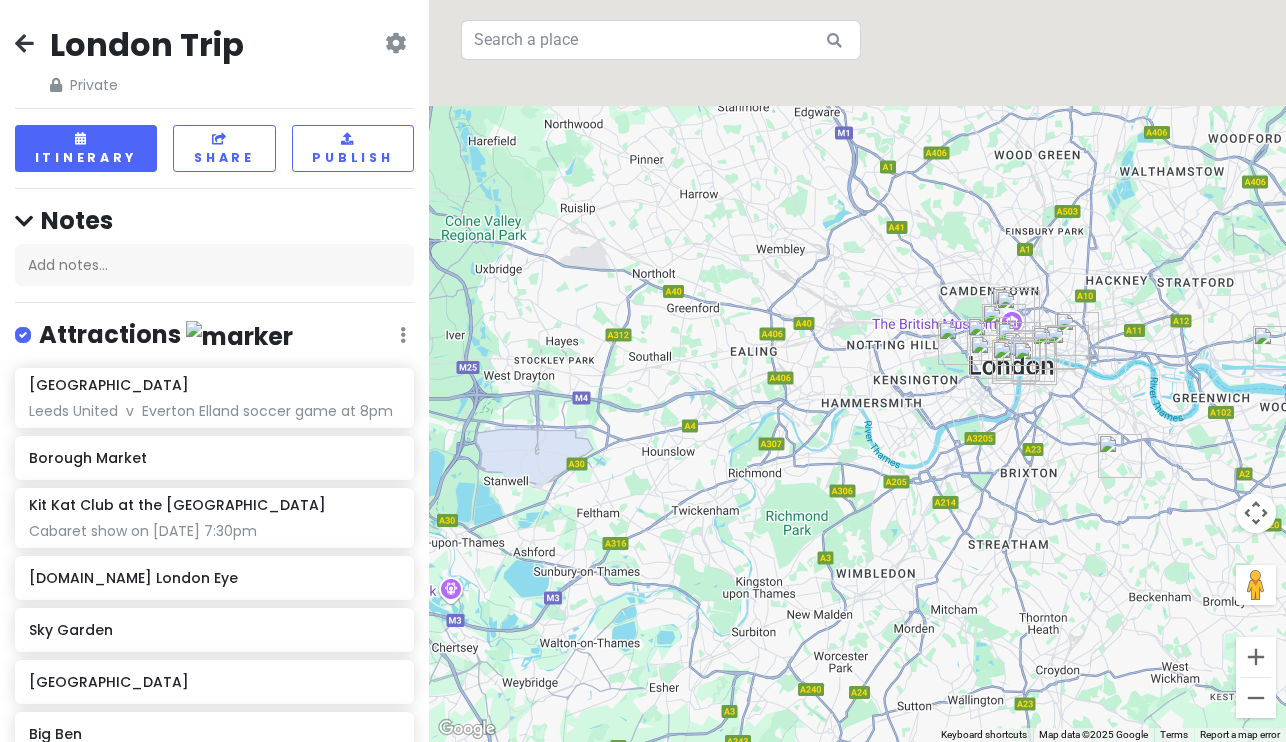 drag, startPoint x: 811, startPoint y: 213, endPoint x: 740, endPoint y: 504, distance: 299.53632 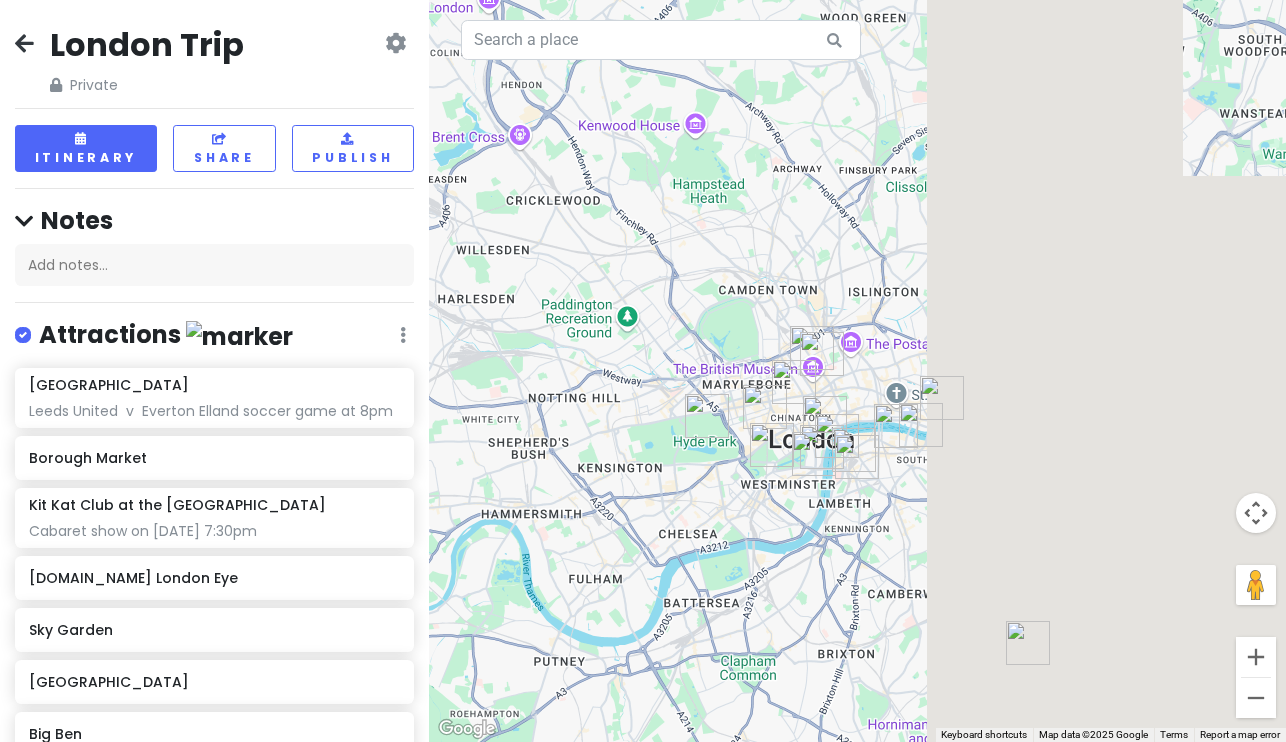 drag, startPoint x: 977, startPoint y: 426, endPoint x: 523, endPoint y: 479, distance: 457.08313 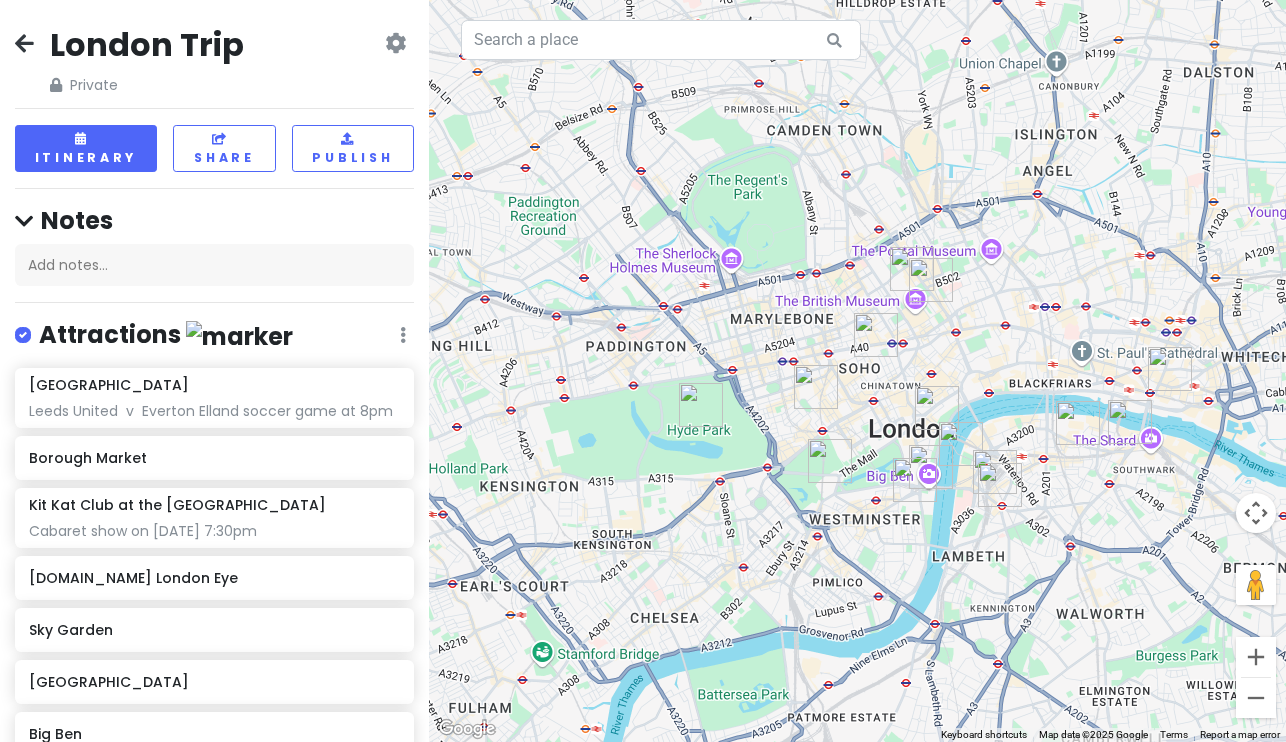 click at bounding box center [931, 280] 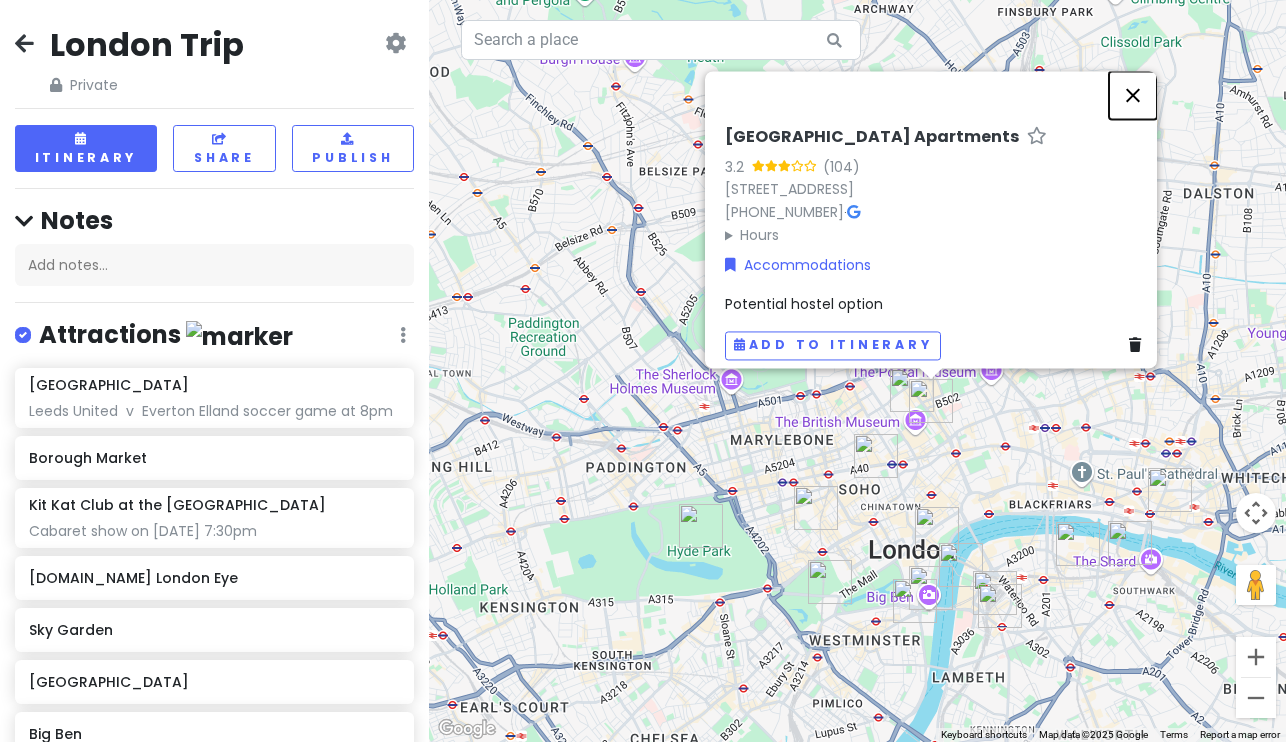 click at bounding box center [1133, 95] 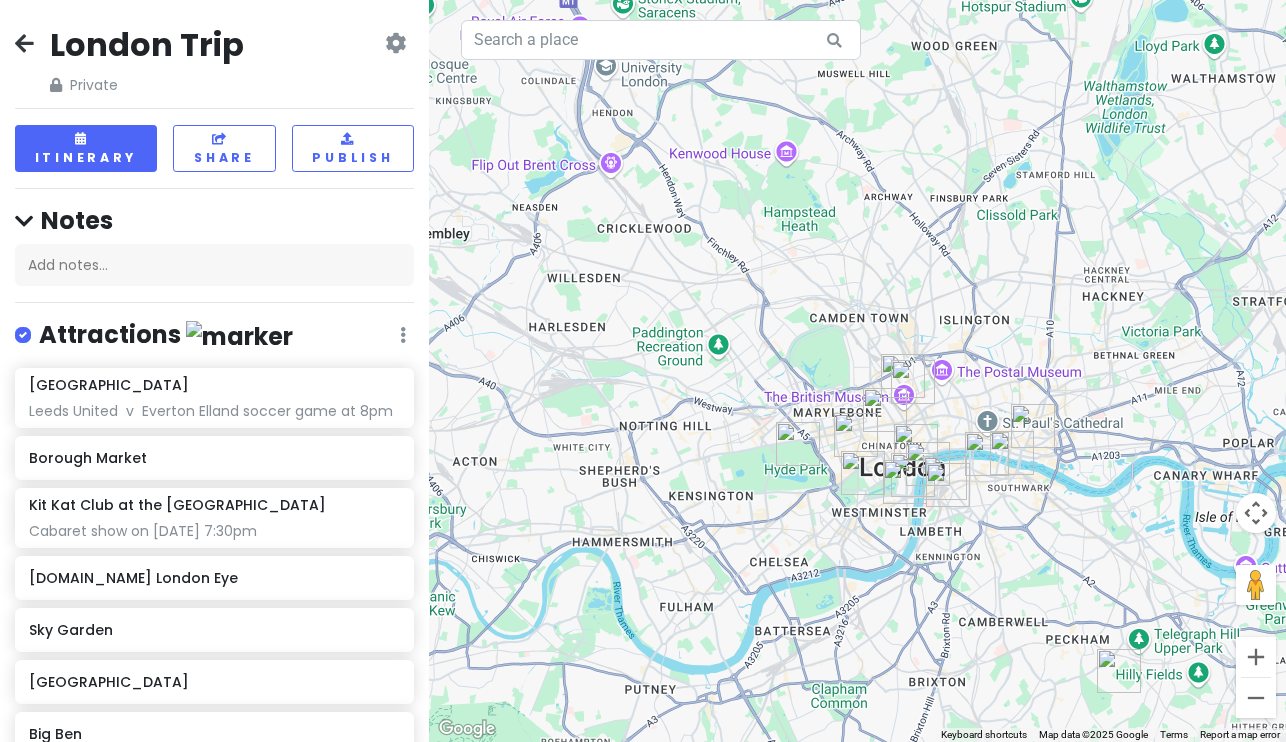 click at bounding box center (913, 382) 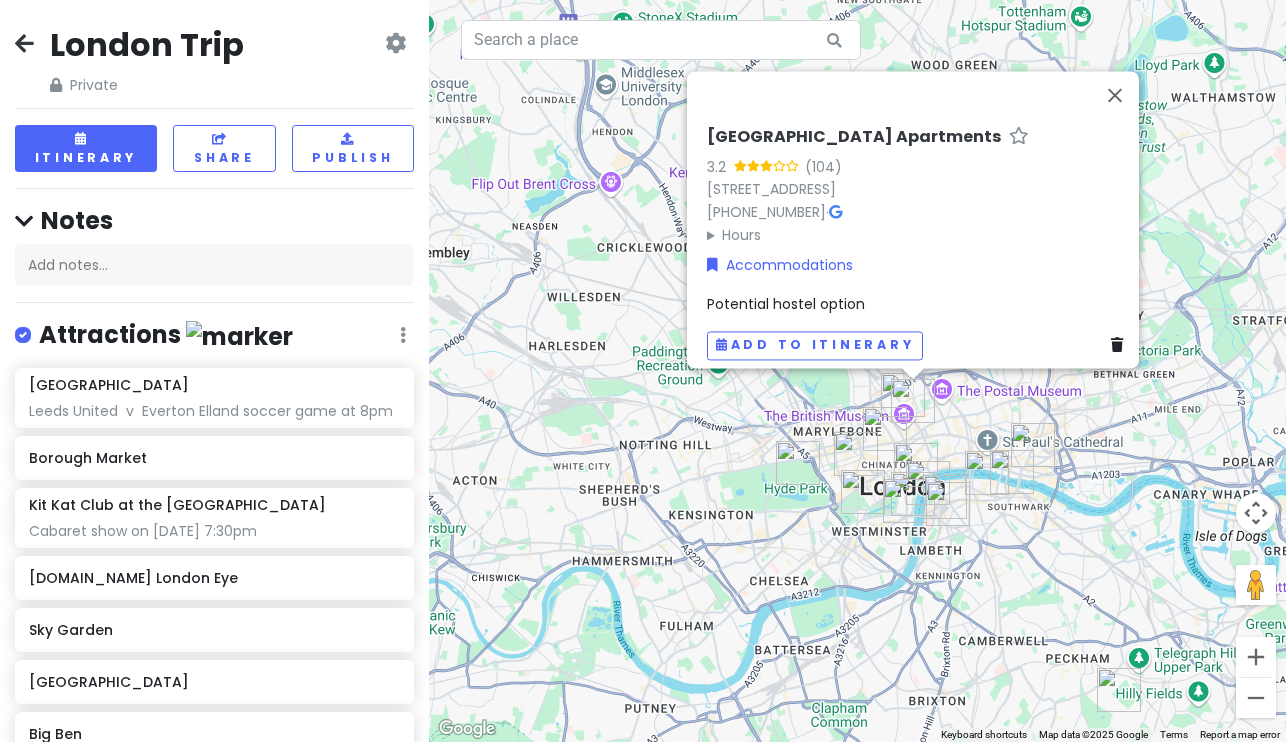 click at bounding box center (1117, 346) 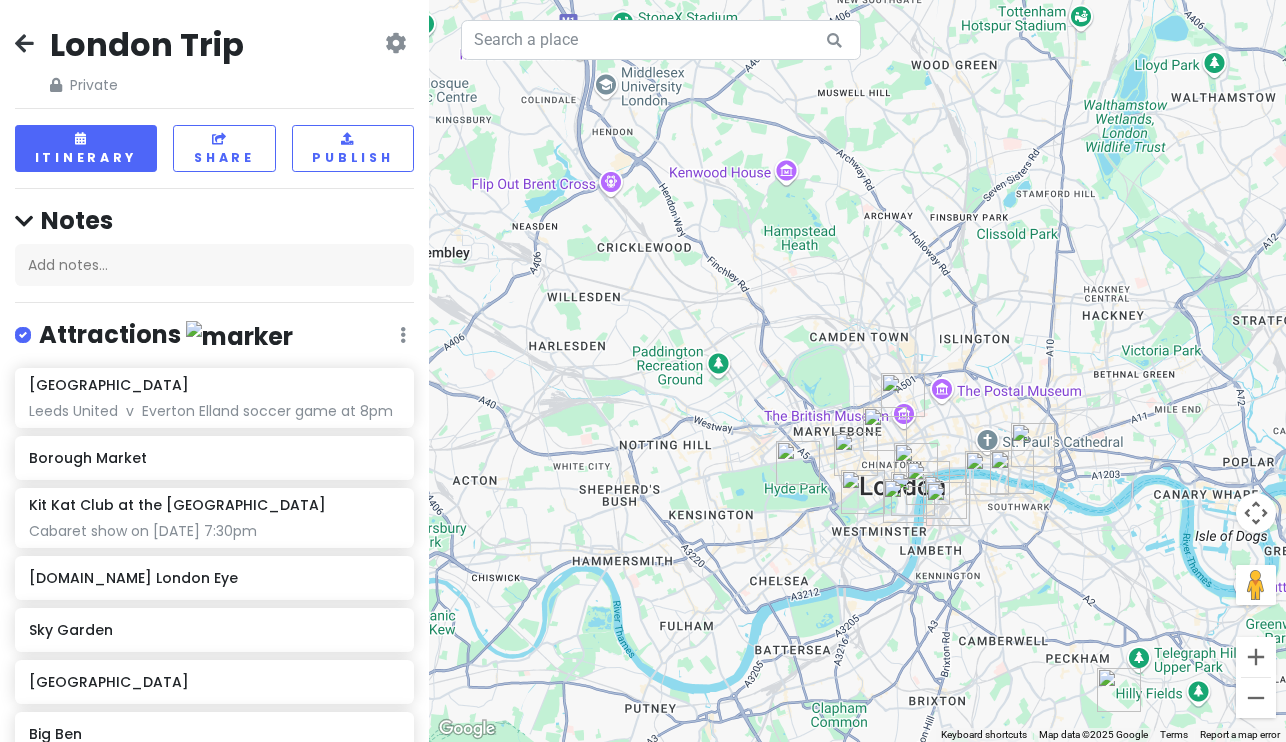 click at bounding box center [903, 395] 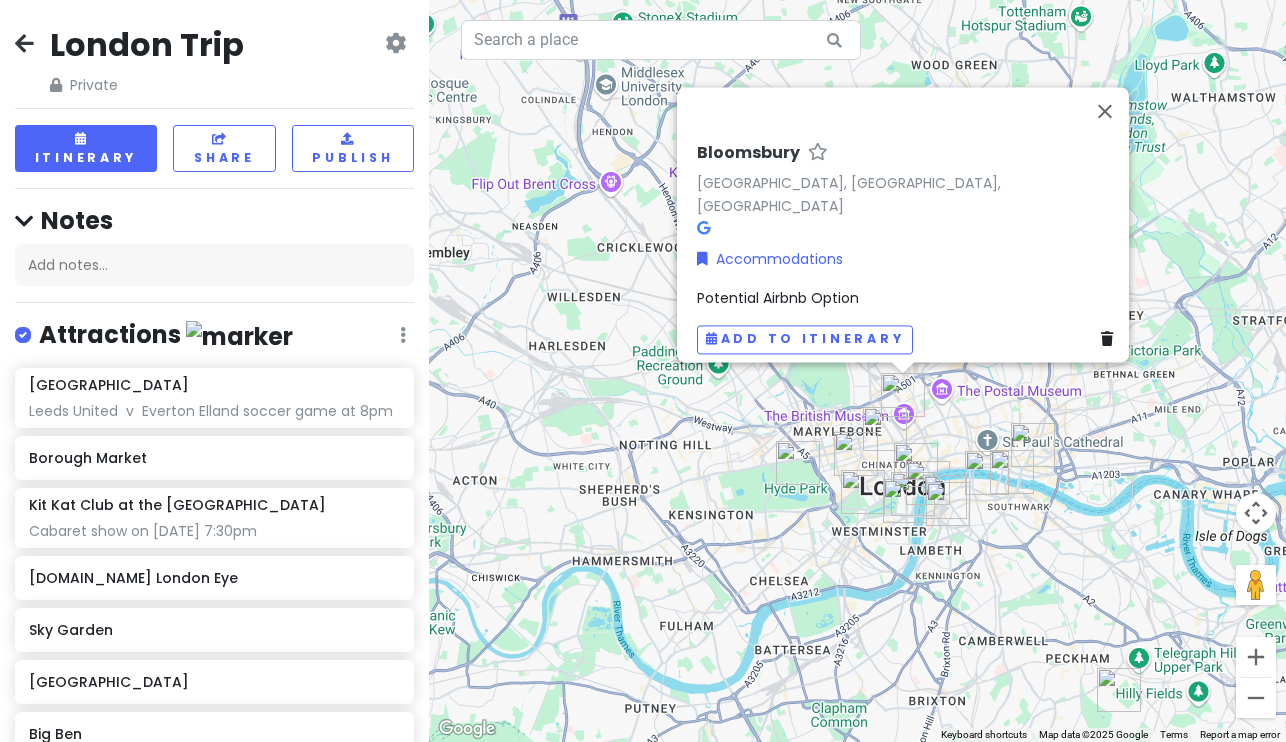 click on "Bloomsbury Bloomsbury, [GEOGRAPHIC_DATA], [GEOGRAPHIC_DATA] Accommodations Potential Airbnb Option  Add to itinerary" at bounding box center [909, 248] 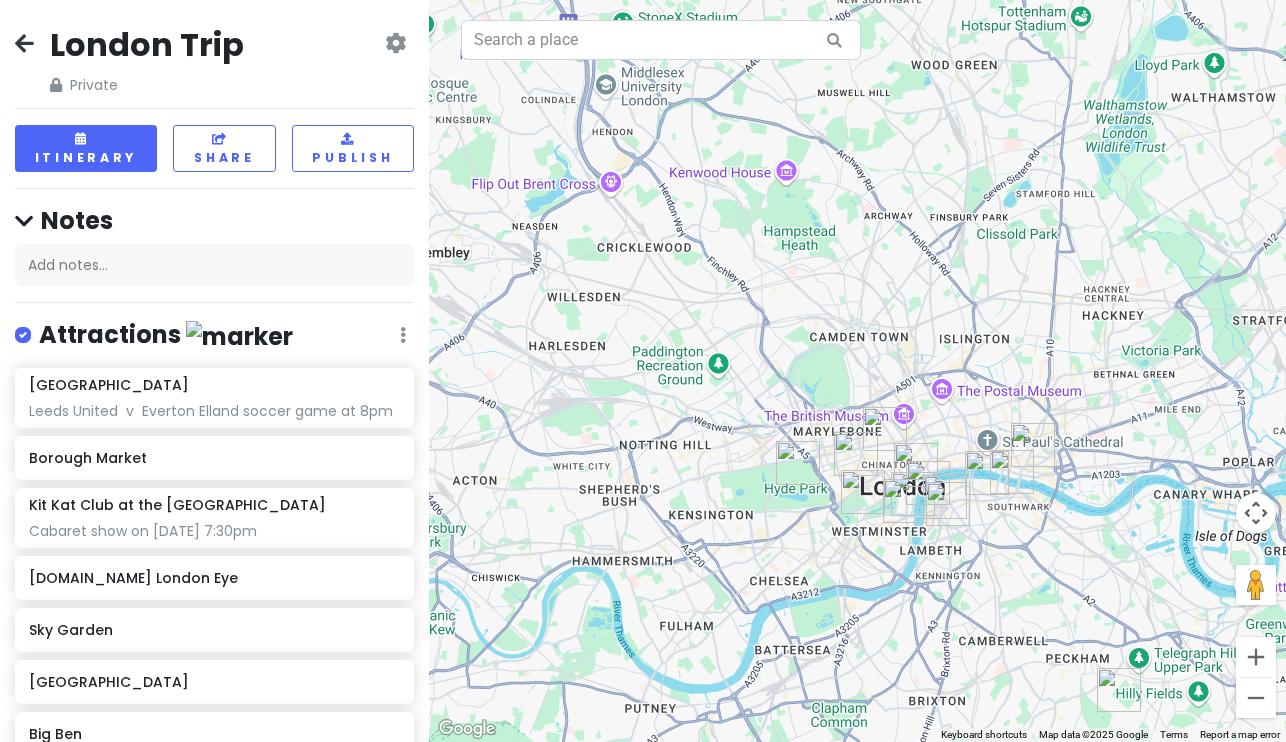 click at bounding box center [885, 429] 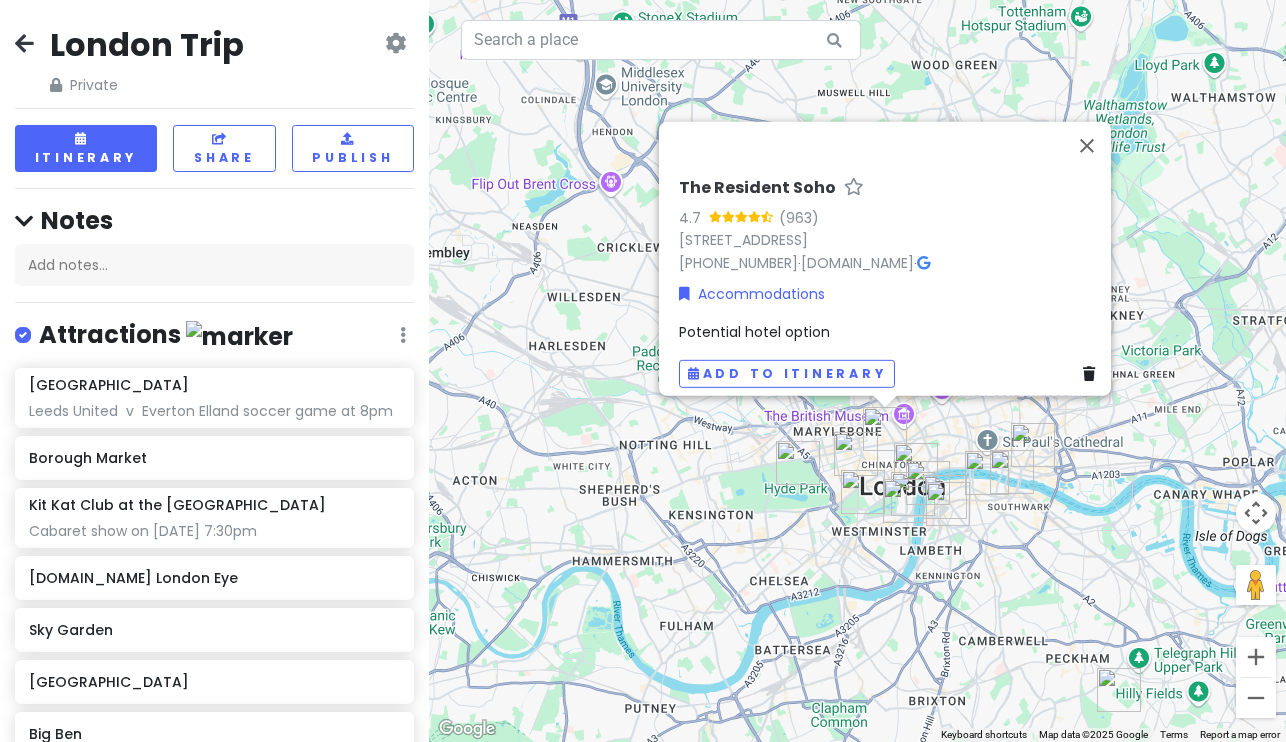 click at bounding box center [1089, 374] 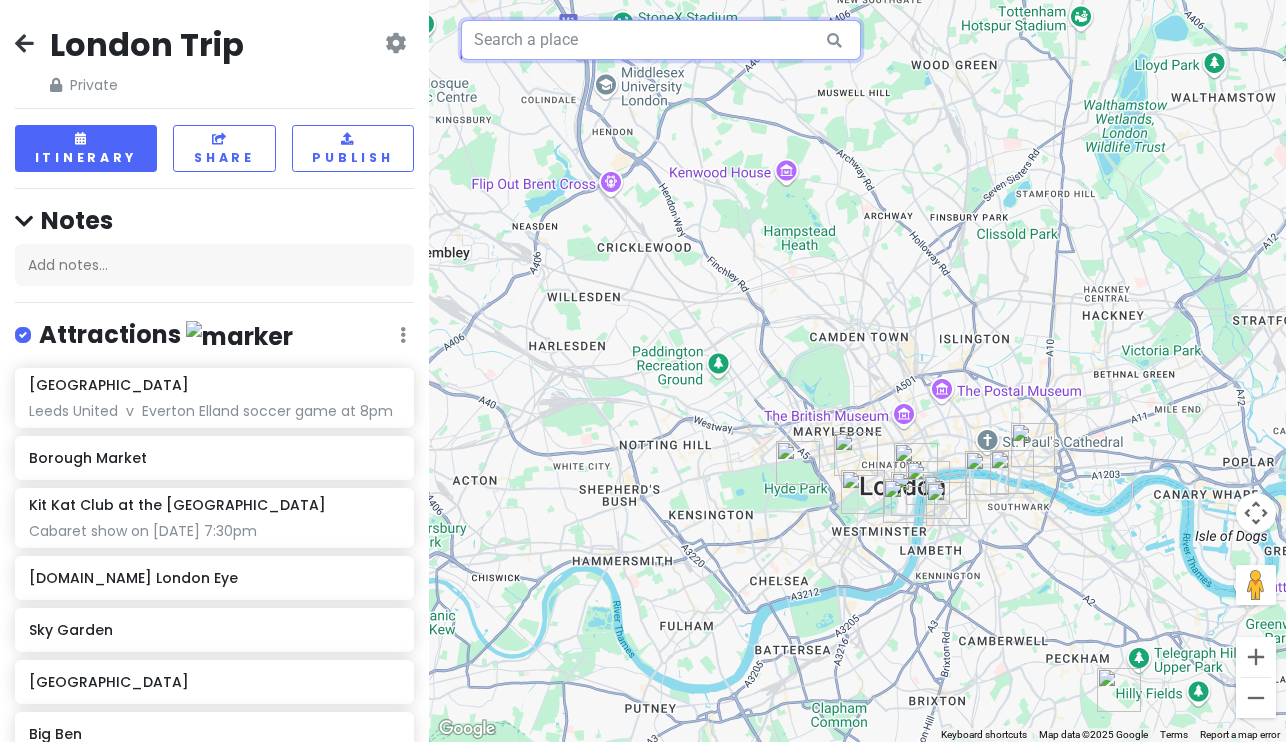 click at bounding box center [661, 40] 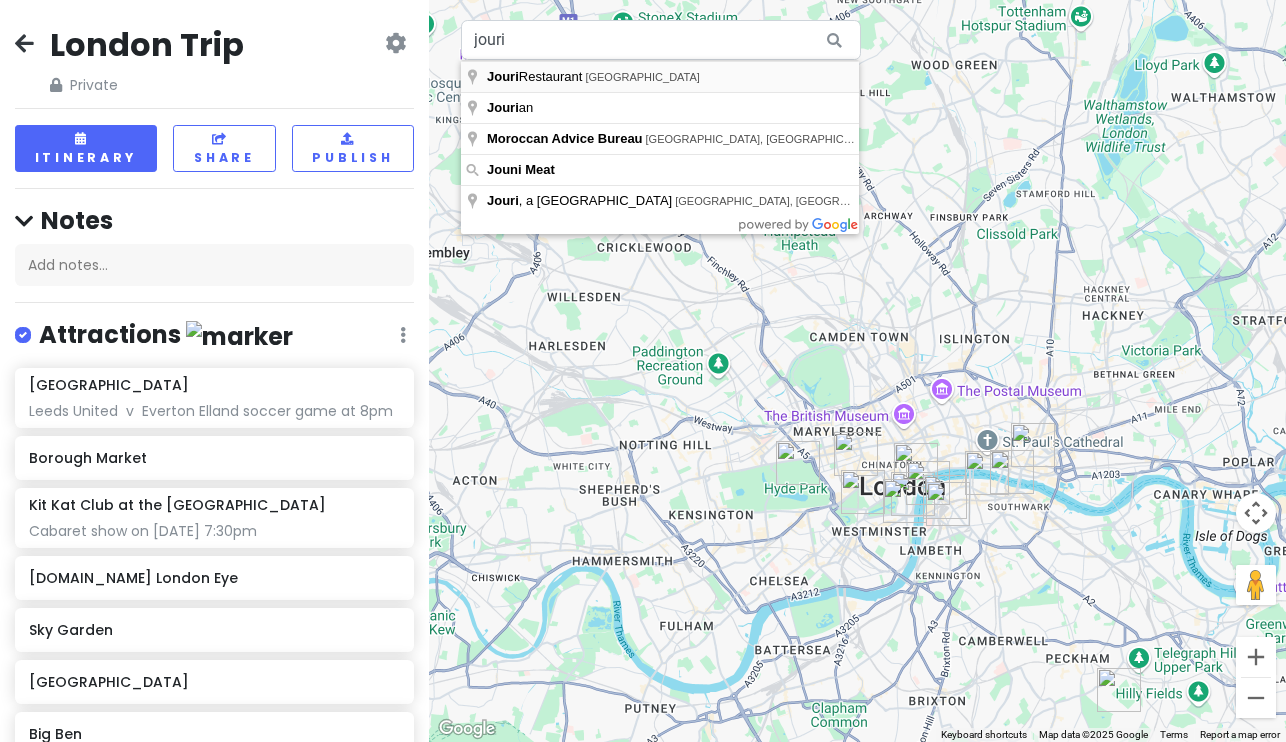 type on "Jouri Restaurant, [GEOGRAPHIC_DATA]" 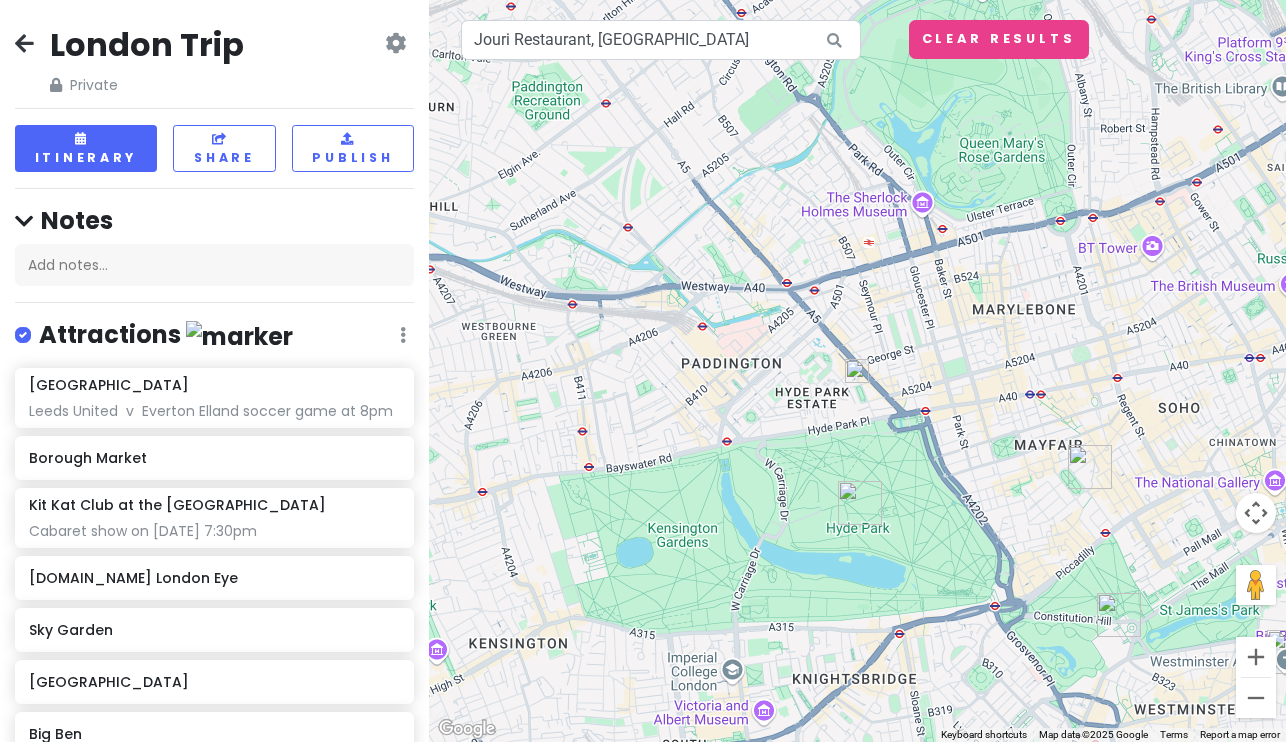 click at bounding box center (857, 371) 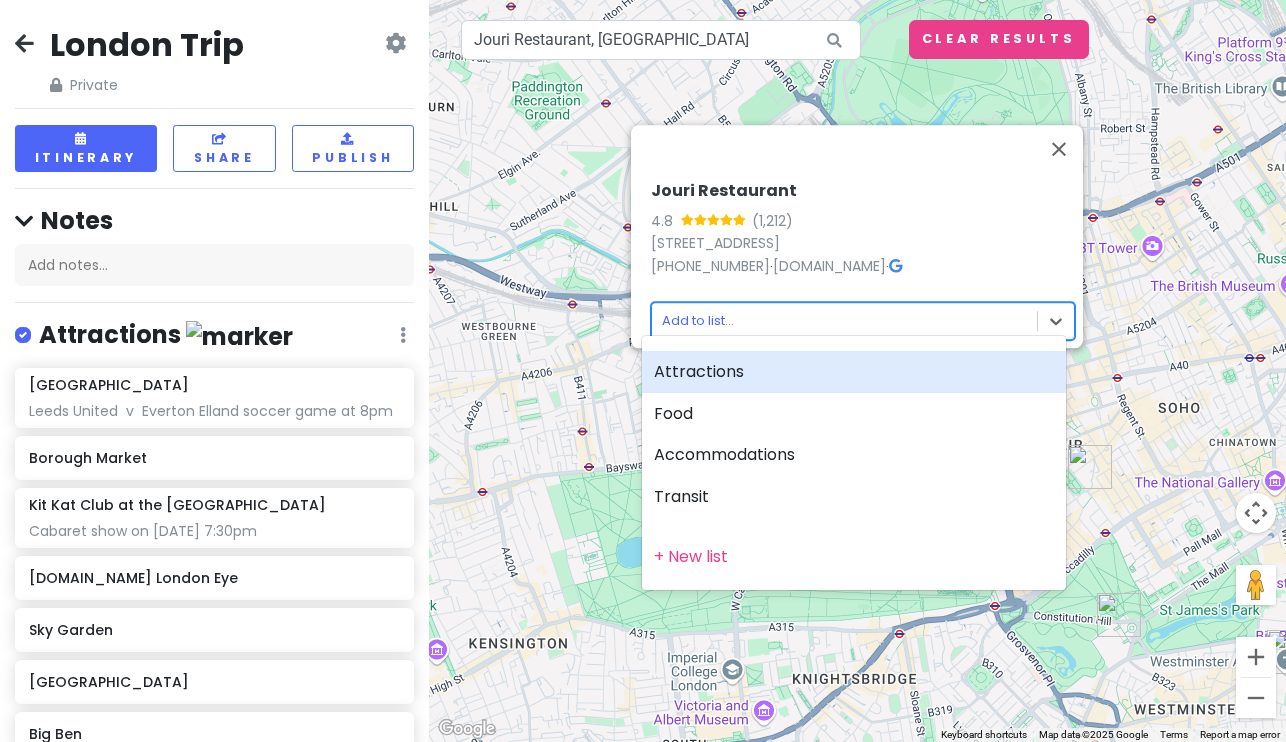 click on "London Trip Private Change Dates Make a Copy Delete Trip Go Pro ⚡️ Give Feedback 💡 Support Scout ☕️ Itinerary Share Publish Notes Add notes... Attractions   Edit Reorder Delete List [GEOGRAPHIC_DATA] [GEOGRAPHIC_DATA] United  v  Everton Elland soccer game at 8pm Borough Market Kit Kat Club at the [GEOGRAPHIC_DATA] Cabaret show on [DATE] 7:30pm [DOMAIN_NAME] [GEOGRAPHIC_DATA] [GEOGRAPHIC_DATA] [GEOGRAPHIC_DATA] [GEOGRAPHIC_DATA][PERSON_NAME][GEOGRAPHIC_DATA] Food   Edit Reorder Delete List Sexy Fish Mayfair Accommodations   Edit Reorder Delete List Find hotels on [DOMAIN_NAME] [GEOGRAPHIC_DATA] Potential hotel Ryman Stationery Potential Airbnb (near stationary store) [GEOGRAPHIC_DATA] Potential Hotel [PERSON_NAME] Westminster Potential apartment option Transit   Edit Reorder Delete List [GEOGRAPHIC_DATA] we fly out of 8/19 [GEOGRAPHIC_DATA] [GEOGRAPHIC_DATA] [GEOGRAPHIC_DATA] Ellie and Rhei fly into 8/16 + Add a section ← Move left → Move right ↑ Move up ↓ Move down + Zoom in - Zoom out Home Jump left by 75% End Page Up" at bounding box center [643, 371] 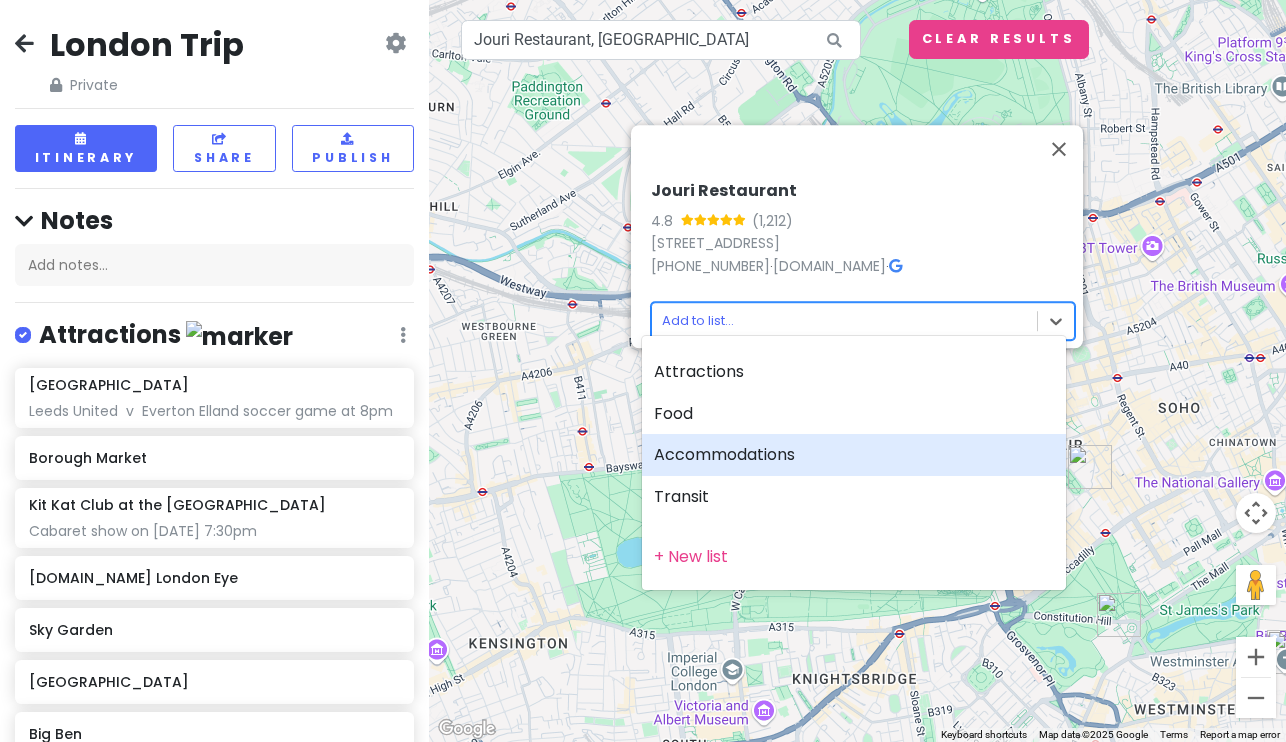 click on "Accommodations" at bounding box center [854, 455] 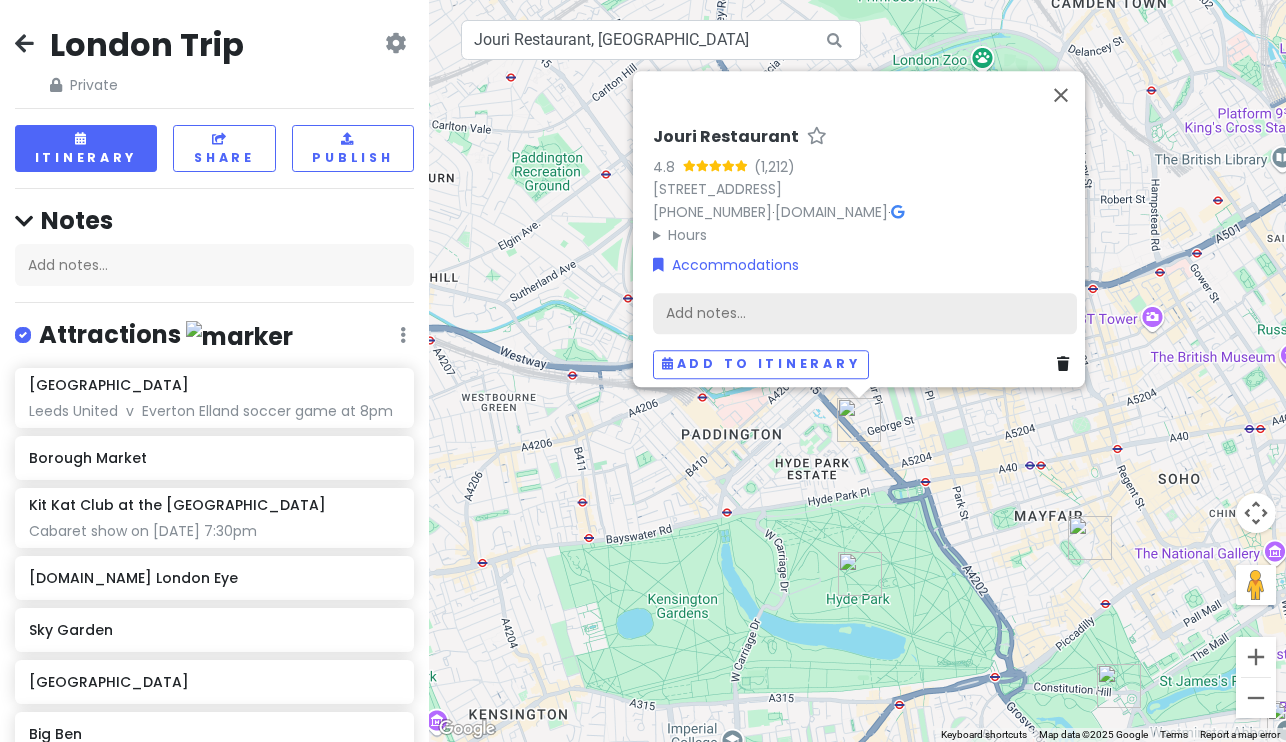 click on "Add notes..." at bounding box center [865, 314] 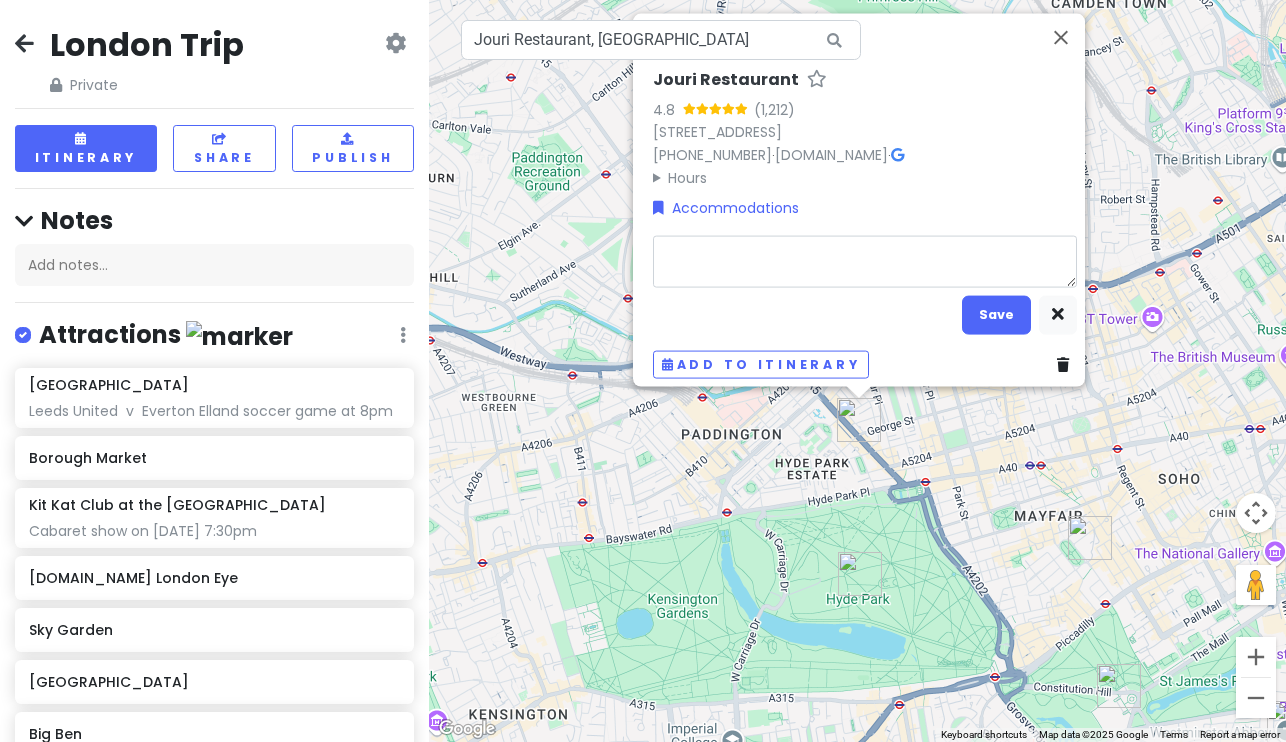 type on "x" 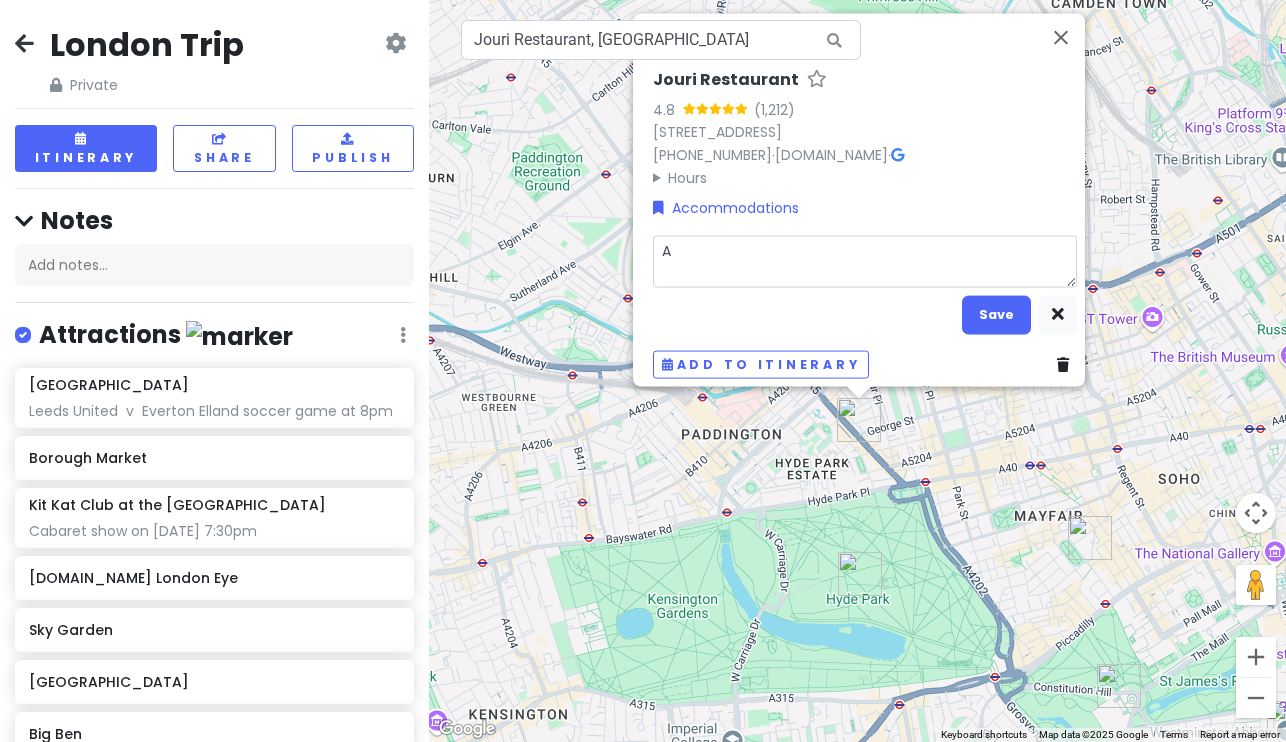 type on "x" 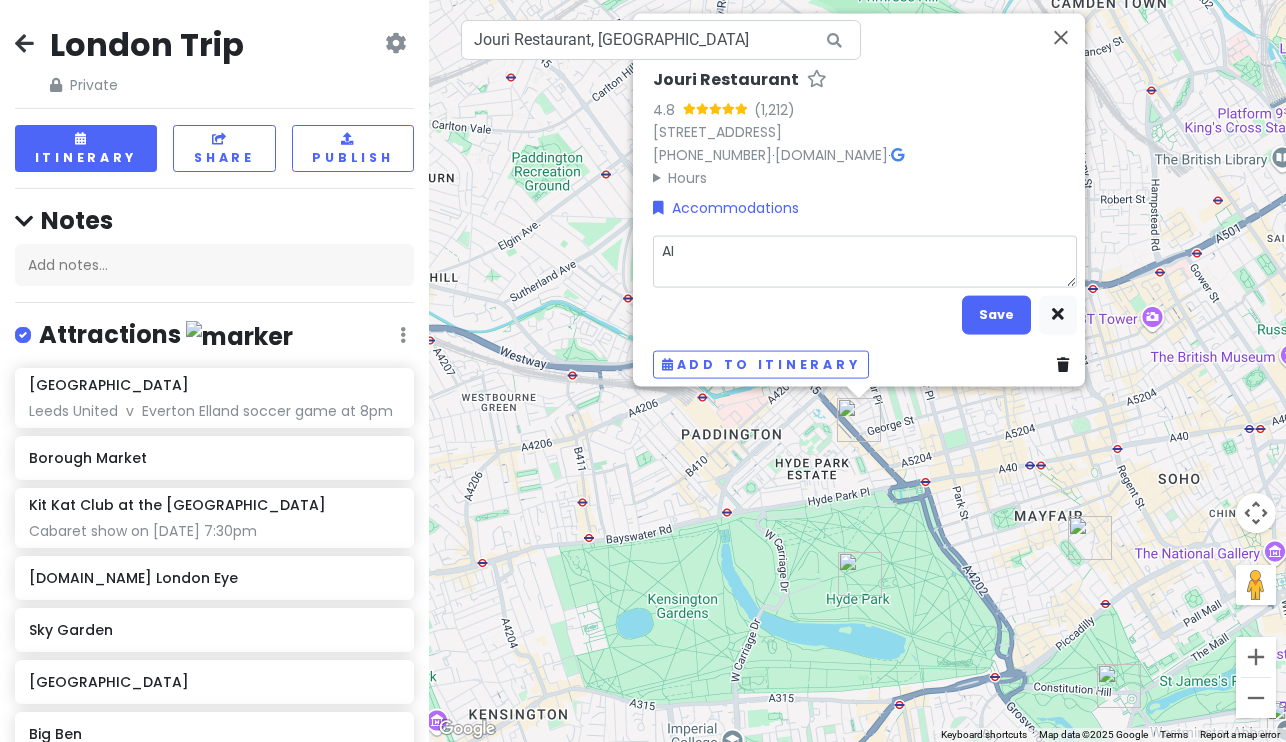 type on "x" 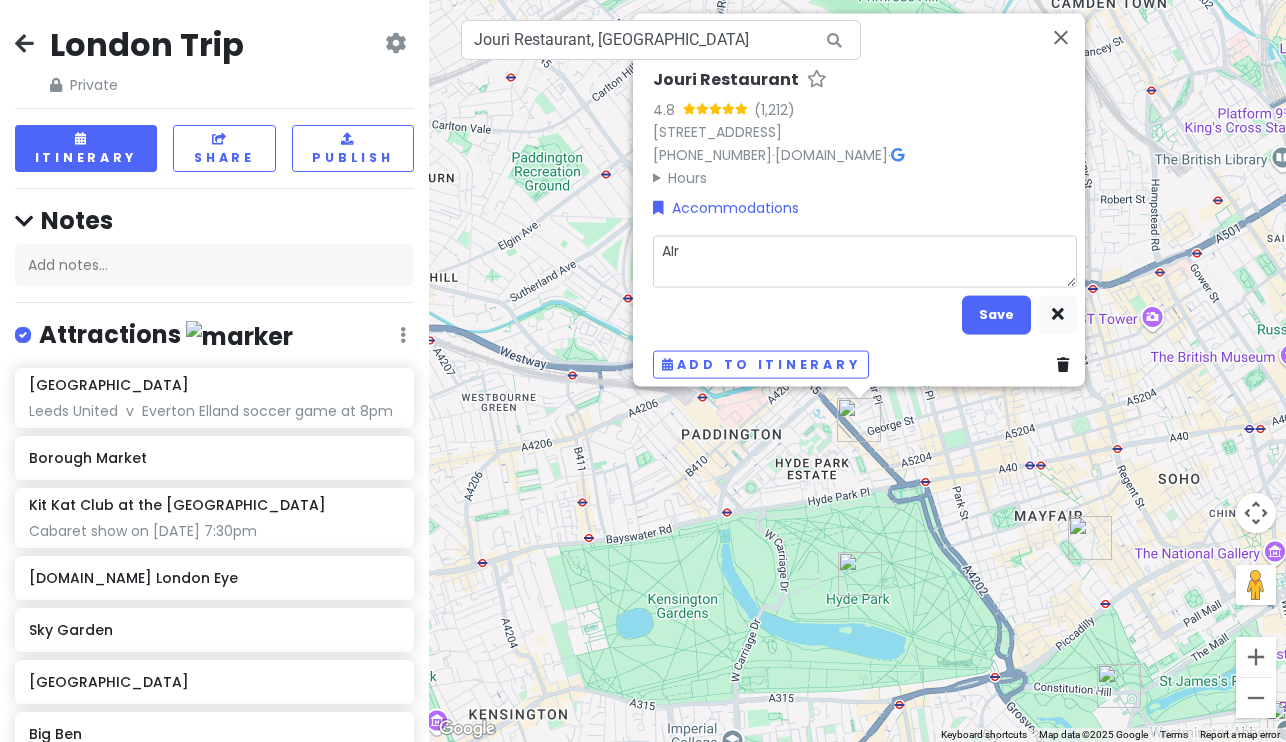type on "x" 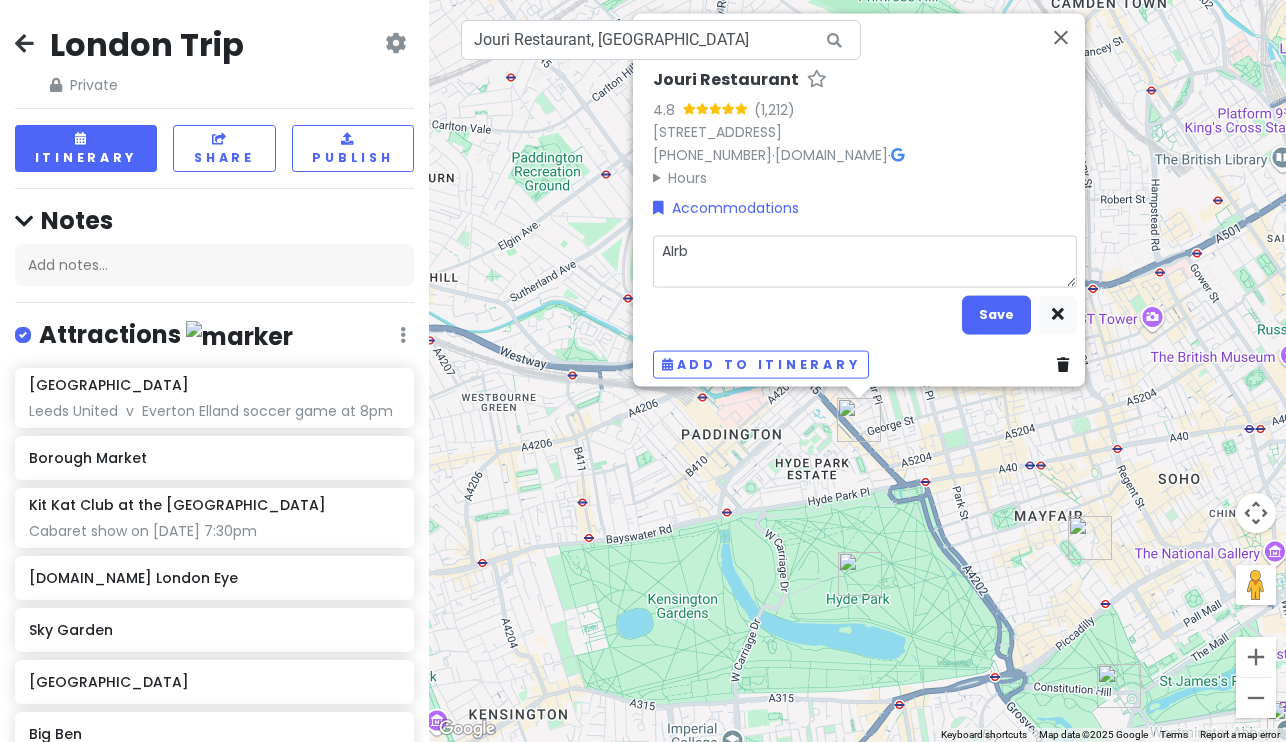 type on "x" 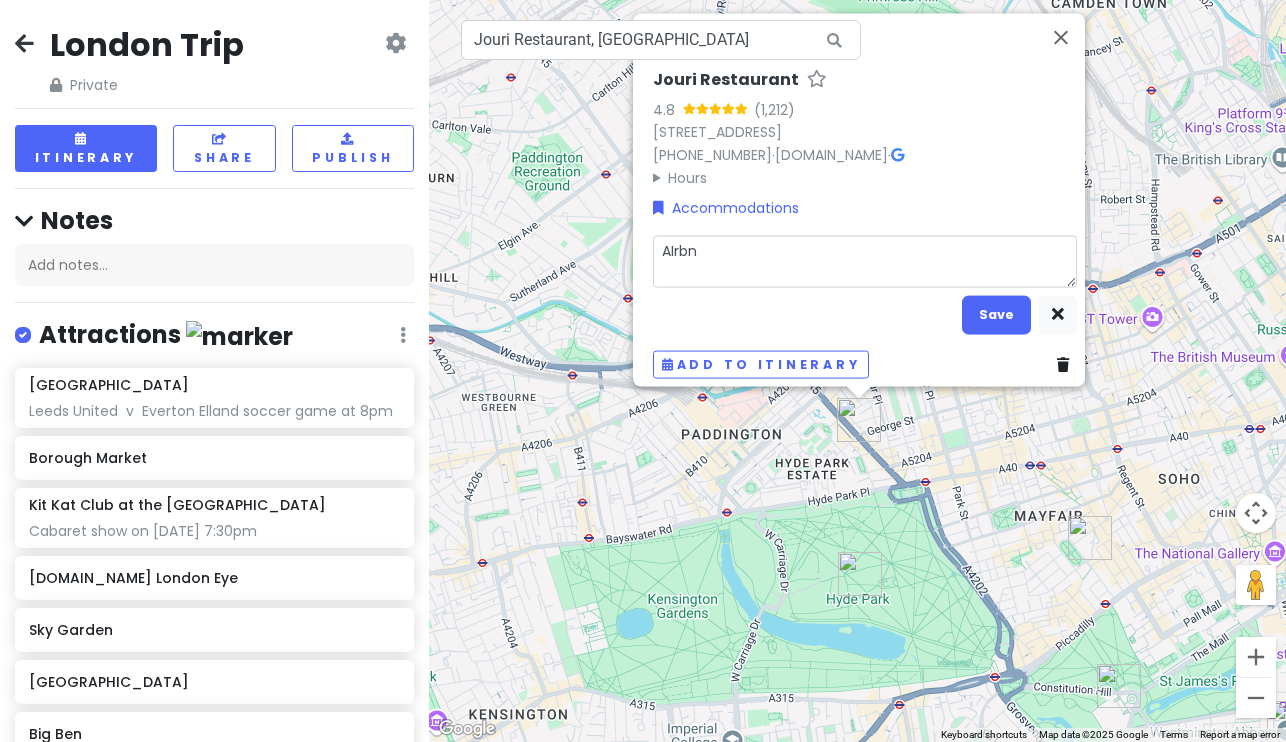 type on "x" 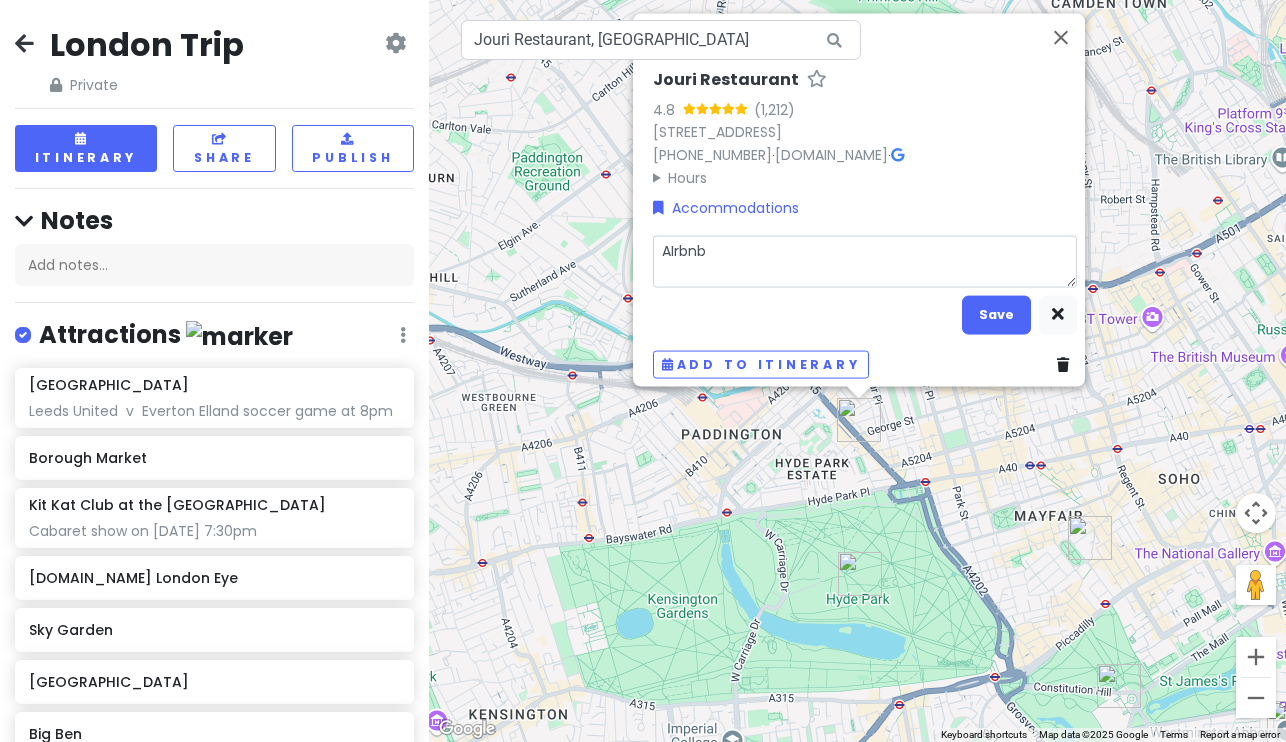 type on "x" 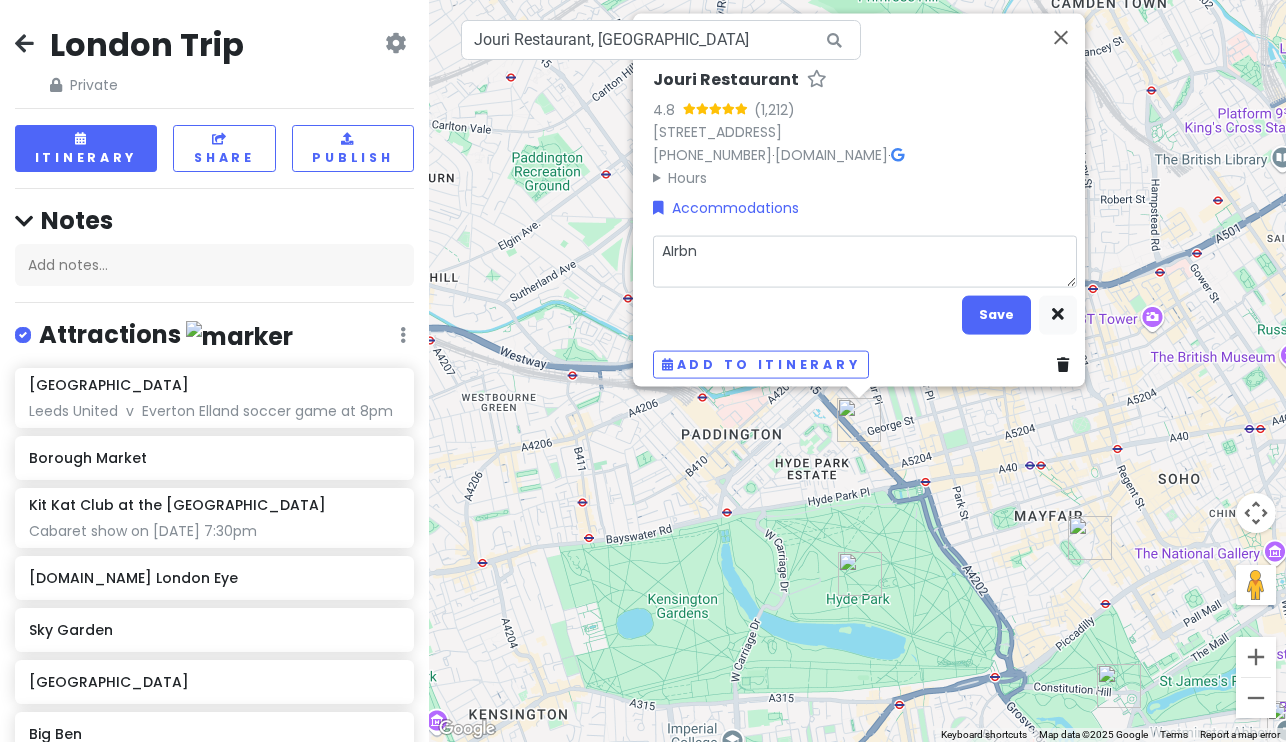 type on "x" 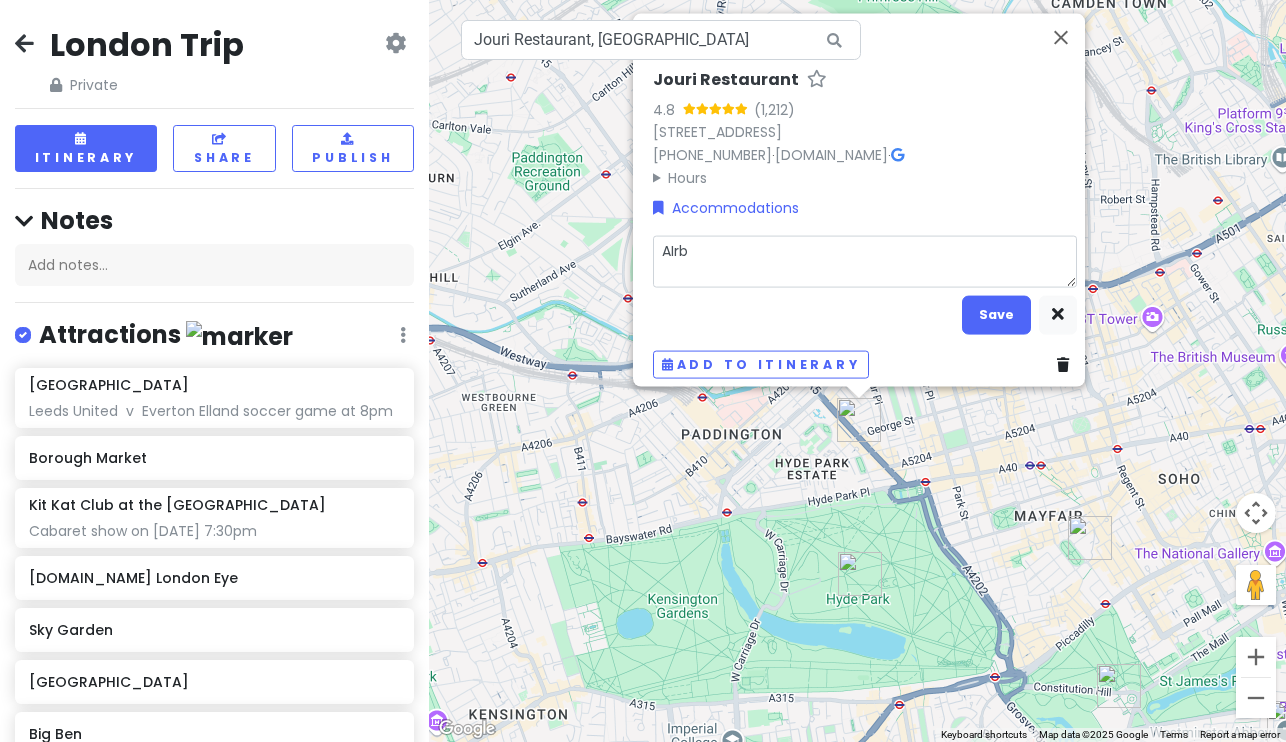 type on "x" 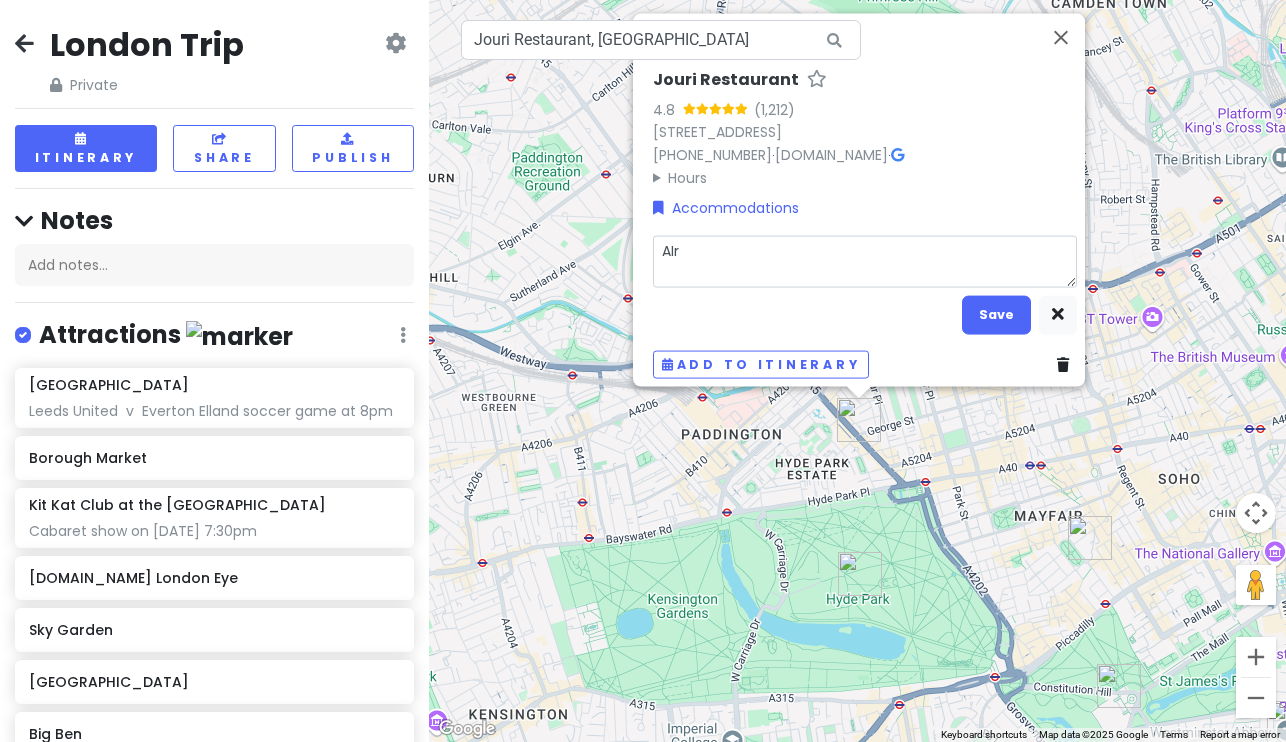 type on "x" 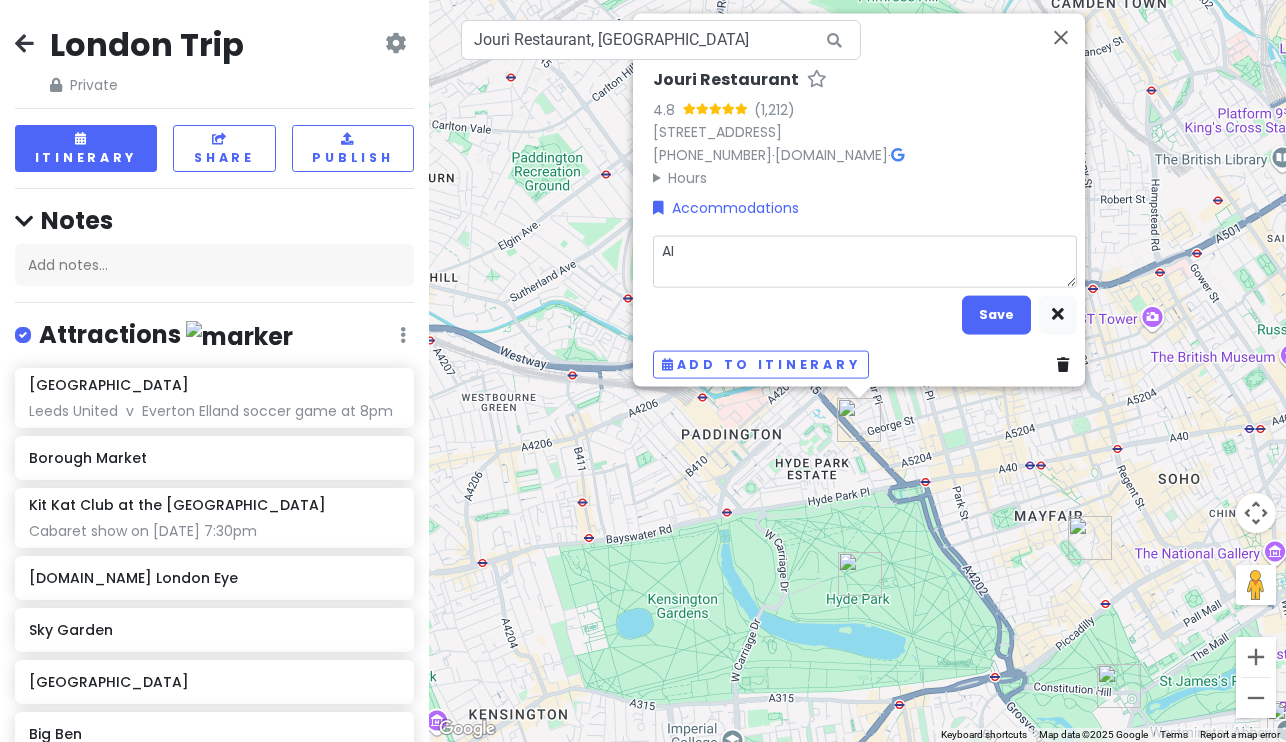 type on "x" 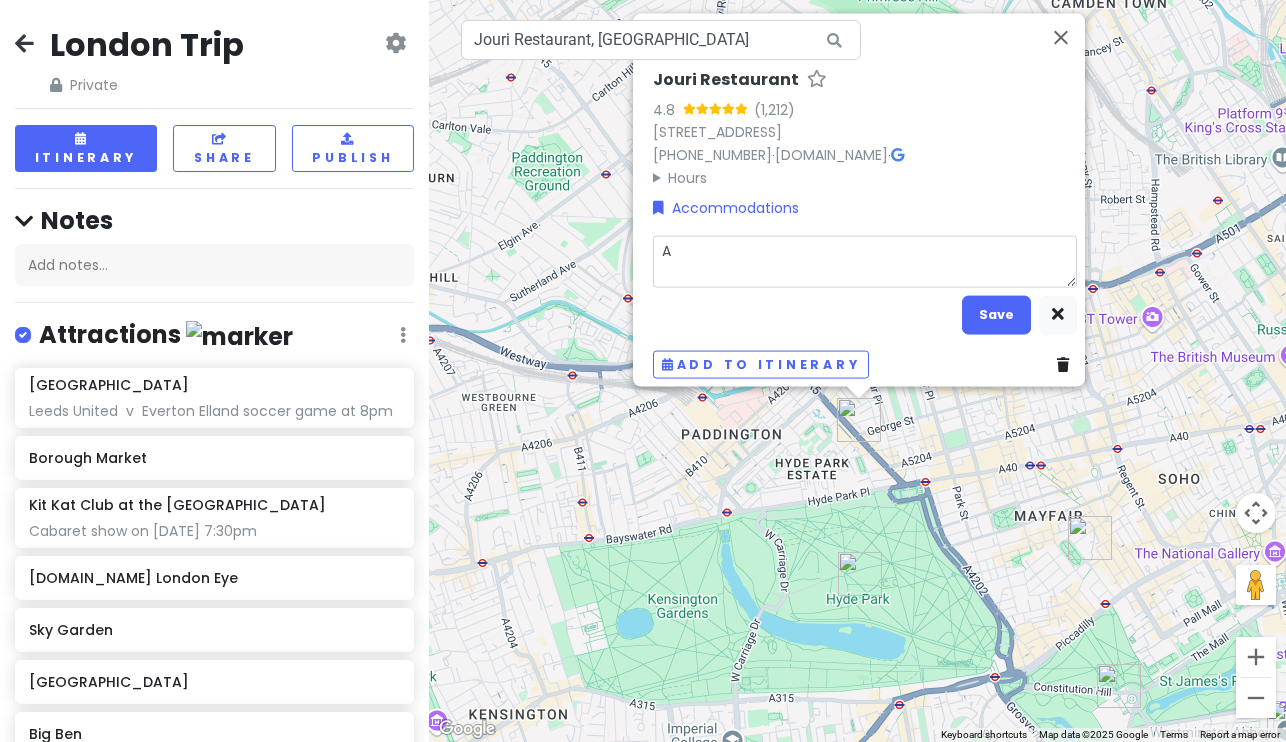 type on "x" 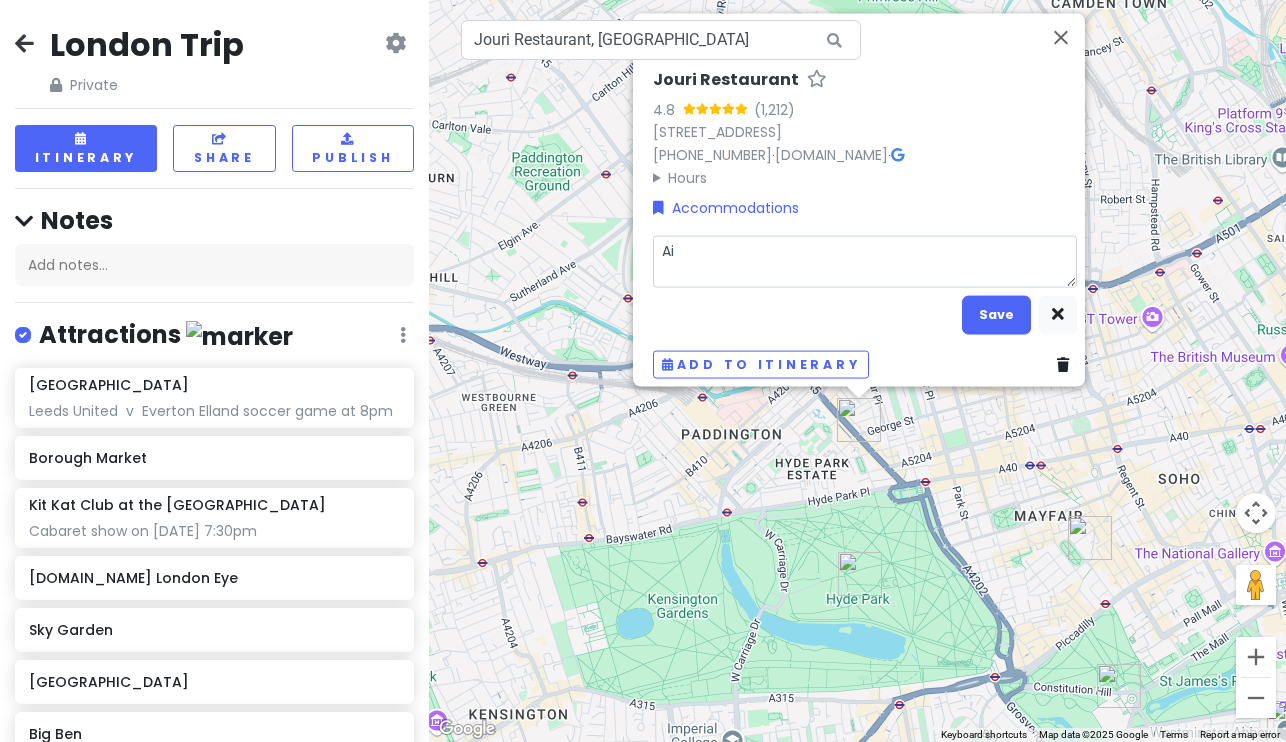 type on "x" 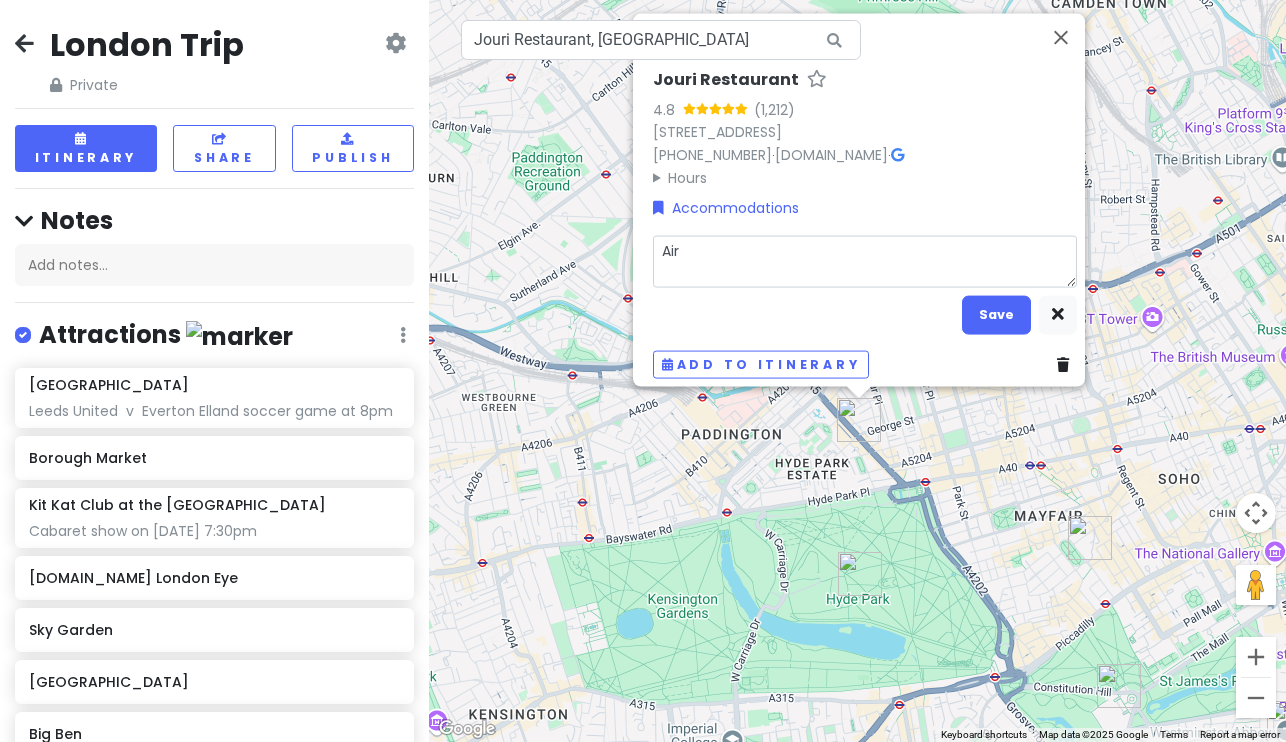 type on "x" 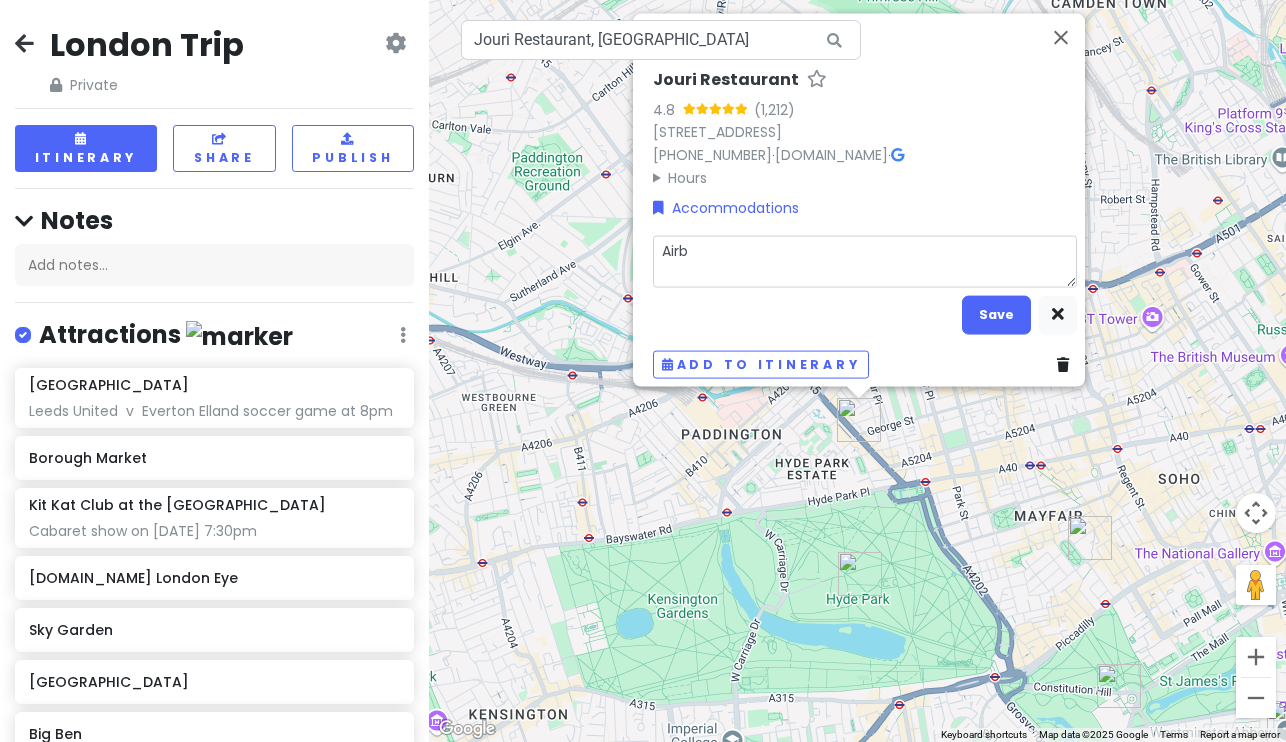 type on "x" 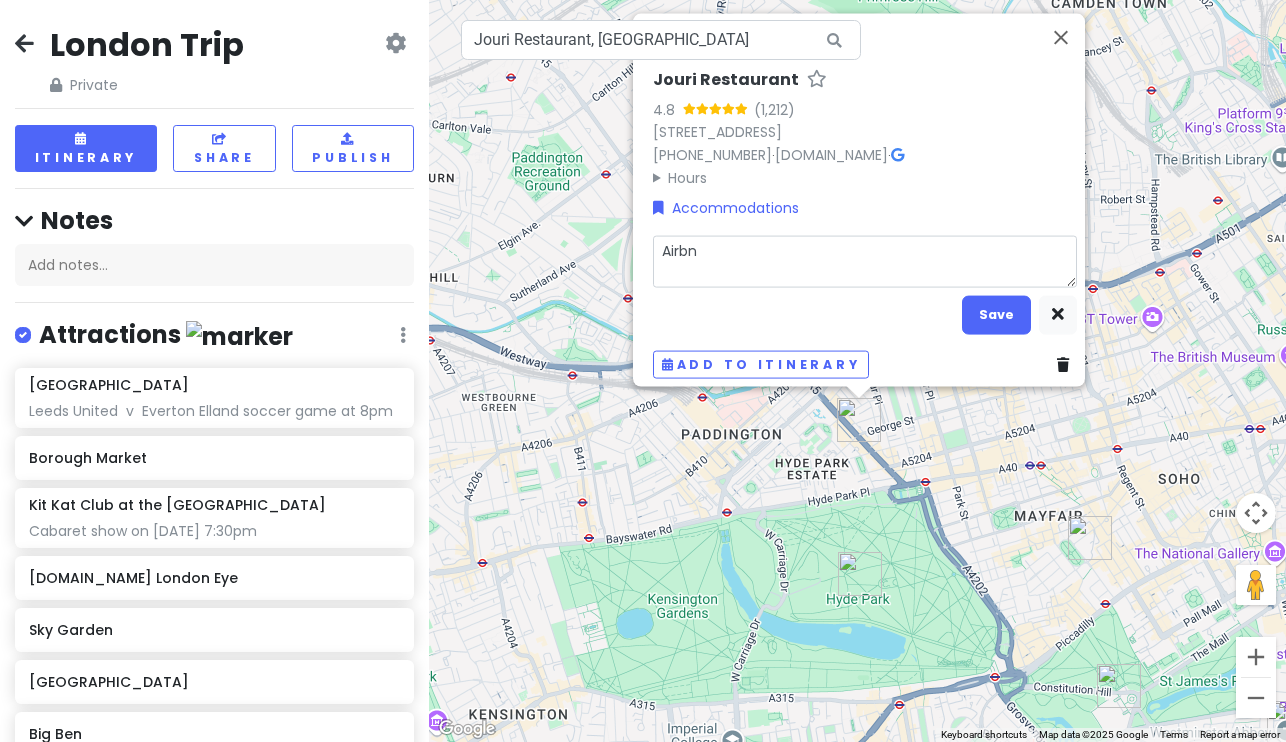 type on "x" 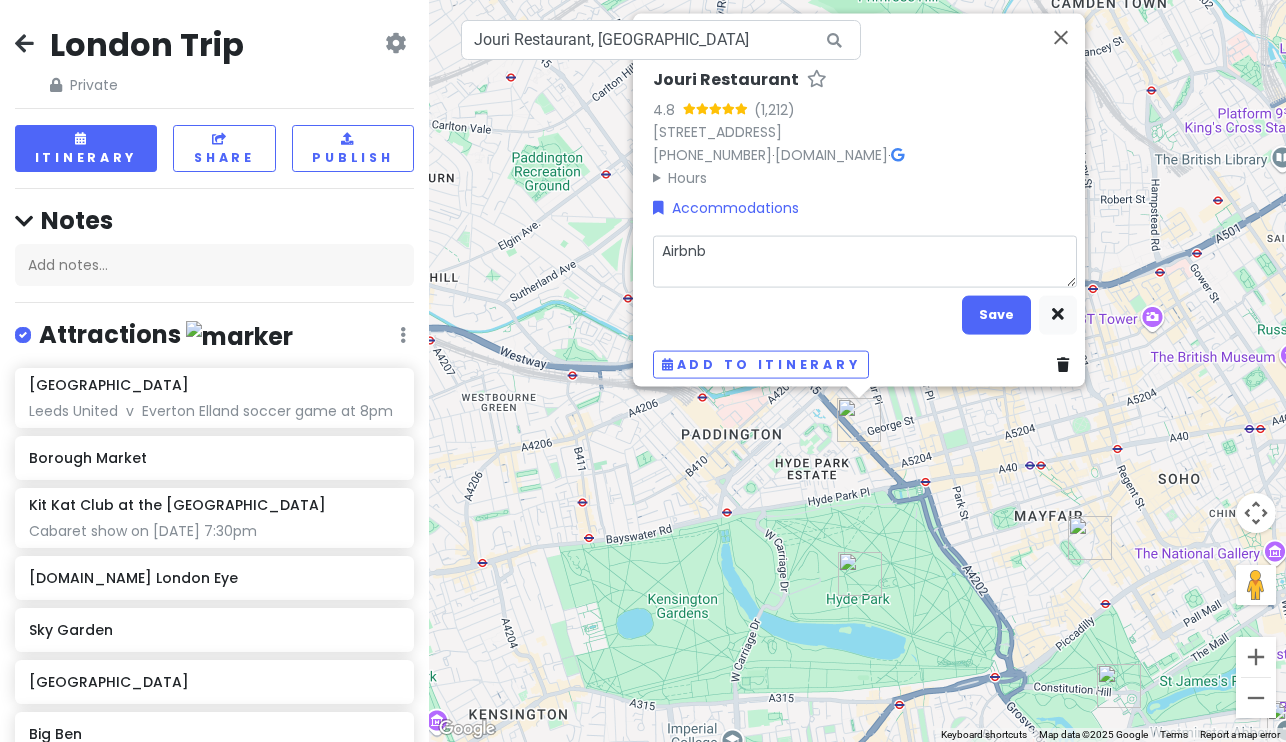 type on "x" 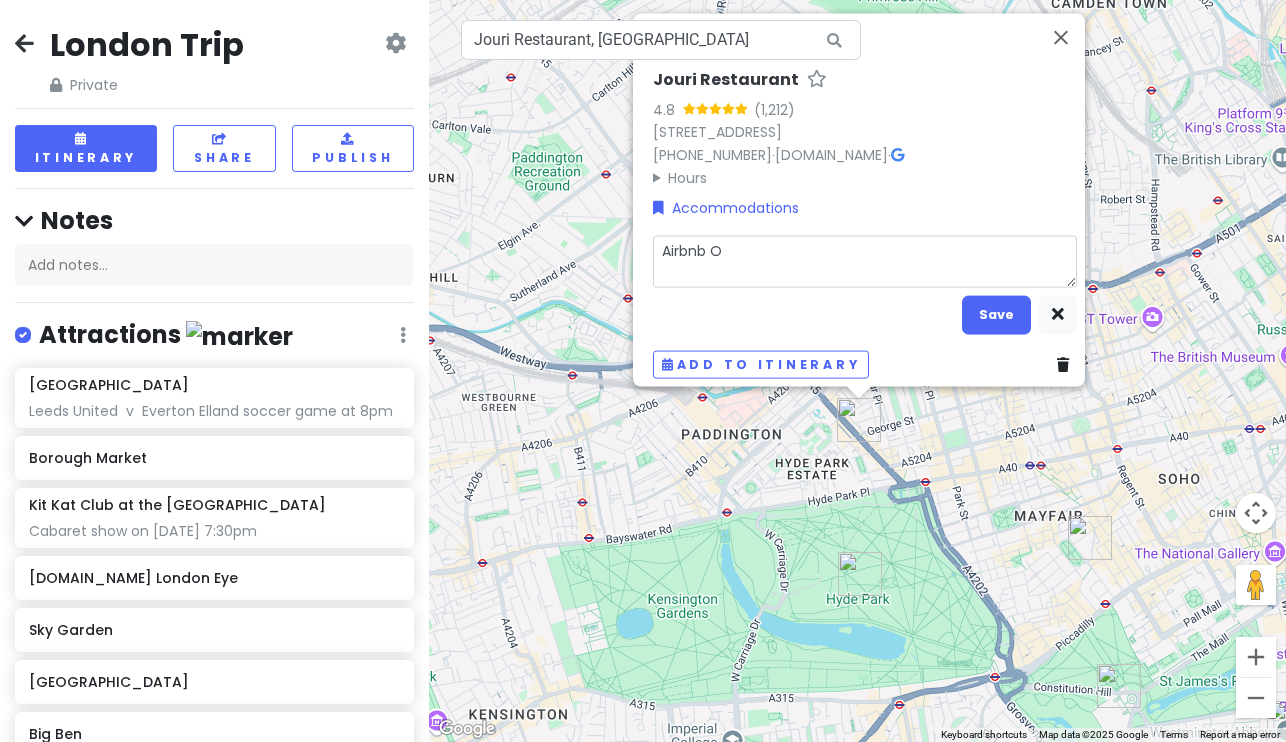 type on "x" 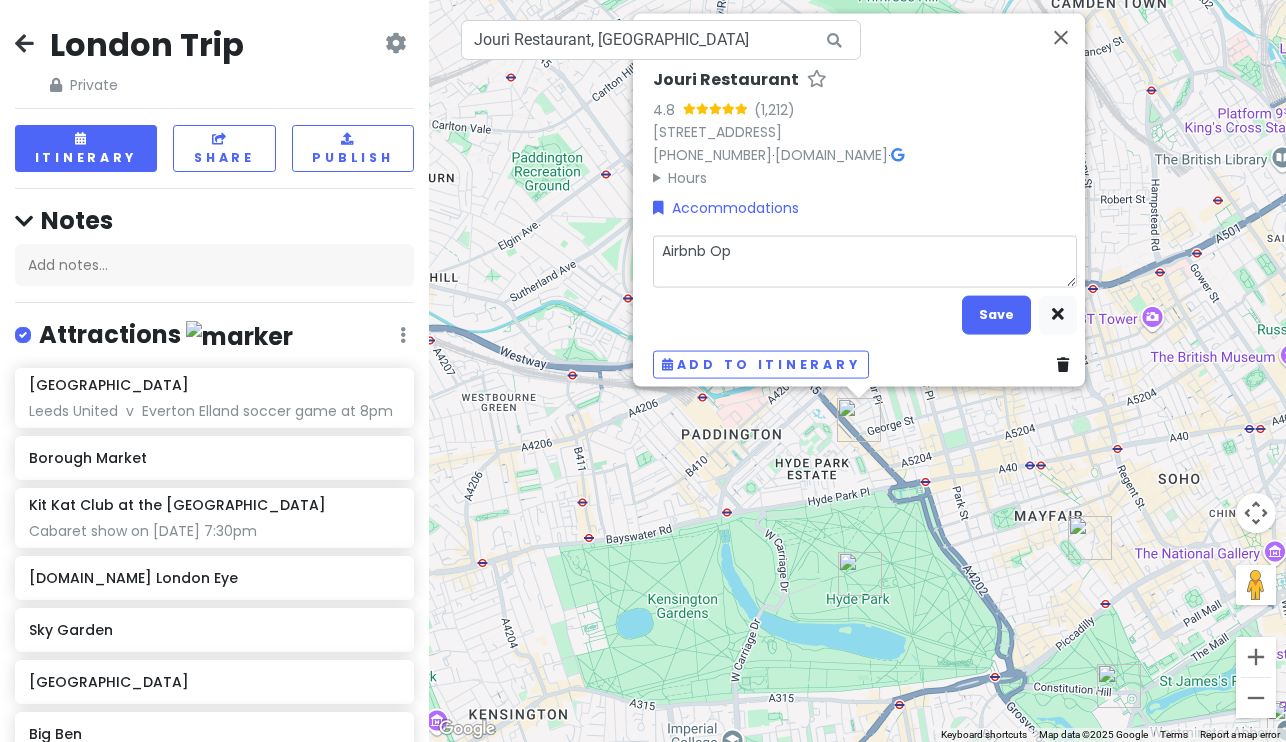 type on "x" 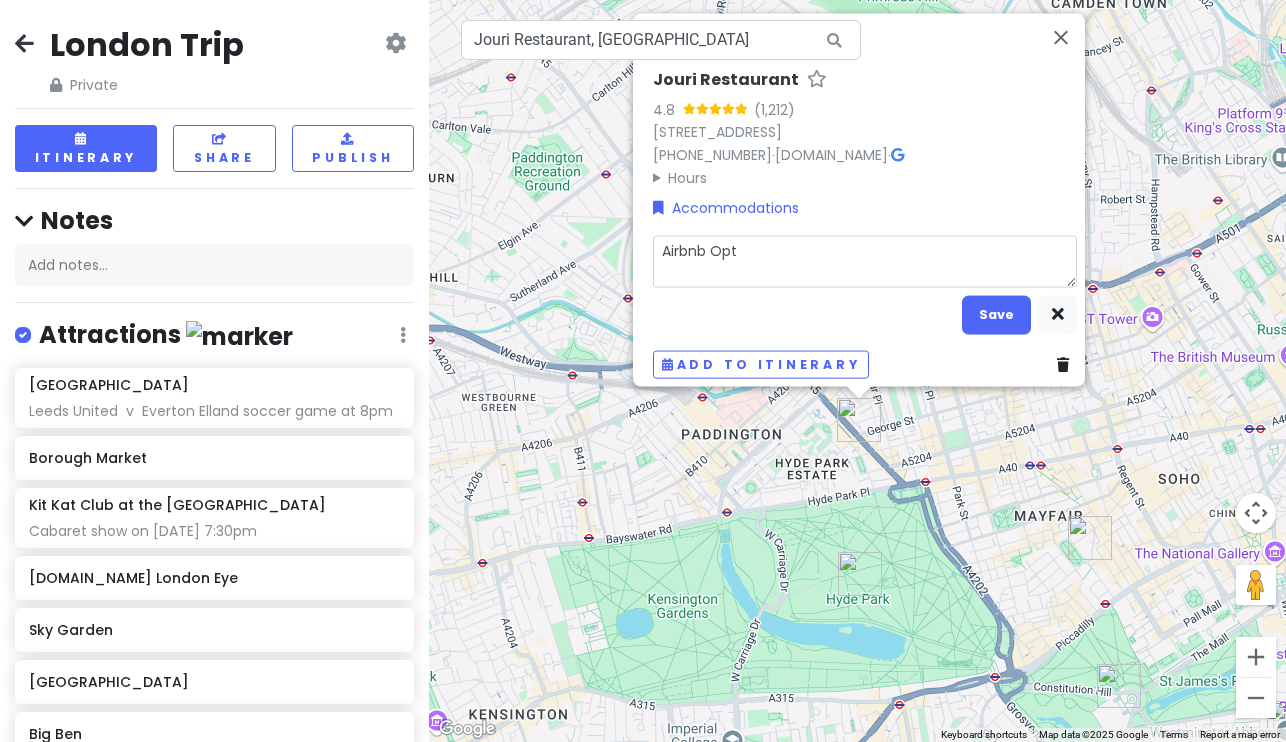 type on "x" 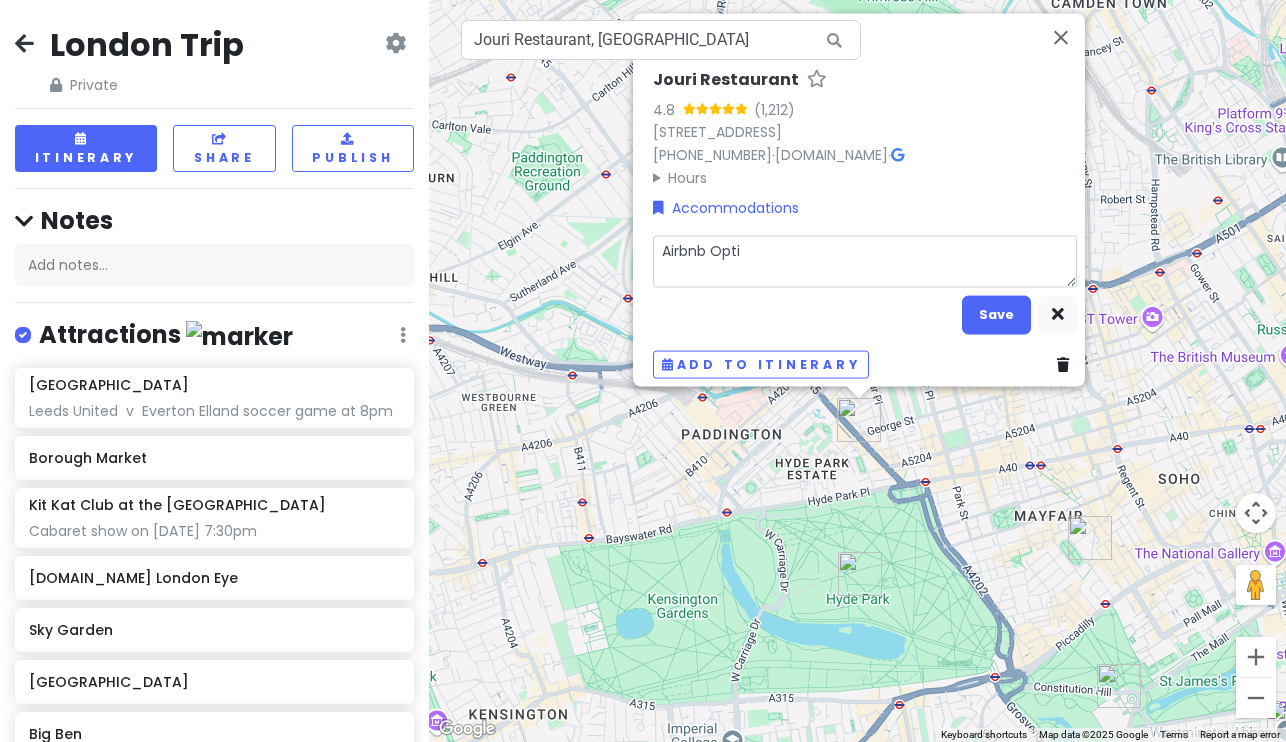 type on "x" 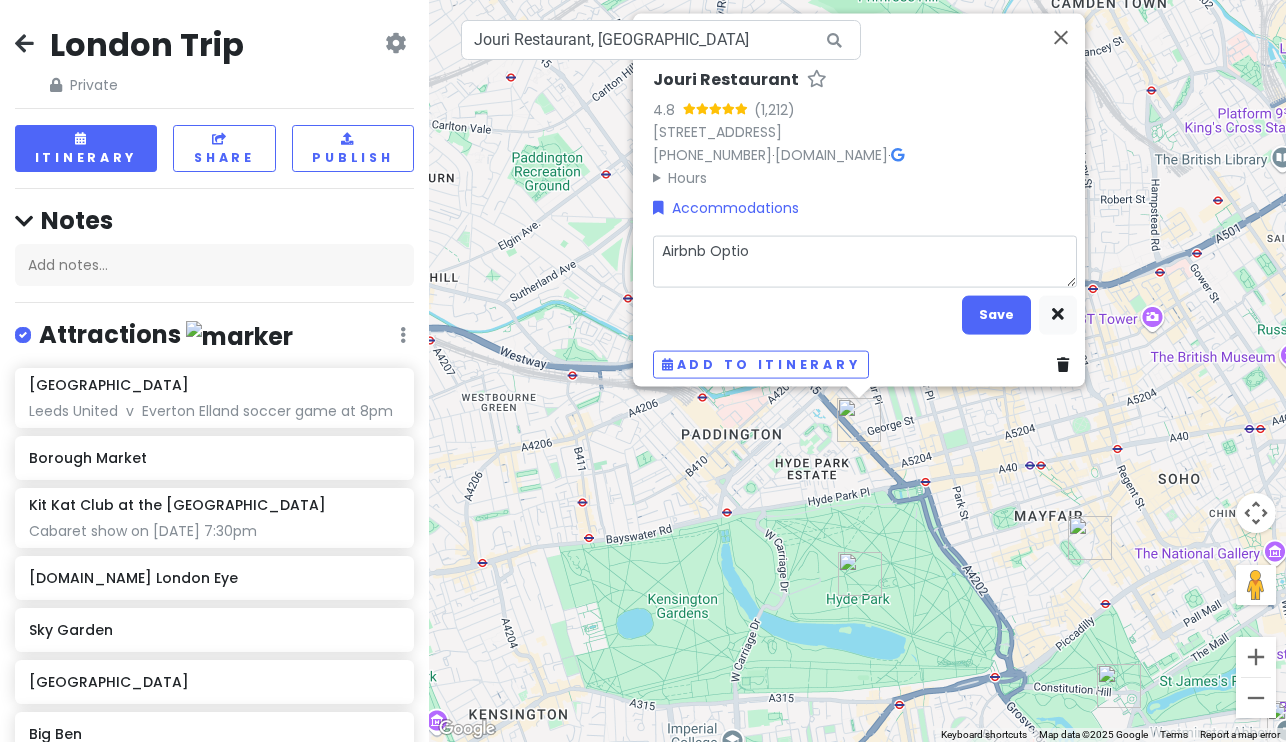 type on "x" 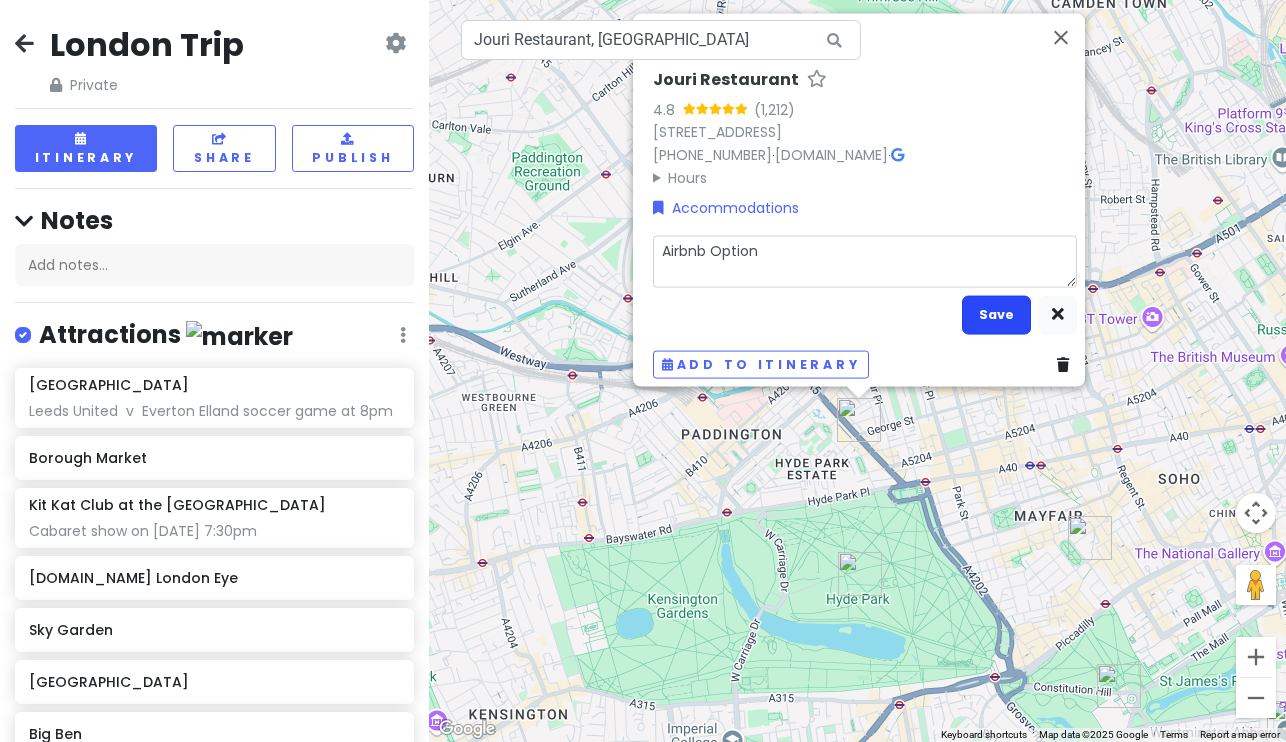 type on "Airbnb Option" 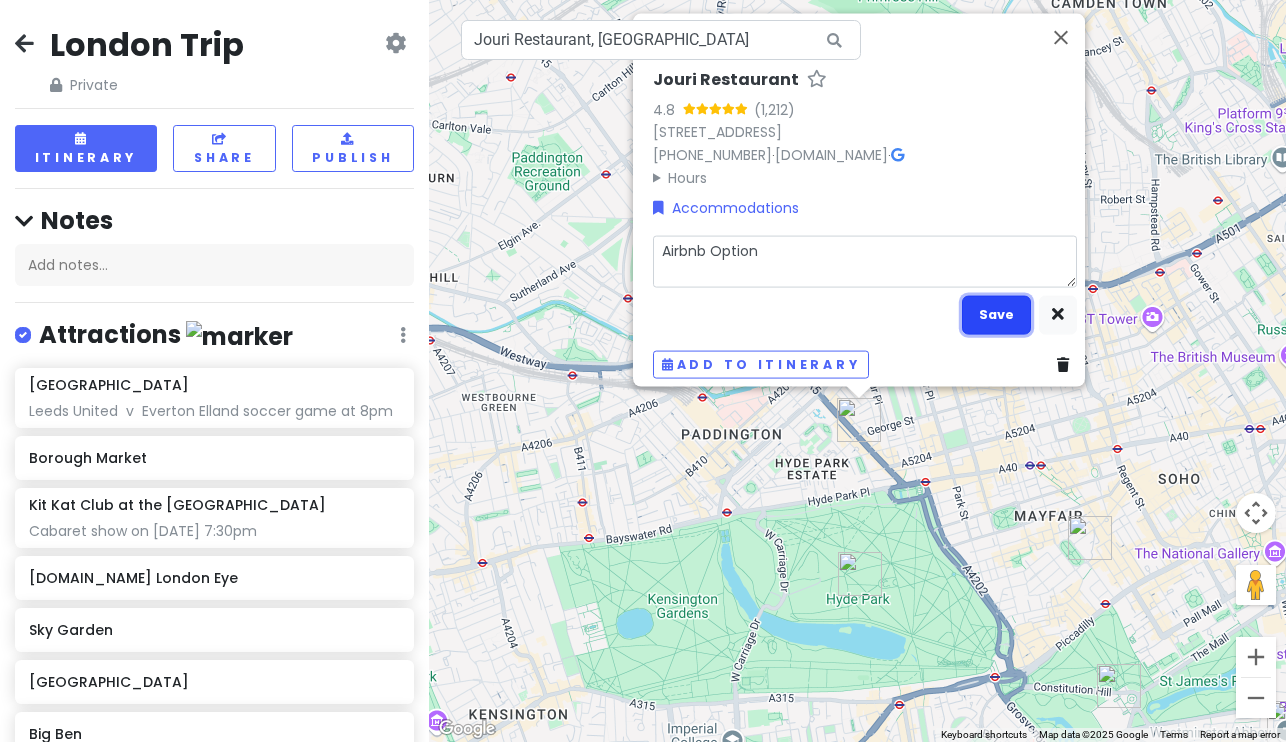 click on "Save" at bounding box center (996, 314) 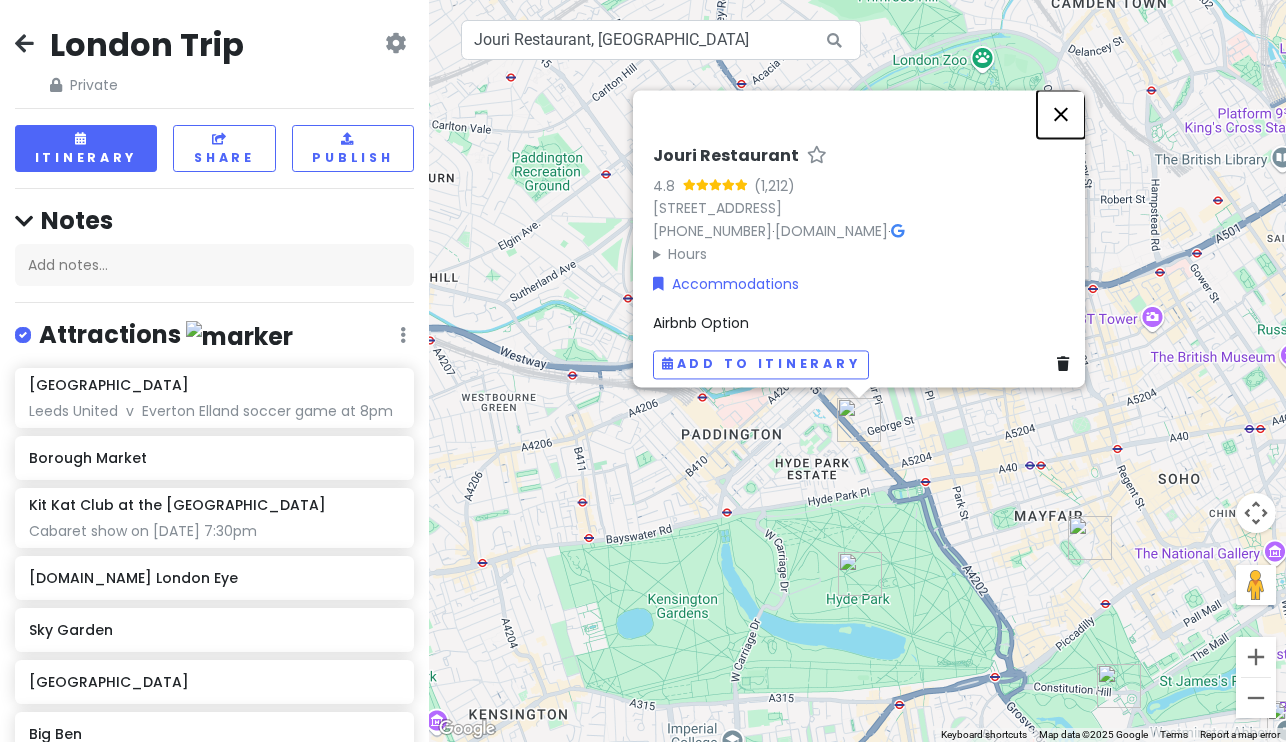 click at bounding box center [1061, 114] 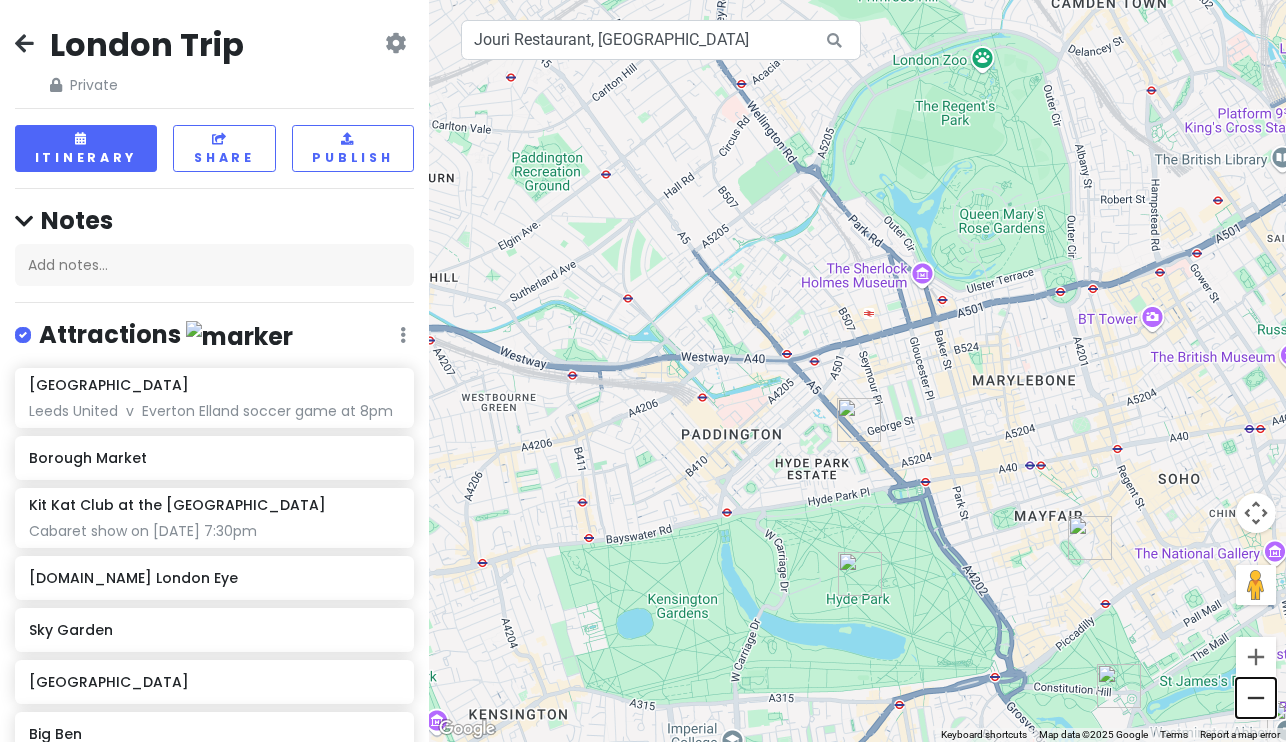 click at bounding box center [1256, 698] 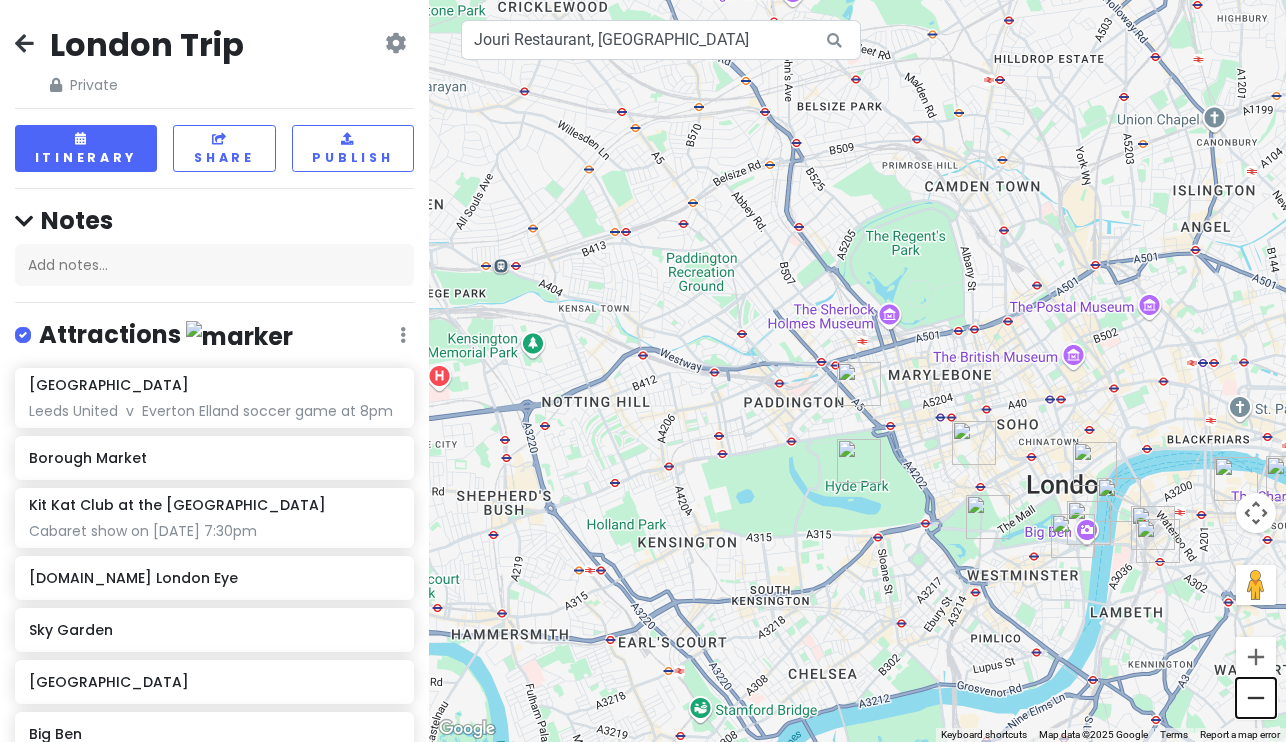 click at bounding box center [1256, 698] 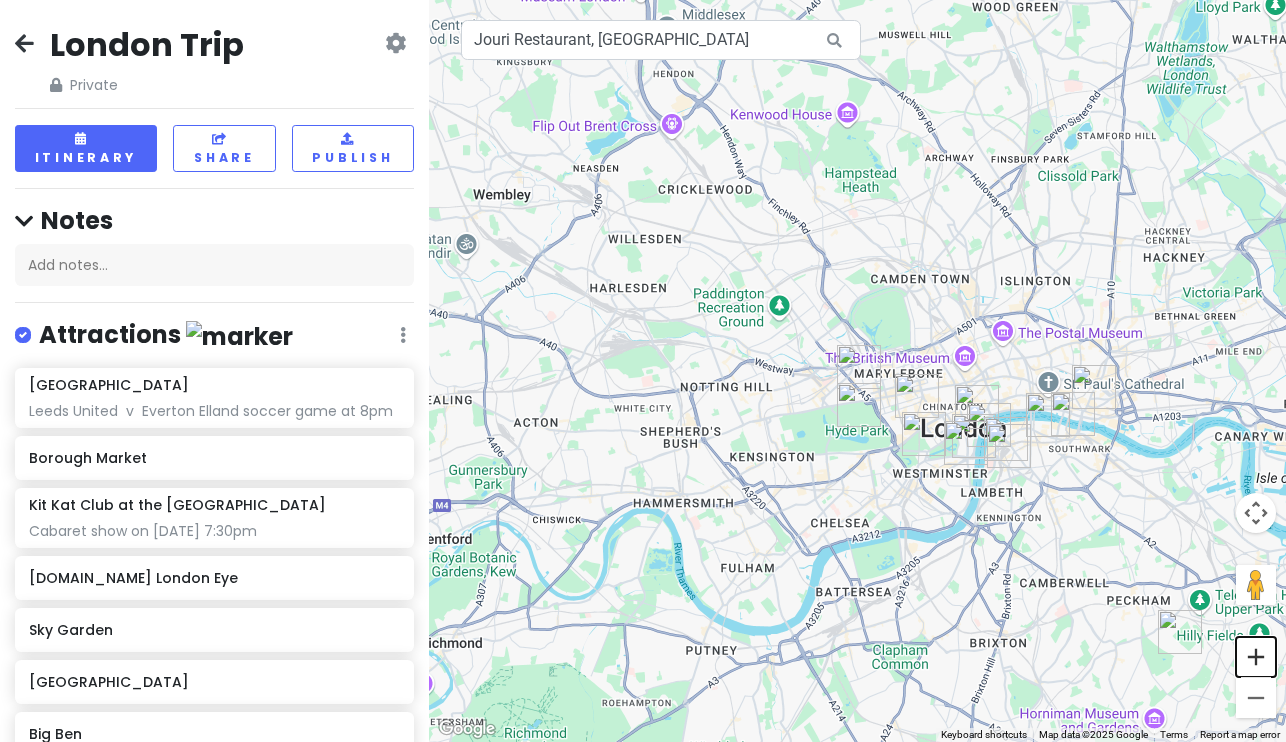 click at bounding box center (1256, 657) 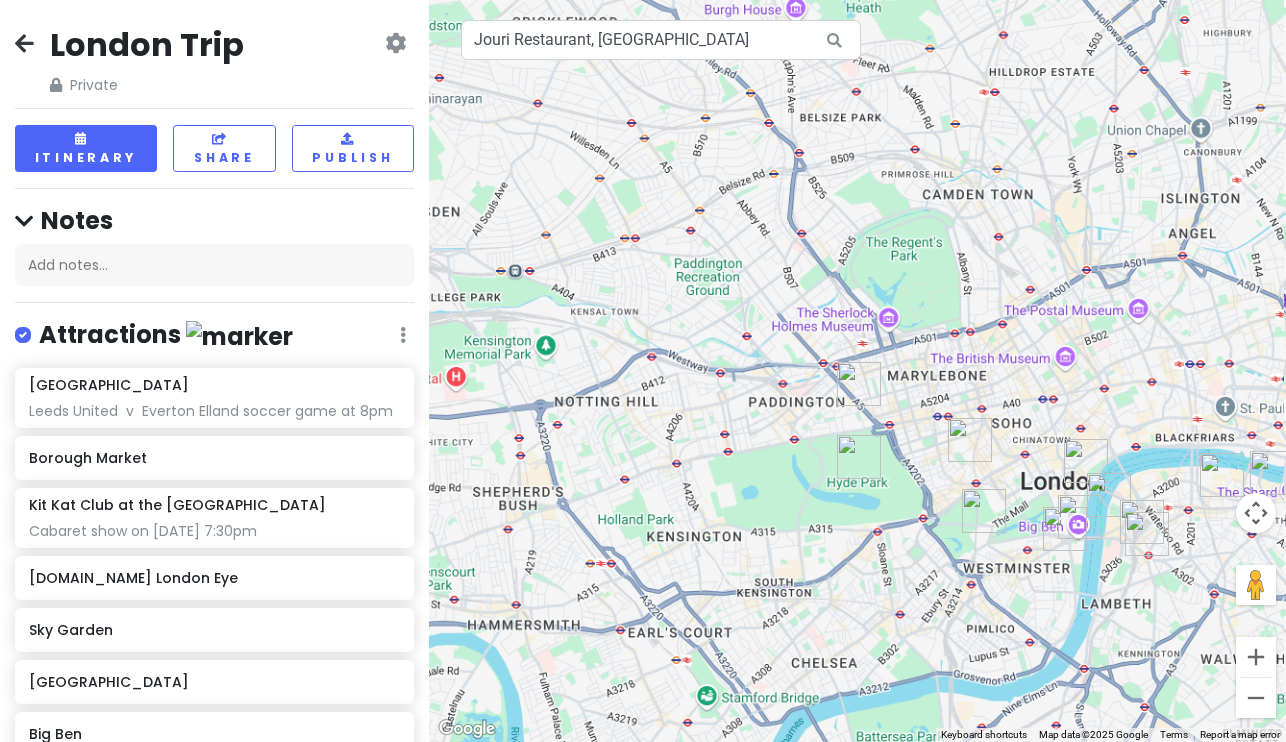 click at bounding box center [1256, 657] 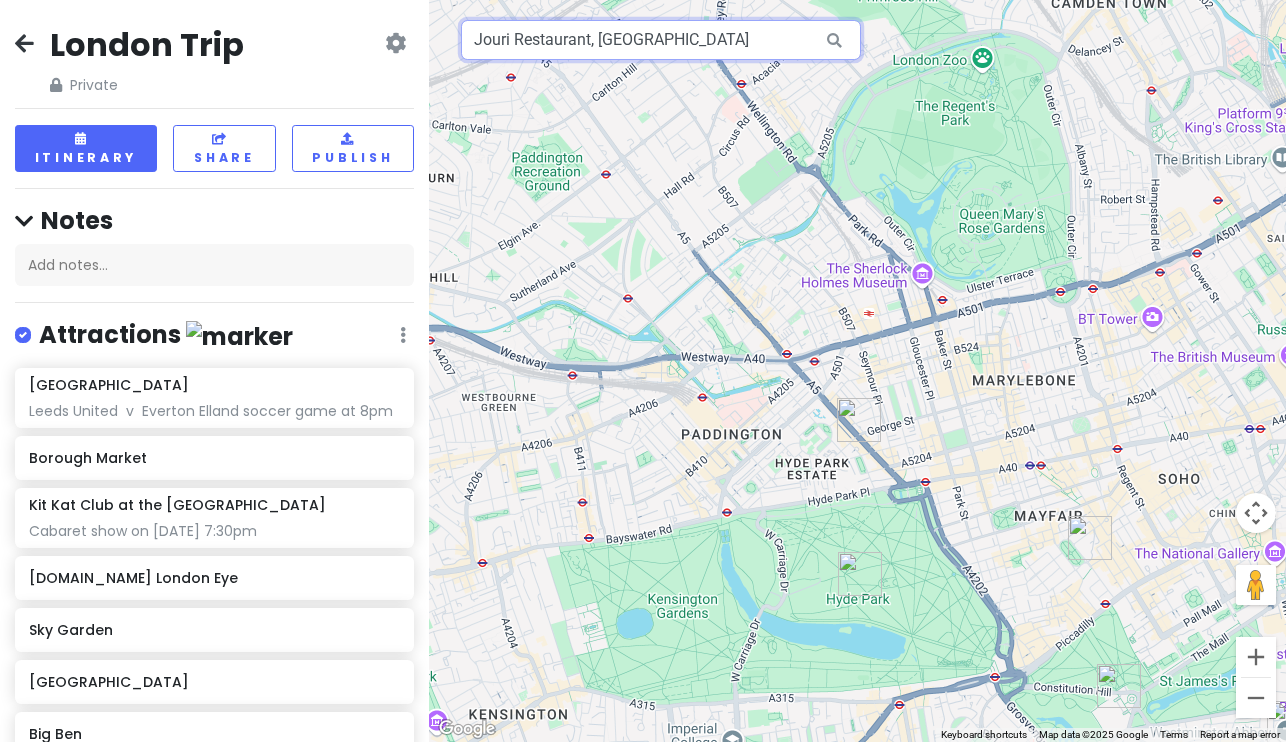 click on "Jouri Restaurant, [GEOGRAPHIC_DATA]" at bounding box center (661, 40) 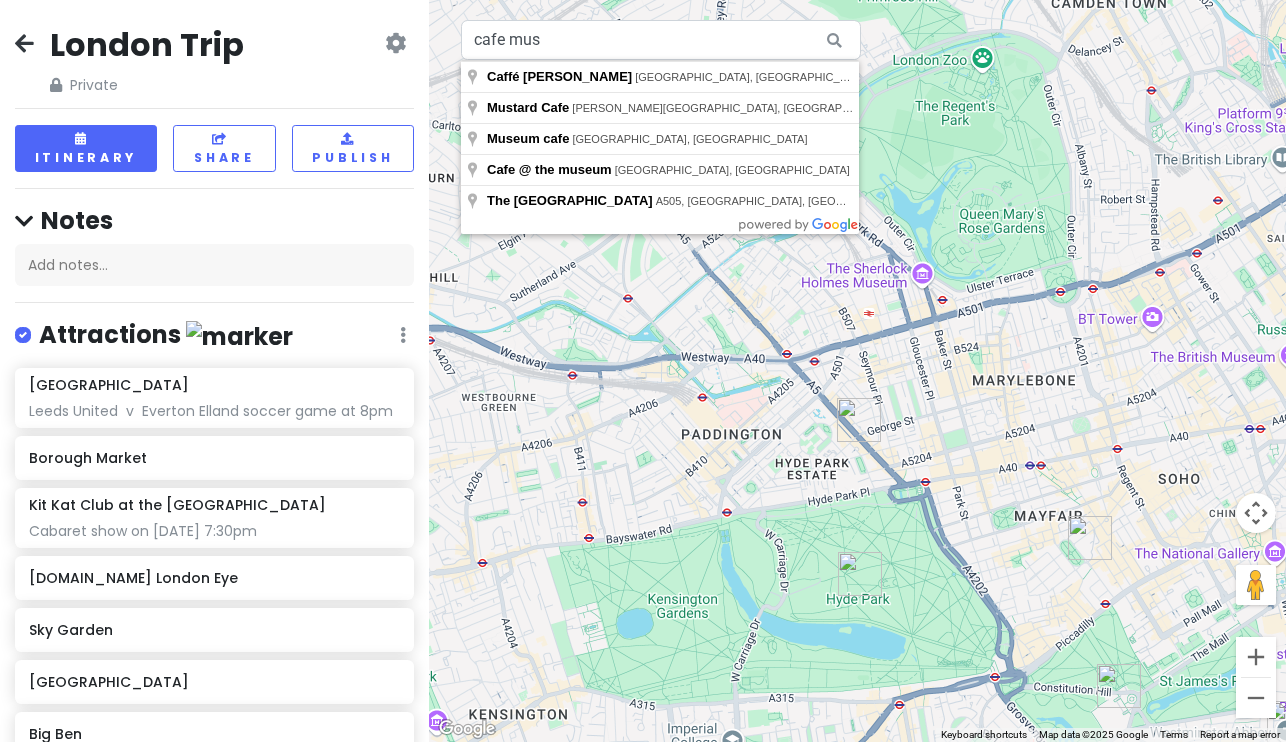 type on "Caffé [PERSON_NAME], [GEOGRAPHIC_DATA], [GEOGRAPHIC_DATA]" 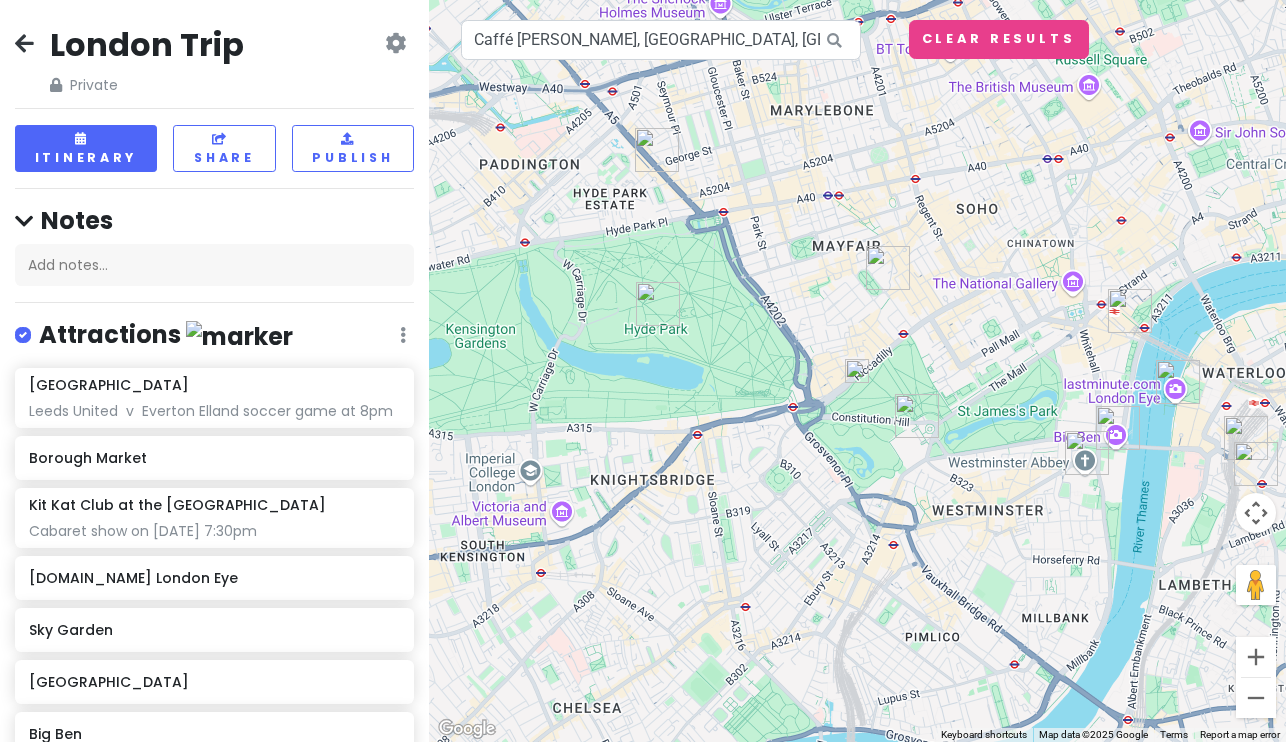 click at bounding box center [857, 371] 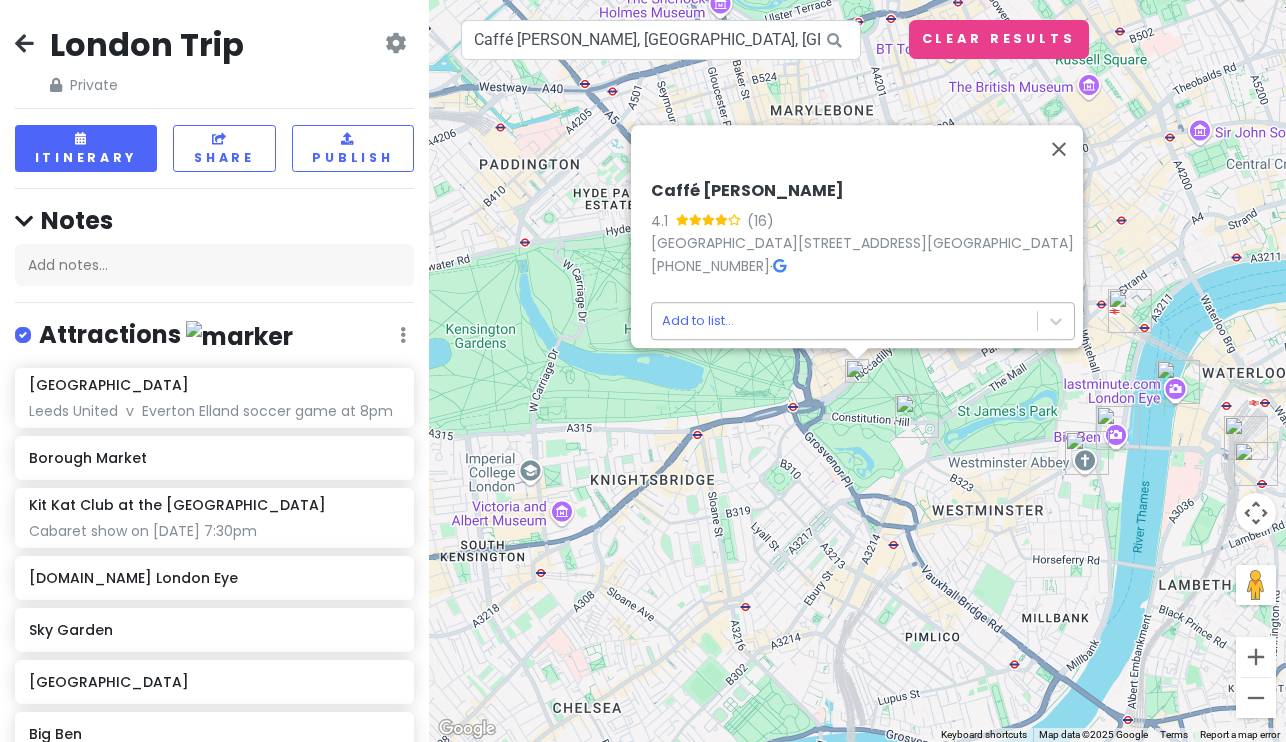 click on "London Trip Private Change Dates Make a Copy Delete Trip Go Pro ⚡️ Give Feedback 💡 Support Scout ☕️ Itinerary Share Publish Notes Add notes... Attractions   Edit Reorder Delete List [GEOGRAPHIC_DATA] [GEOGRAPHIC_DATA] United  v  Everton Elland soccer game at 8pm Borough Market Kit Kat Club at the [GEOGRAPHIC_DATA] Cabaret show on [DATE] 7:30pm [DOMAIN_NAME] [GEOGRAPHIC_DATA] [GEOGRAPHIC_DATA] [GEOGRAPHIC_DATA] [GEOGRAPHIC_DATA][PERSON_NAME][GEOGRAPHIC_DATA] Food   Edit Reorder Delete List Sexy Fish Mayfair Accommodations   Edit Reorder Delete List Find hotels on [DOMAIN_NAME] [GEOGRAPHIC_DATA] Potential hotel Ryman Stationery Potential Airbnb (near stationary store) [GEOGRAPHIC_DATA] Potential Hotel [PERSON_NAME] [GEOGRAPHIC_DATA] Potential apartment option Jouri Restaurant Airbnb Option Transit   Edit Reorder Delete List [GEOGRAPHIC_DATA] we fly out of 8/19 [GEOGRAPHIC_DATA] [GEOGRAPHIC_DATA] Long Stay Car Park Airport [PERSON_NAME] and Rhei fly into 8/16 + Add a section ← Move left → Move right ↑ Move up ↓ Move down + Zoom in - Zoom out x" at bounding box center (643, 371) 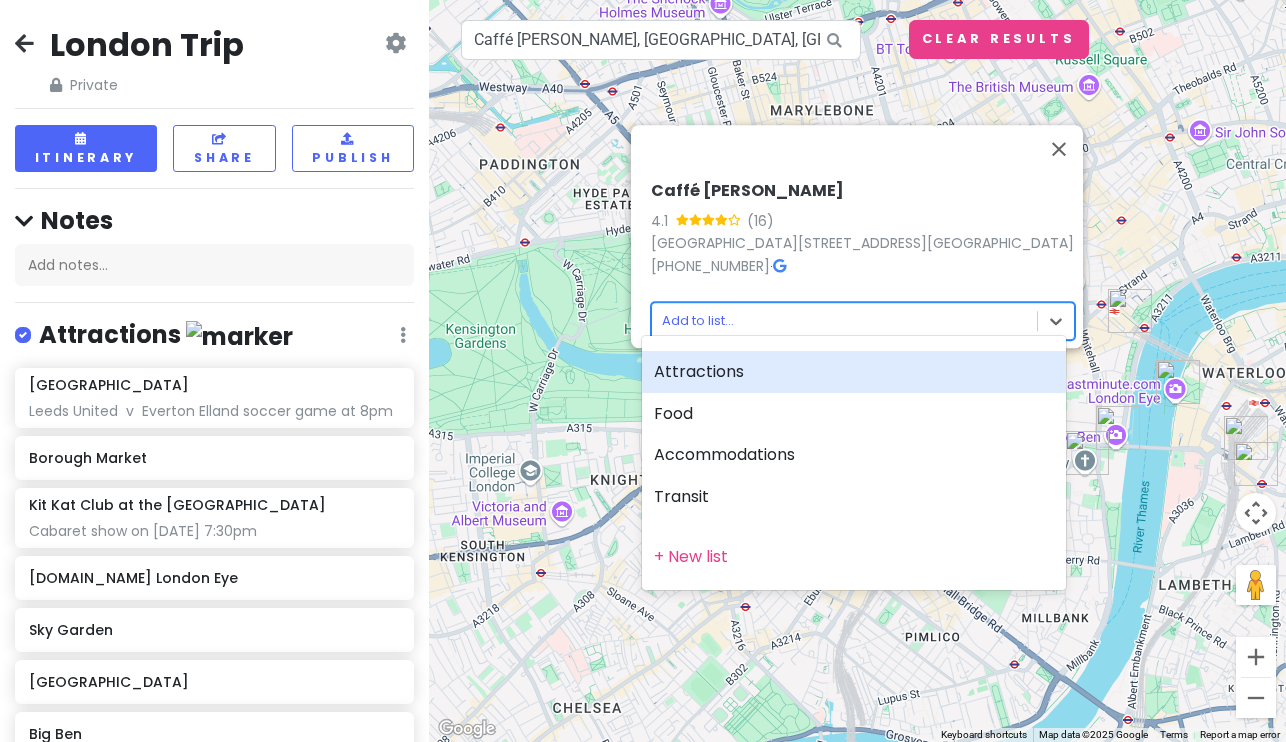 click at bounding box center [643, 371] 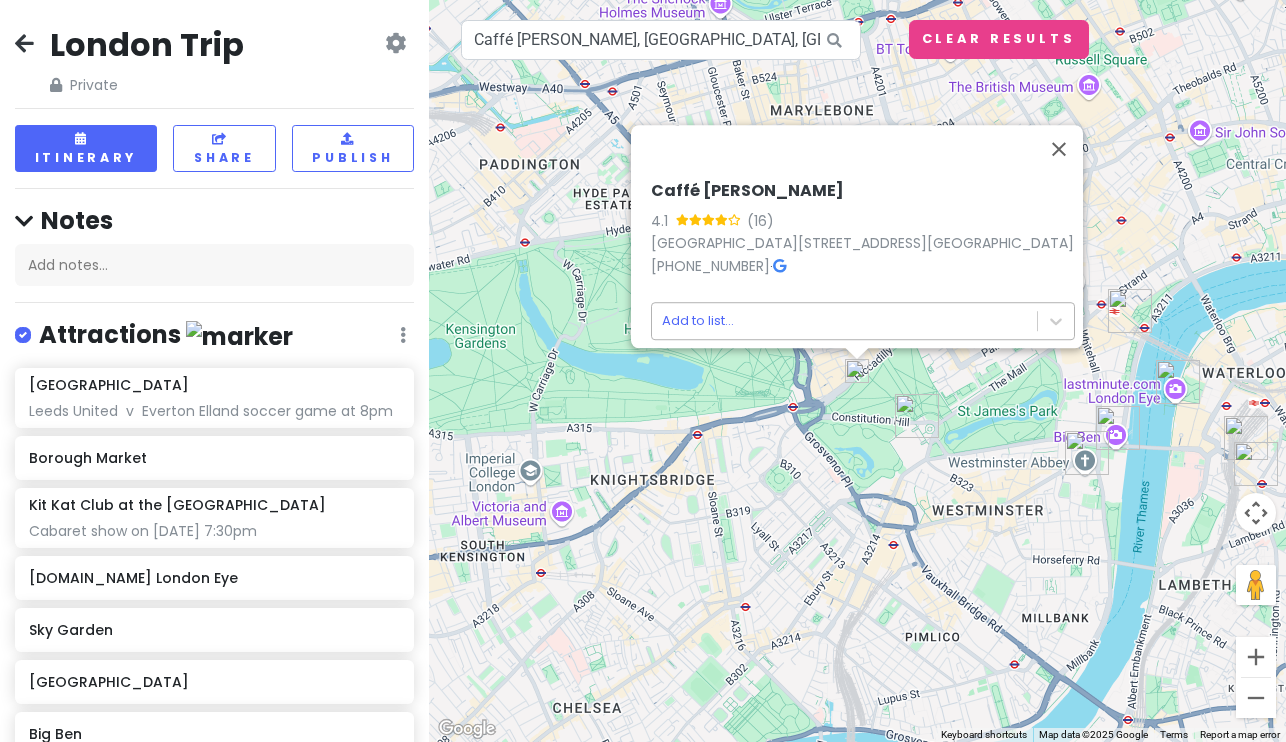 click on "London Trip Private Change Dates Make a Copy Delete Trip Go Pro ⚡️ Give Feedback 💡 Support Scout ☕️ Itinerary Share Publish Notes Add notes... Attractions   Edit Reorder Delete List [GEOGRAPHIC_DATA] [GEOGRAPHIC_DATA] United  v  Everton Elland soccer game at 8pm Borough Market Kit Kat Club at the [GEOGRAPHIC_DATA] Cabaret show on [DATE] 7:30pm [DOMAIN_NAME] [GEOGRAPHIC_DATA] [GEOGRAPHIC_DATA] [GEOGRAPHIC_DATA] [GEOGRAPHIC_DATA][PERSON_NAME][GEOGRAPHIC_DATA] Food   Edit Reorder Delete List Sexy Fish Mayfair Accommodations   Edit Reorder Delete List Find hotels on [DOMAIN_NAME] [GEOGRAPHIC_DATA] Potential hotel Ryman Stationery Potential Airbnb (near stationary store) [GEOGRAPHIC_DATA] Potential Hotel [PERSON_NAME] [GEOGRAPHIC_DATA] Potential apartment option Jouri Restaurant Airbnb Option Transit   Edit Reorder Delete List [GEOGRAPHIC_DATA] we fly out of 8/19 [GEOGRAPHIC_DATA] [GEOGRAPHIC_DATA] Long Stay Car Park Airport [PERSON_NAME] and Rhei fly into 8/16 + Add a section ← Move left → Move right ↑ Move up ↓ Move down + Zoom in - Zoom out x" at bounding box center (643, 371) 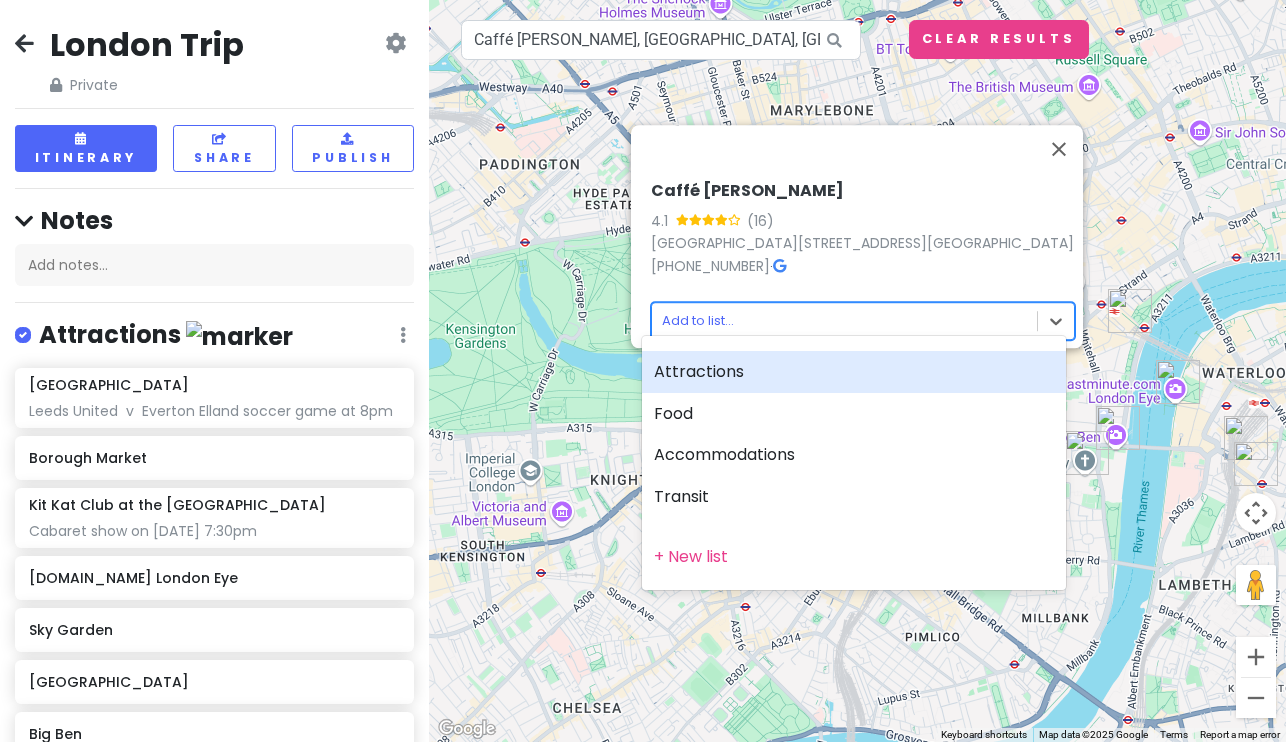 click at bounding box center [643, 371] 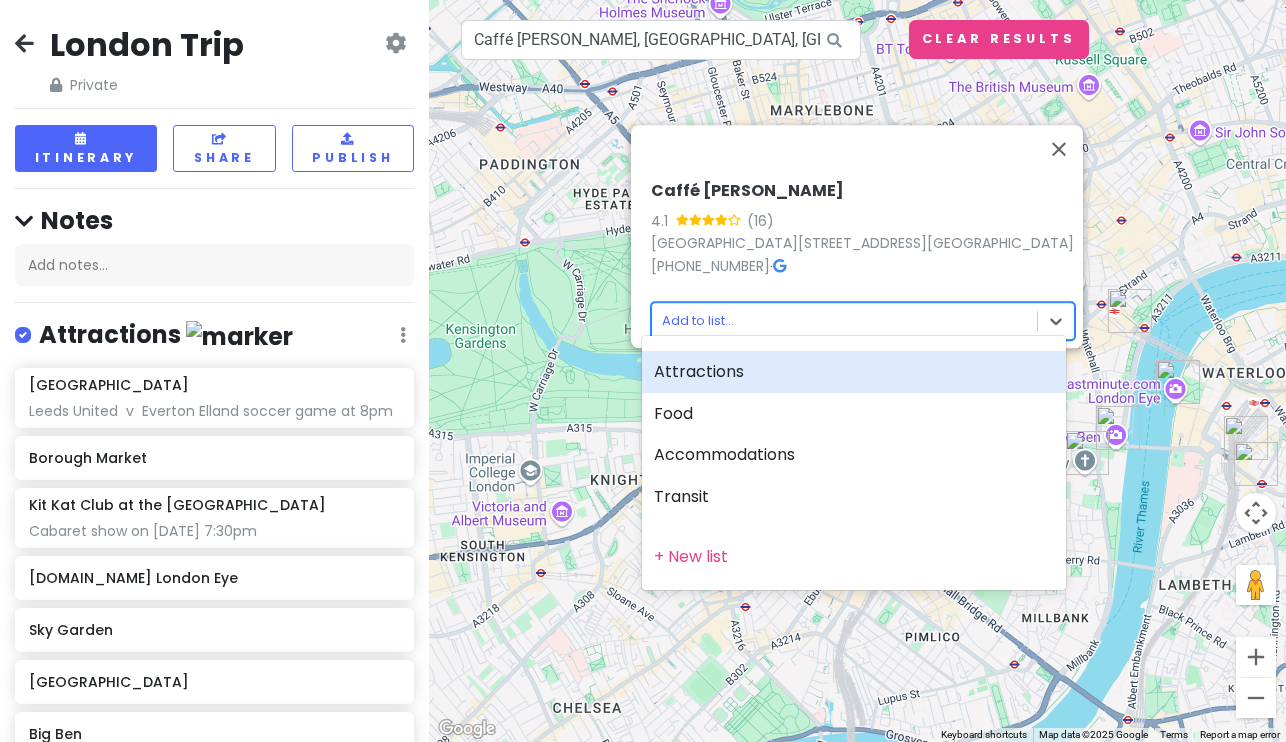 click on "London Trip Private Change Dates Make a Copy Delete Trip Go Pro ⚡️ Give Feedback 💡 Support Scout ☕️ Itinerary Share Publish Notes Add notes... Attractions   Edit Reorder Delete List [GEOGRAPHIC_DATA] [GEOGRAPHIC_DATA] United  v  Everton Elland soccer game at 8pm Borough Market Kit Kat Club at the [GEOGRAPHIC_DATA] Cabaret show on [DATE] 7:30pm [DOMAIN_NAME] [GEOGRAPHIC_DATA] [GEOGRAPHIC_DATA] [GEOGRAPHIC_DATA] [GEOGRAPHIC_DATA][PERSON_NAME][GEOGRAPHIC_DATA] Food   Edit Reorder Delete List Sexy Fish Mayfair Accommodations   Edit Reorder Delete List Find hotels on [DOMAIN_NAME] [GEOGRAPHIC_DATA] Potential hotel Ryman Stationery Potential Airbnb (near stationary store) [GEOGRAPHIC_DATA] Potential Hotel [PERSON_NAME] [GEOGRAPHIC_DATA] Potential apartment option Jouri Restaurant Airbnb Option Transit   Edit Reorder Delete List [GEOGRAPHIC_DATA] we fly out of 8/19 [GEOGRAPHIC_DATA] [GEOGRAPHIC_DATA] Long Stay Car Park Airport [PERSON_NAME] and Rhei fly into 8/16 + Add a section ← Move left → Move right ↑ Move up ↓ Move down + Zoom in - Zoom out" at bounding box center [643, 371] 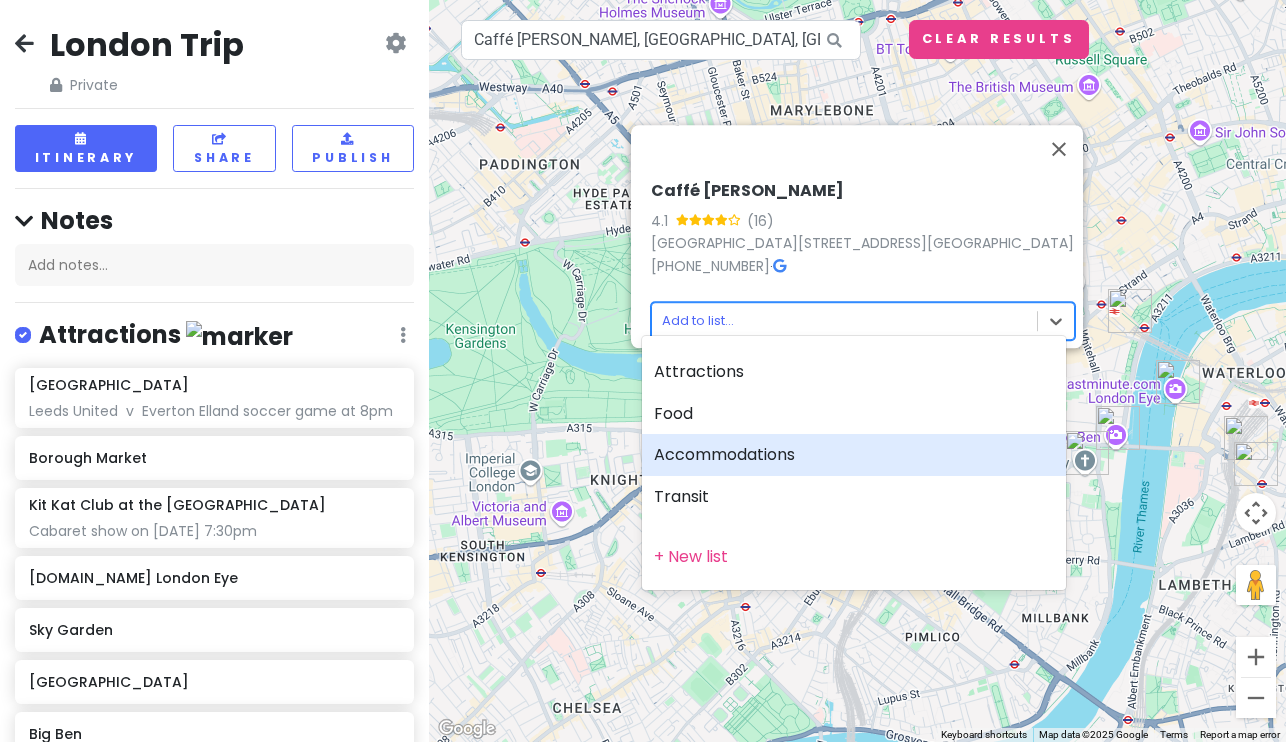 click on "Accommodations" at bounding box center (854, 455) 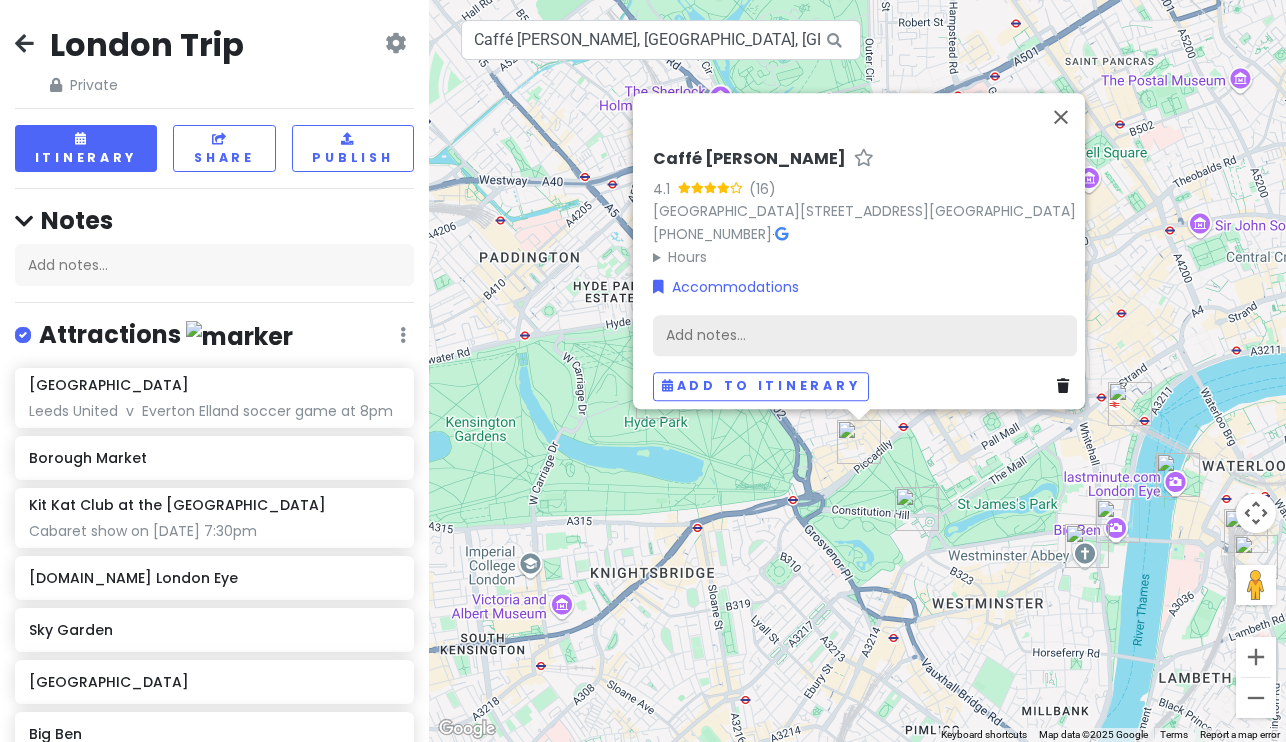 click on "Add notes..." at bounding box center [865, 336] 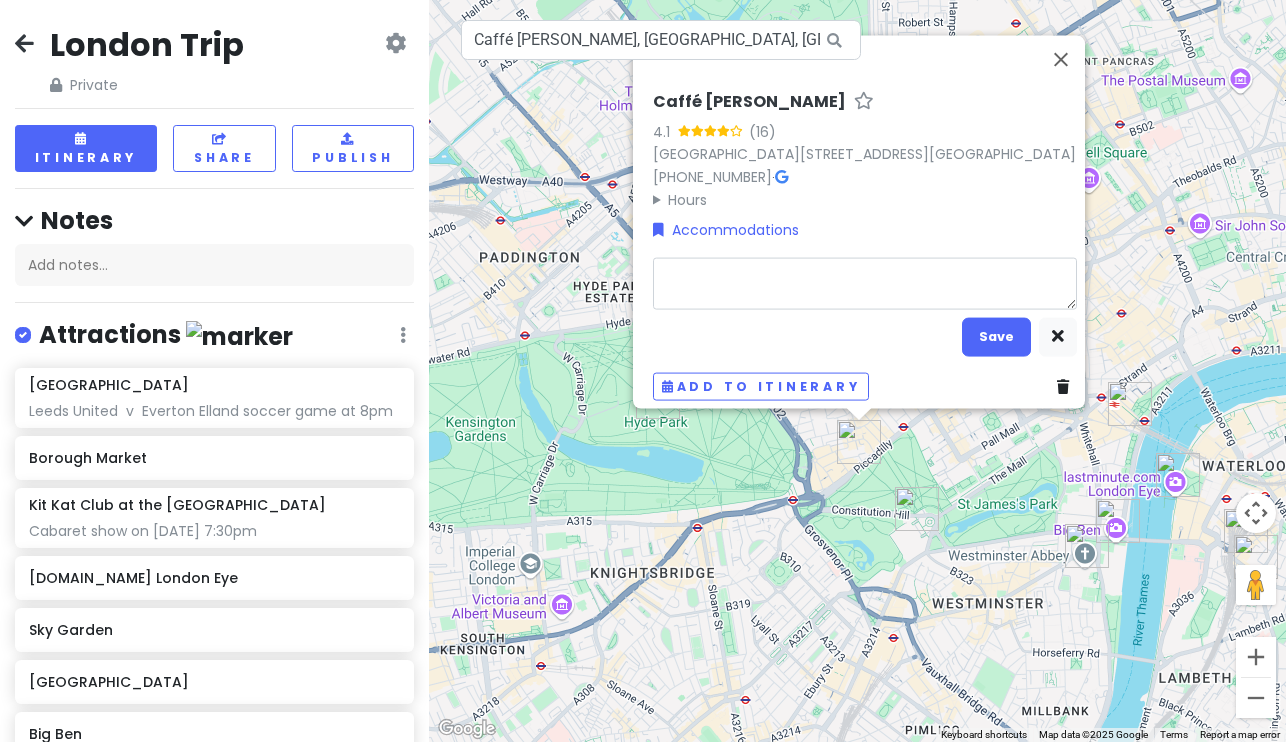 type on "x" 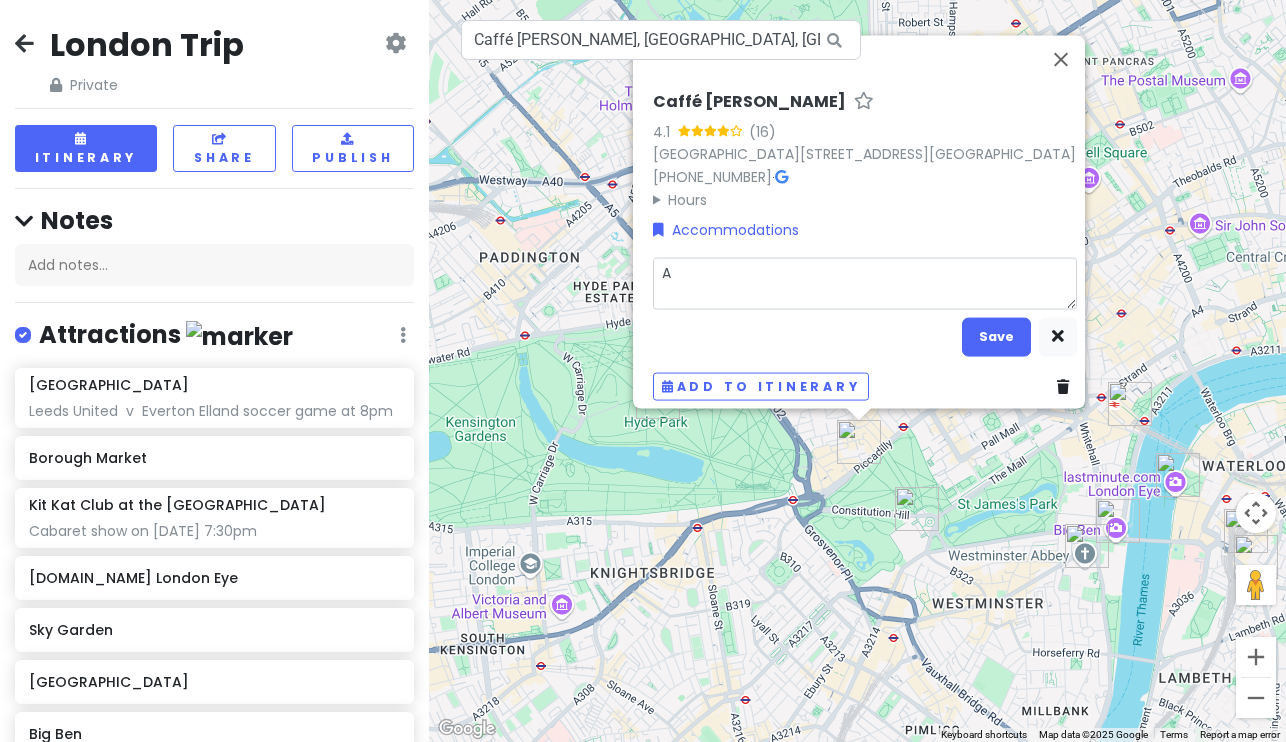 type on "Ai" 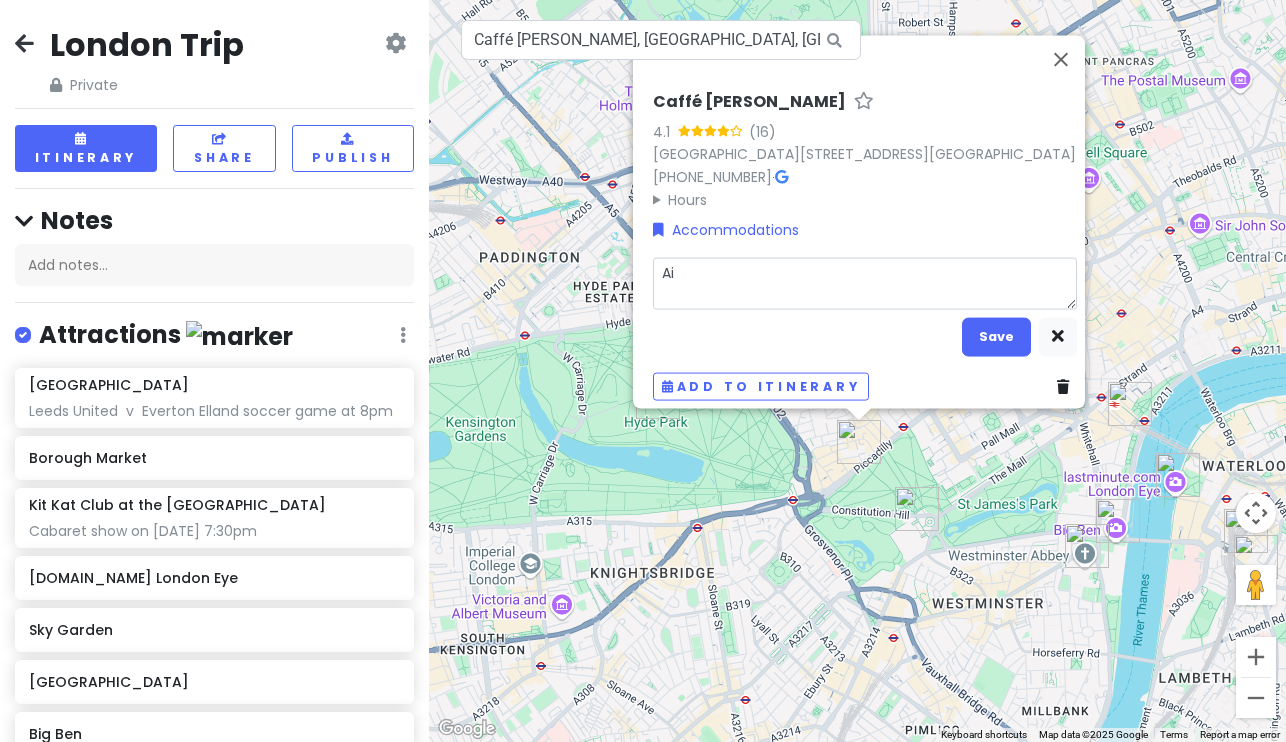 type on "x" 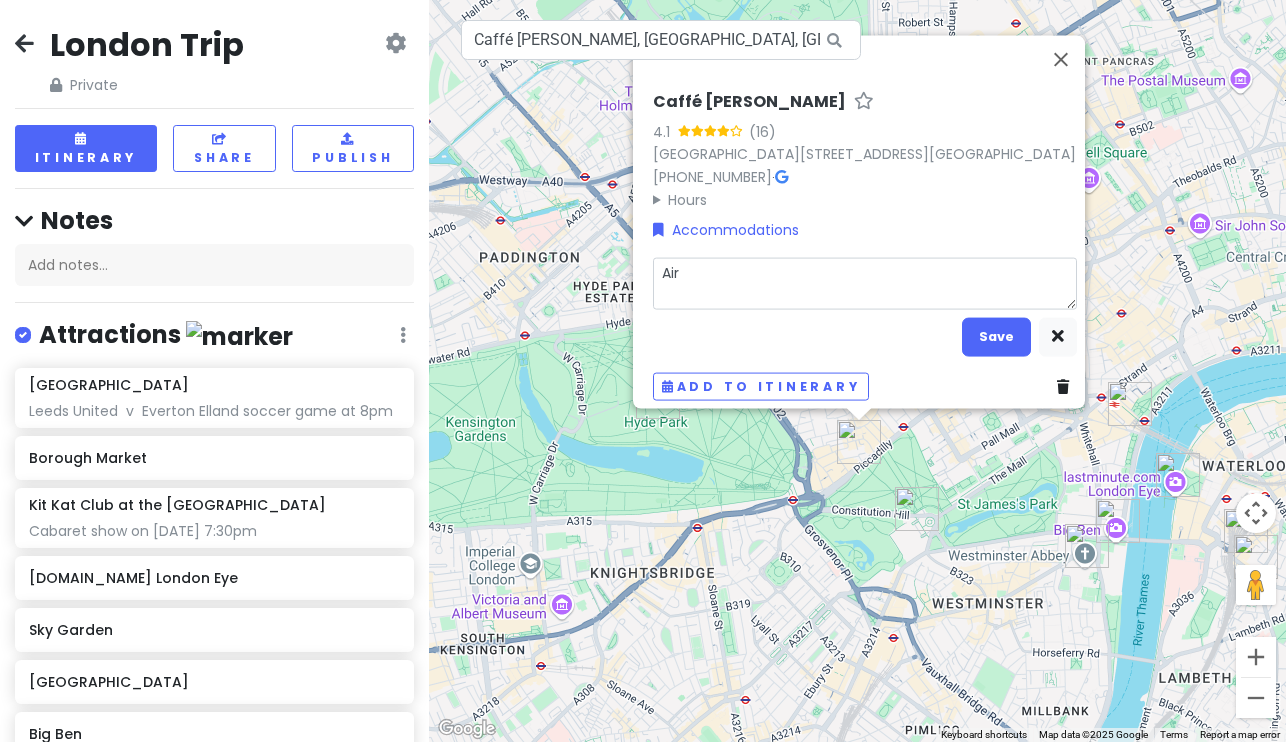 type on "Airb" 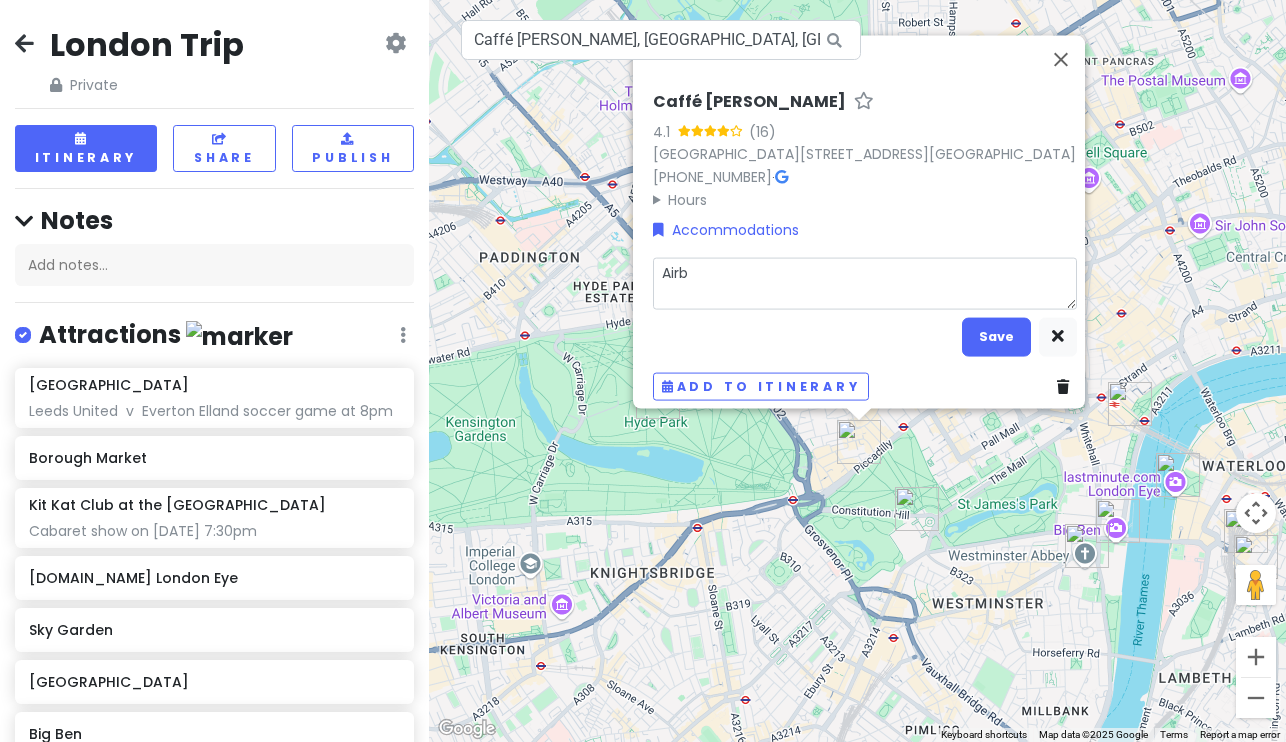 type on "x" 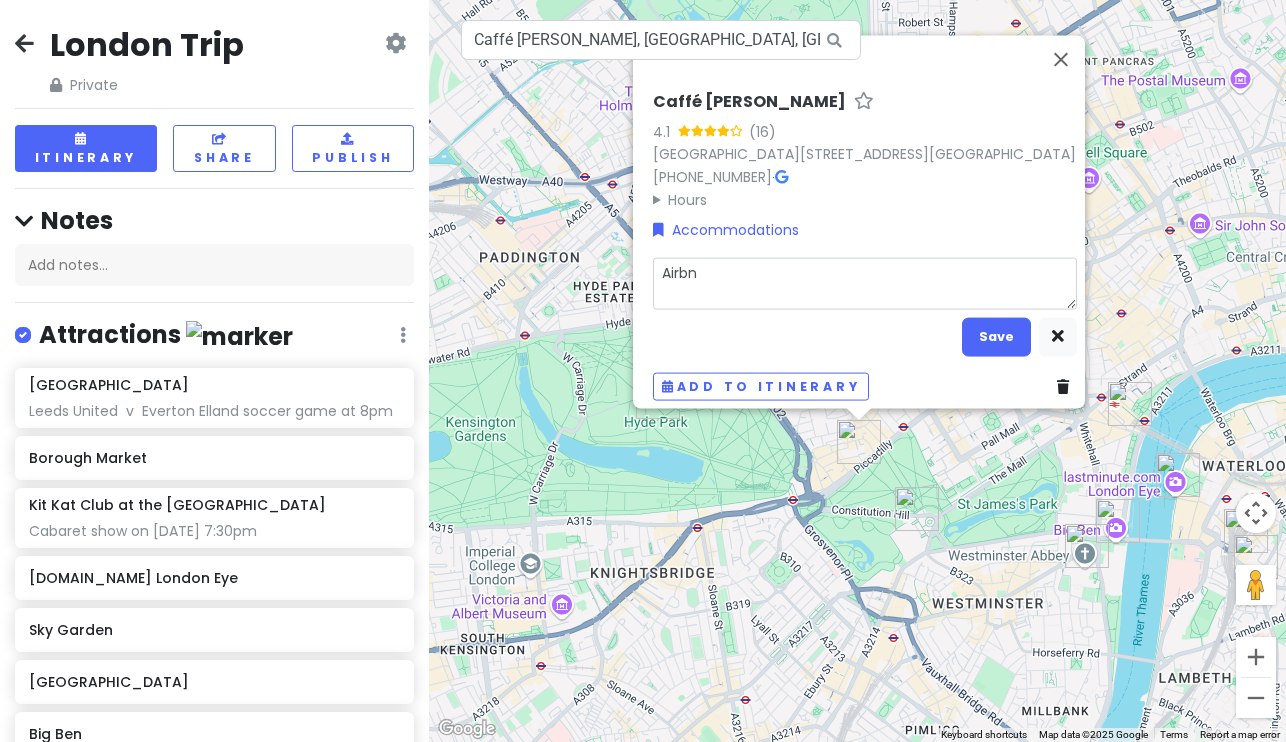 type on "x" 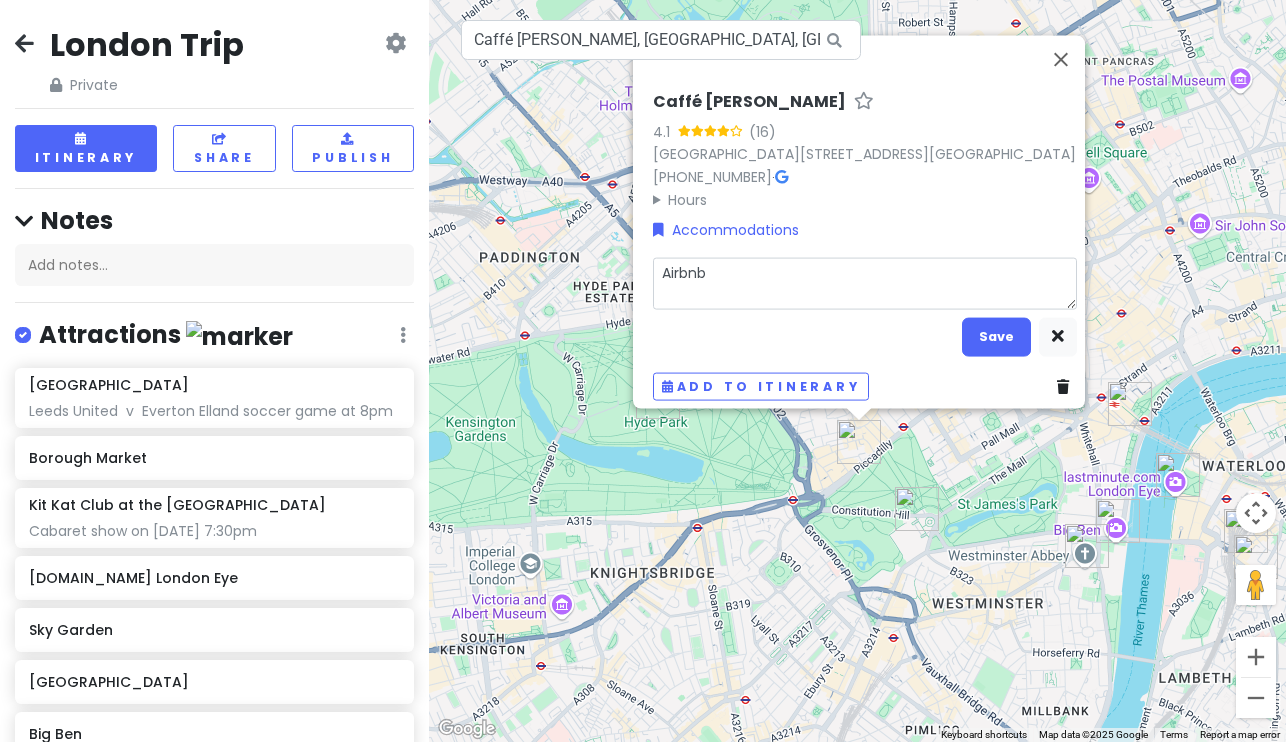 type on "x" 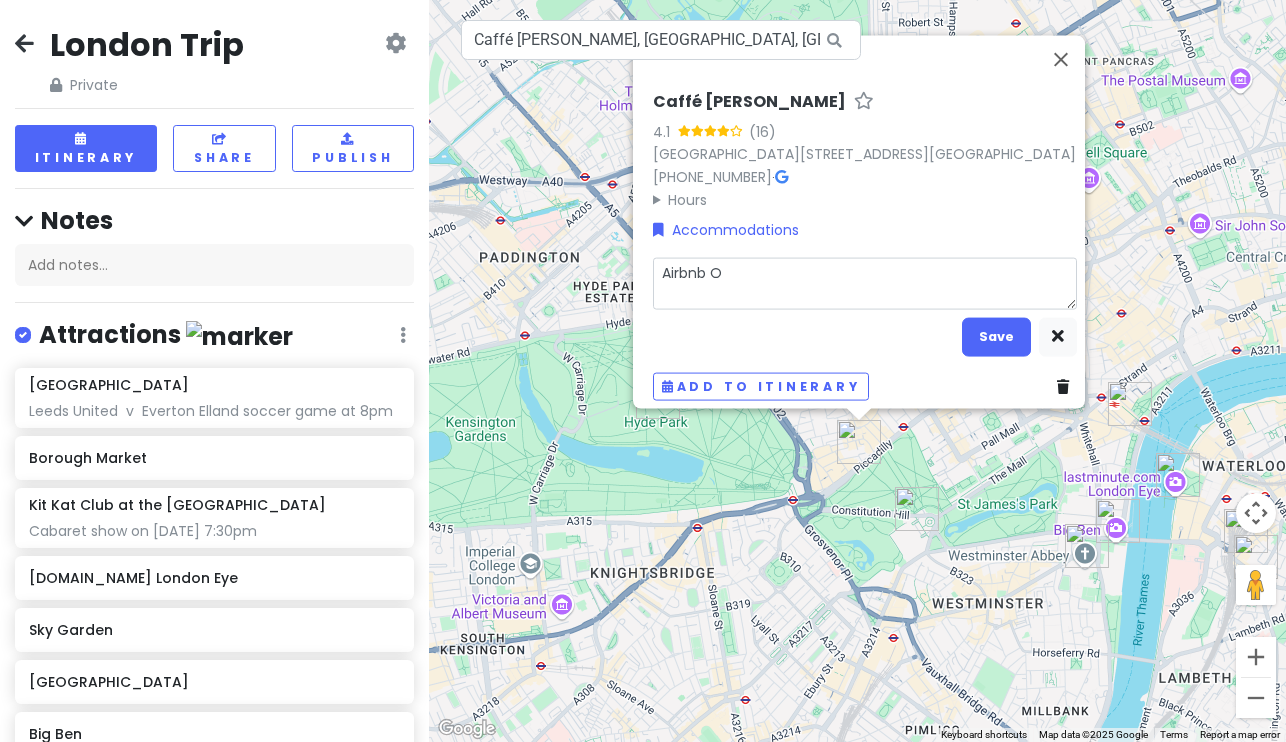 type on "x" 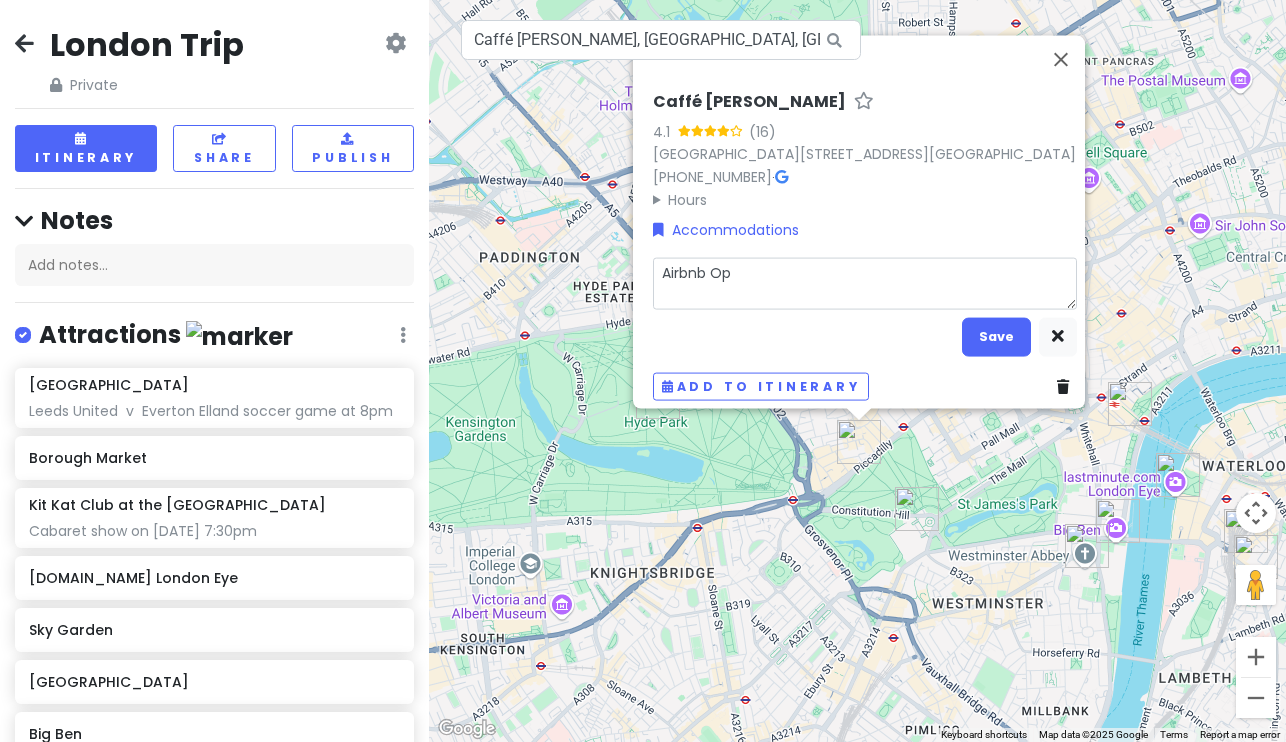 type on "x" 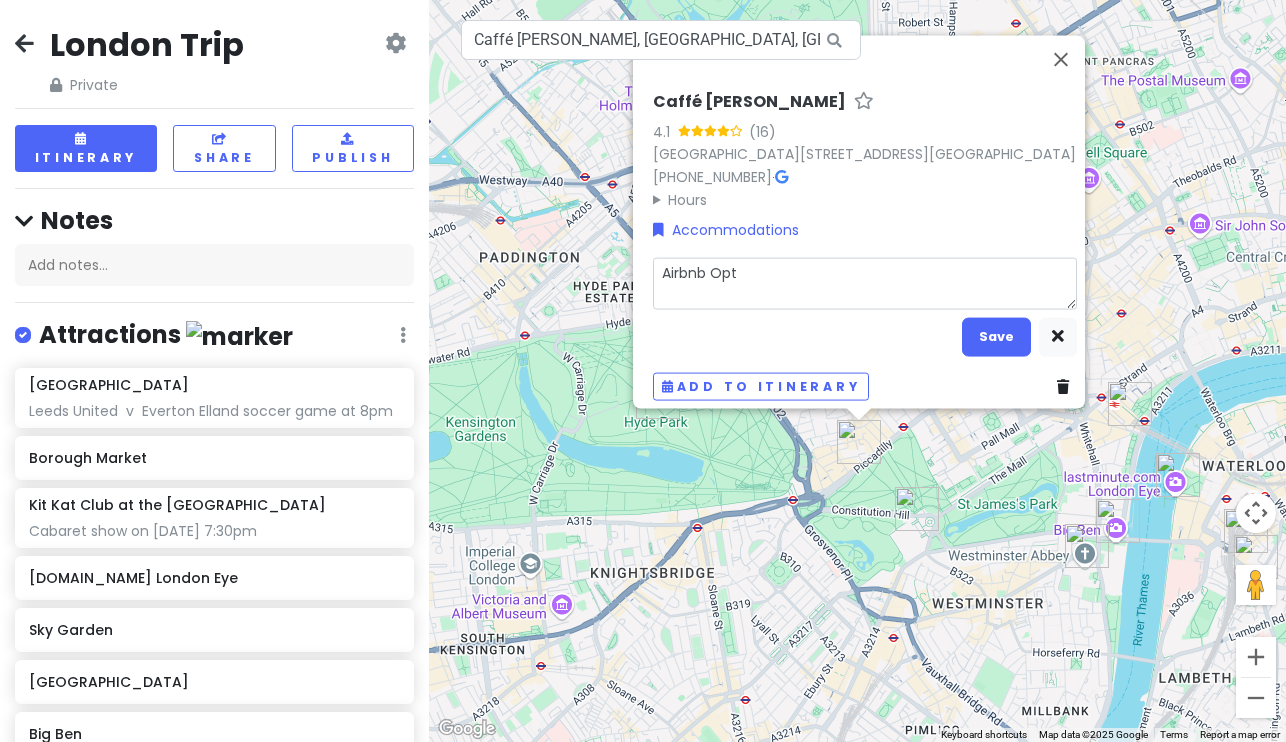 type on "x" 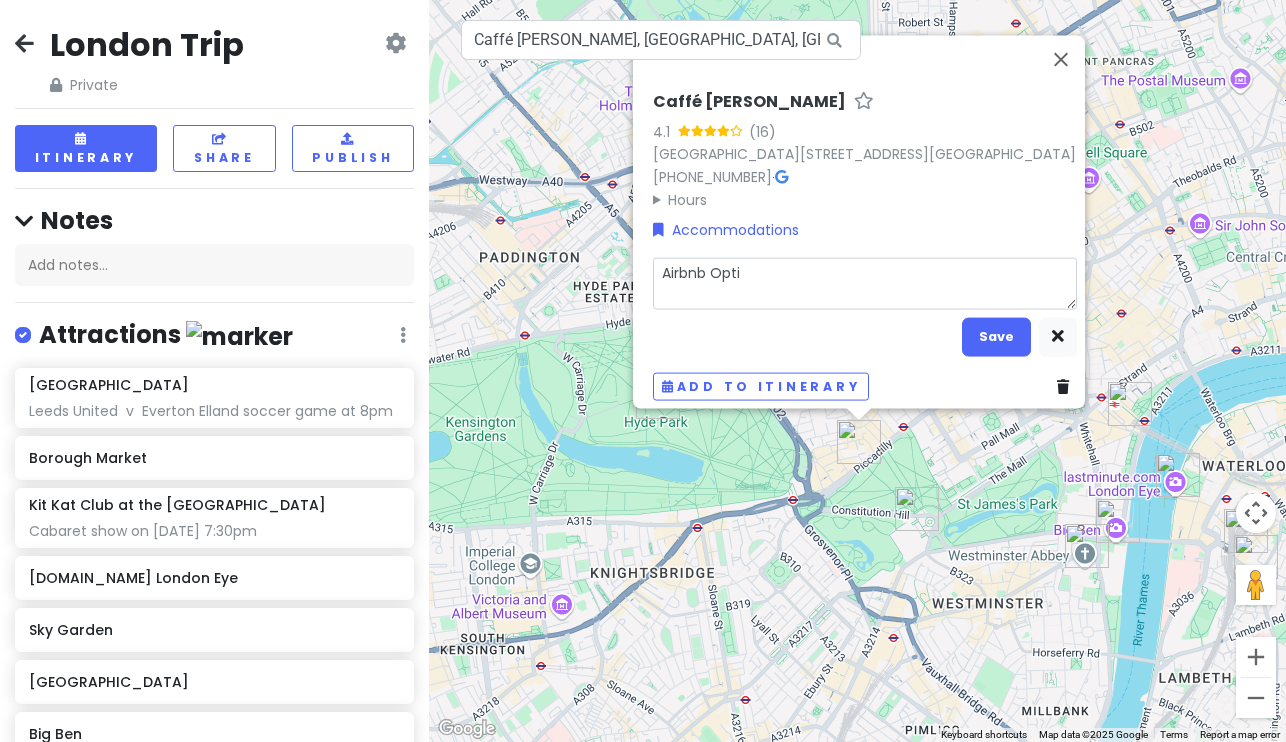 type on "x" 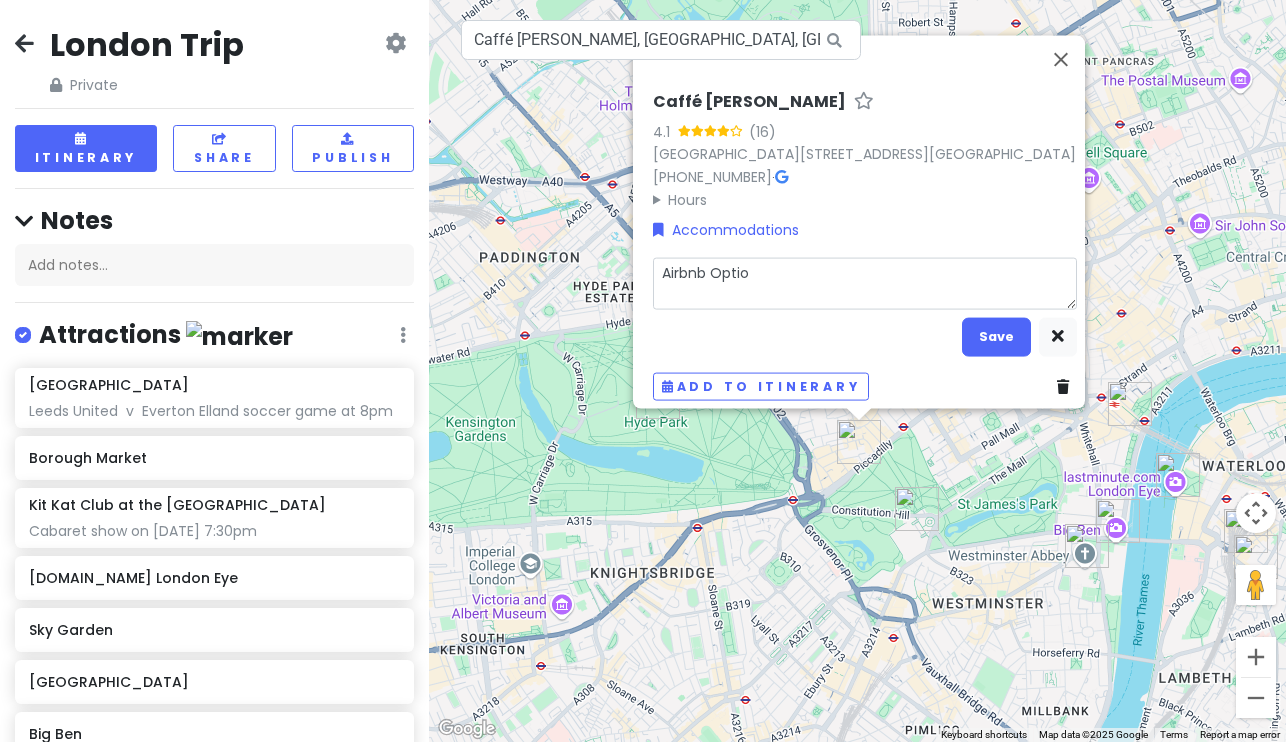 type on "x" 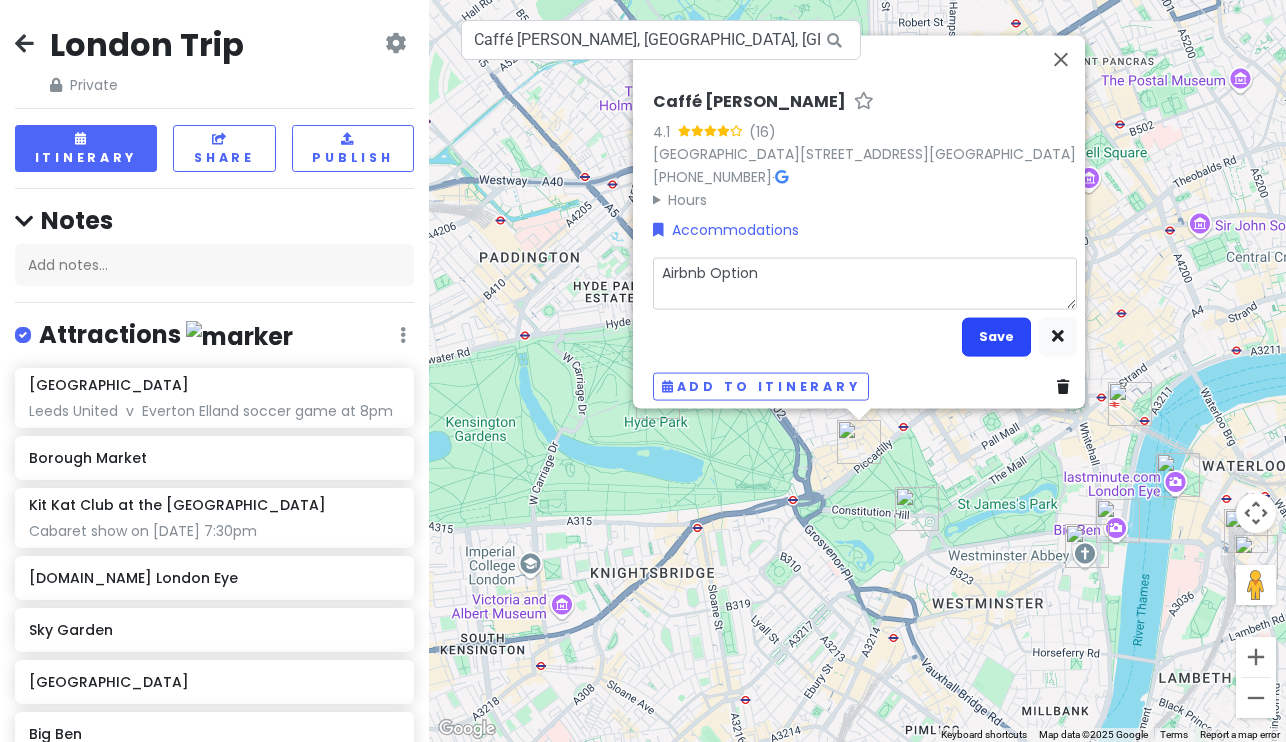 type on "Airbnb Option" 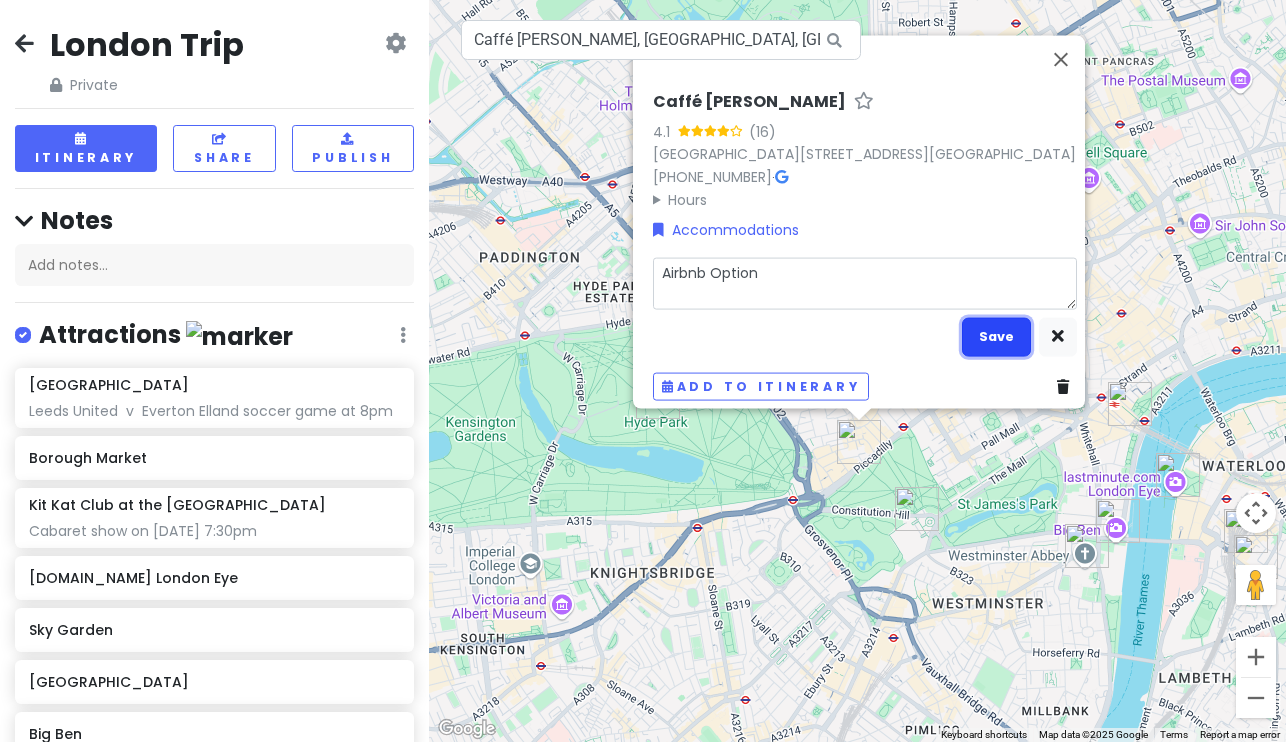 click on "Save" at bounding box center [996, 336] 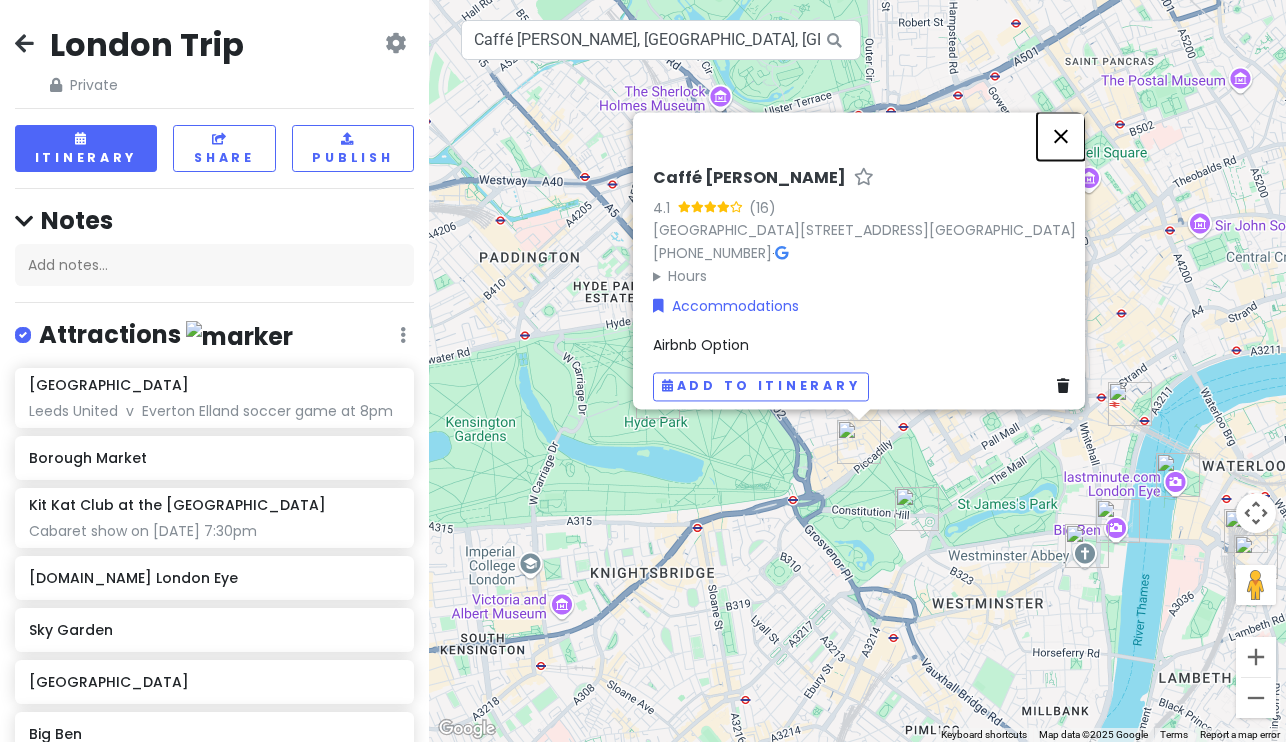 click at bounding box center [1061, 136] 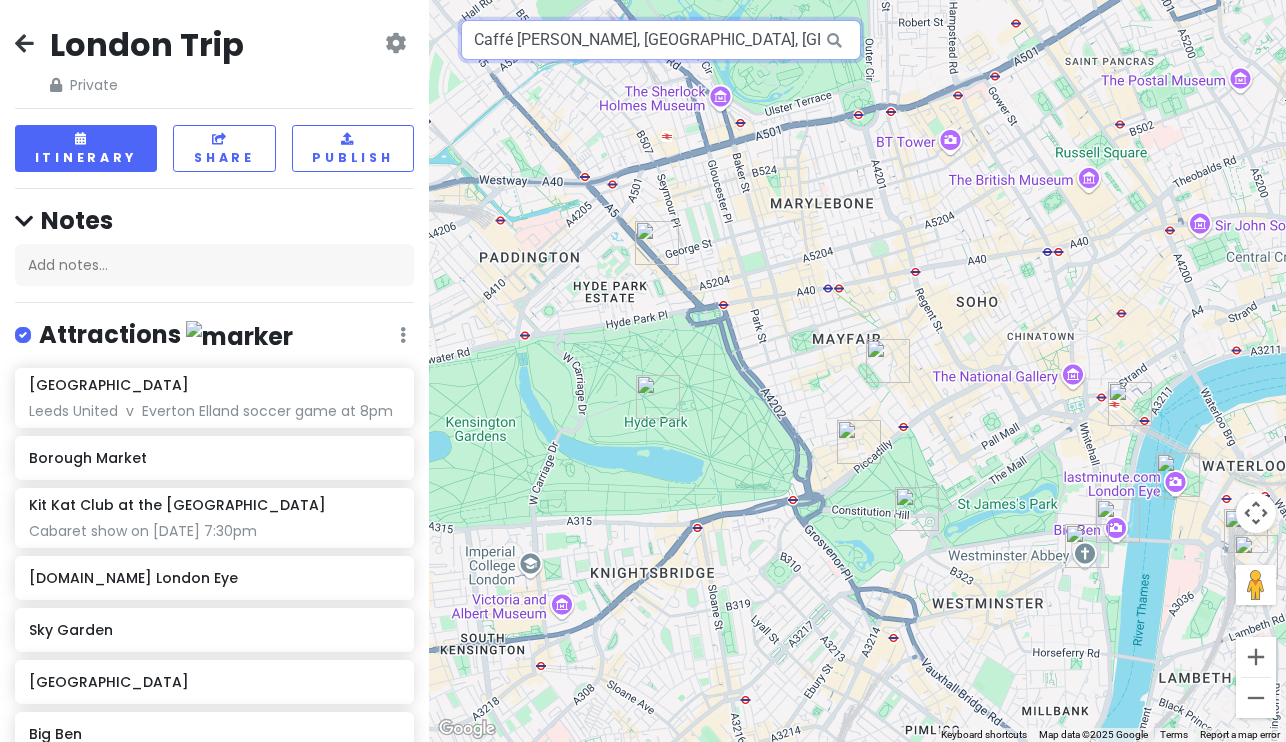 click on "Caffé [PERSON_NAME], [GEOGRAPHIC_DATA], [GEOGRAPHIC_DATA]" at bounding box center [661, 40] 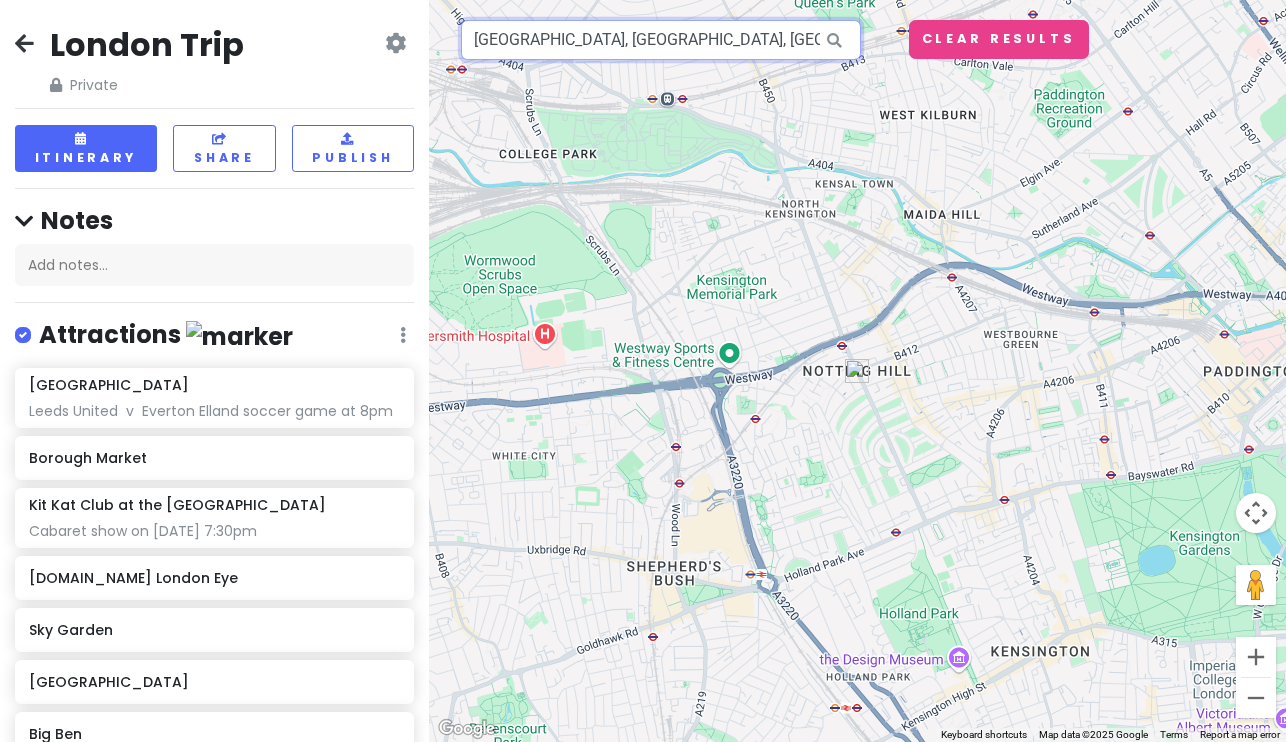 click on "[GEOGRAPHIC_DATA], [GEOGRAPHIC_DATA], [GEOGRAPHIC_DATA]" at bounding box center (661, 40) 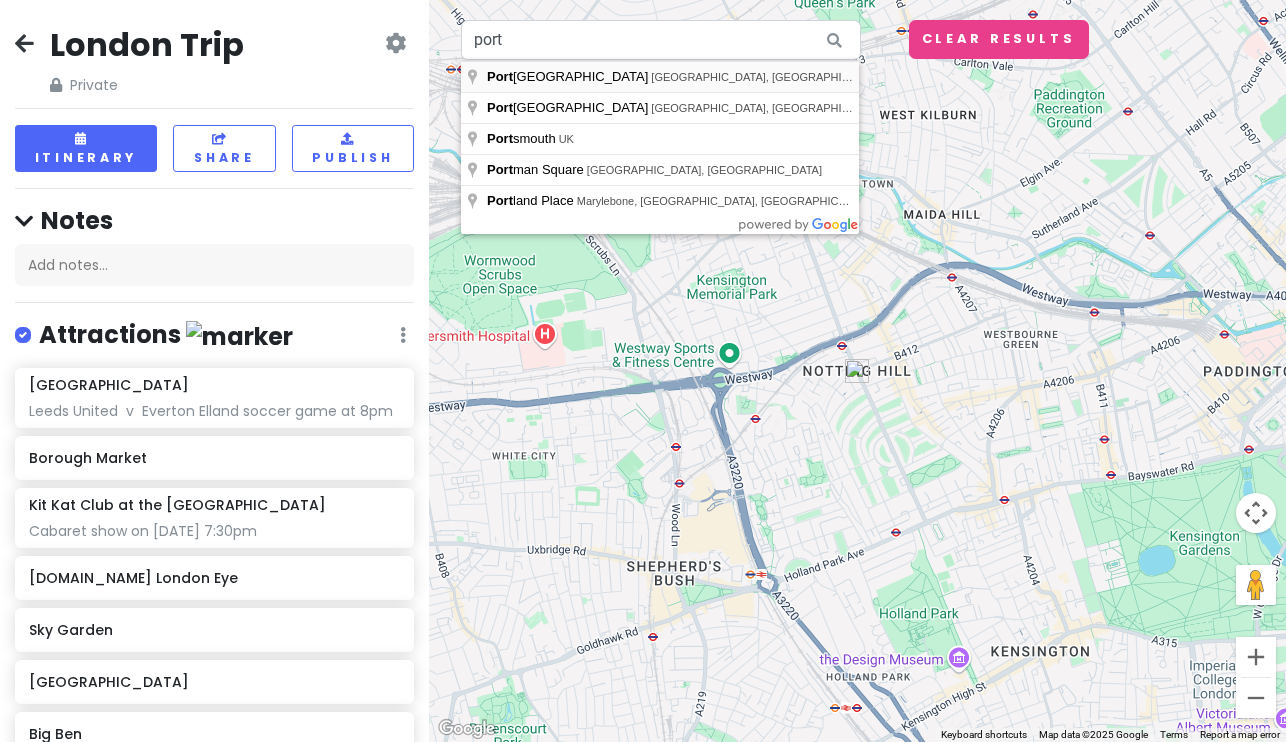 type on "[GEOGRAPHIC_DATA]" 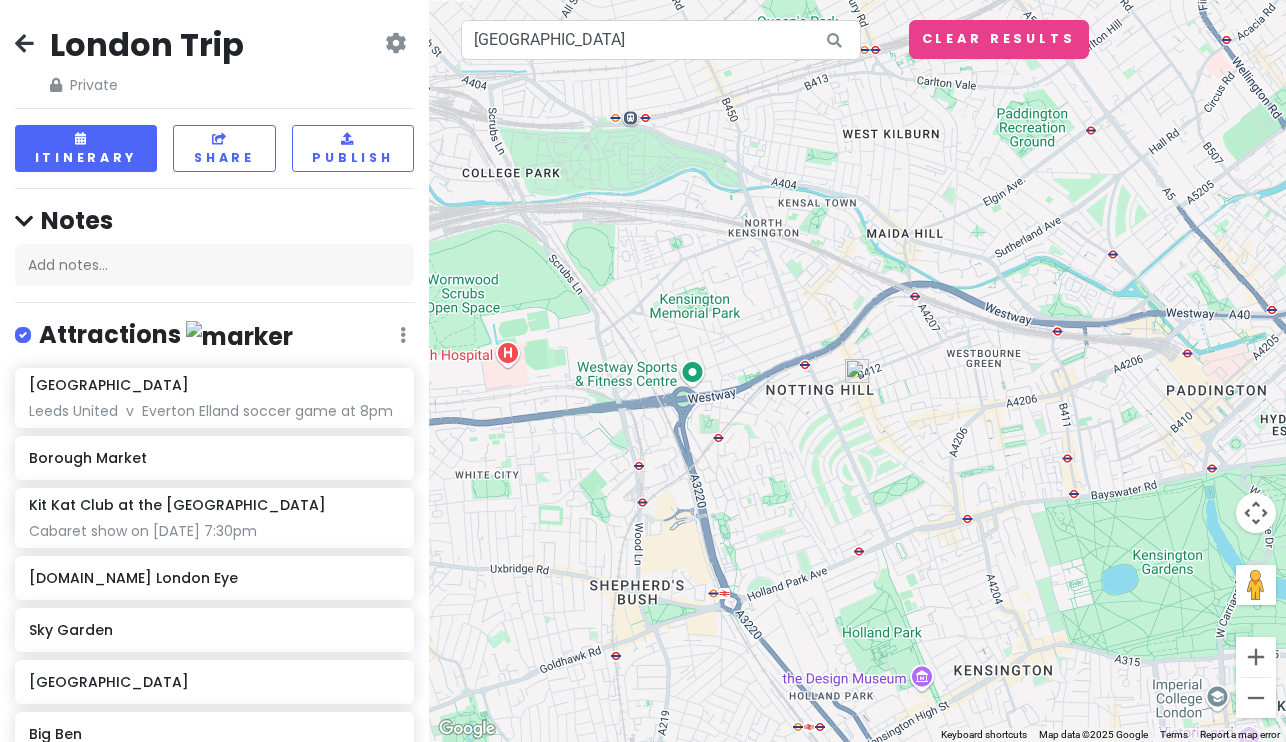 click at bounding box center (857, 371) 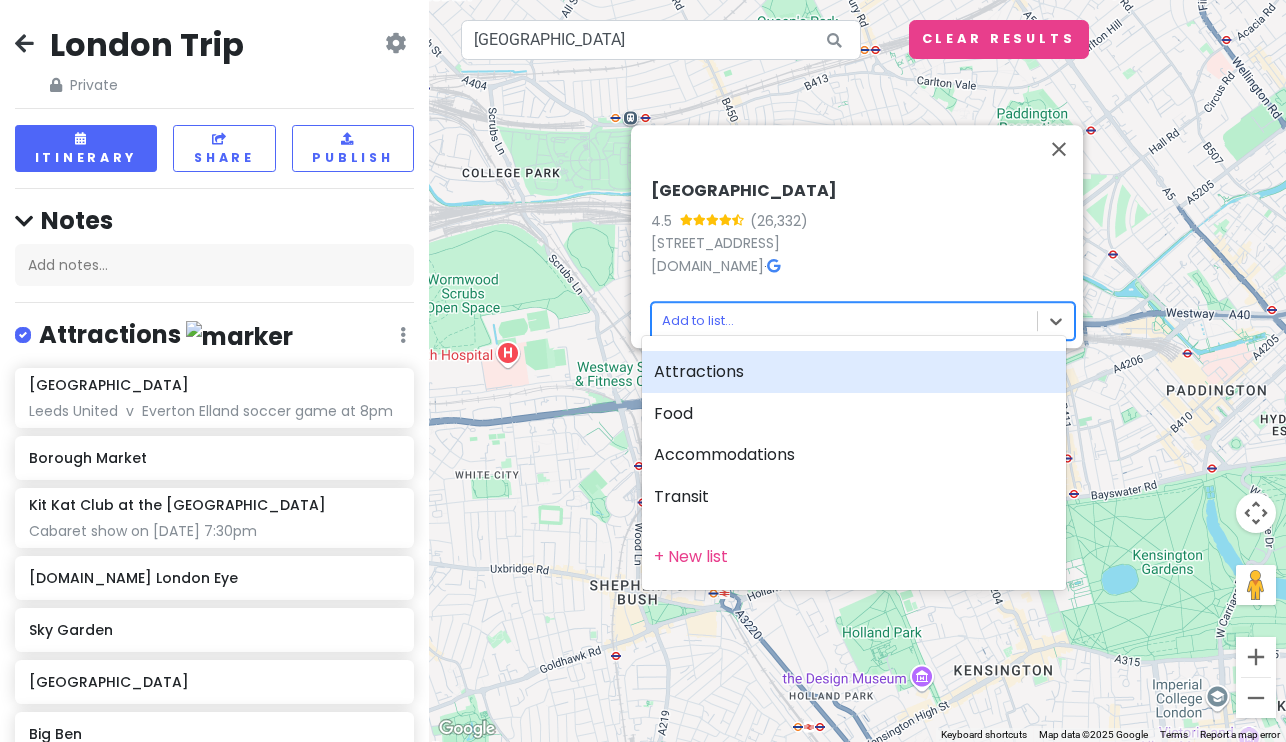 click on "London Trip Private Change Dates Make a Copy Delete Trip Go Pro ⚡️ Give Feedback 💡 Support Scout ☕️ Itinerary Share Publish Notes Add notes... Attractions   Edit Reorder Delete List [GEOGRAPHIC_DATA] [GEOGRAPHIC_DATA] United  v  Everton Elland soccer game at 8pm Borough Market Kit Kat Club at the [GEOGRAPHIC_DATA] Cabaret show on [DATE] 7:30pm [DOMAIN_NAME] [GEOGRAPHIC_DATA] [GEOGRAPHIC_DATA] [GEOGRAPHIC_DATA] [GEOGRAPHIC_DATA][PERSON_NAME][GEOGRAPHIC_DATA] Food   Edit Reorder Delete List Sexy Fish Mayfair Accommodations   Edit Reorder Delete List Find hotels on [DOMAIN_NAME] [GEOGRAPHIC_DATA] Potential hotel Ryman Stationery Potential Airbnb (near stationary store) [GEOGRAPHIC_DATA] Potential Hotel [PERSON_NAME] [GEOGRAPHIC_DATA] Potential apartment option Jouri Restaurant Airbnb Option Caffé [PERSON_NAME] Airbnb Option Transit   Edit Reorder Delete List [GEOGRAPHIC_DATA] we fly out of 8/19 [GEOGRAPHIC_DATA] [GEOGRAPHIC_DATA] Long Stay Car Park Airport [PERSON_NAME] and Rhei fly into 8/16 + Add a section ← Move left → Move right ↑ Move up ↓ + -" at bounding box center (643, 371) 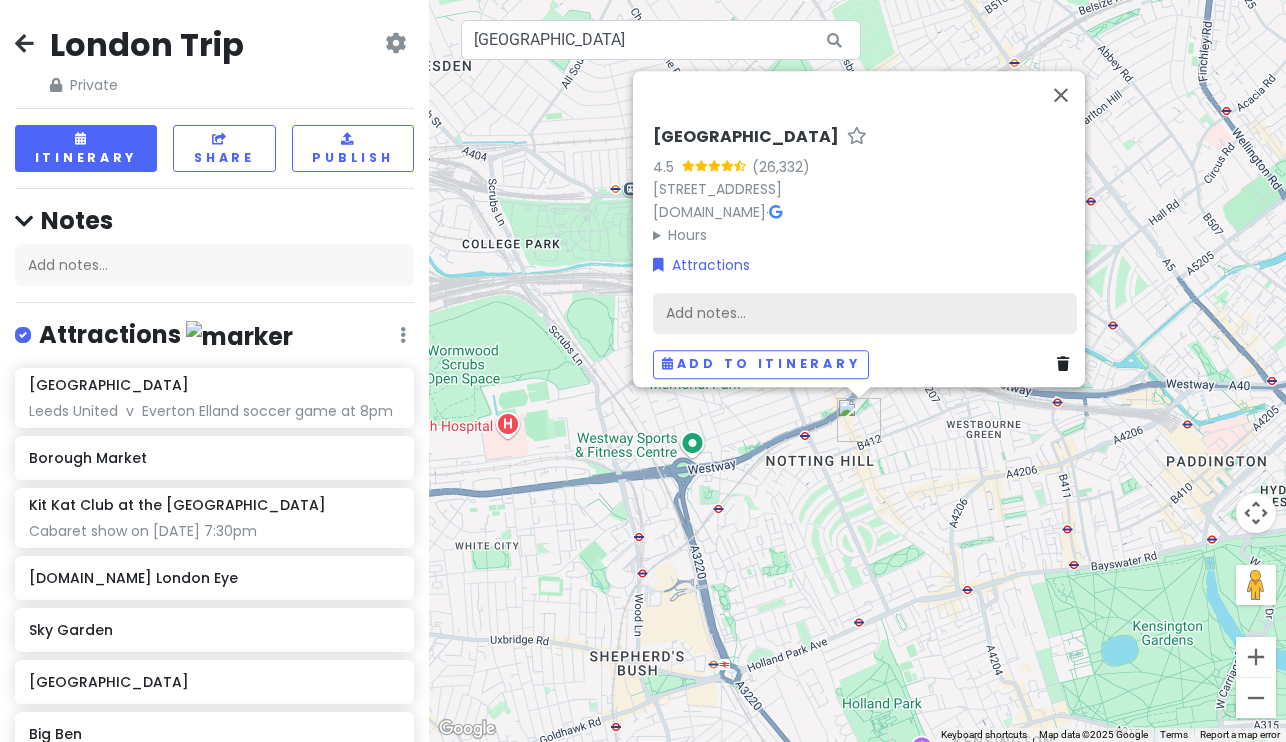 click on "Add notes..." at bounding box center (865, 314) 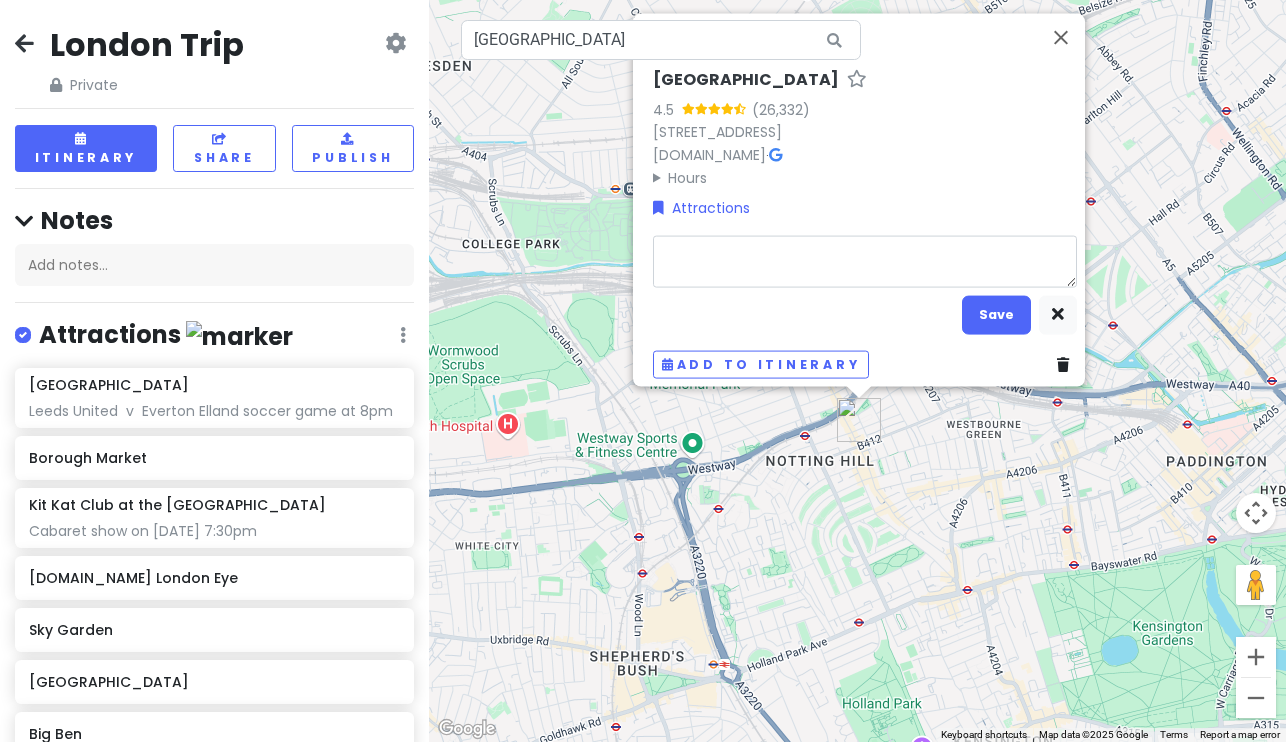 type on "x" 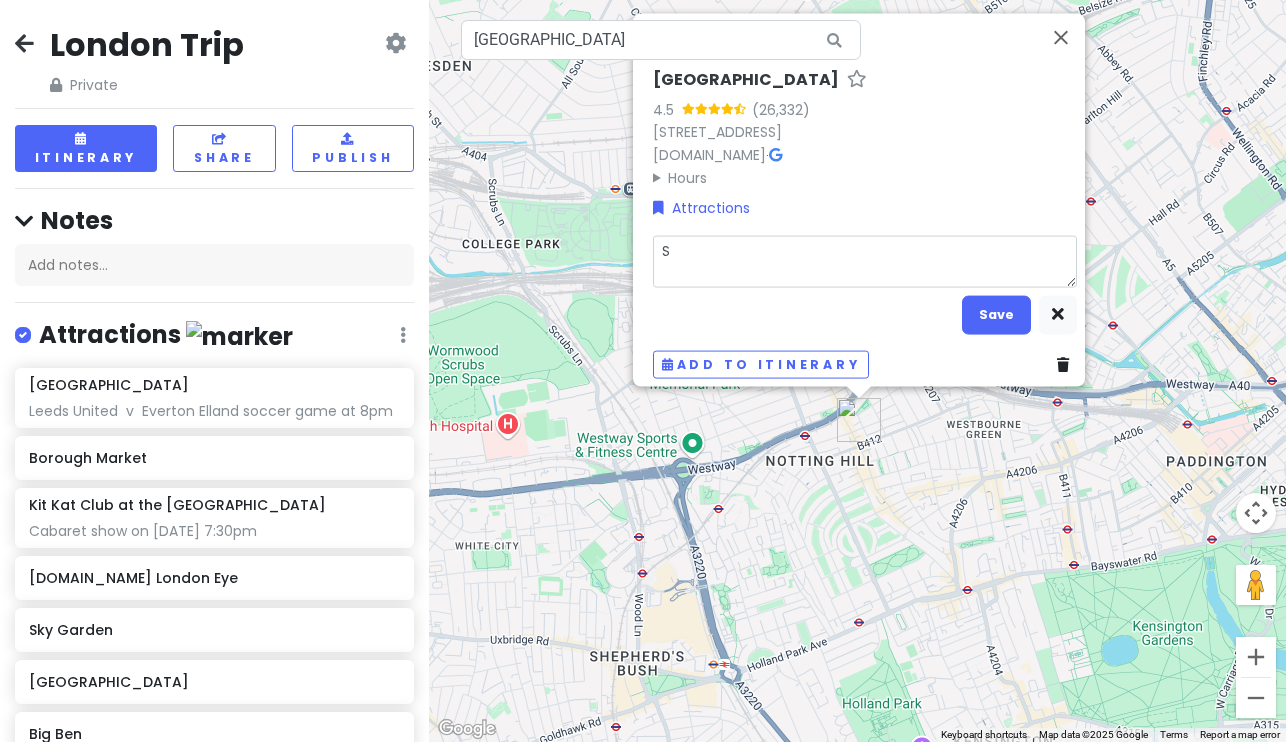 type on "x" 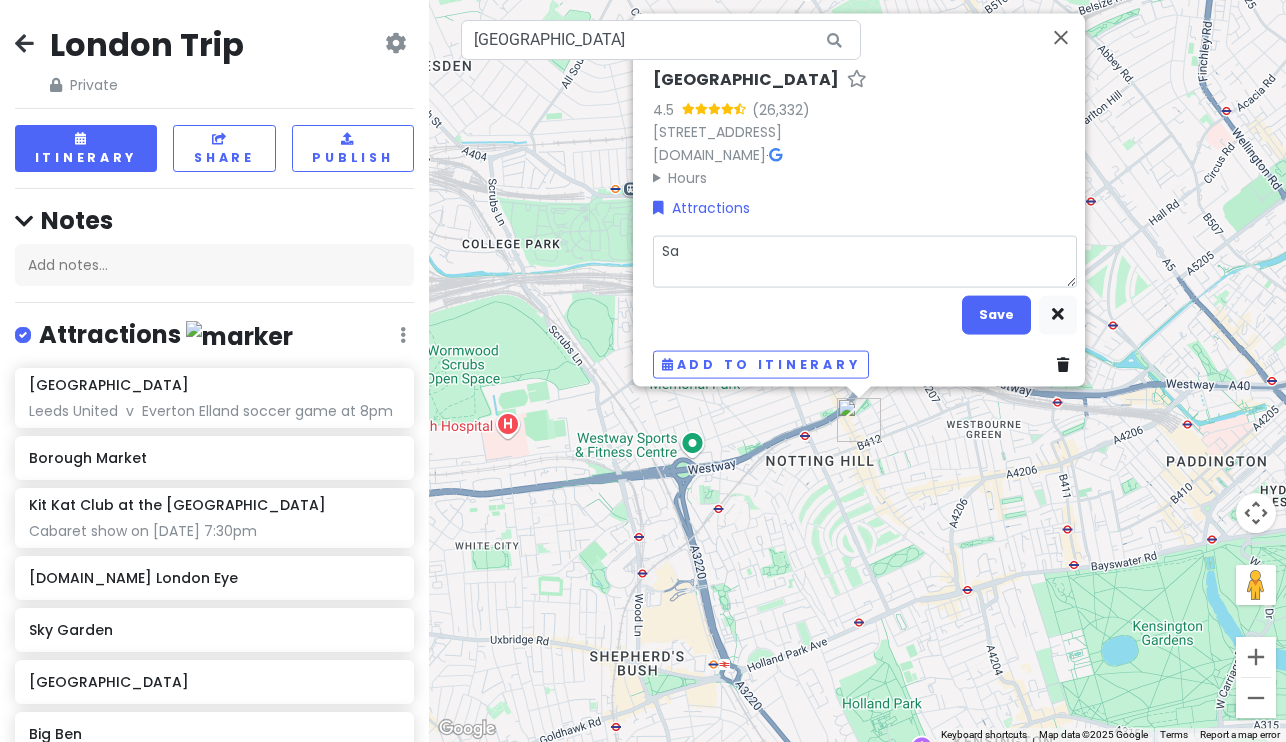 type on "x" 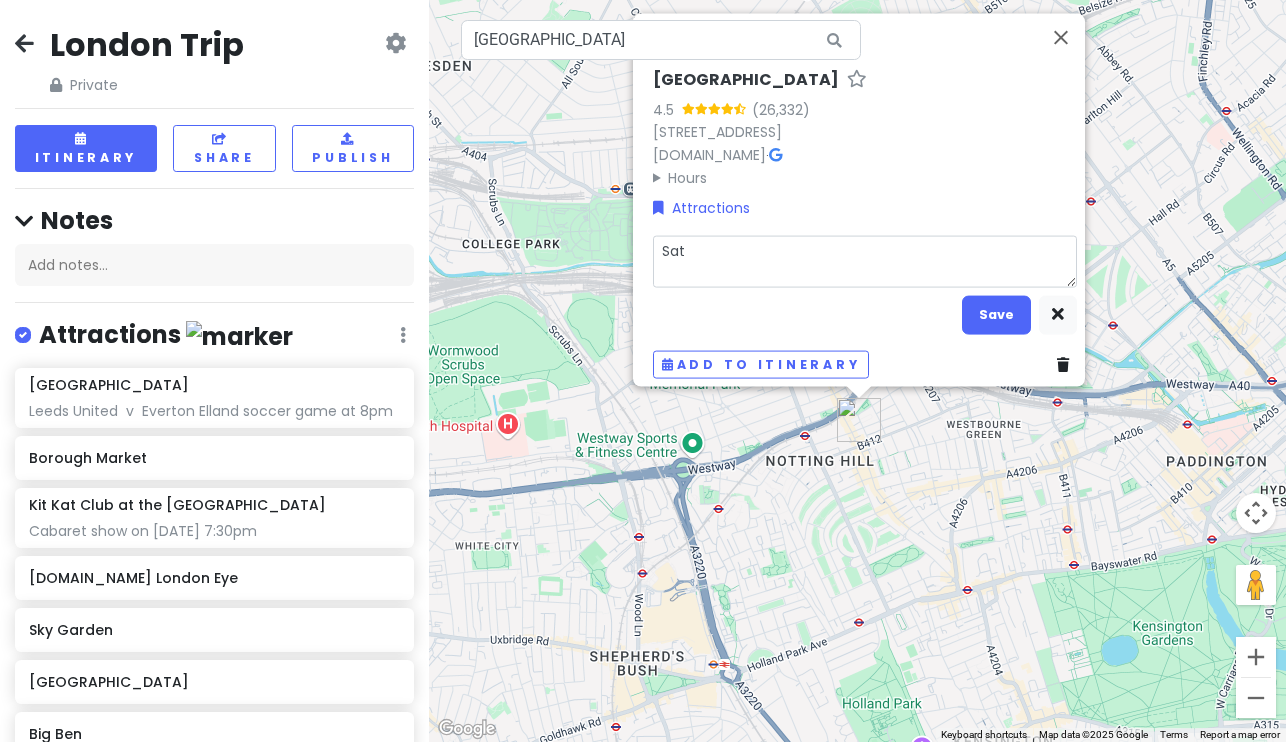 type on "x" 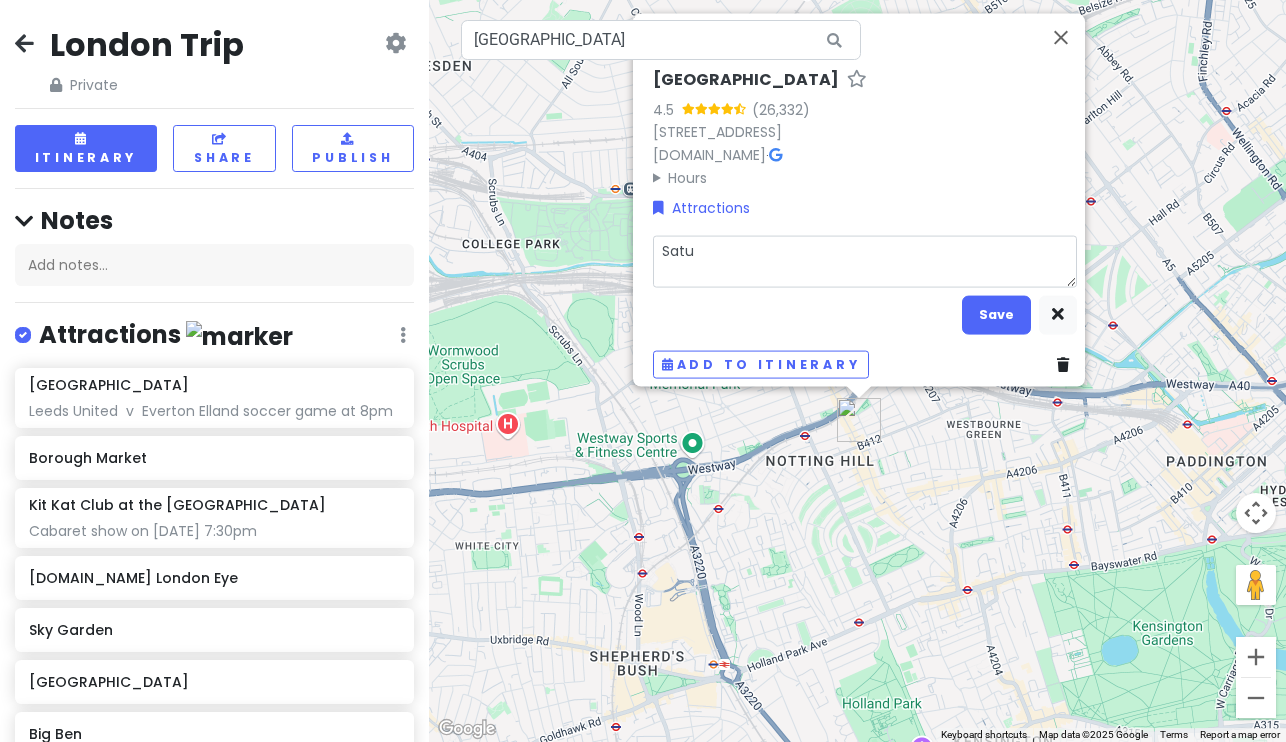 type on "x" 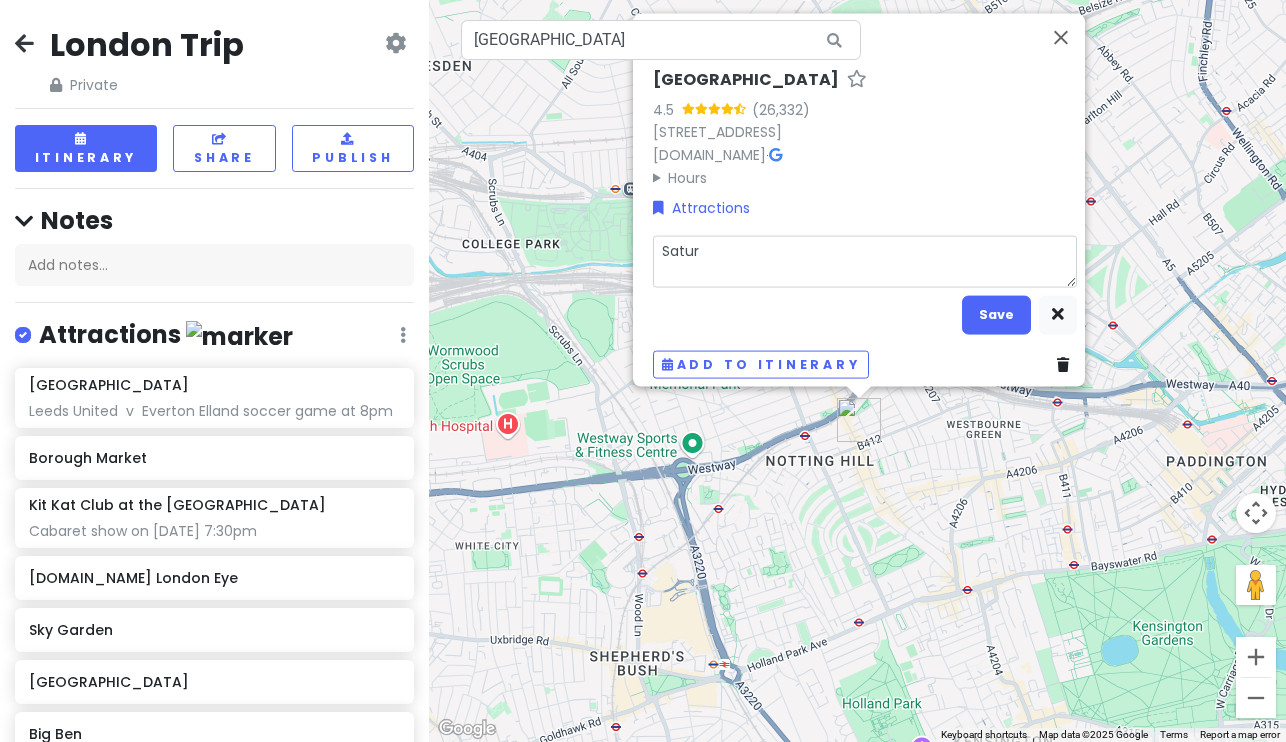 type on "x" 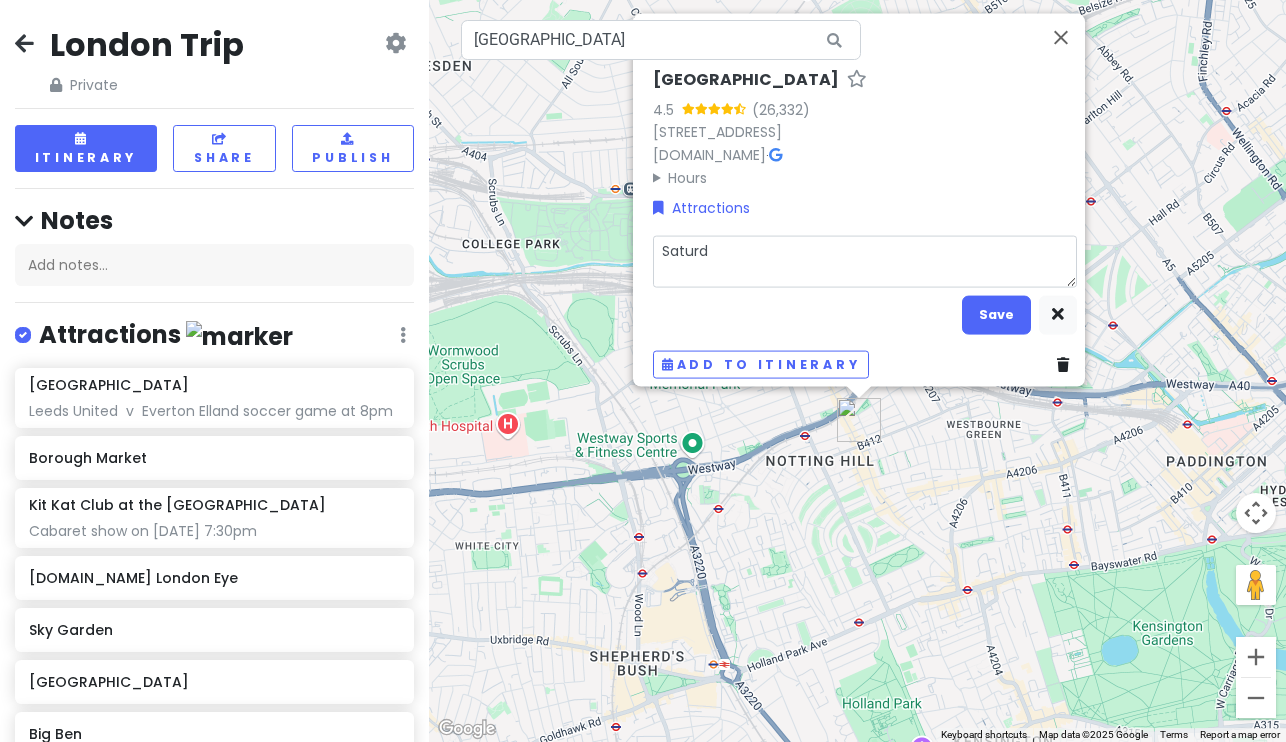 type on "x" 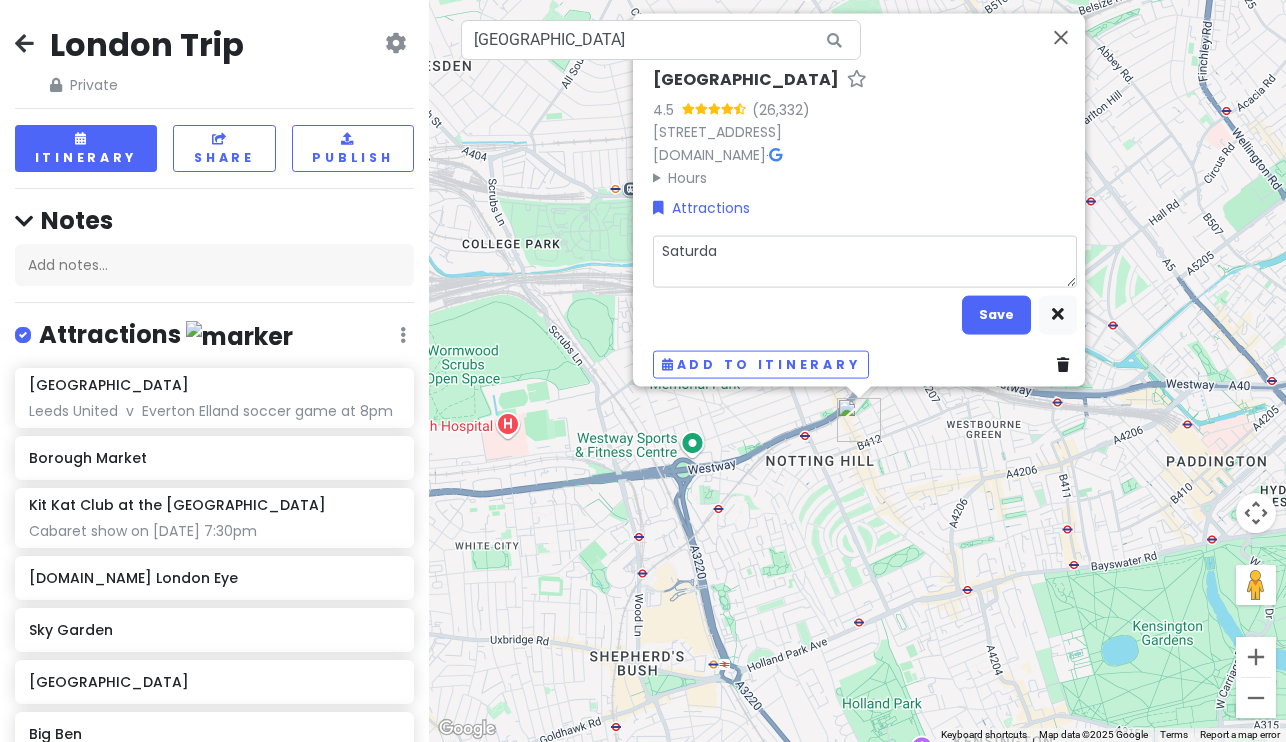 type on "x" 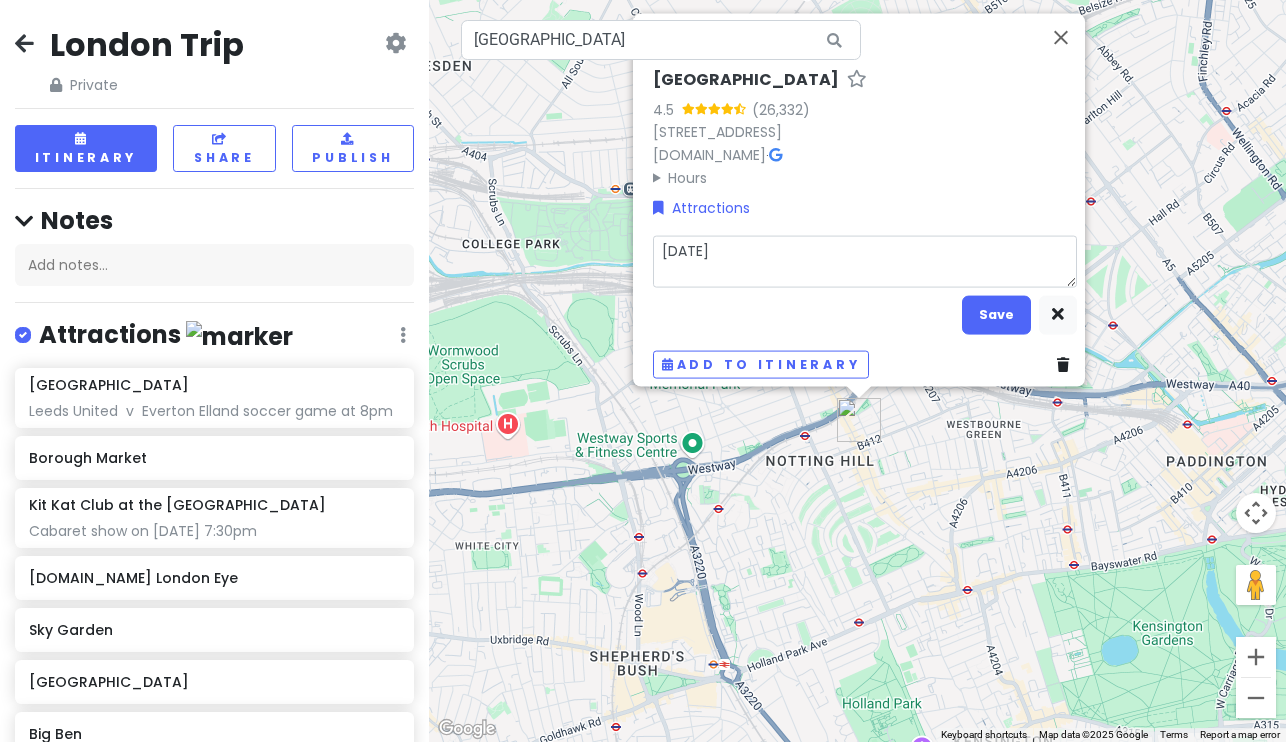 type on "x" 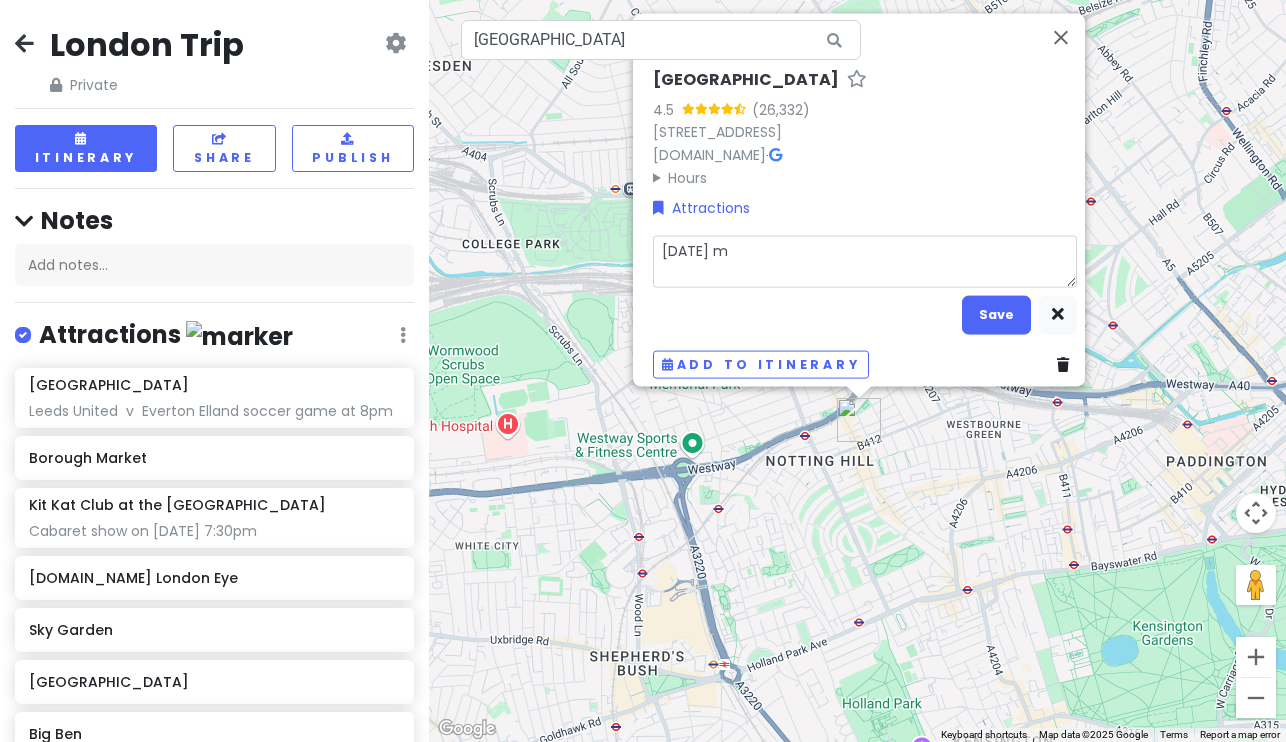 type on "x" 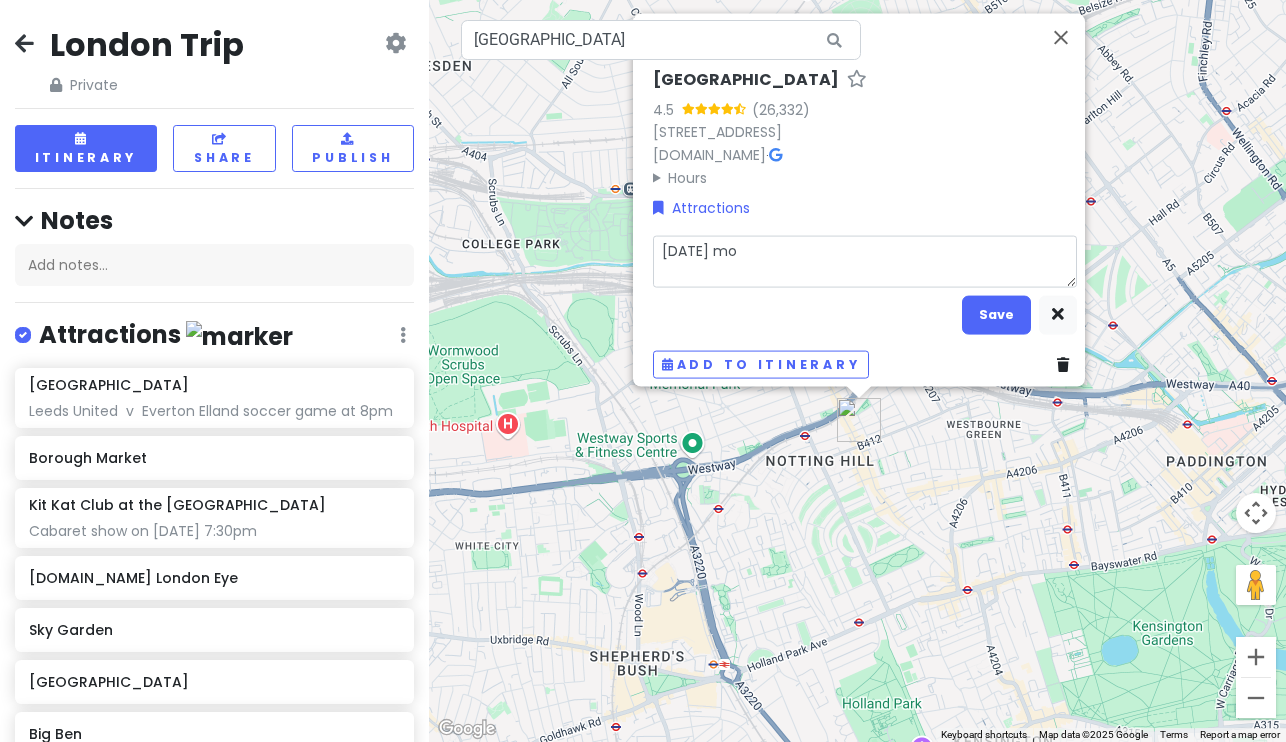 type on "x" 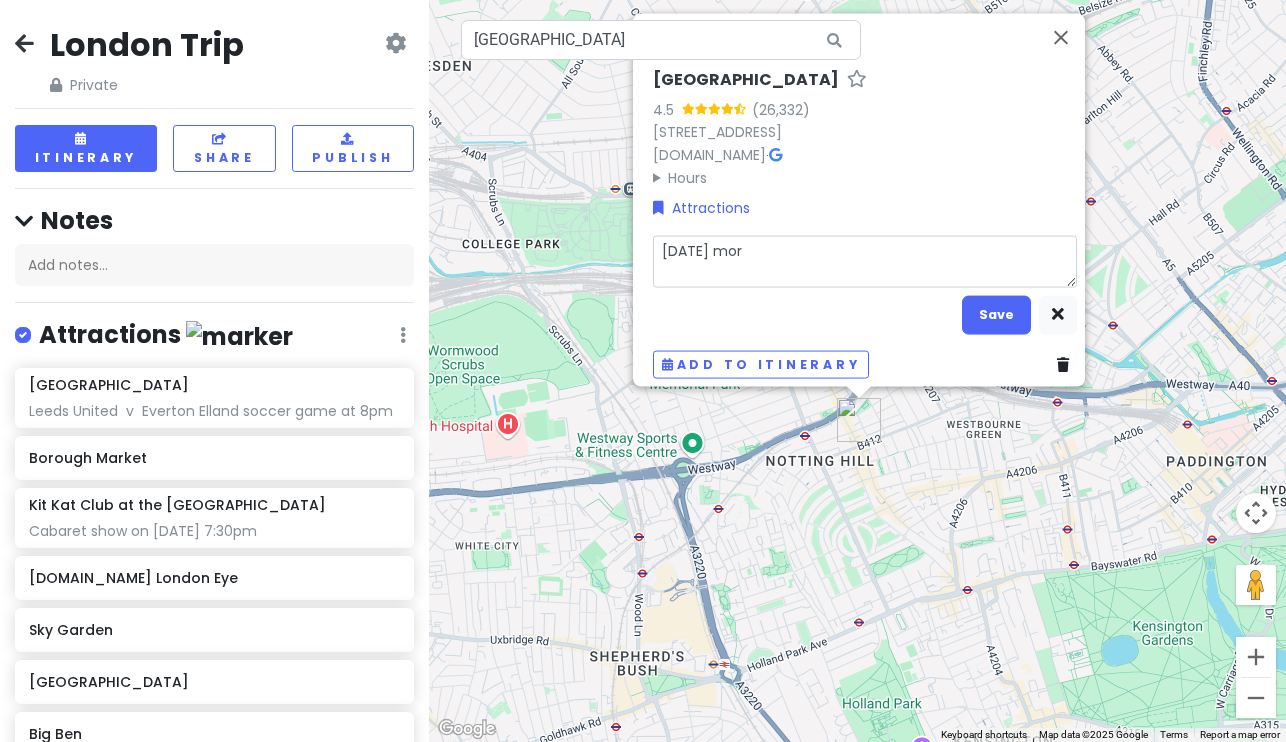 type on "x" 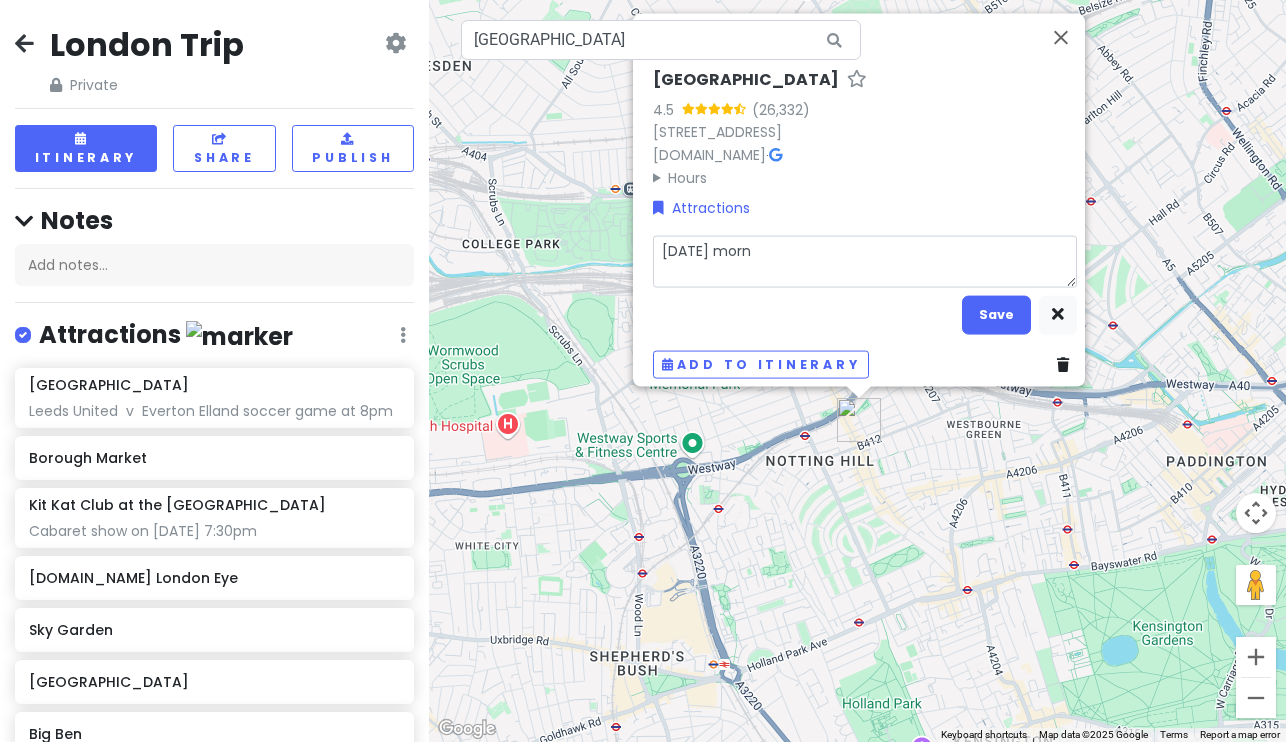 type on "x" 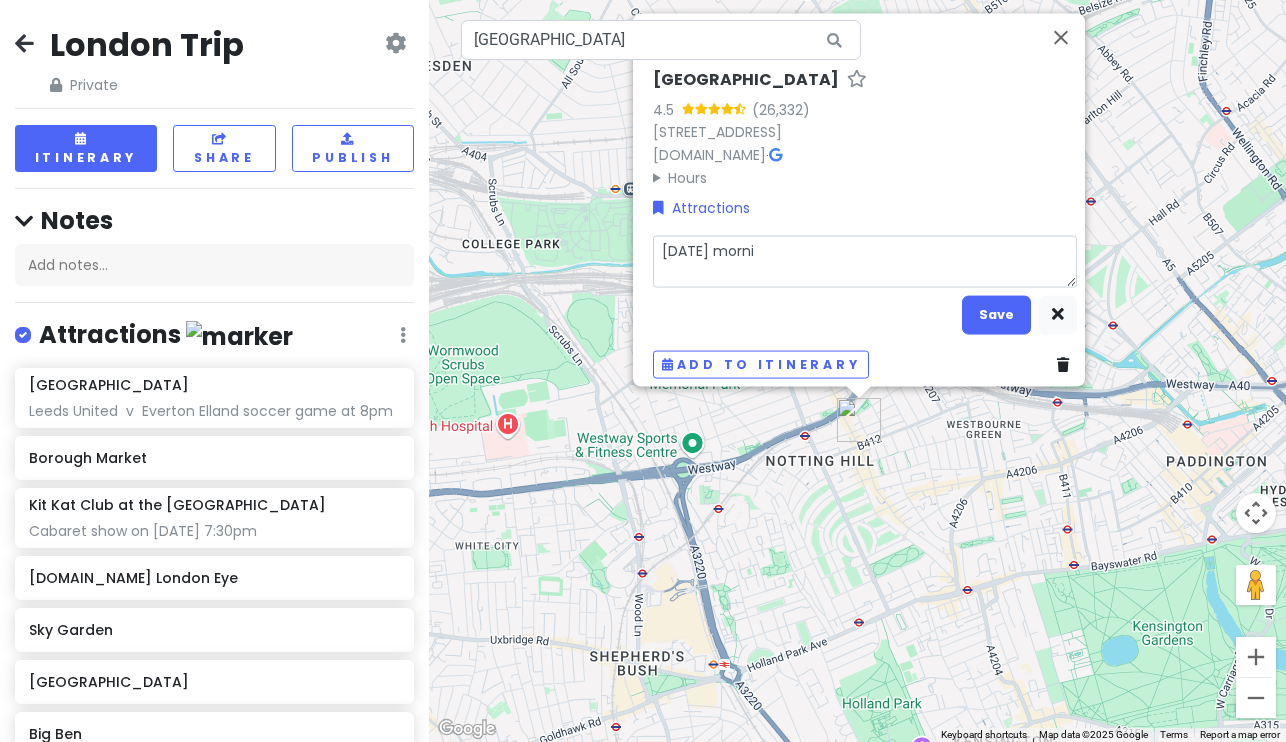 type on "x" 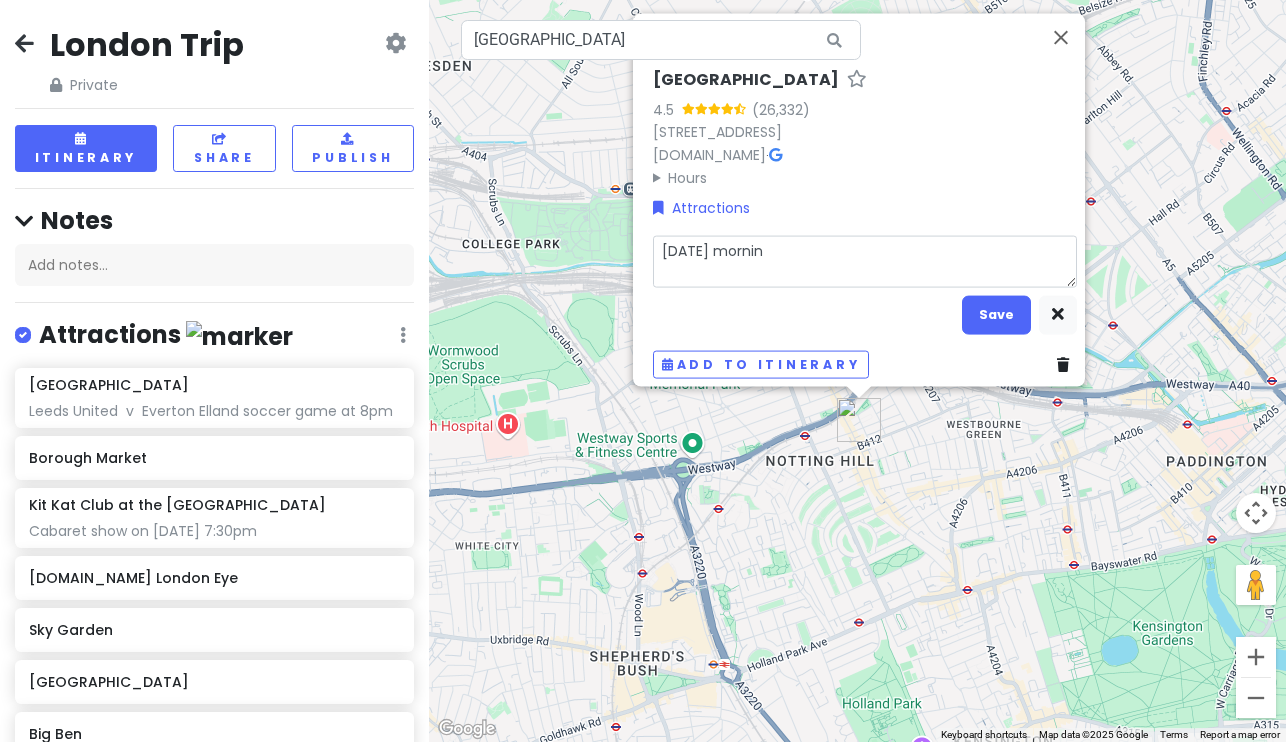 type on "[DATE] morning" 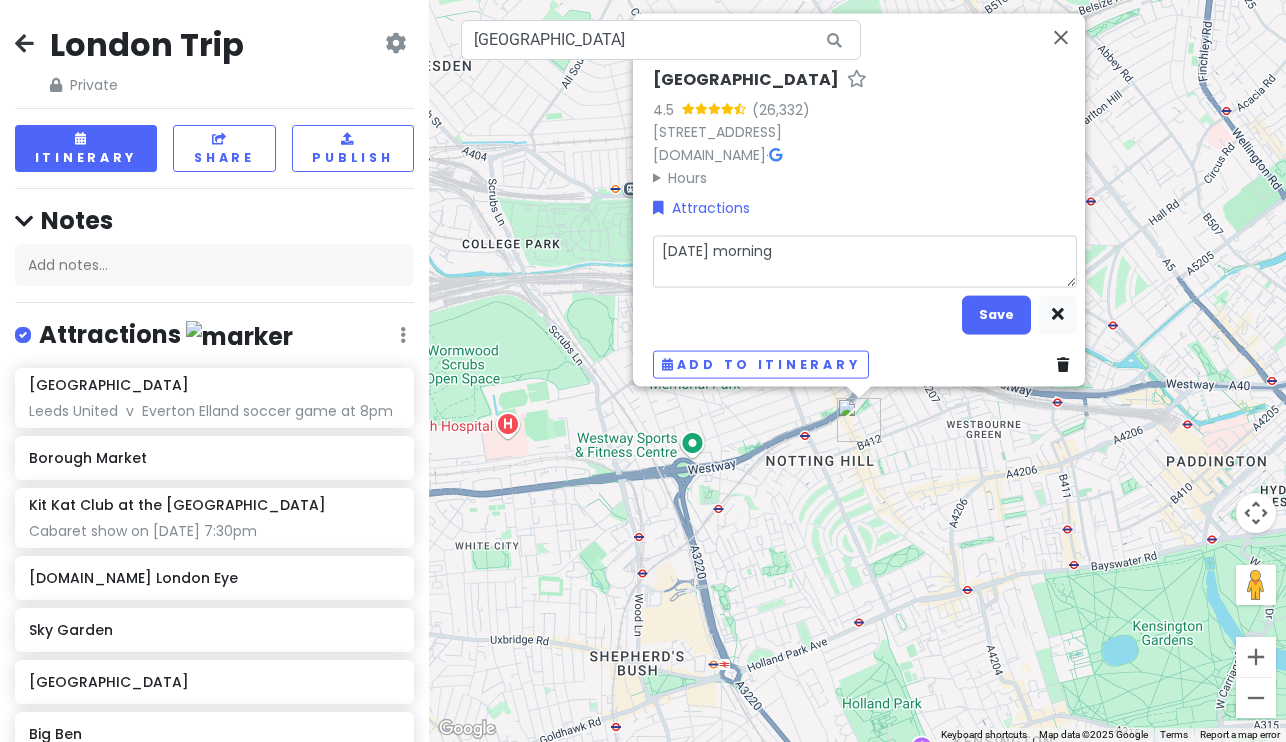 type on "x" 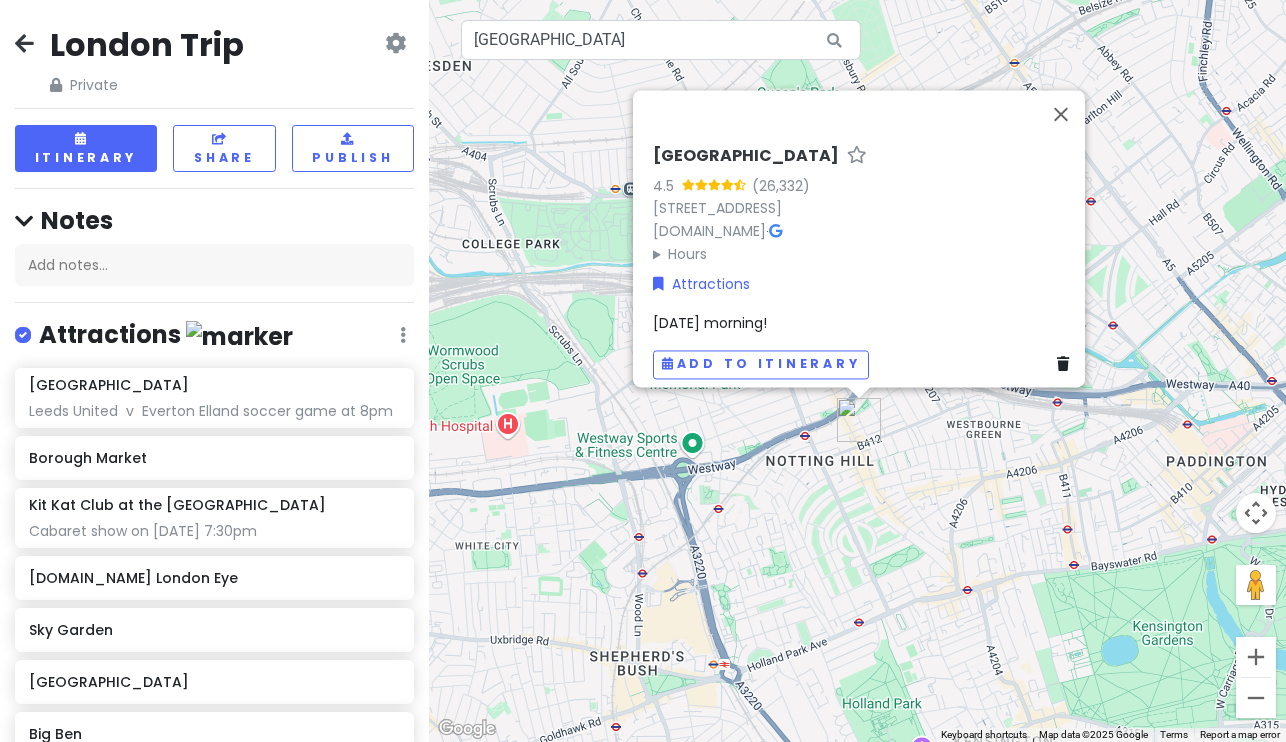 click on "[DATE] morning!" at bounding box center [710, 323] 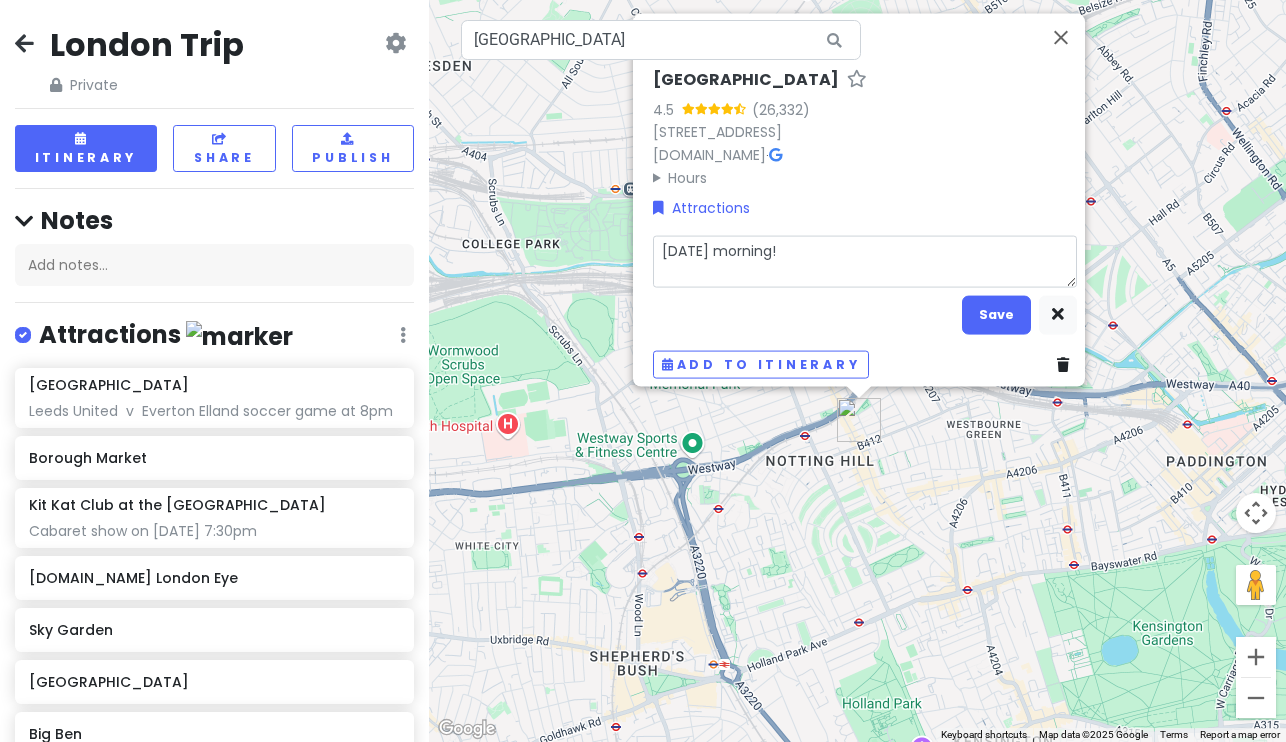 click on "[DATE] morning!" at bounding box center (865, 261) 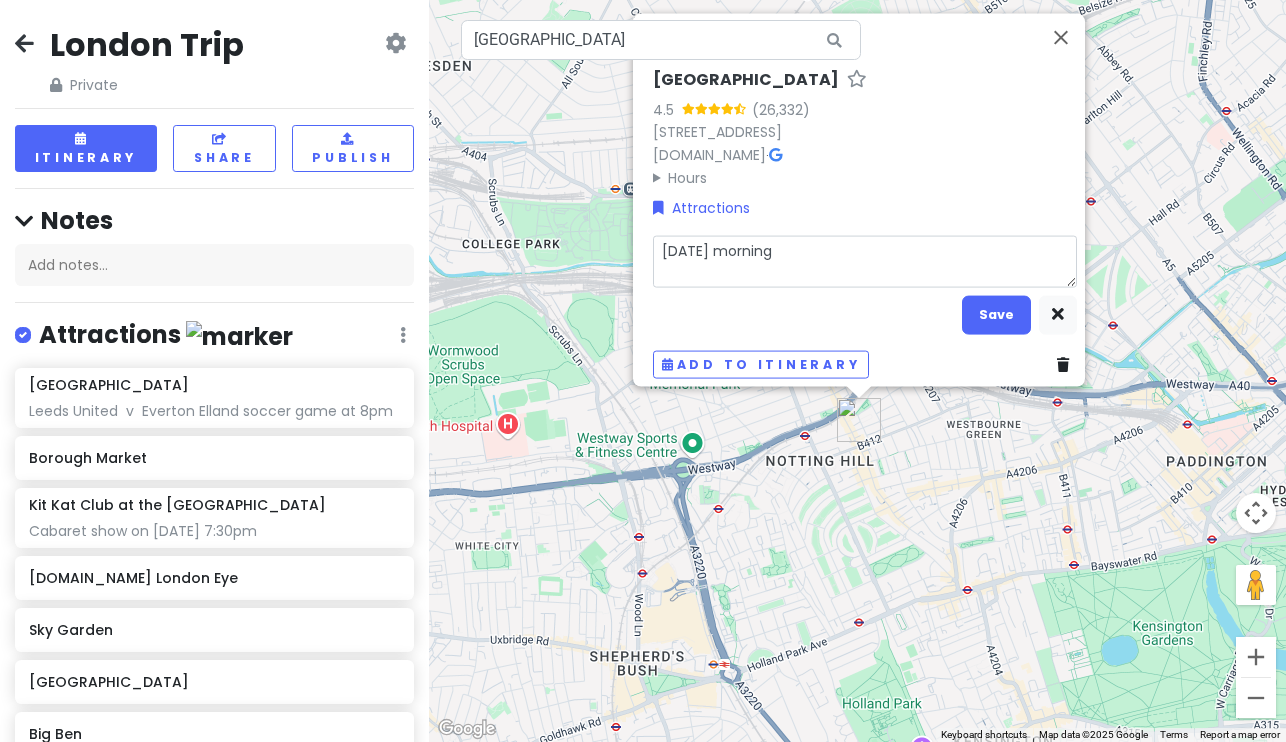 type on "x" 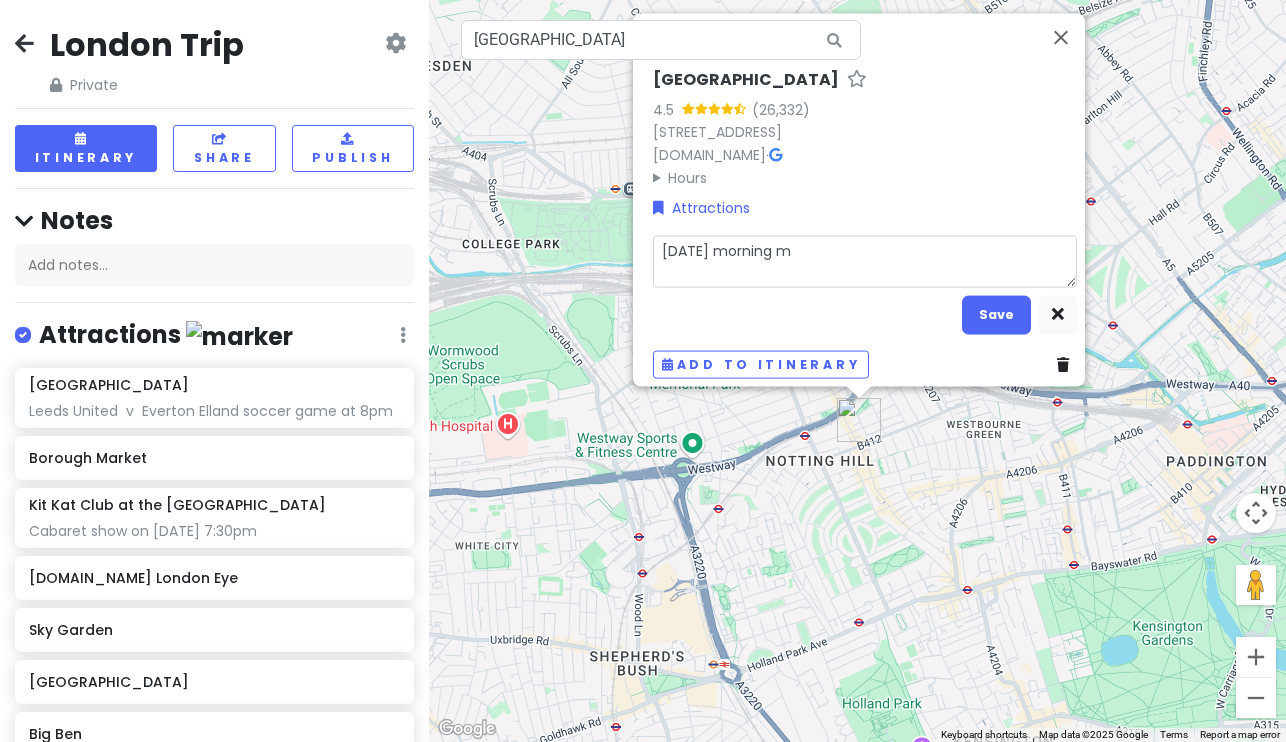 type on "x" 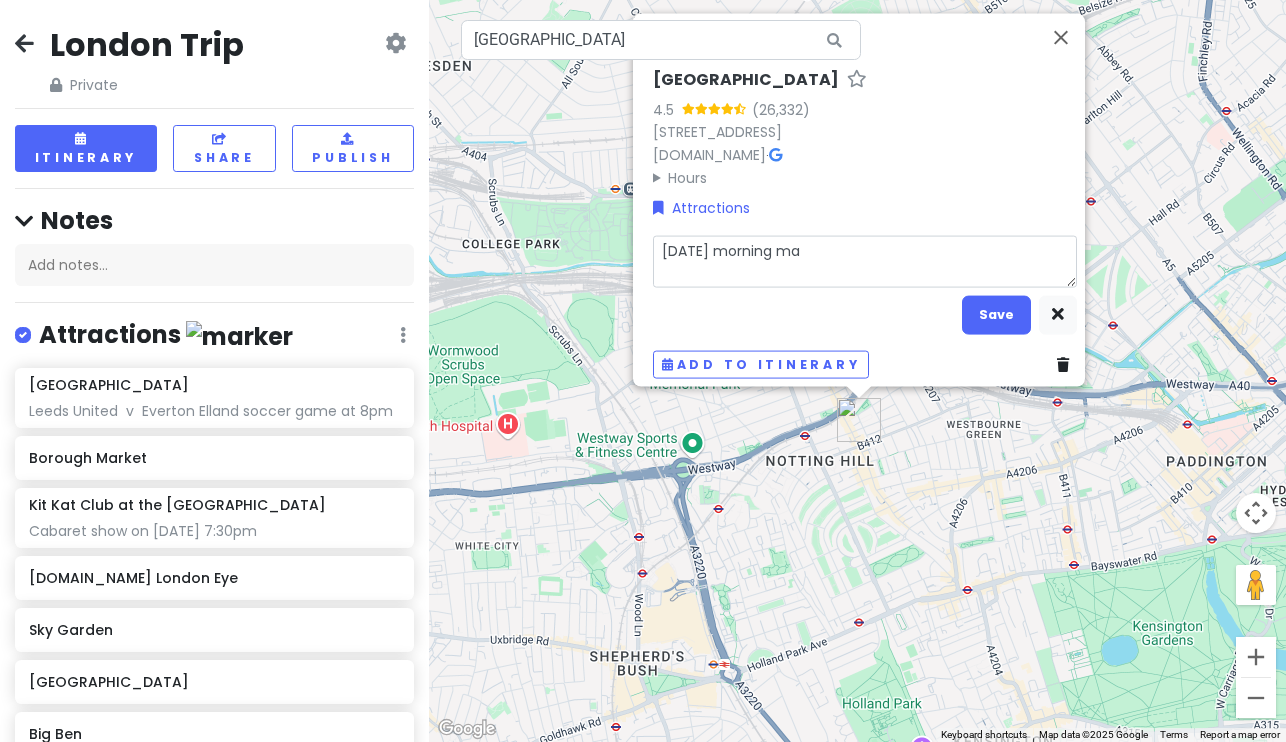 type on "x" 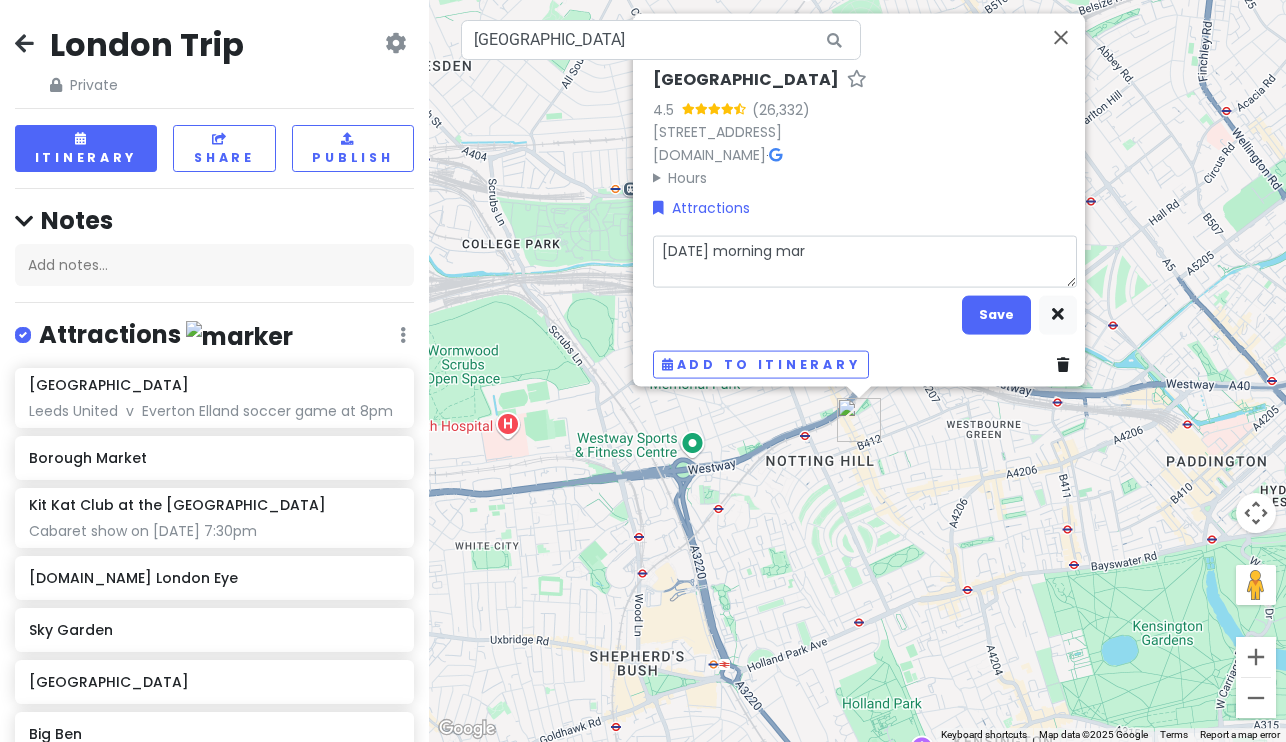 type on "x" 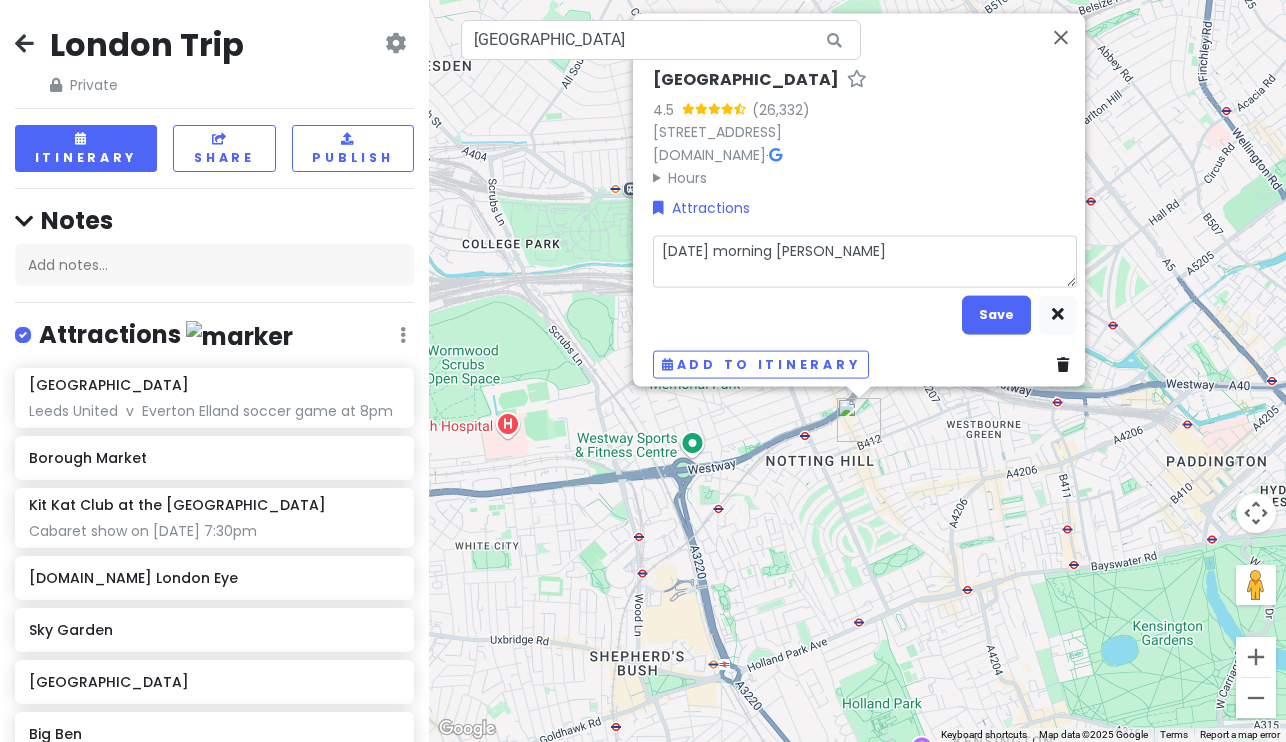 type on "x" 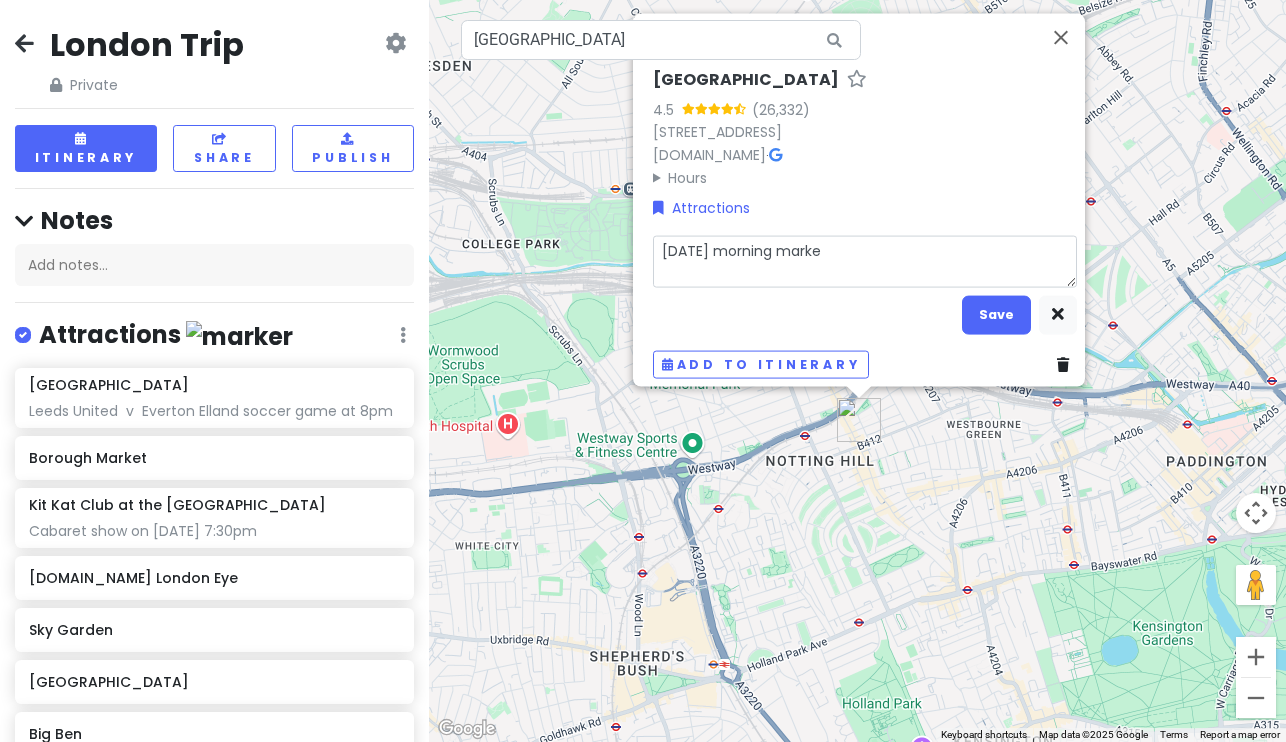 type on "x" 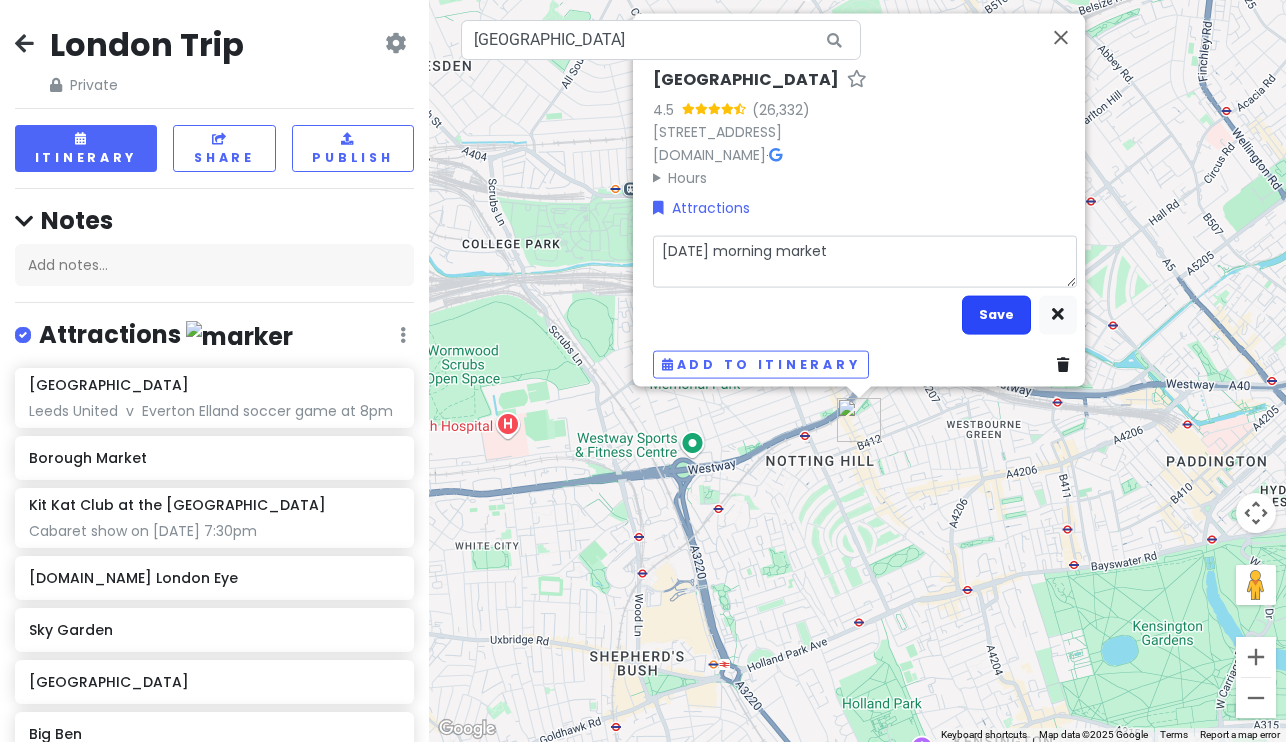 type on "x" 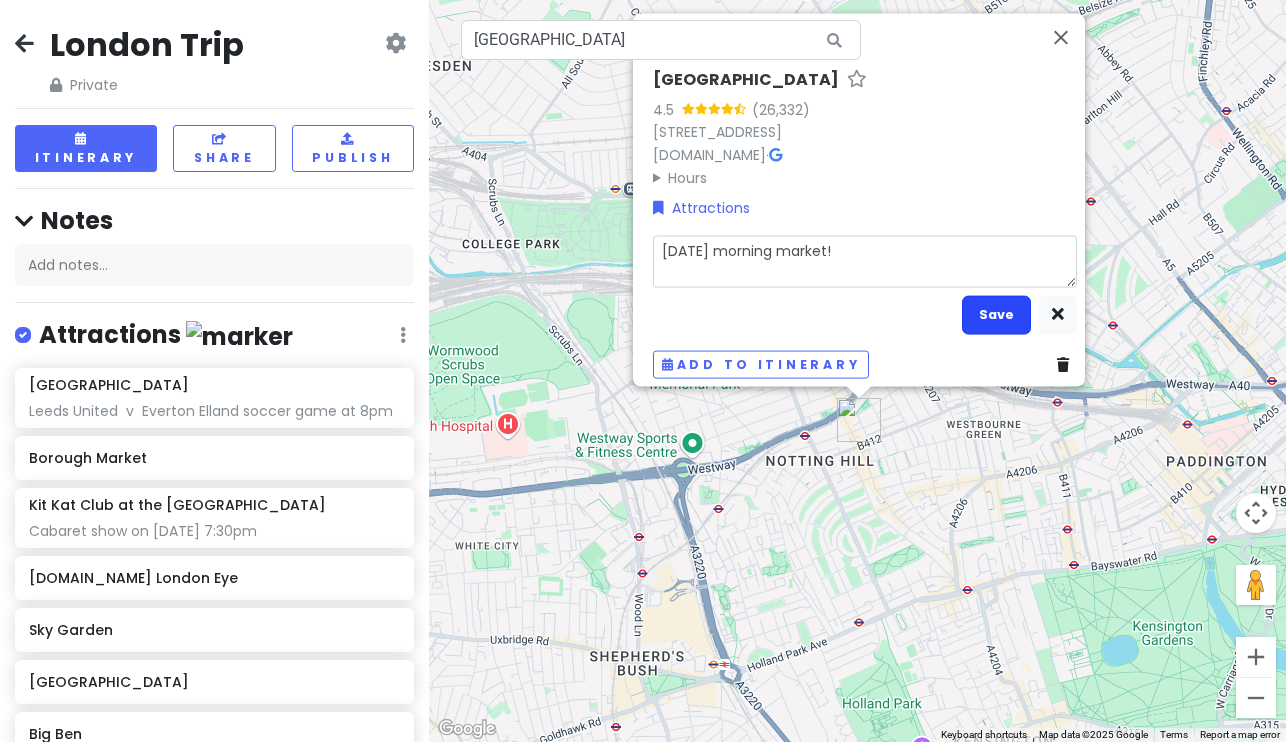 type on "x" 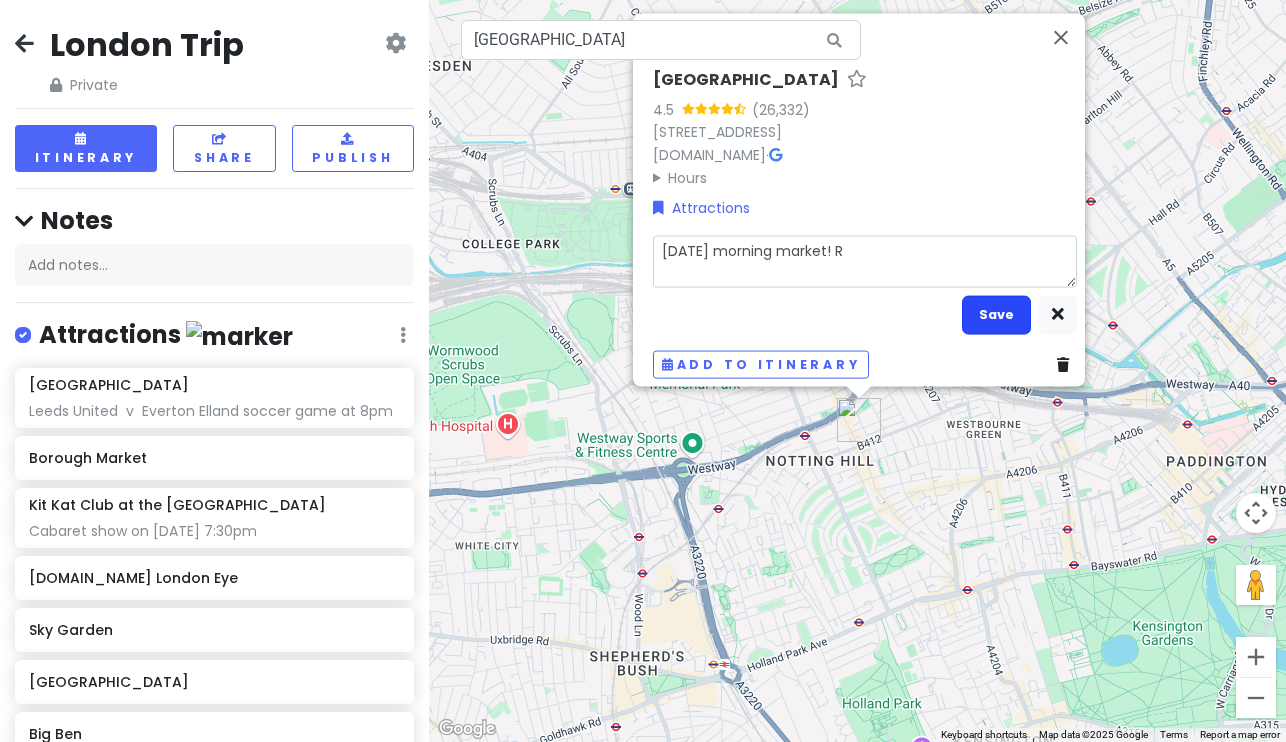 type on "x" 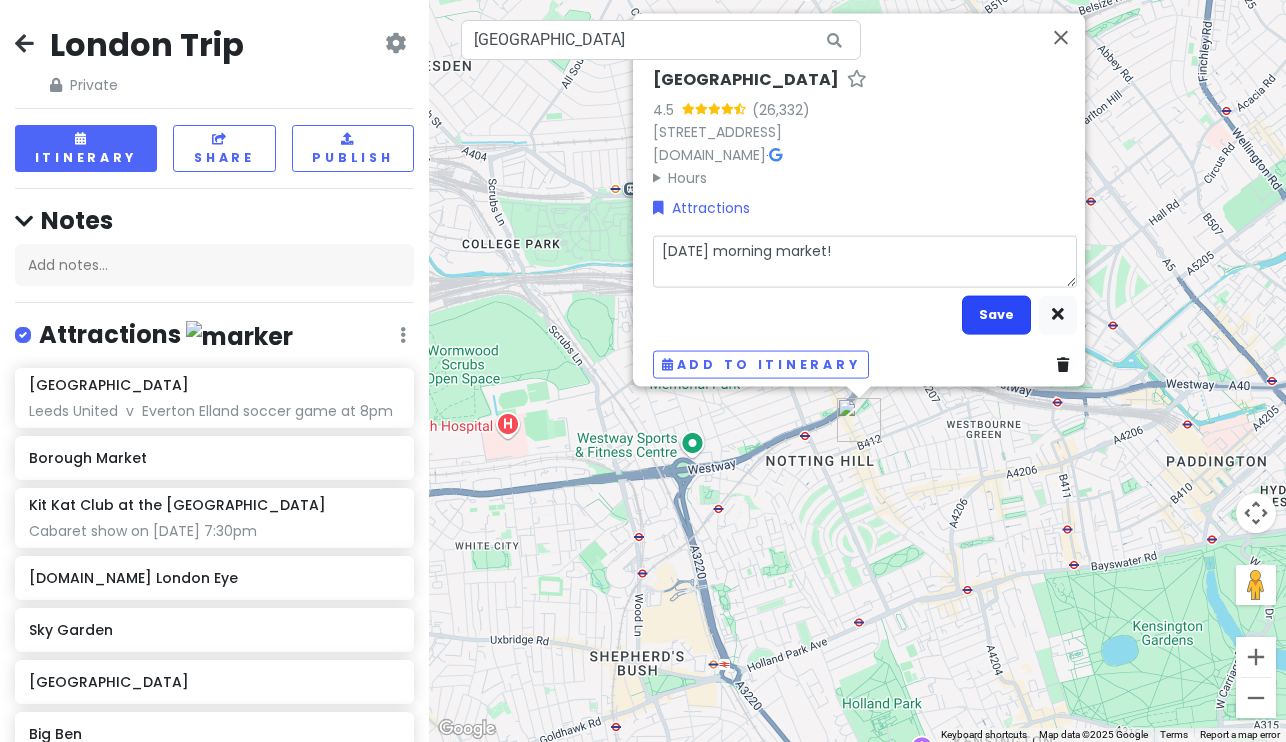 type on "[DATE] morning market!" 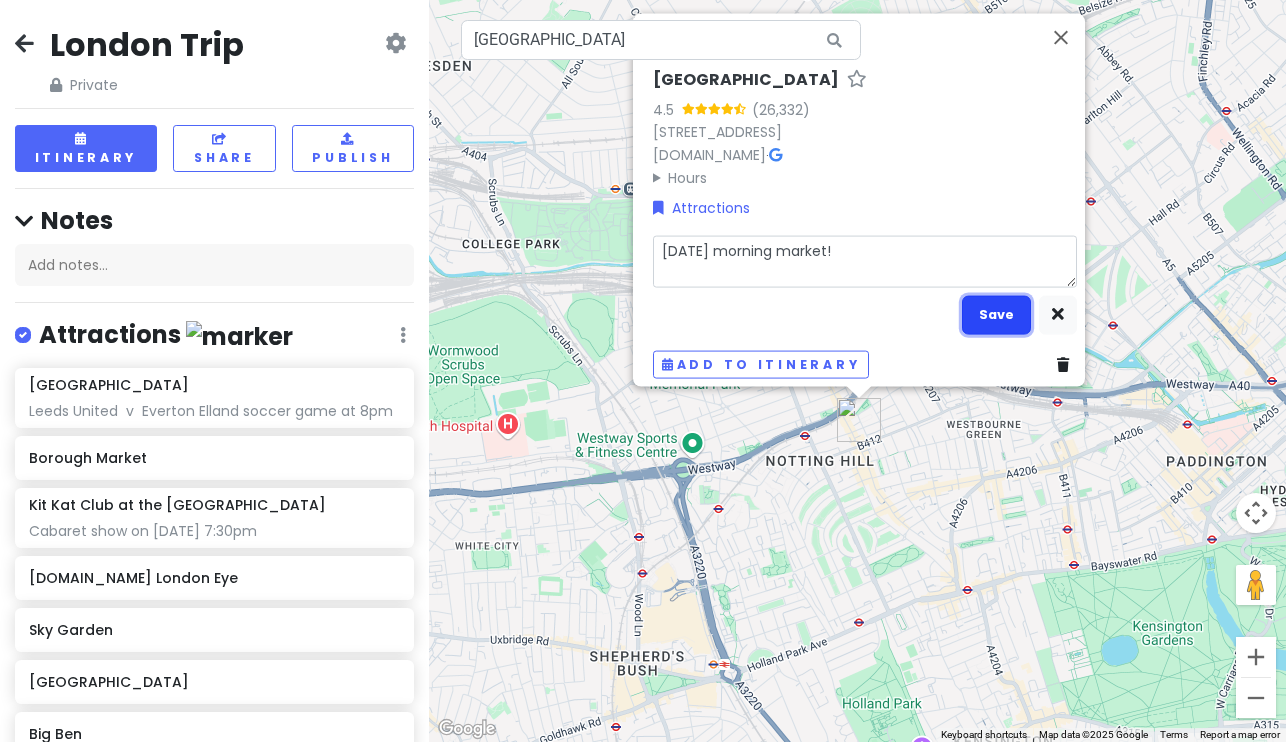 click on "Save" at bounding box center [996, 314] 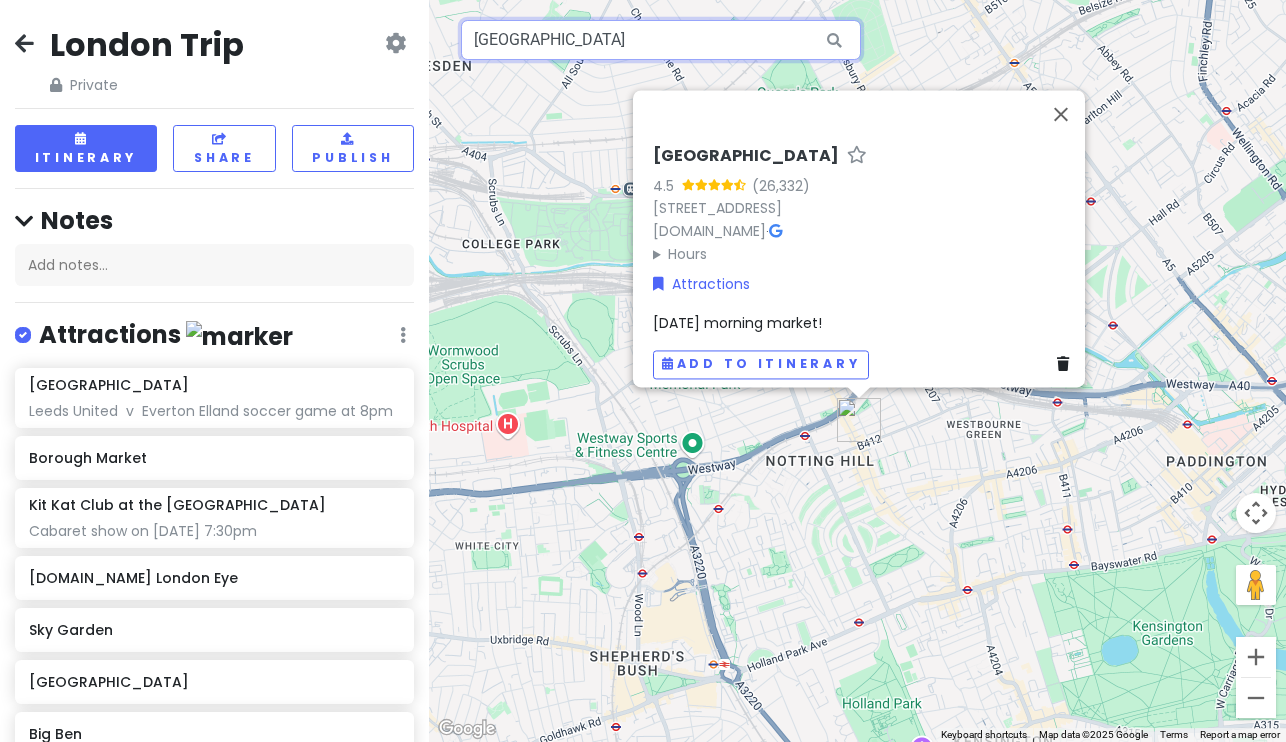 click on "[GEOGRAPHIC_DATA]" at bounding box center [661, 40] 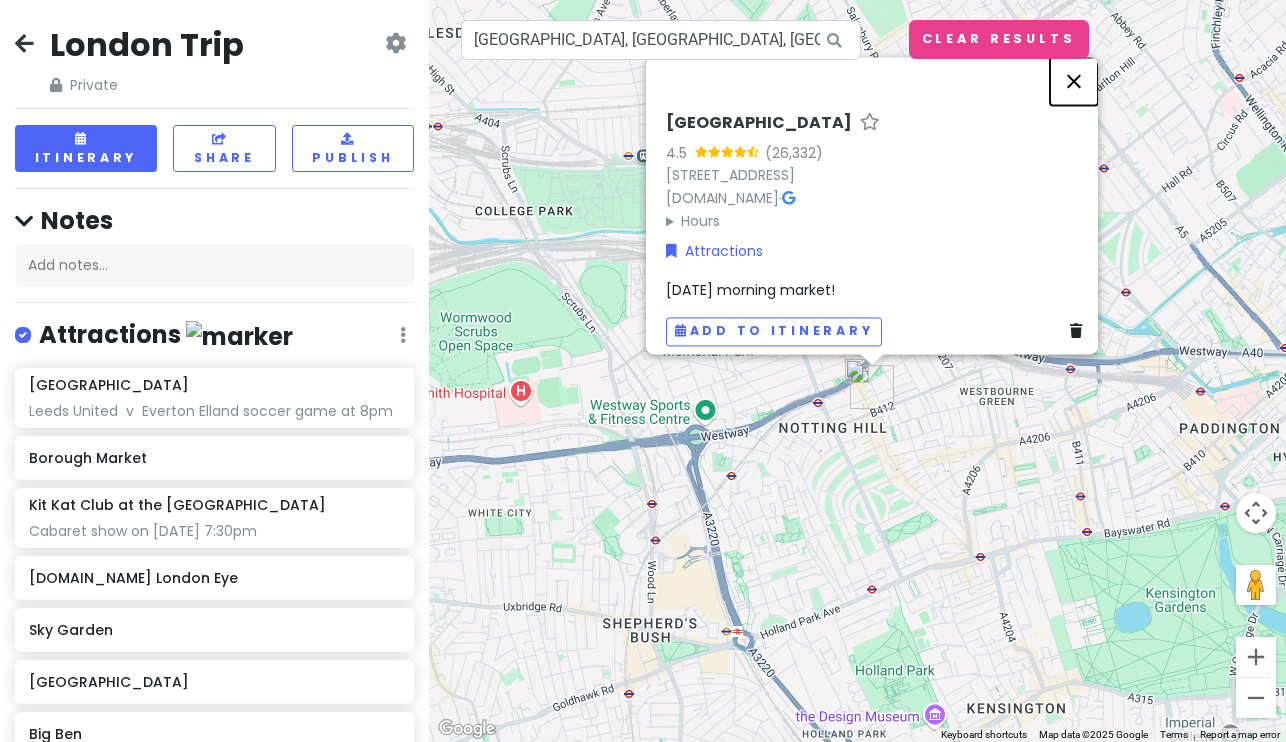 click at bounding box center [1074, 81] 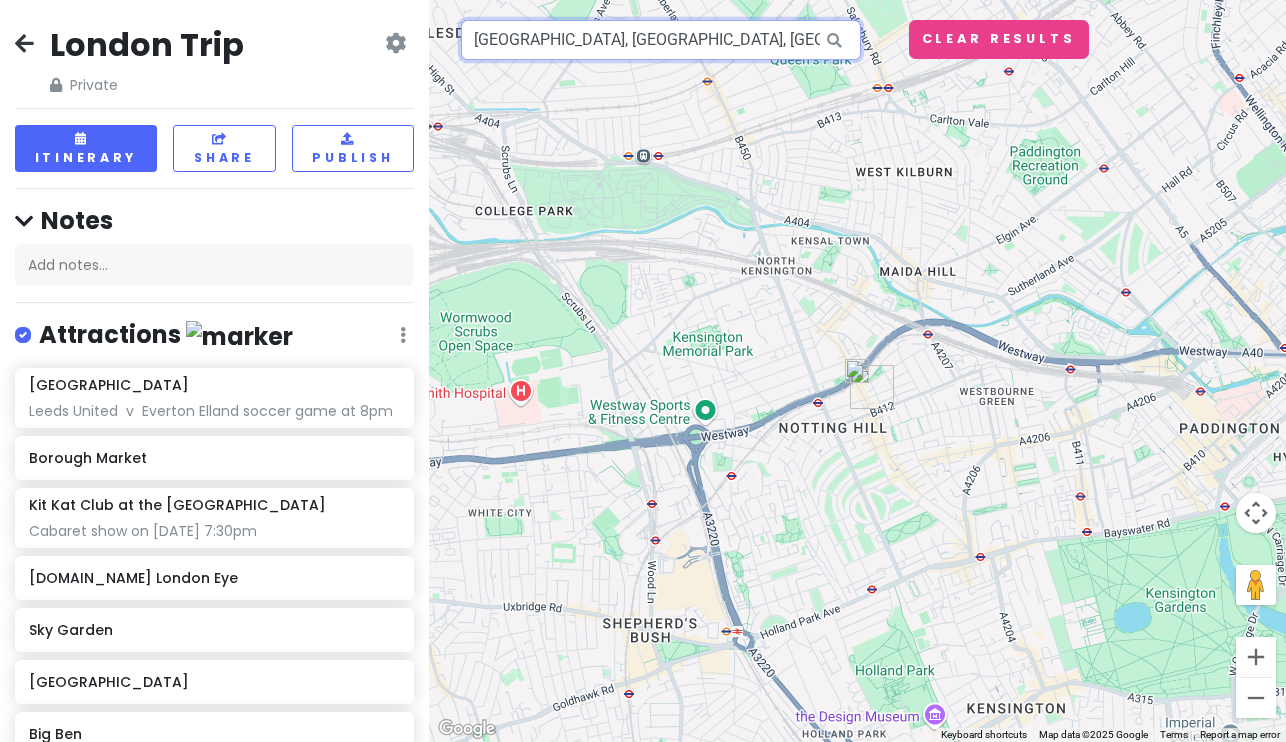 click on "[GEOGRAPHIC_DATA], [GEOGRAPHIC_DATA], [GEOGRAPHIC_DATA]" at bounding box center [661, 40] 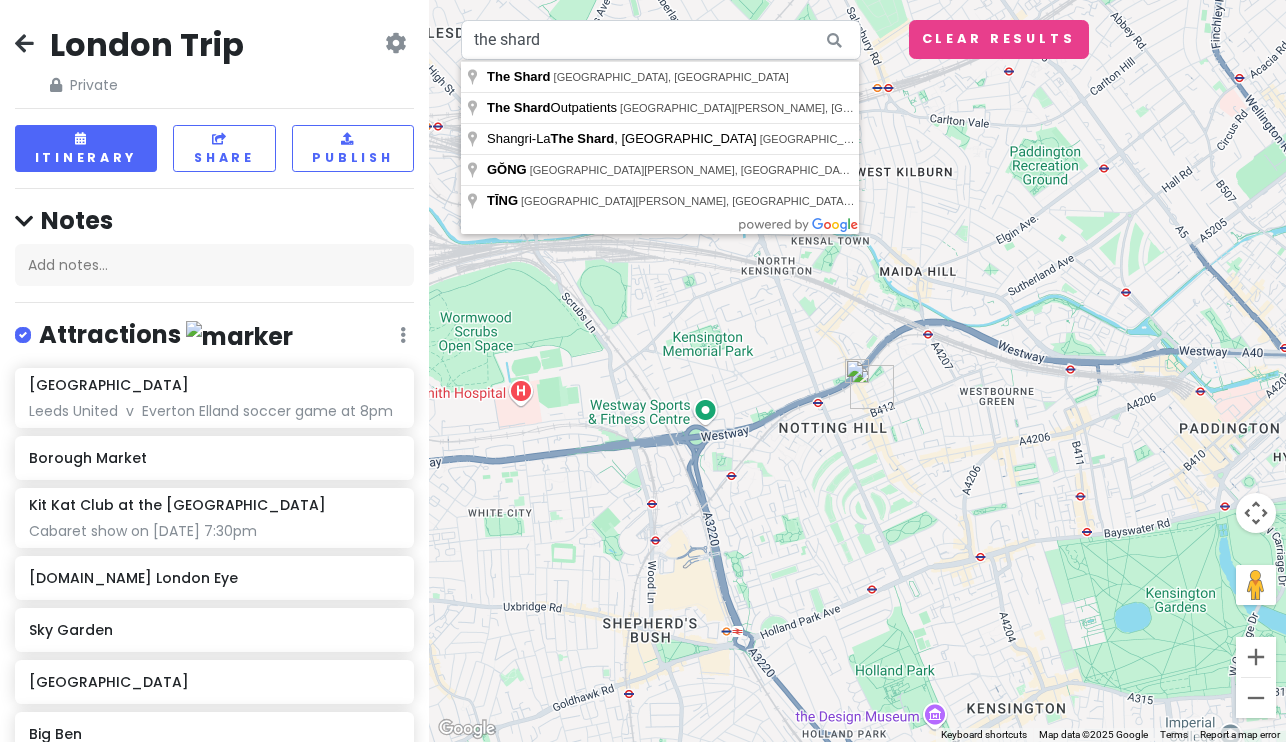 type on "[GEOGRAPHIC_DATA], [GEOGRAPHIC_DATA], [GEOGRAPHIC_DATA], [GEOGRAPHIC_DATA]" 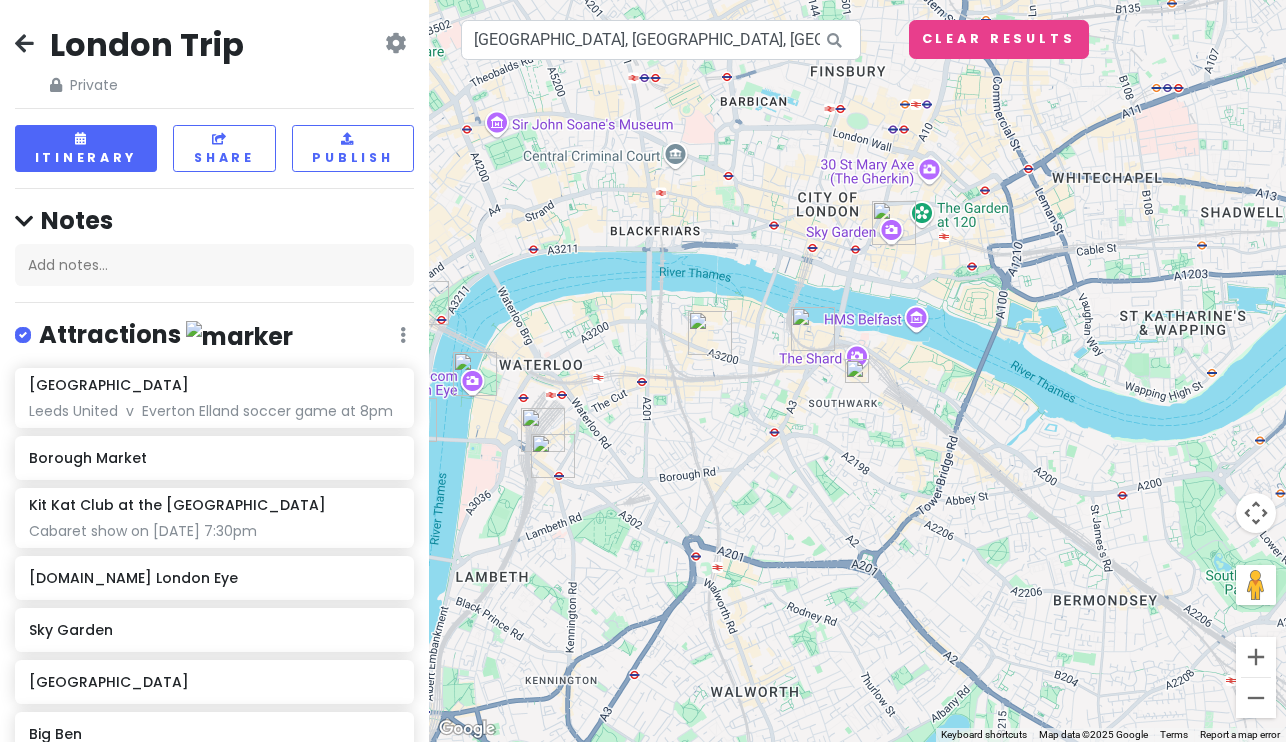 click at bounding box center [857, 371] 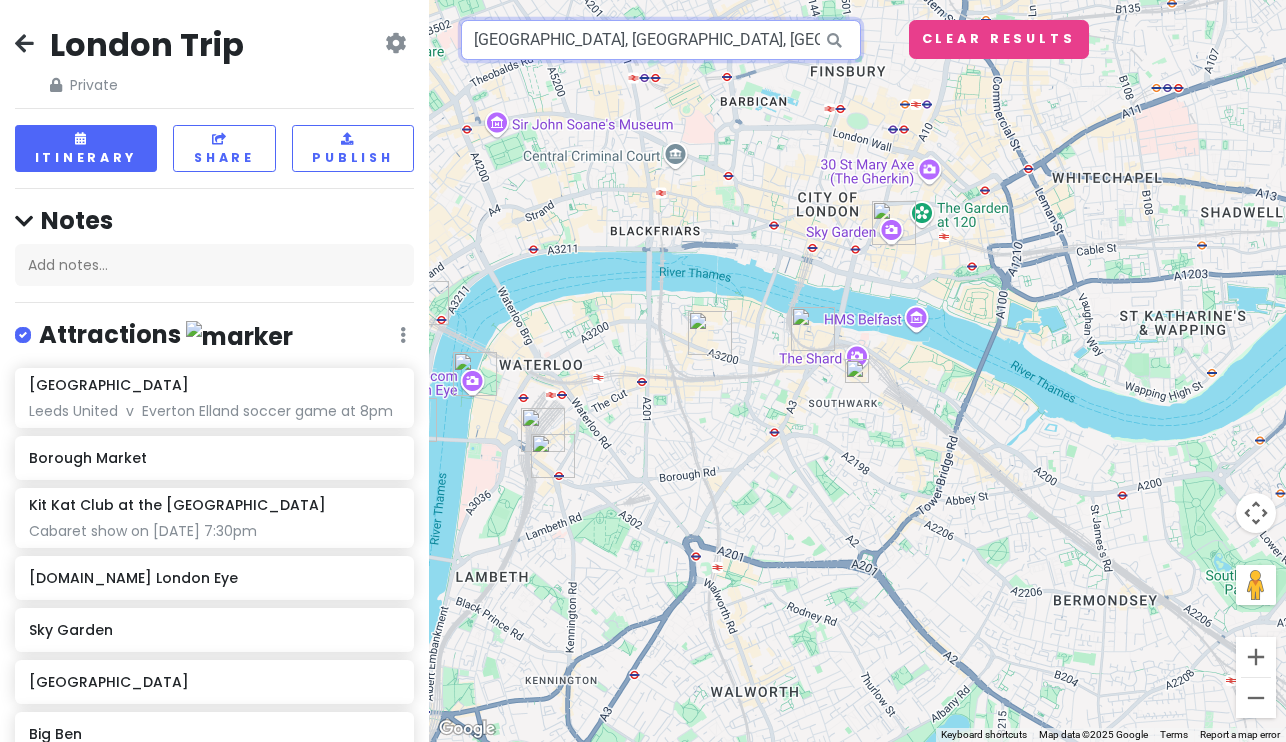 click on "[GEOGRAPHIC_DATA], [GEOGRAPHIC_DATA], [GEOGRAPHIC_DATA], [GEOGRAPHIC_DATA]" at bounding box center (661, 40) 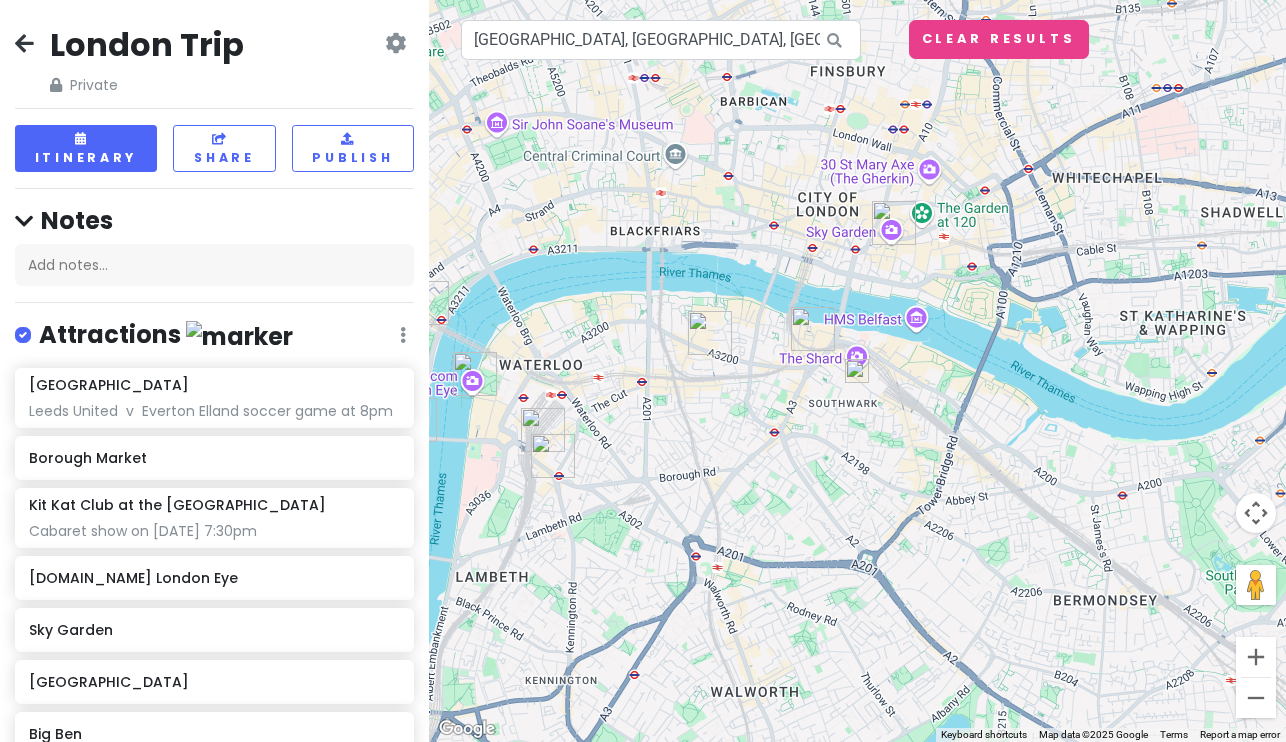 click at bounding box center [857, 371] 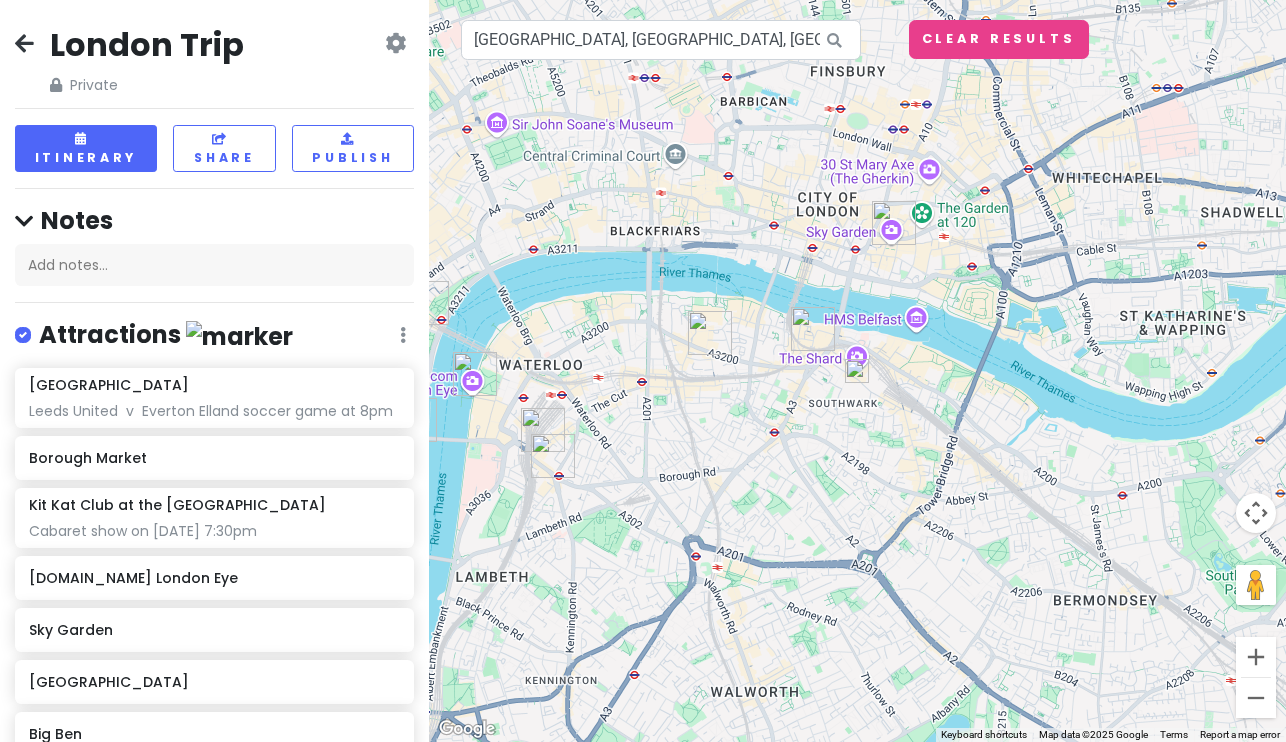 click at bounding box center (857, 371) 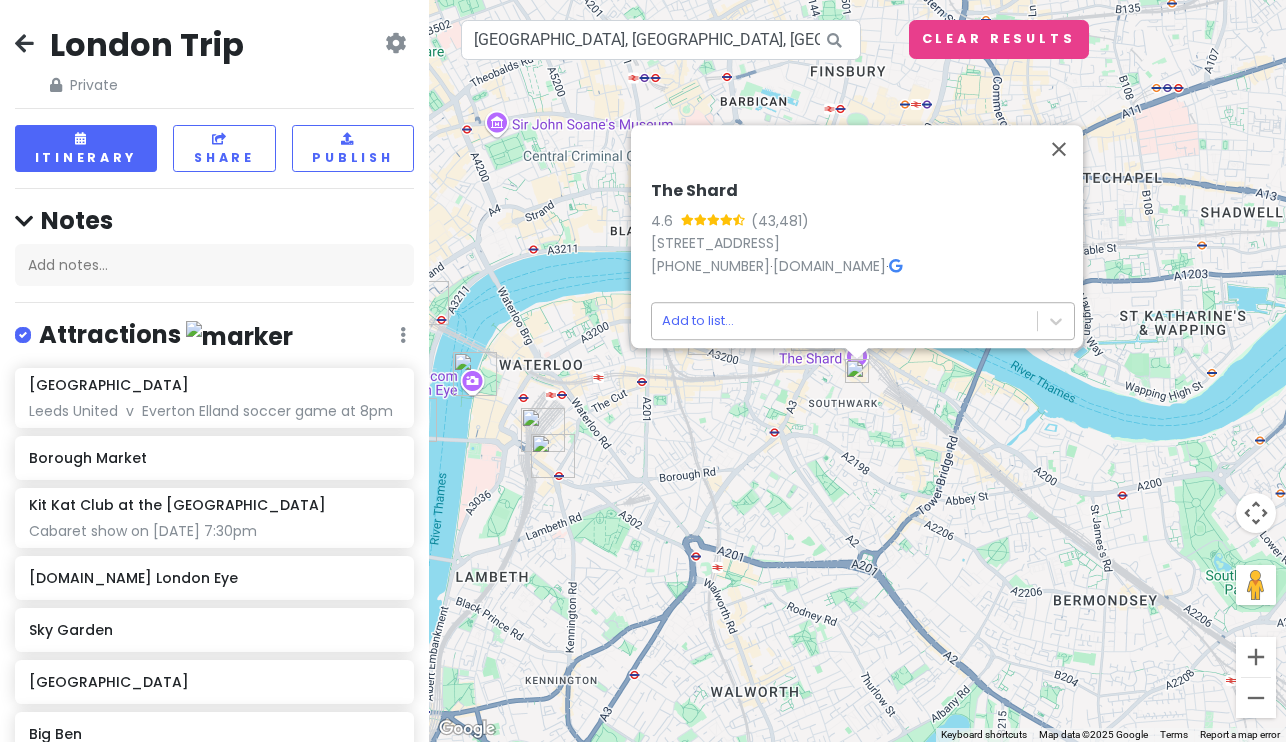 click on "London Trip Private Change Dates Make a Copy Delete Trip Go Pro ⚡️ Give Feedback 💡 Support Scout ☕️ Itinerary Share Publish Notes Add notes... Attractions   Edit Reorder Delete List Elland Road Leeds United  v  Everton Elland soccer game at 8pm Borough Market Kit Kat Club at the [GEOGRAPHIC_DATA] show on [DATE] 7:30pm [DOMAIN_NAME] [GEOGRAPHIC_DATA] [GEOGRAPHIC_DATA] [GEOGRAPHIC_DATA][PERSON_NAME][GEOGRAPHIC_DATA] [GEOGRAPHIC_DATA] [DATE] morning market! Food   Edit Reorder Delete List Sexy Fish Mayfair Accommodations   Edit Reorder Delete List Find hotels on [DOMAIN_NAME] [GEOGRAPHIC_DATA] Potential hotel Ryman Stationery Potential Airbnb (near stationary store) [GEOGRAPHIC_DATA] Potential [GEOGRAPHIC_DATA][PERSON_NAME] Potential apartment option Jouri Restaurant Airbnb Option Caffé [PERSON_NAME] Airbnb Option Transit   Edit Reorder Delete List [GEOGRAPHIC_DATA] we fly out of 8/19 [GEOGRAPHIC_DATA] [GEOGRAPHIC_DATA] Long Stay Car Park Airport Ellie and Rhei fly into 8/16 + Add a section +" at bounding box center [643, 371] 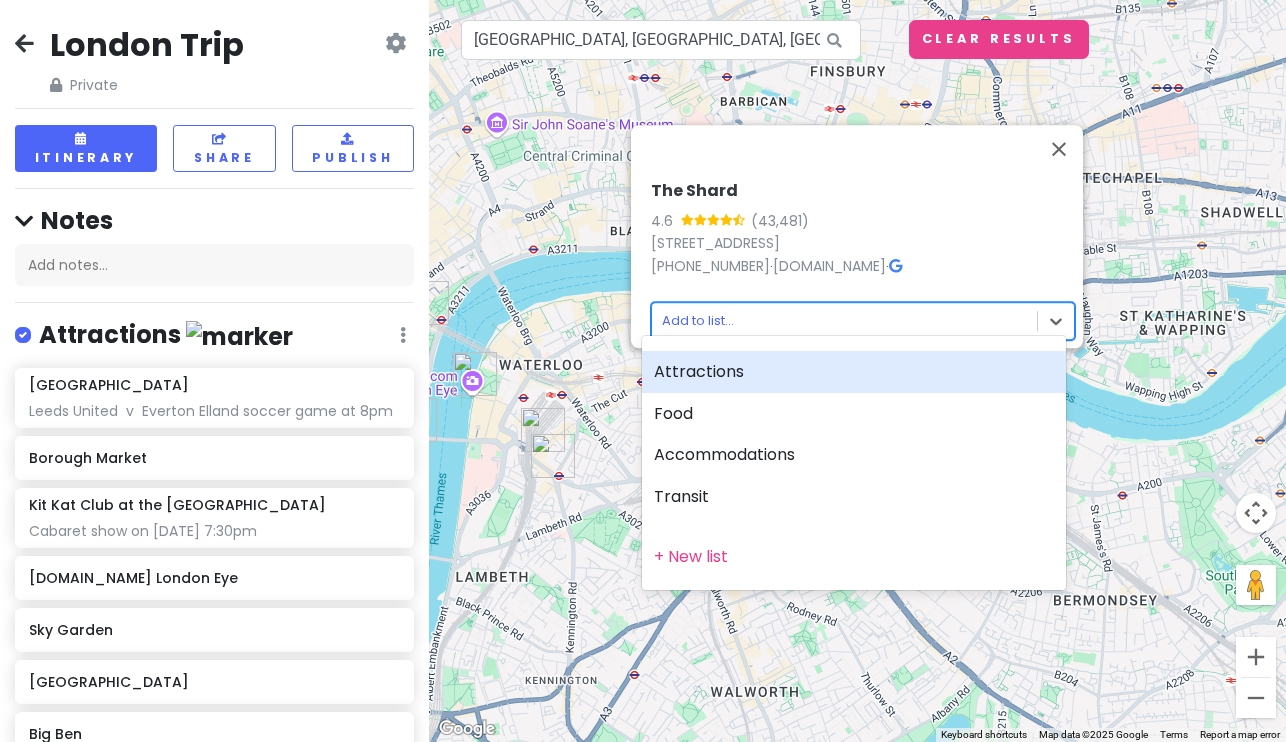 click on "Attractions" at bounding box center [854, 372] 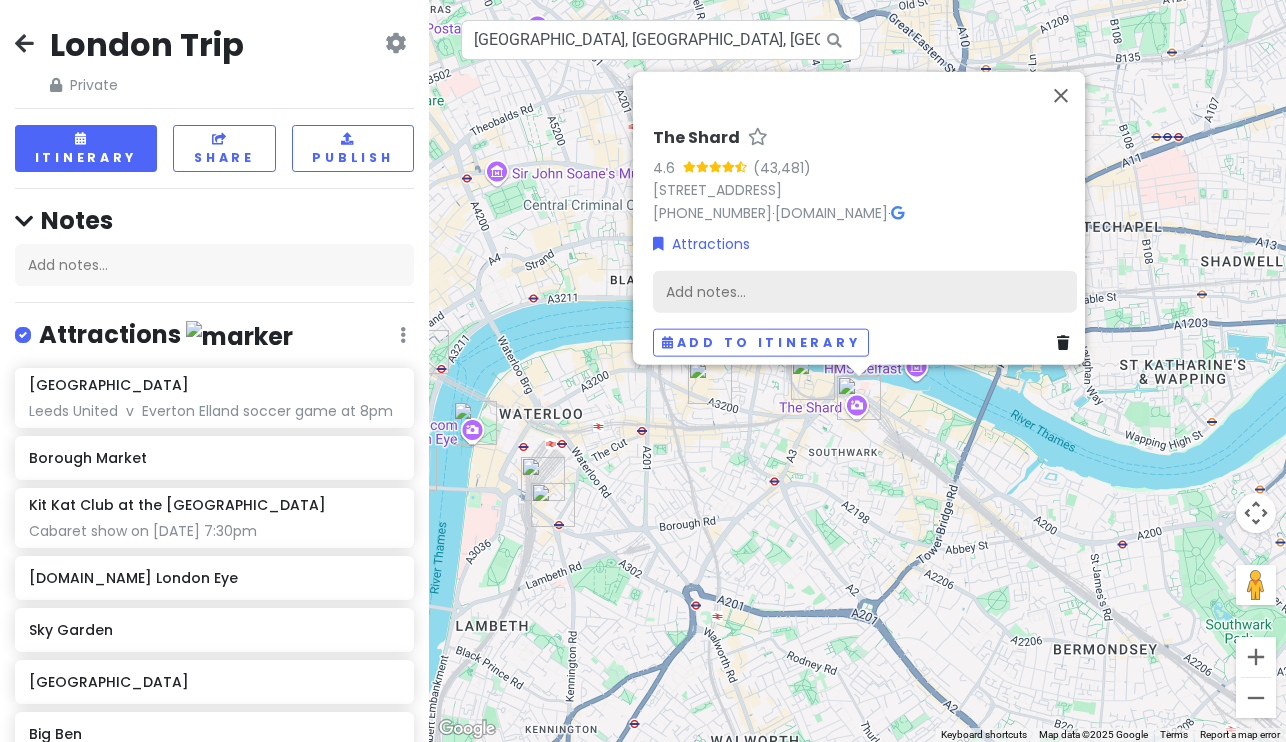 click on "Add notes..." at bounding box center (865, 292) 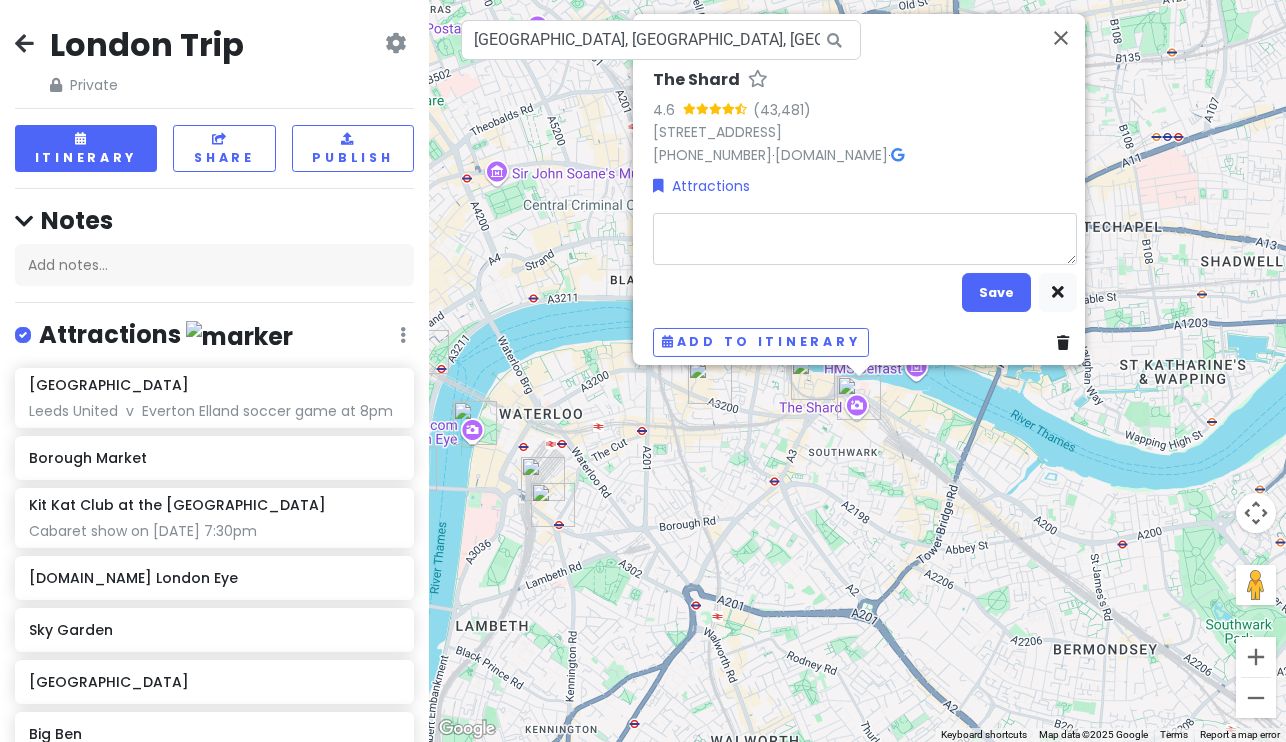 type on "x" 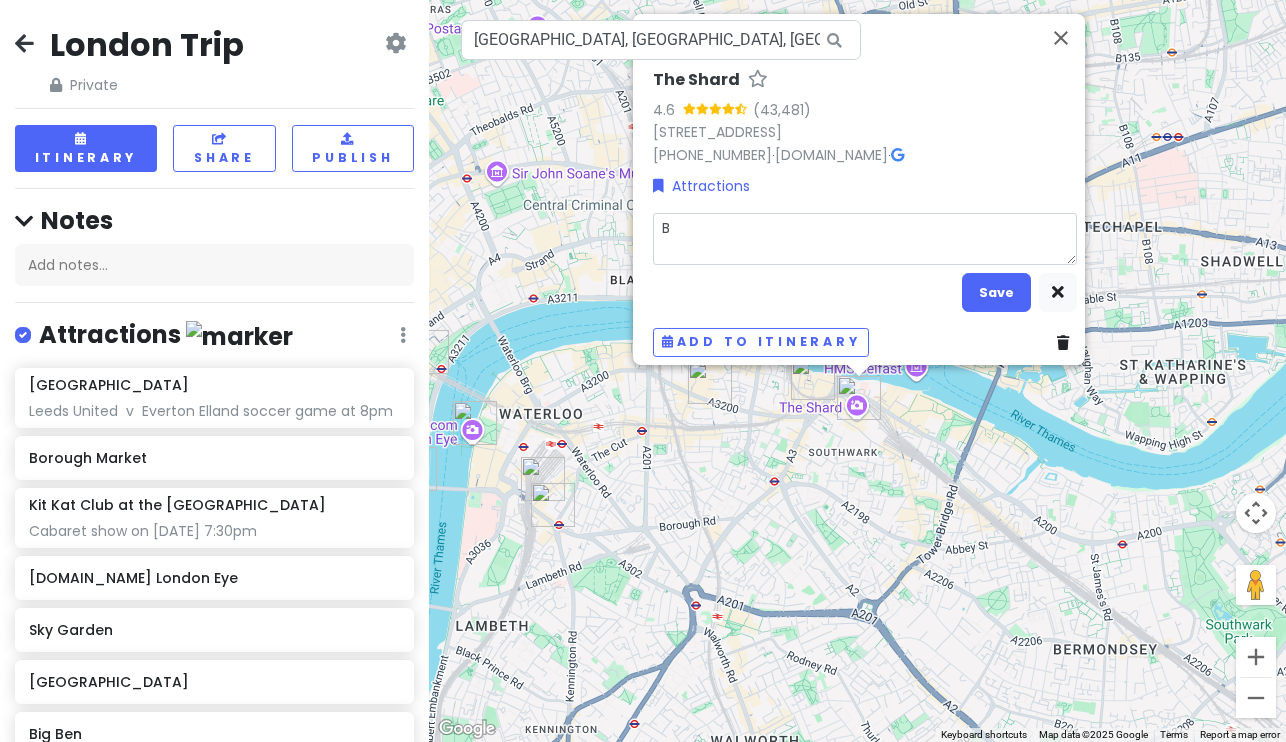 type on "x" 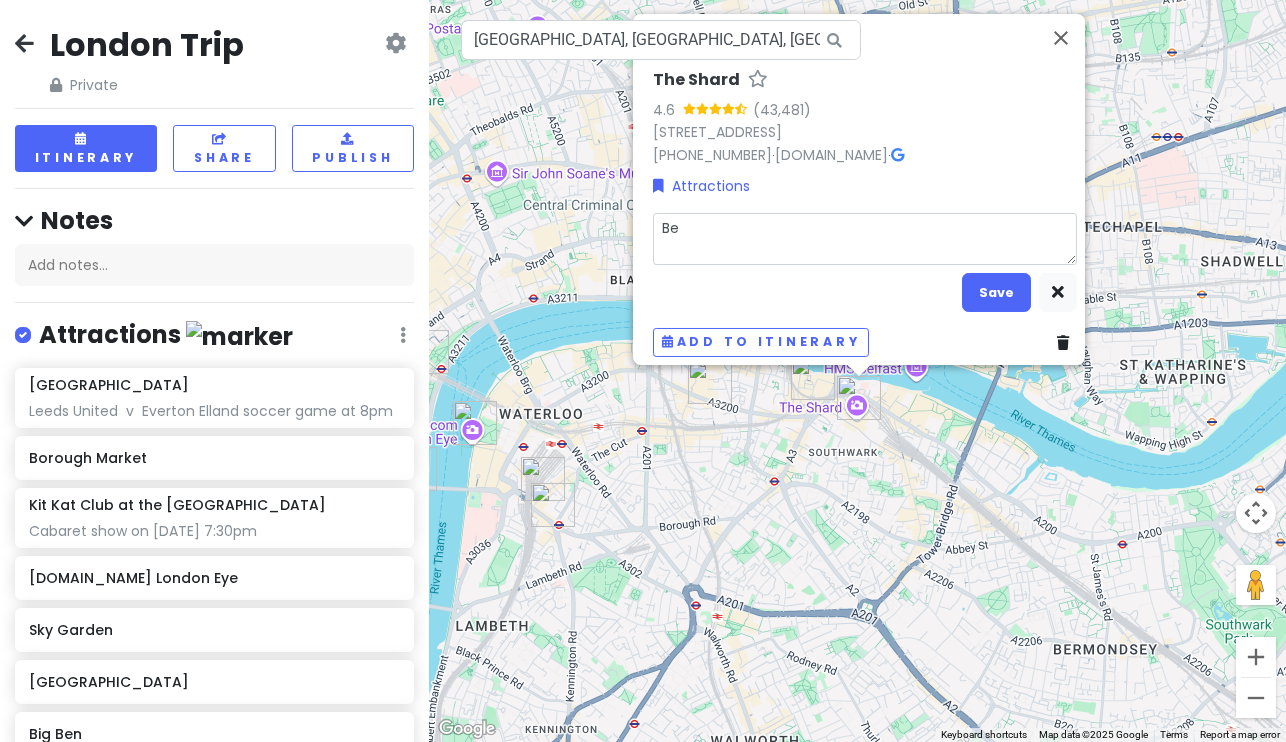 type on "x" 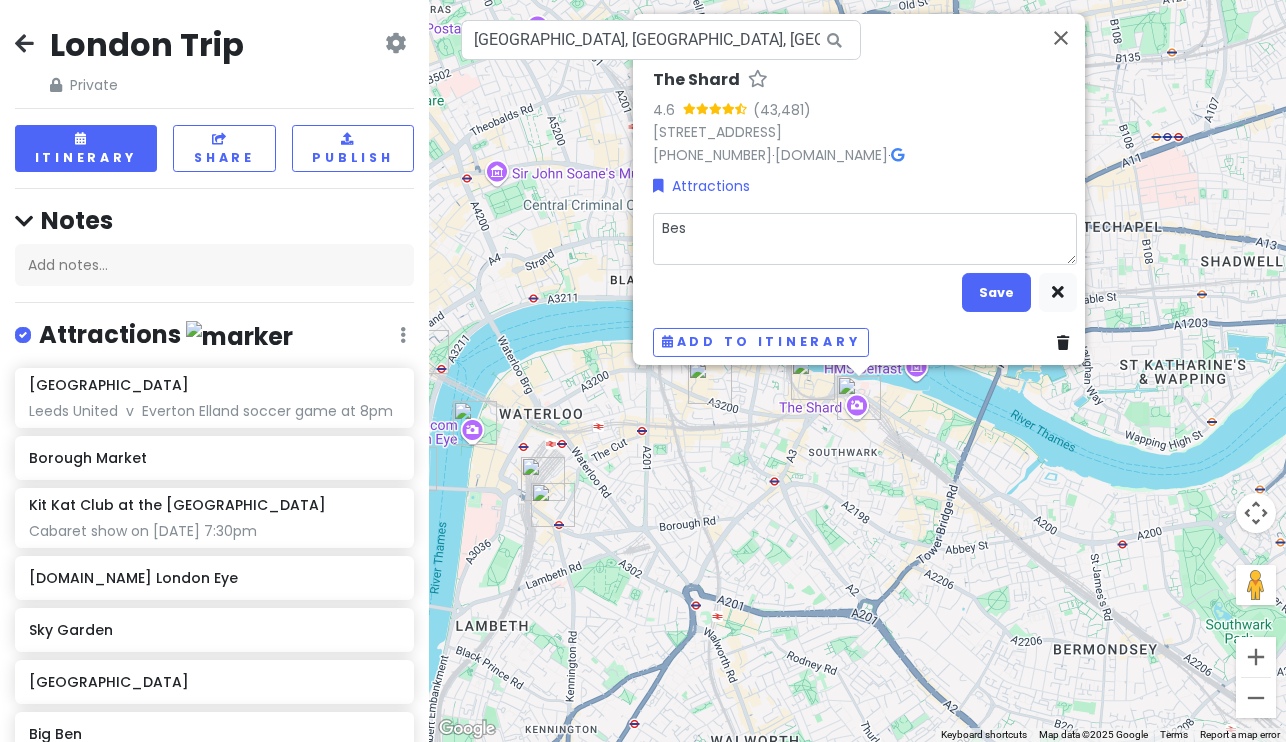 type on "x" 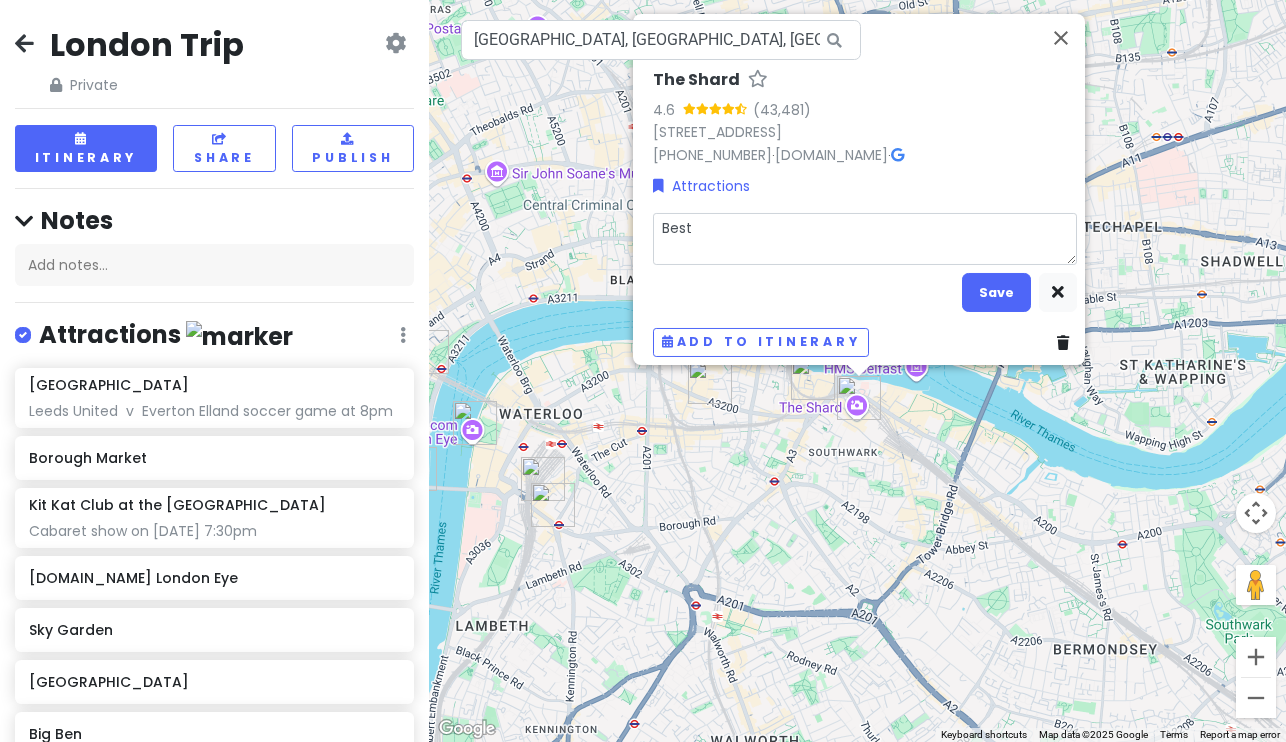 type on "x" 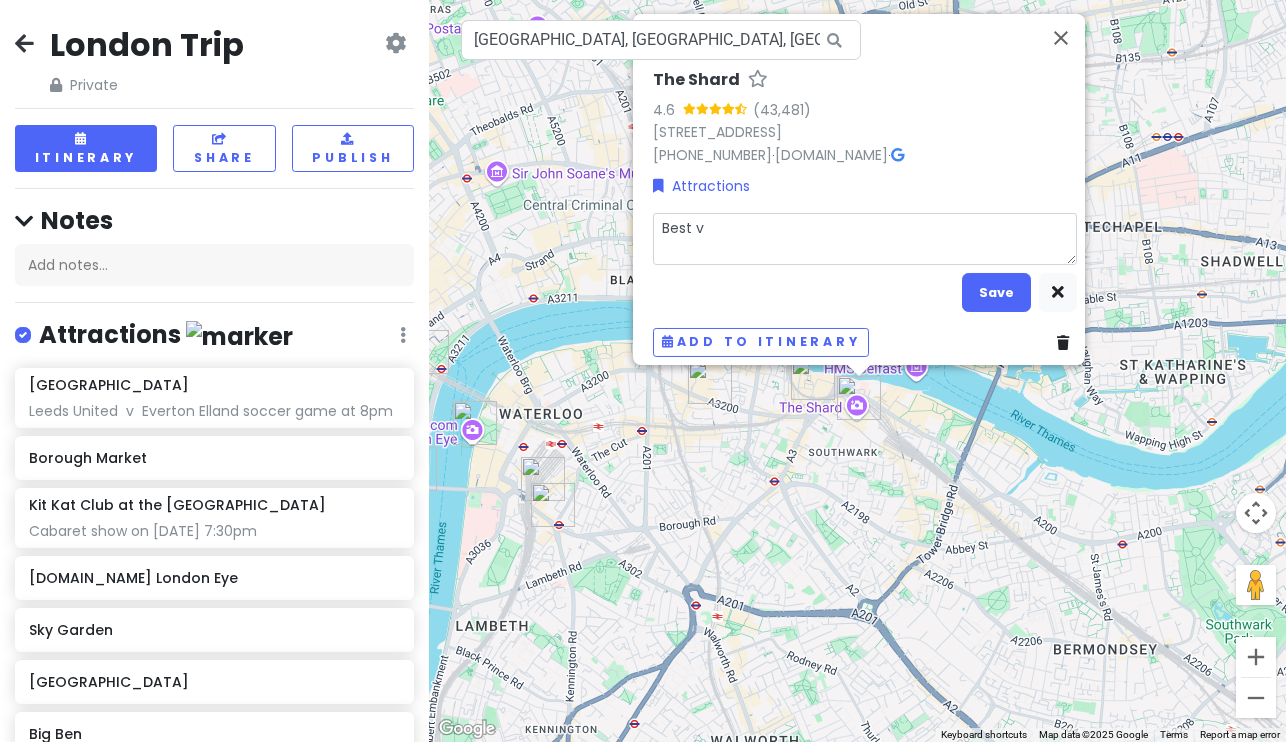 type on "x" 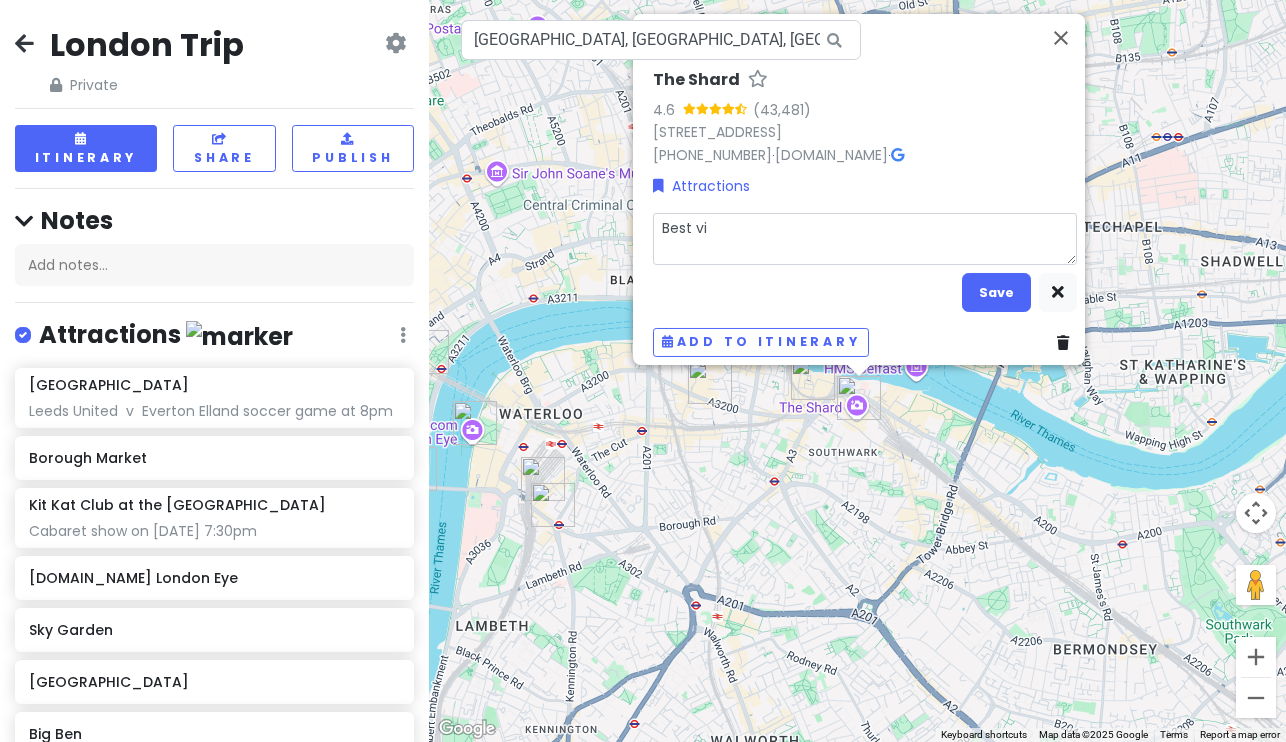 type on "x" 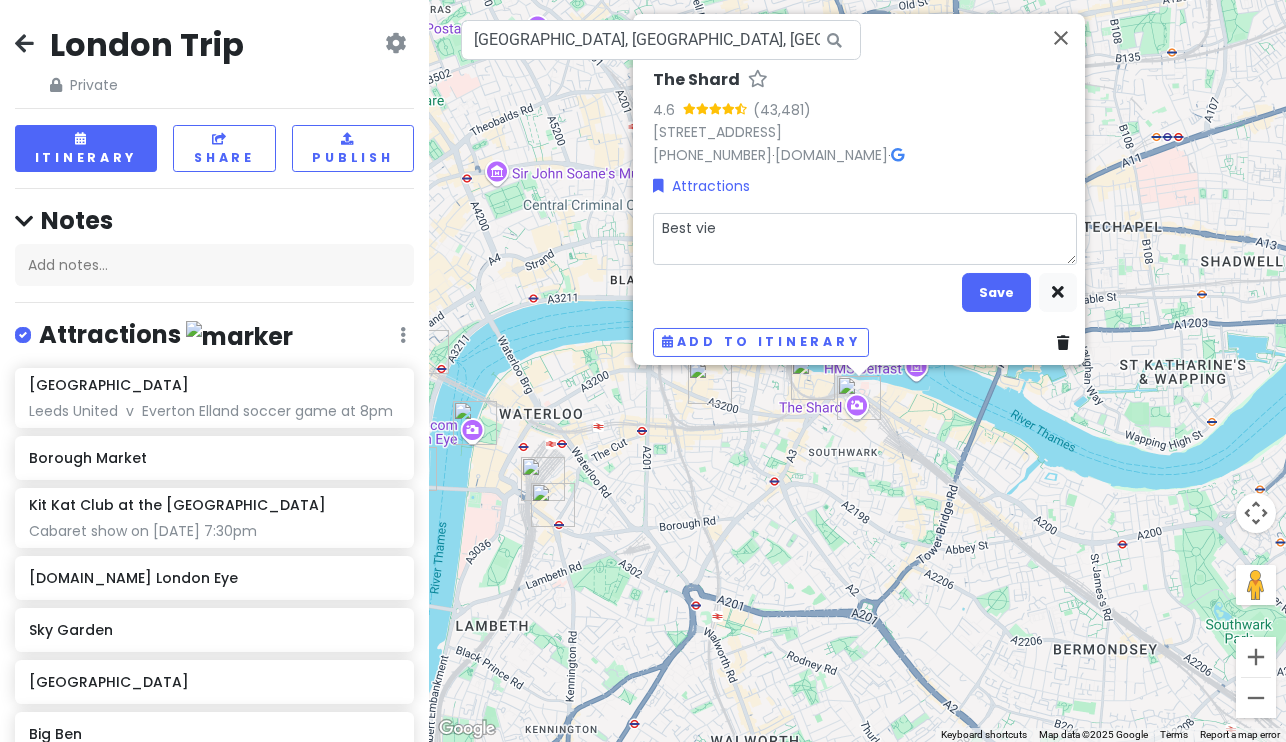 type on "x" 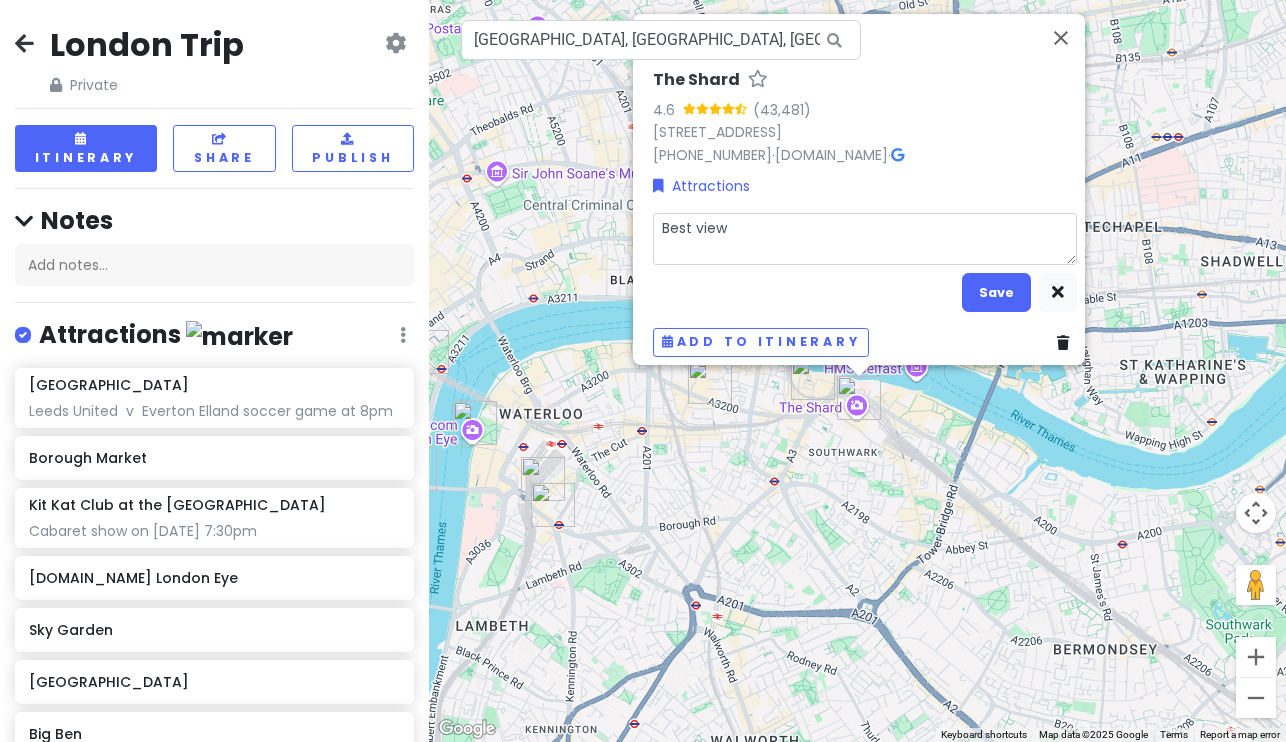 type on "x" 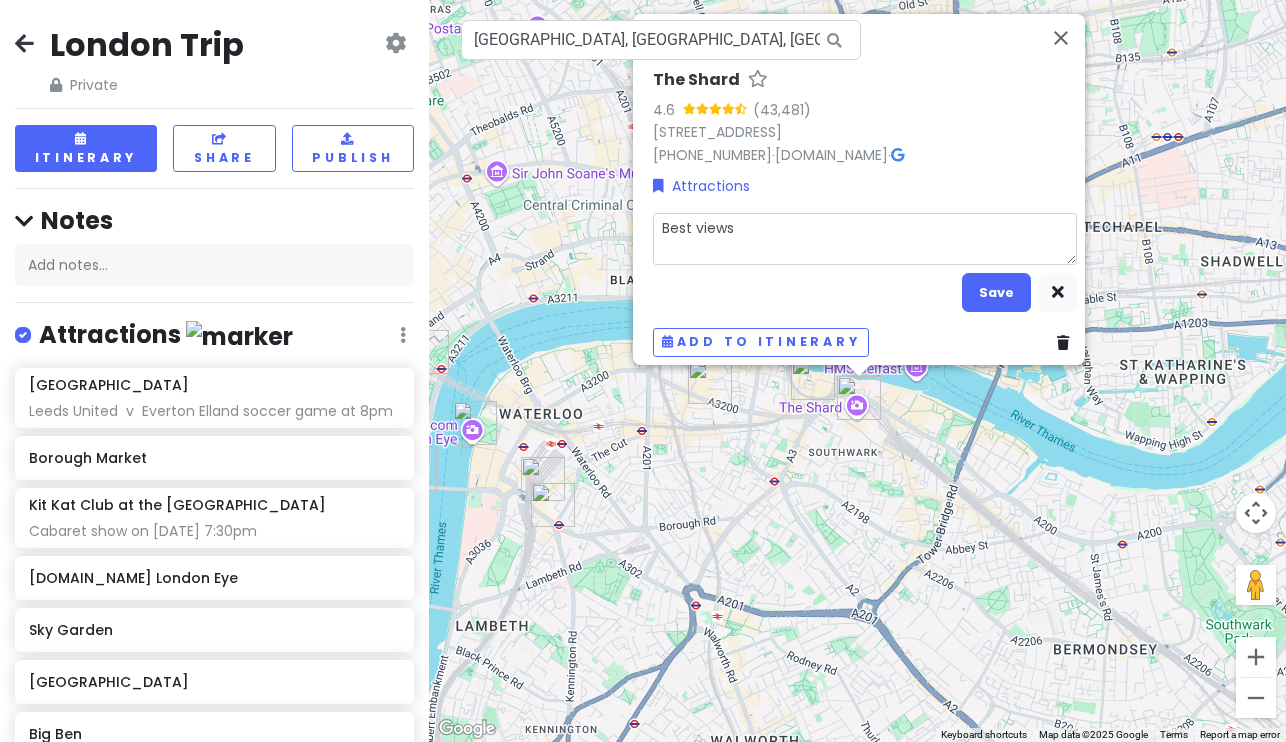 type on "Best views," 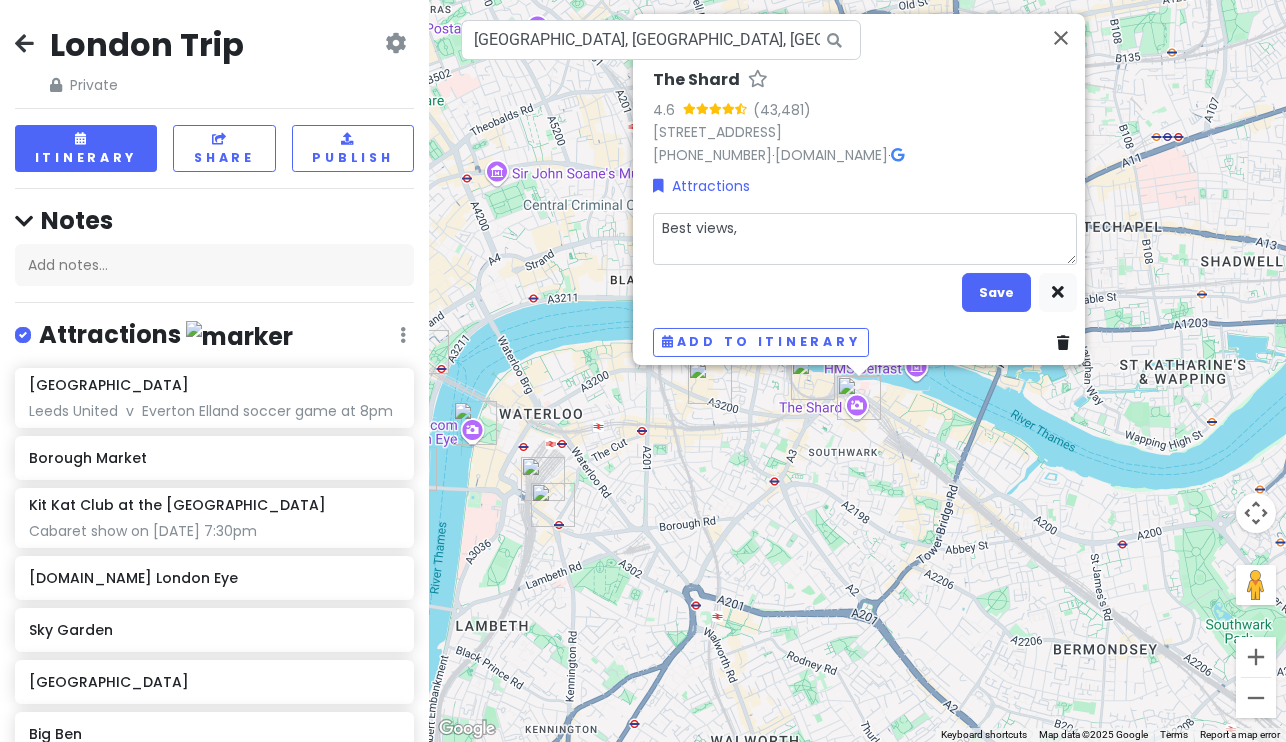 type on "x" 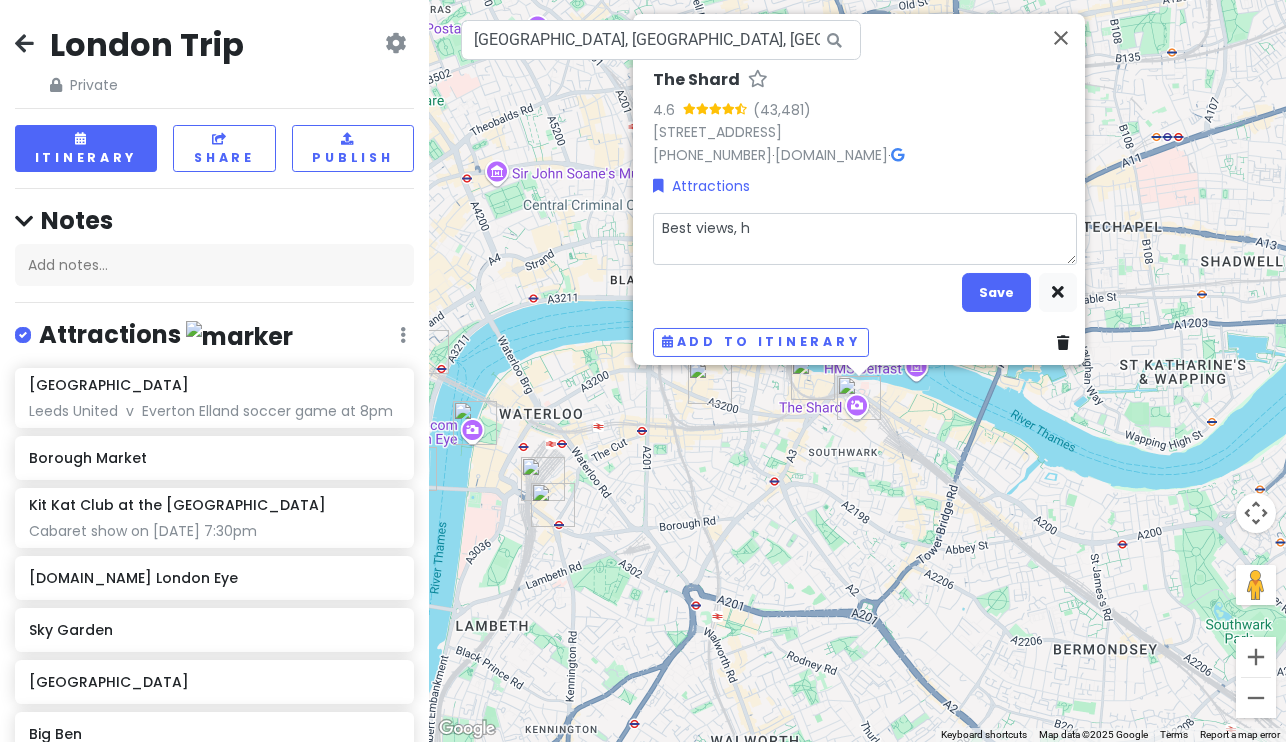 type on "x" 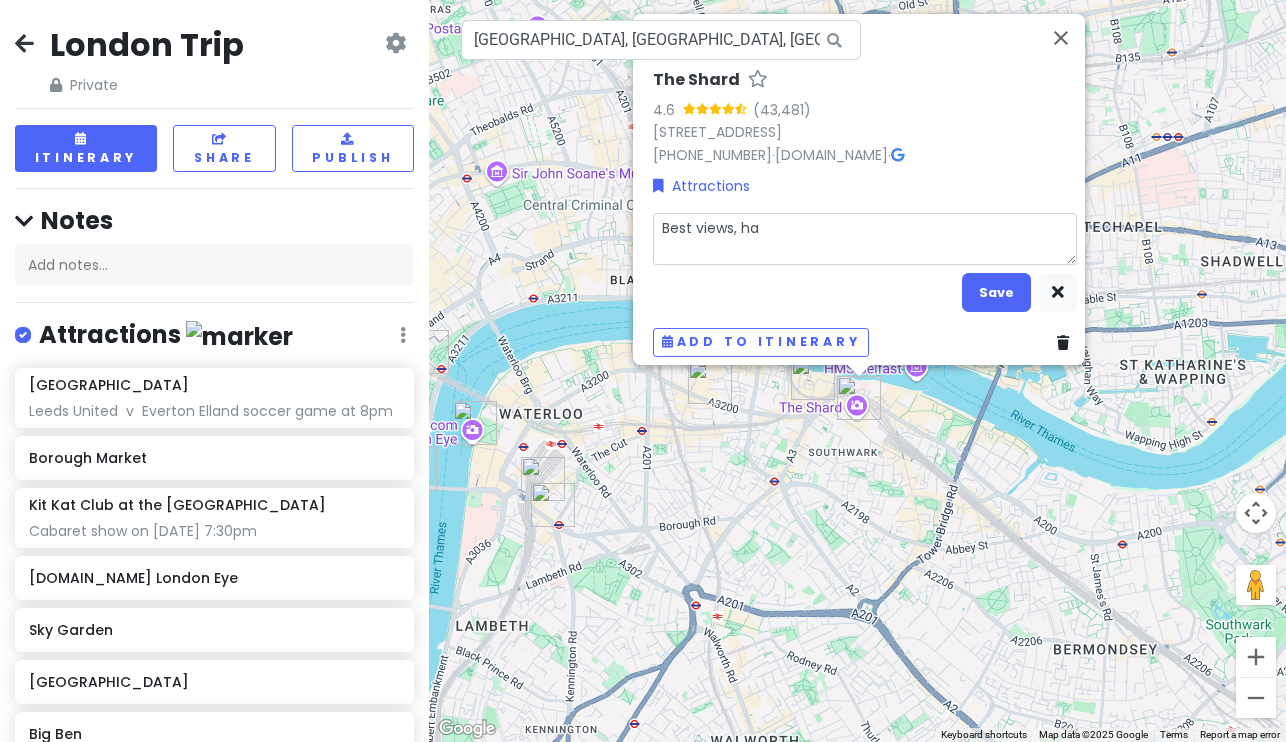 type on "x" 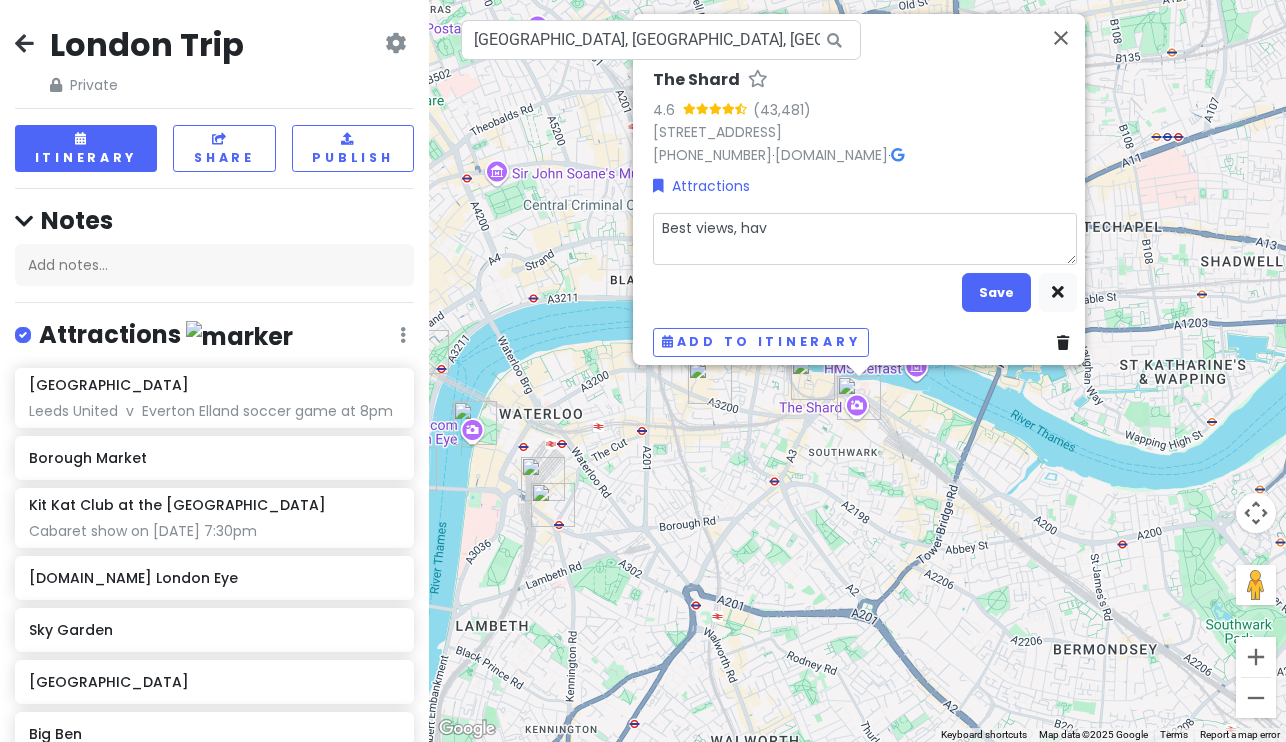 type on "Best views, have" 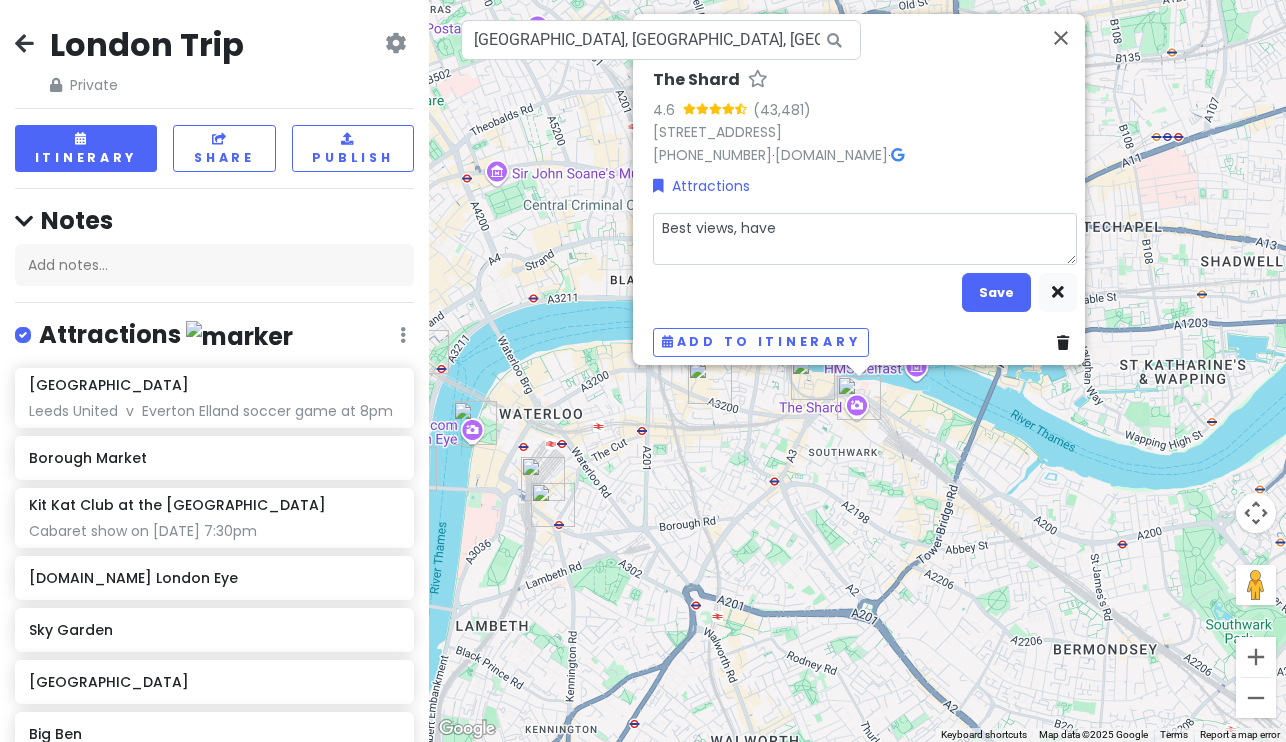 type on "x" 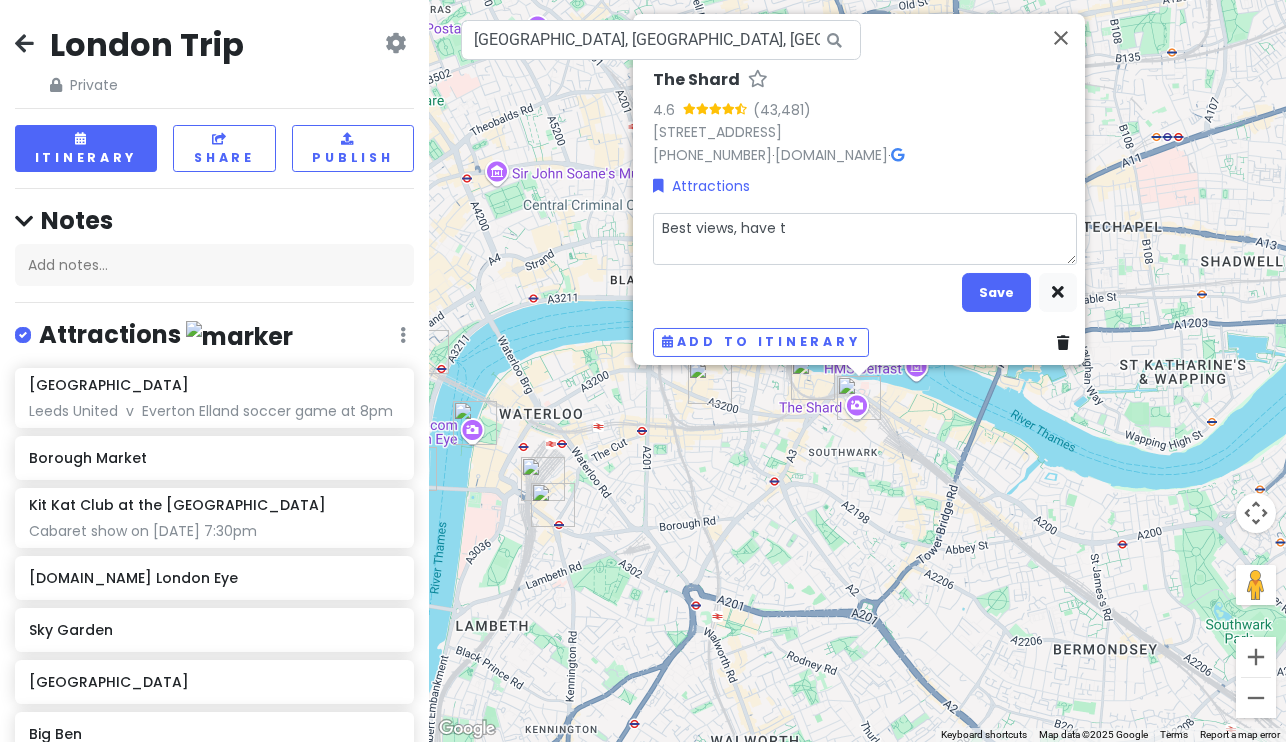 type on "x" 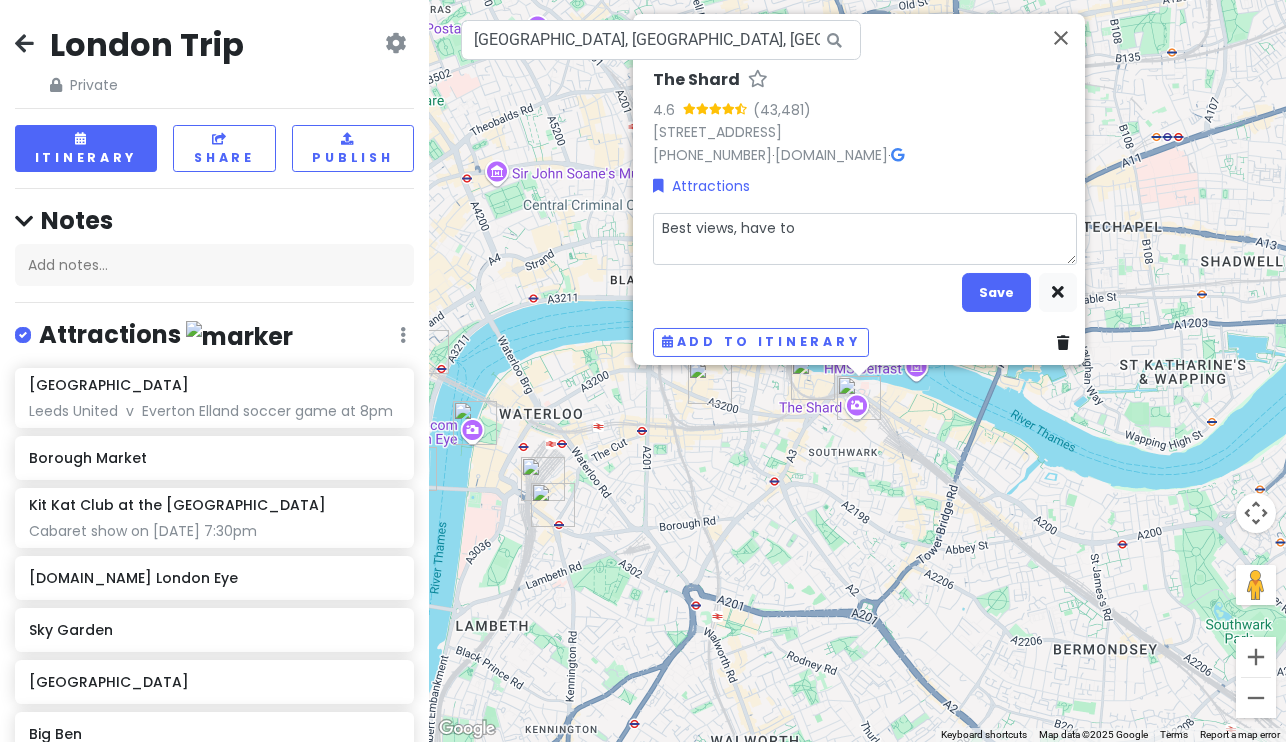 type on "x" 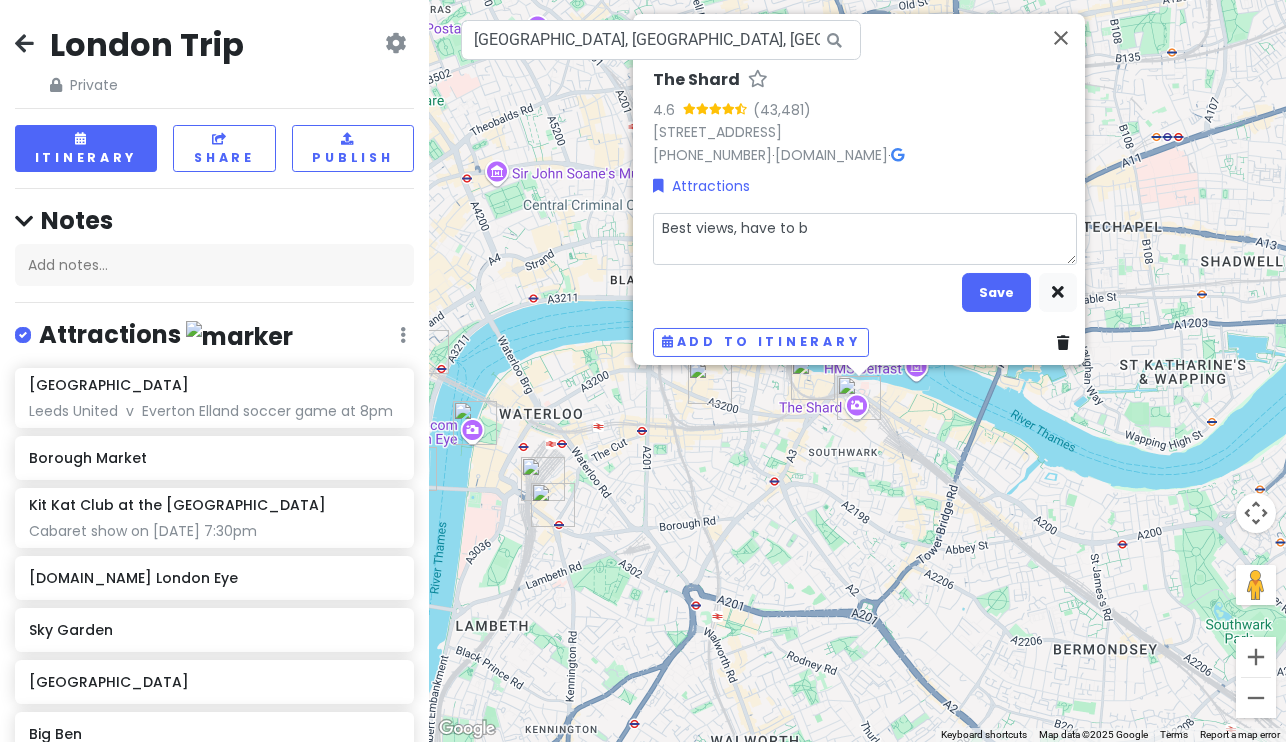 type on "x" 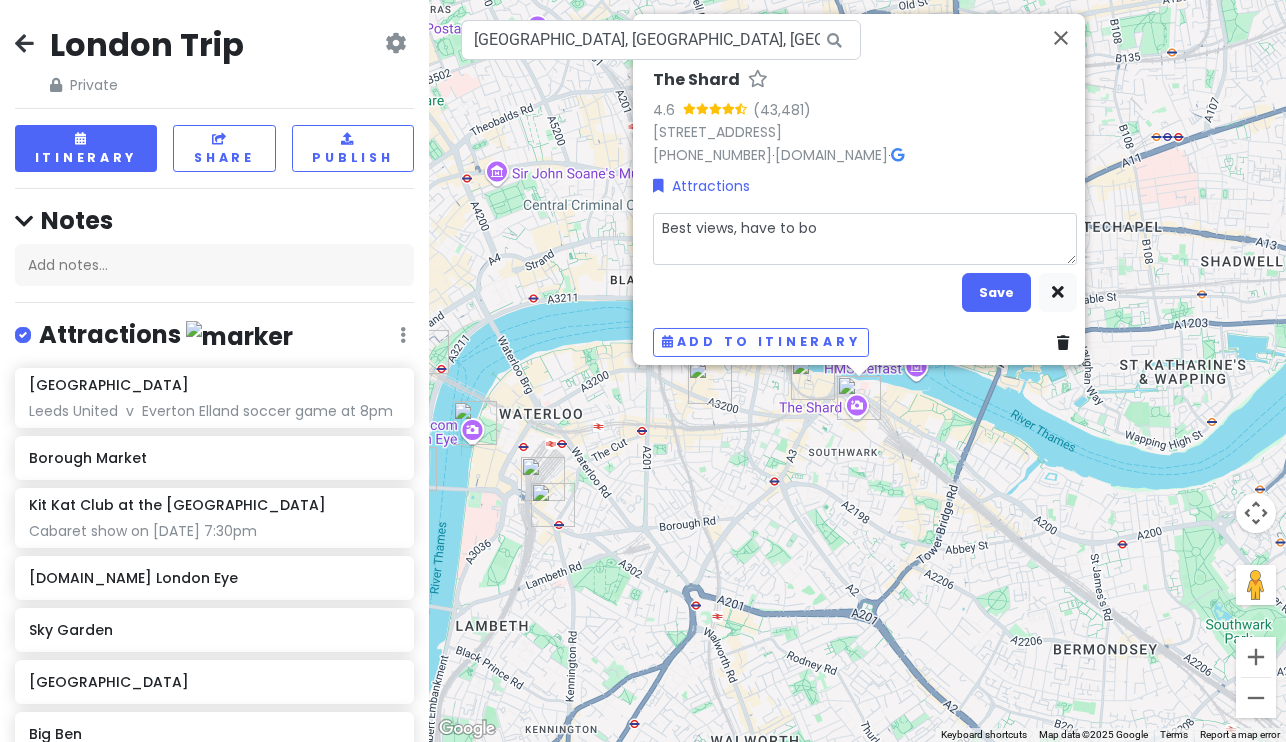 type on "x" 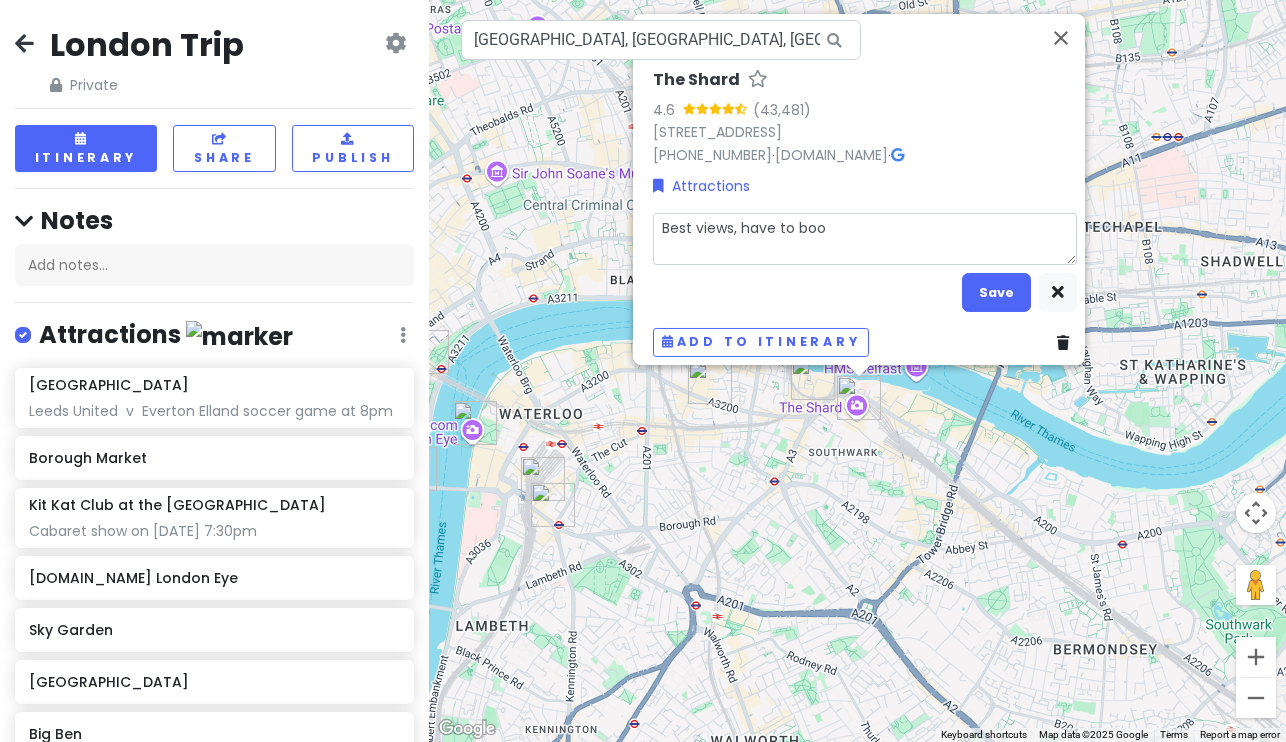 type on "x" 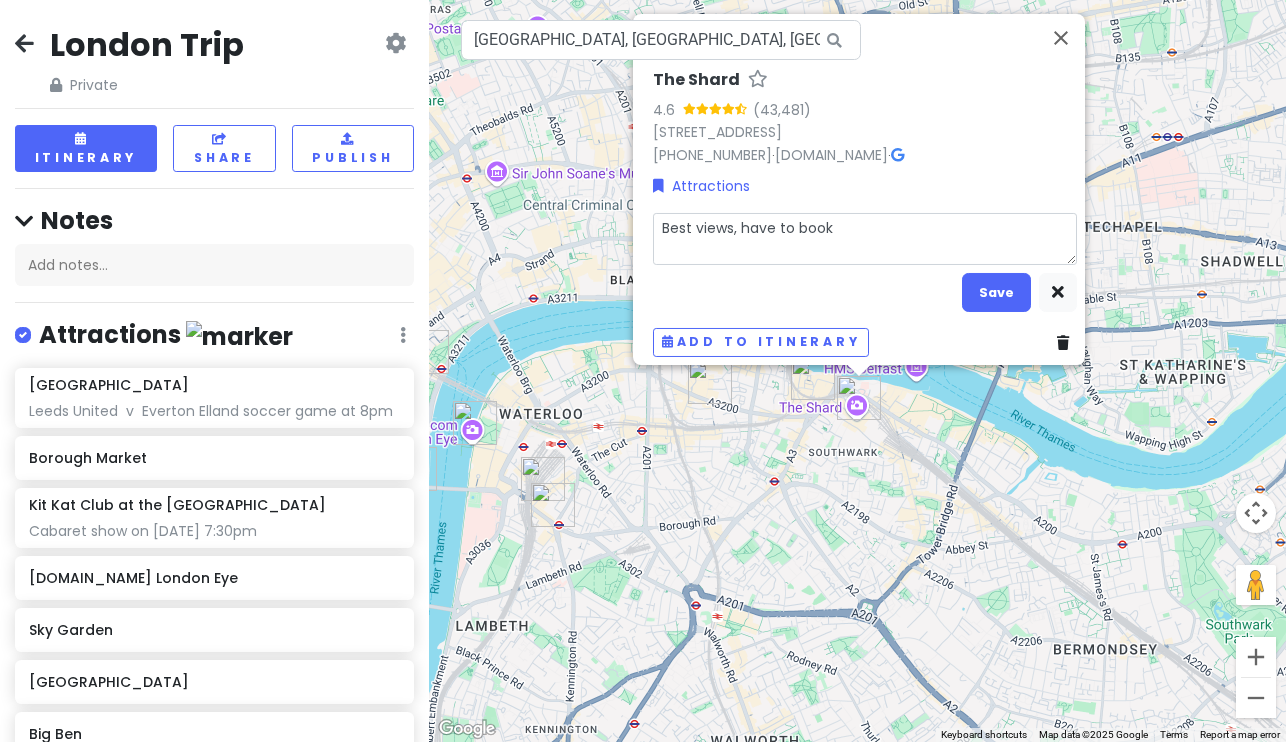 type on "x" 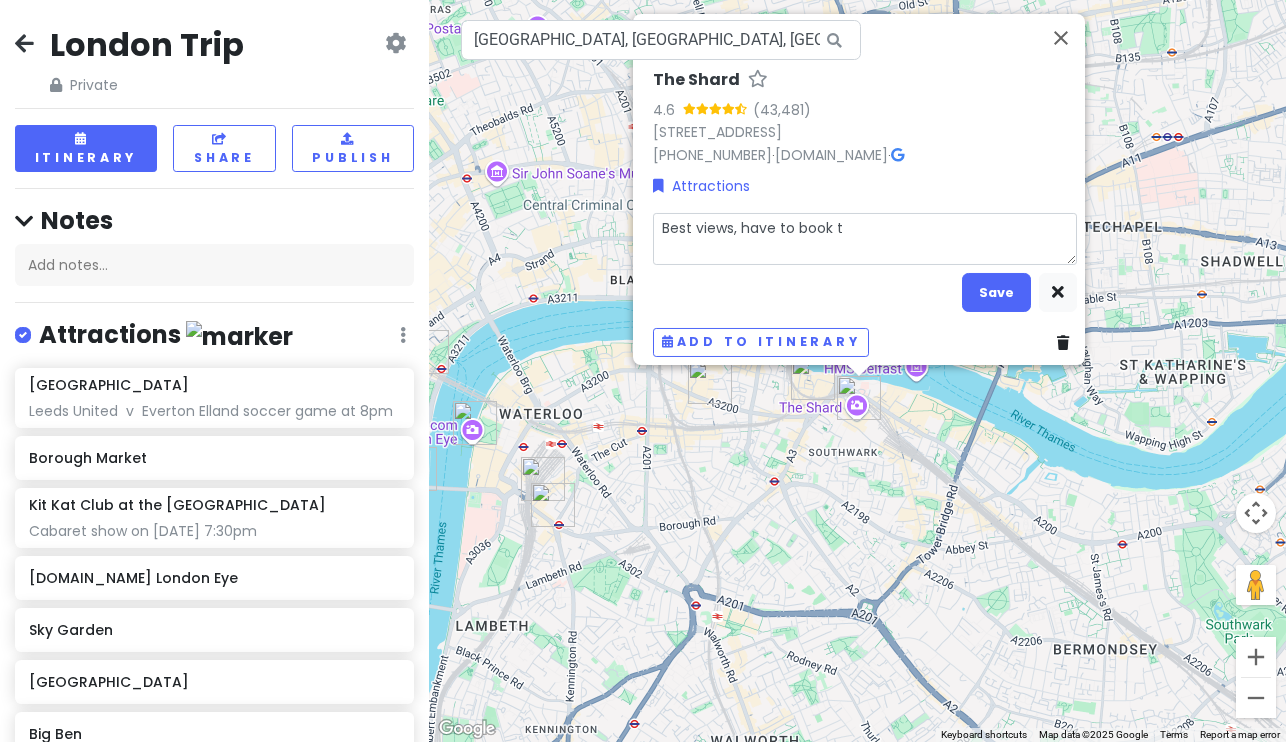 type on "x" 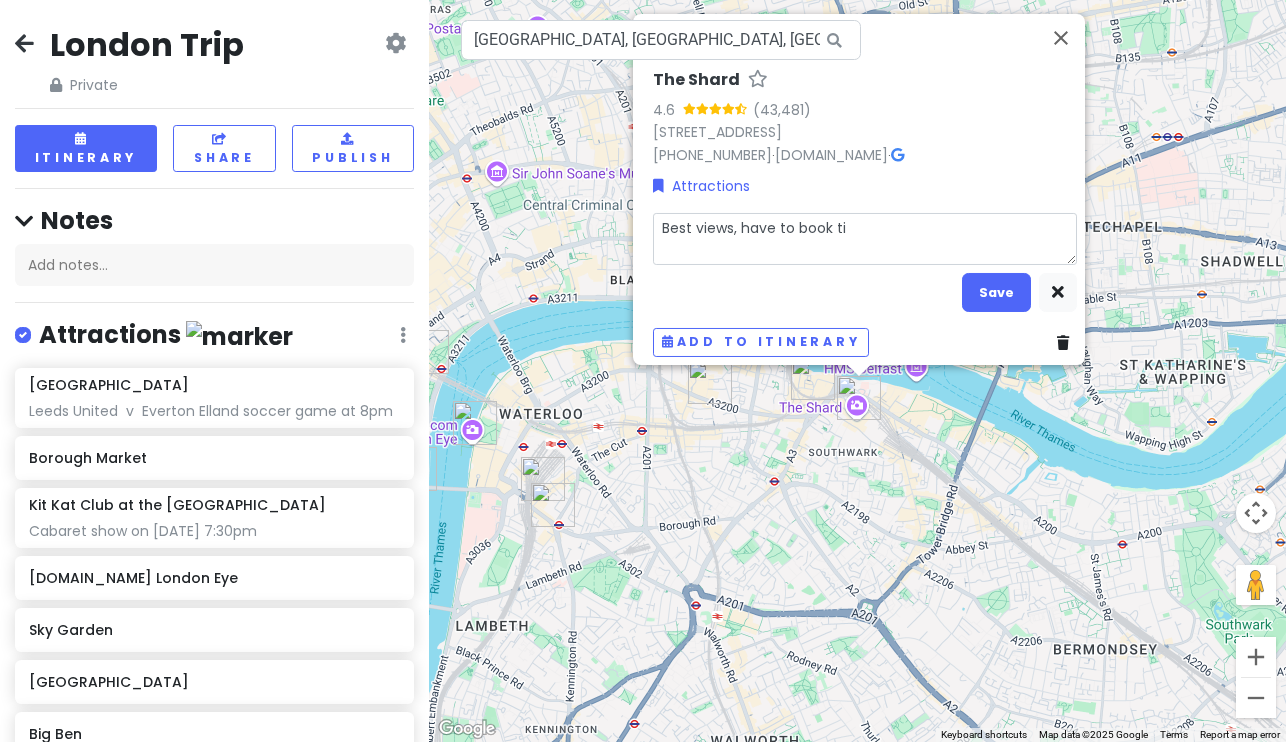 type on "x" 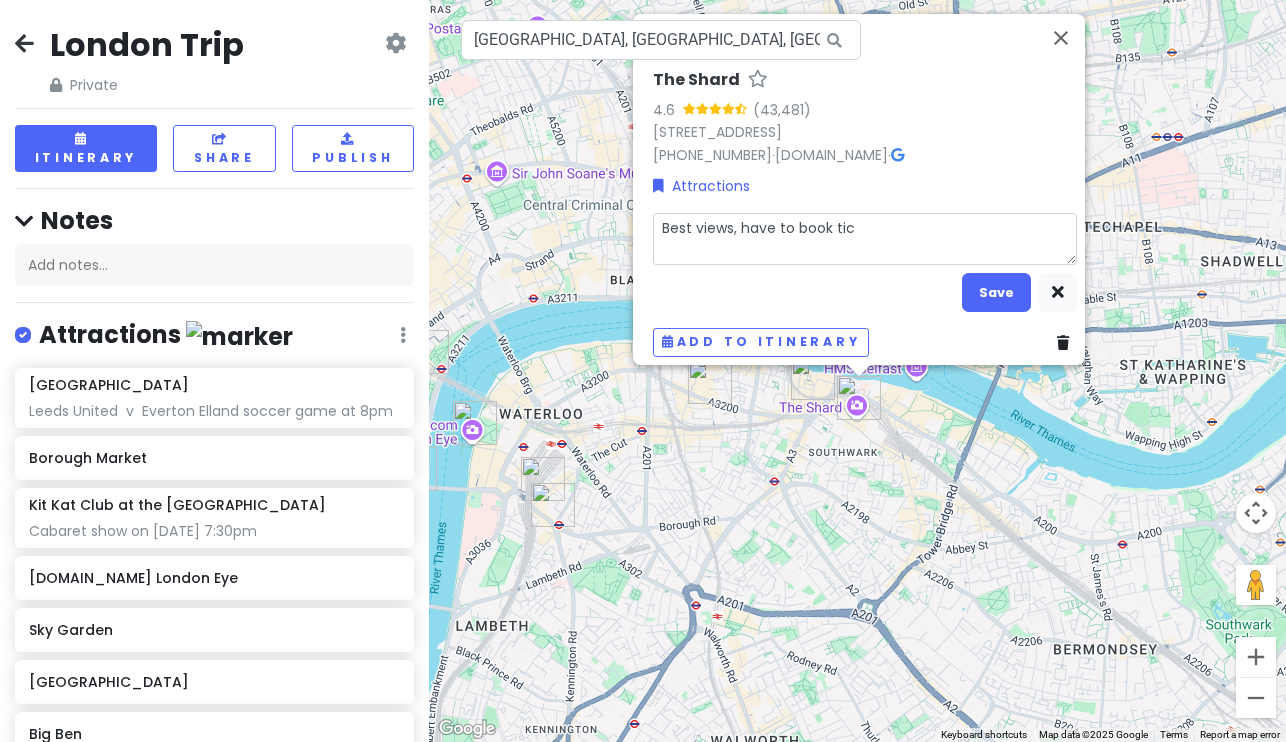 type on "x" 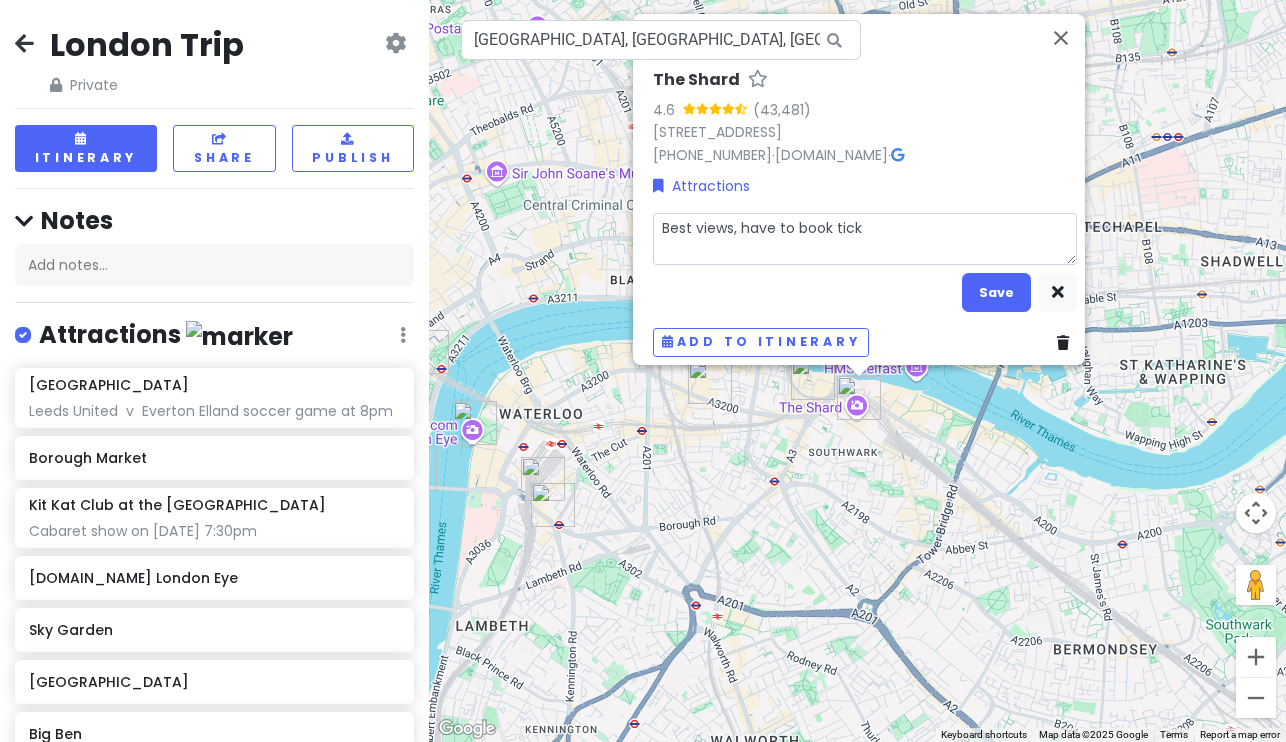 type on "x" 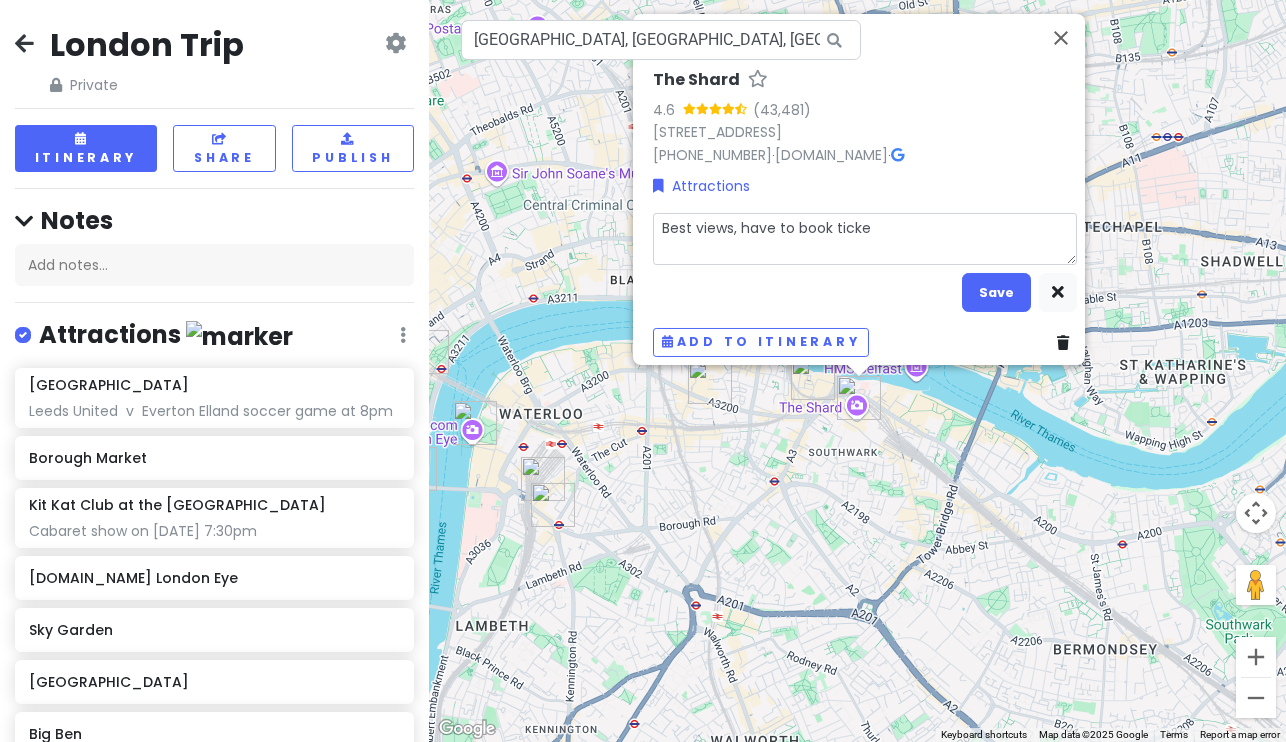 type on "x" 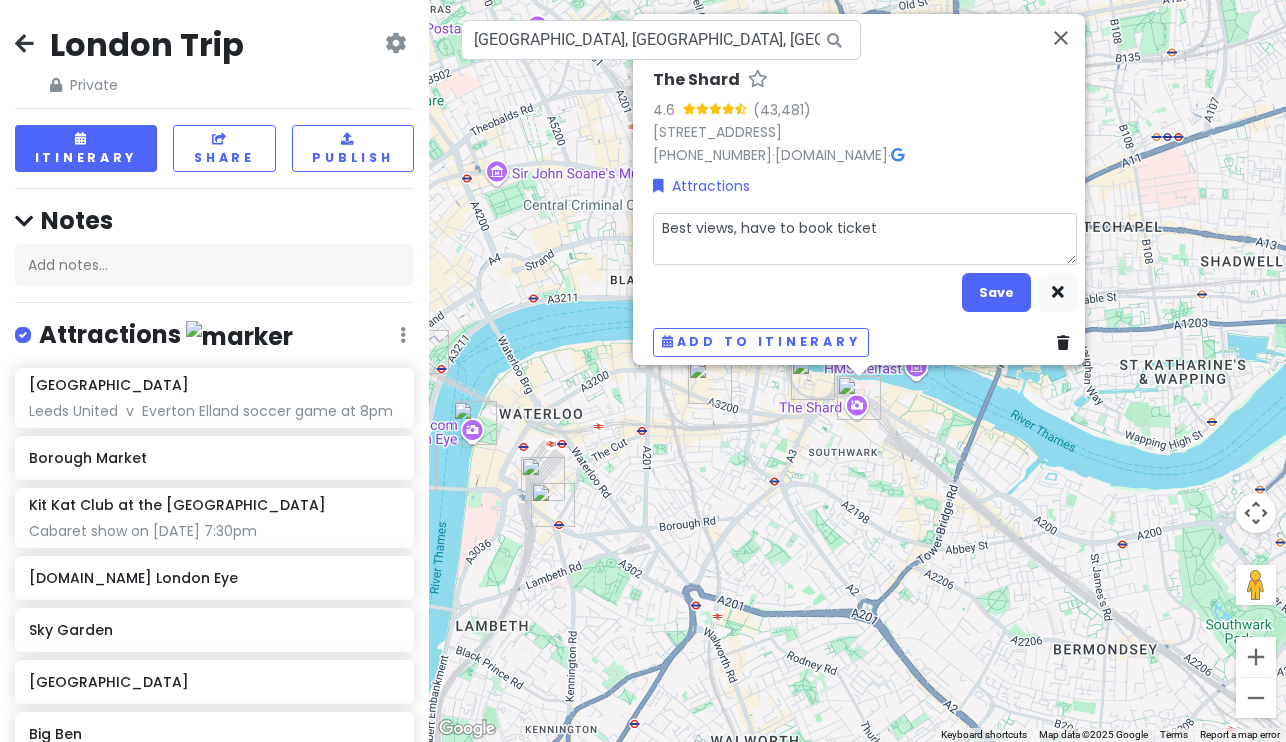 type on "x" 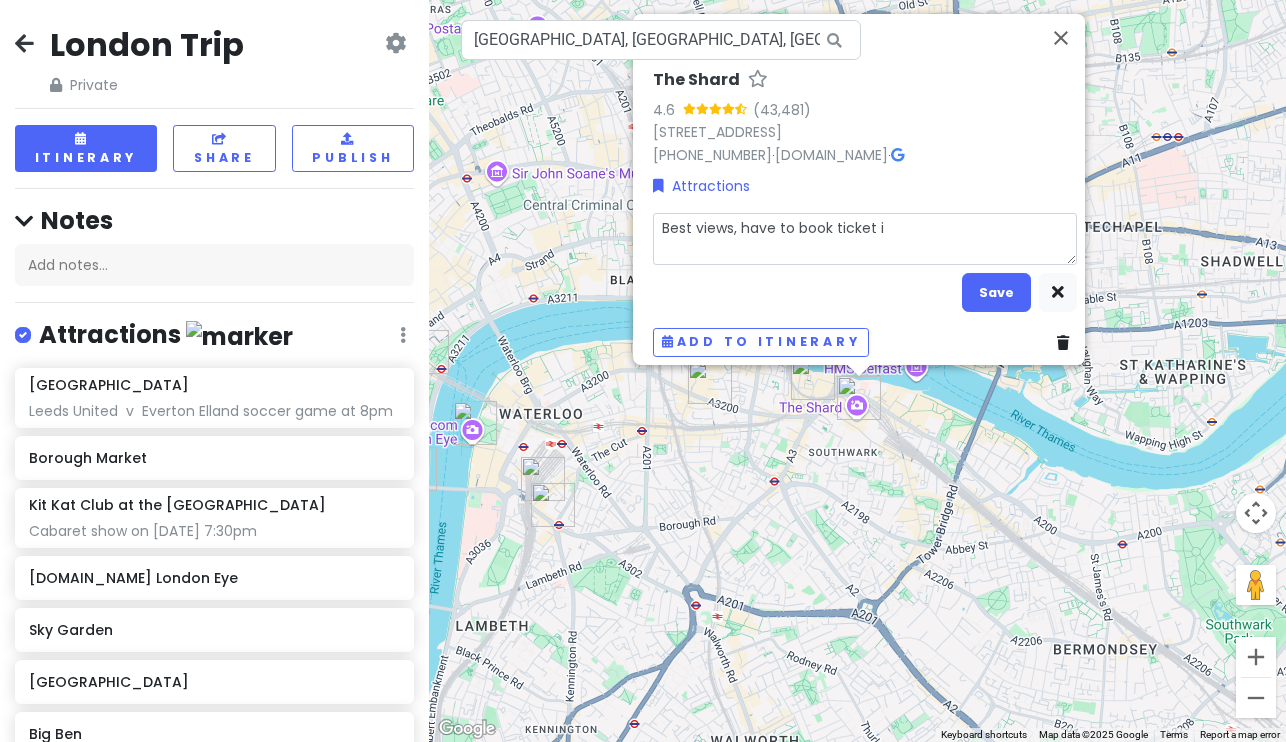 type on "x" 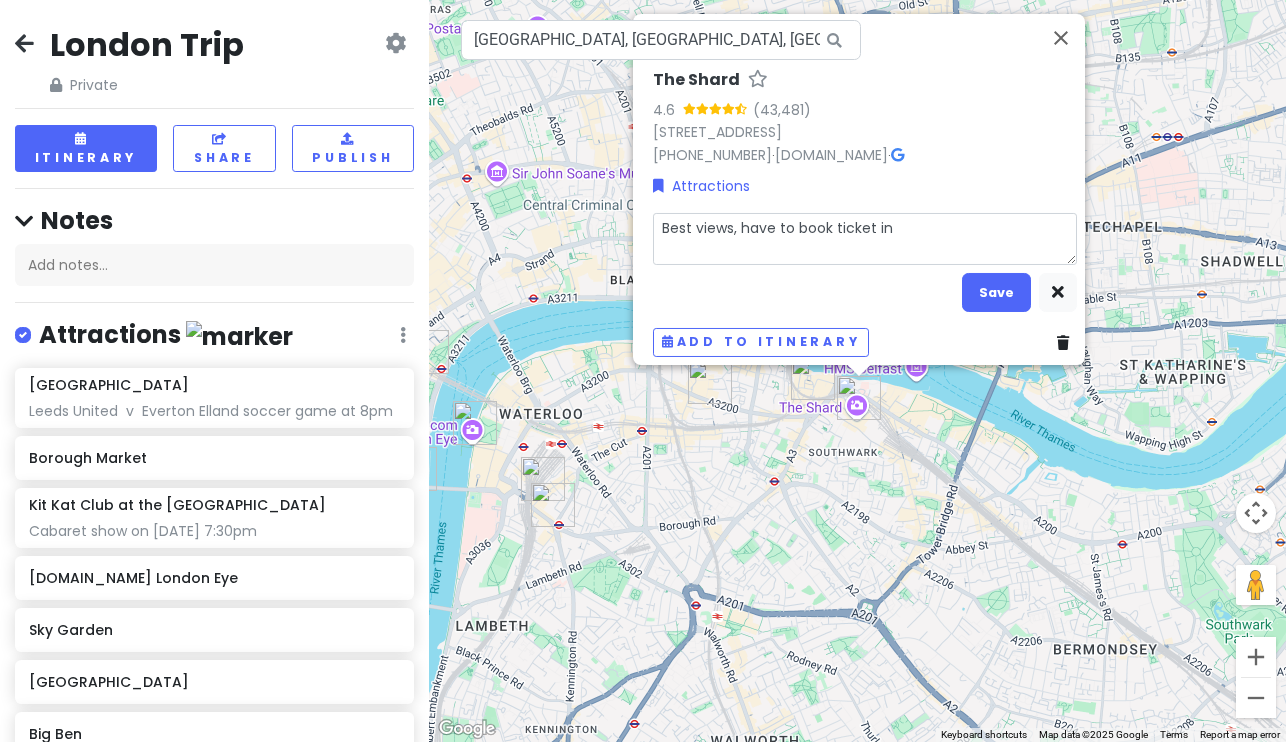 type on "x" 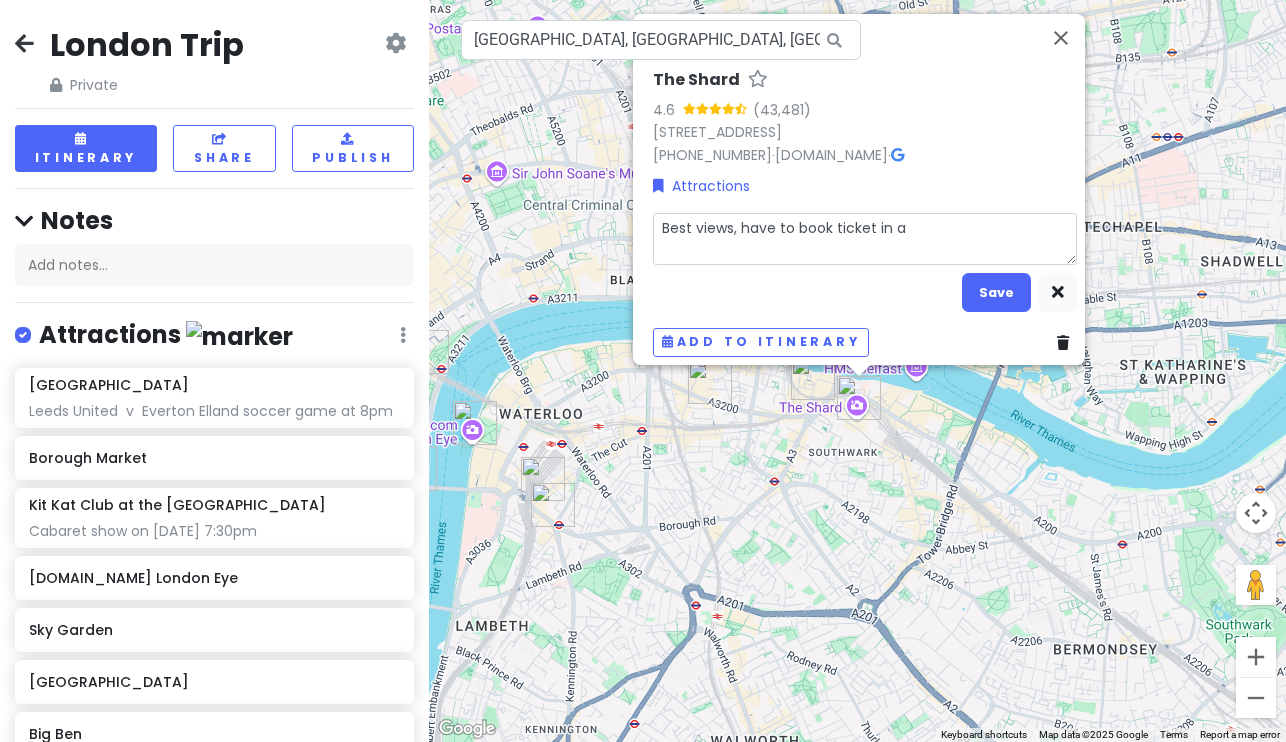 type on "x" 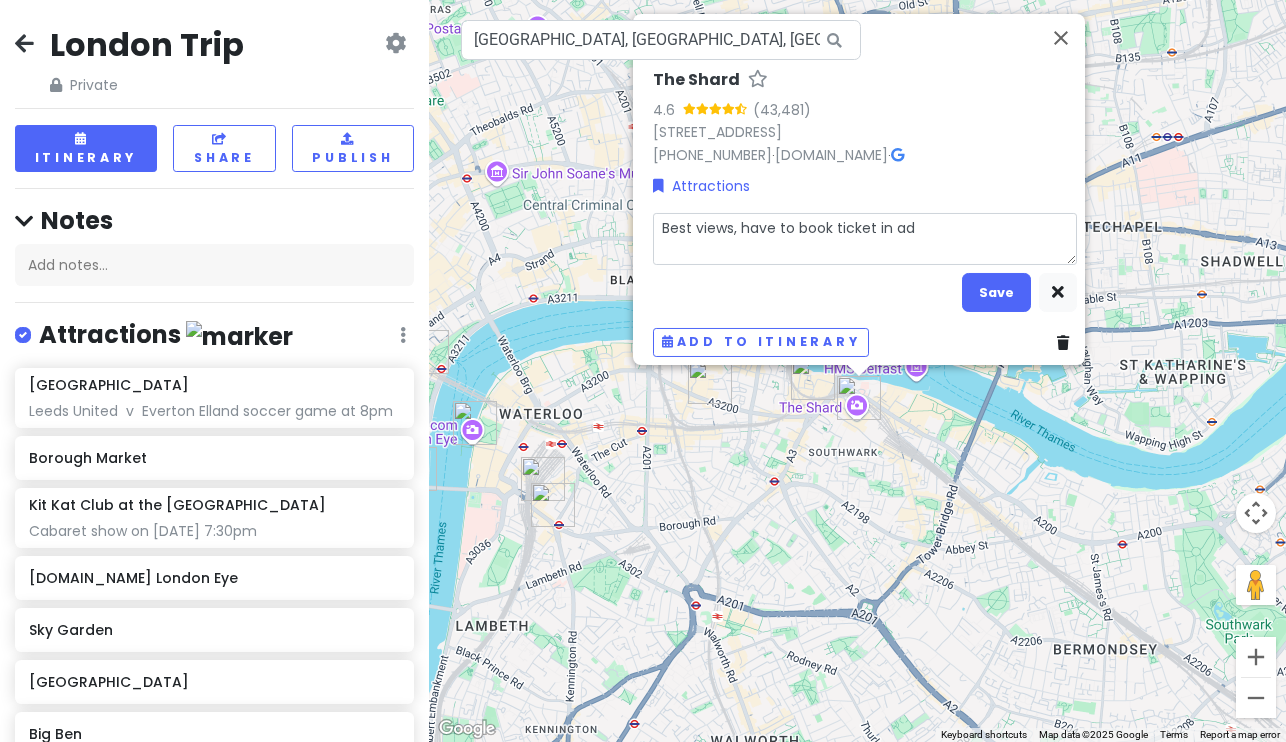 type on "x" 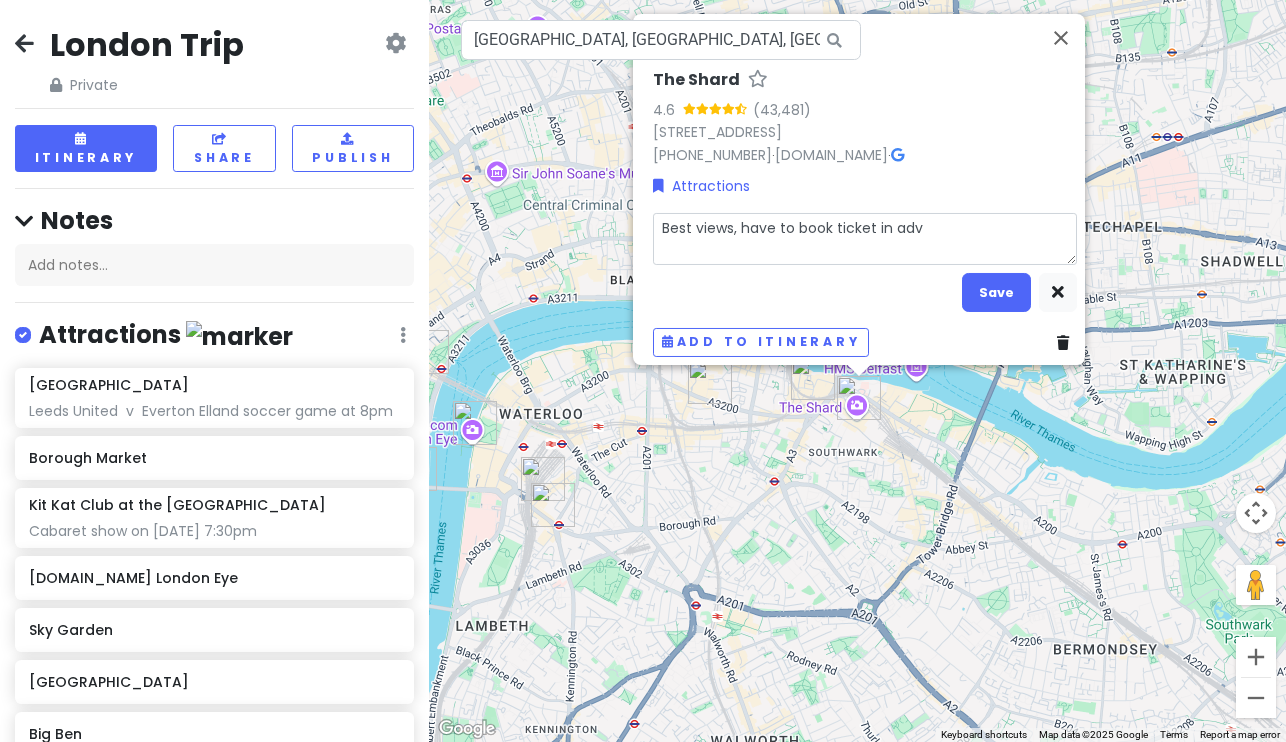 type 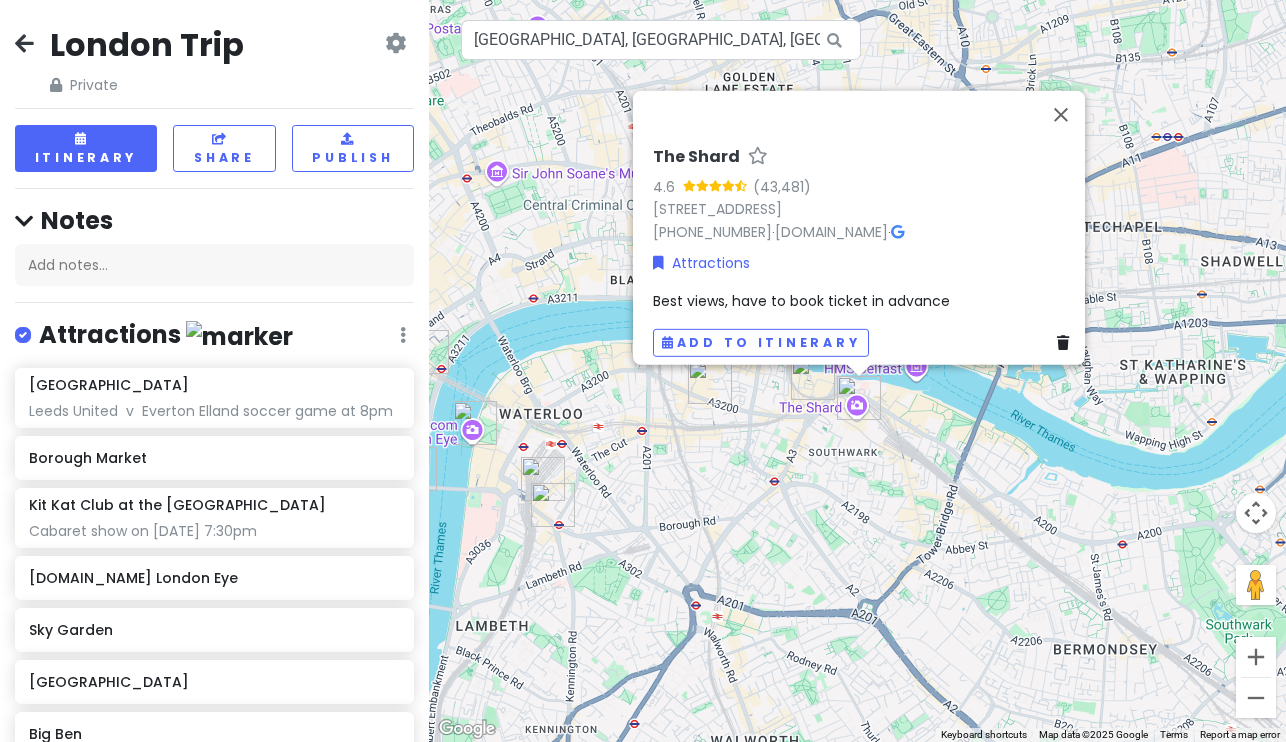 click on "Best views, have to book ticket in advance" at bounding box center (801, 301) 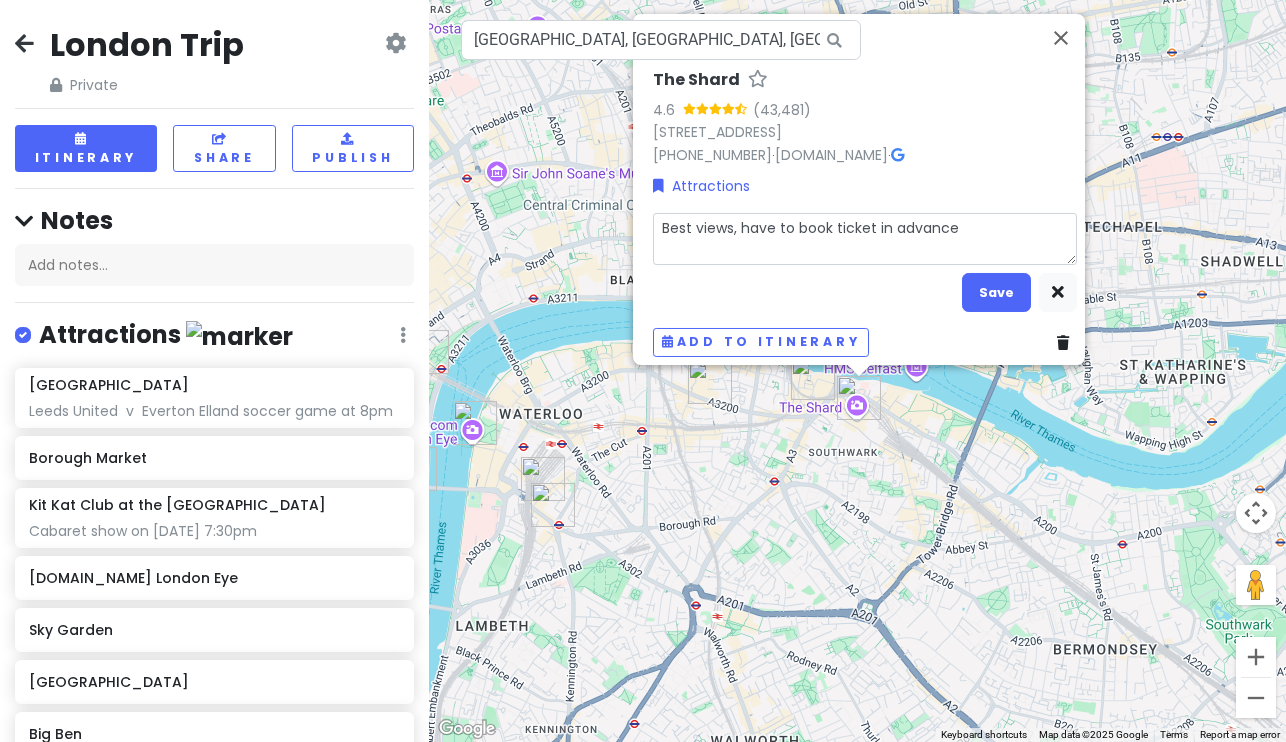 click on "Best views, have to book ticket in advance" at bounding box center (865, 239) 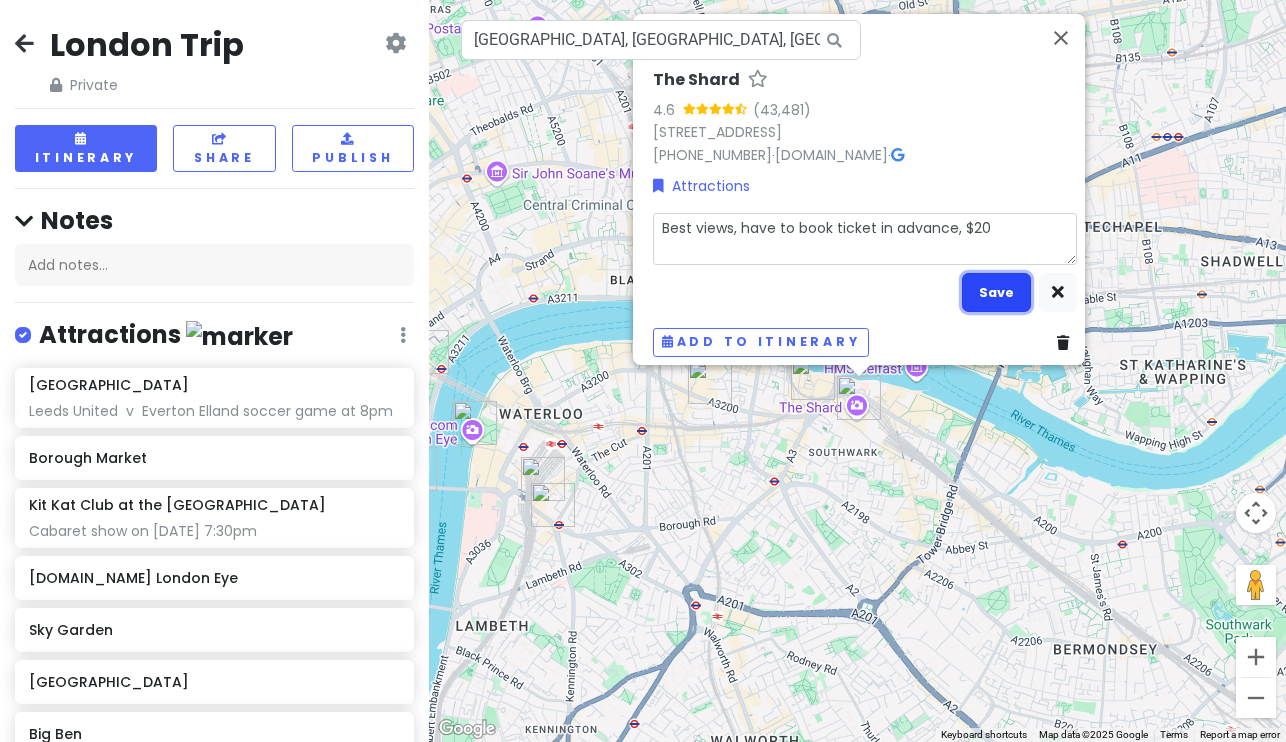 click on "Save" at bounding box center (996, 292) 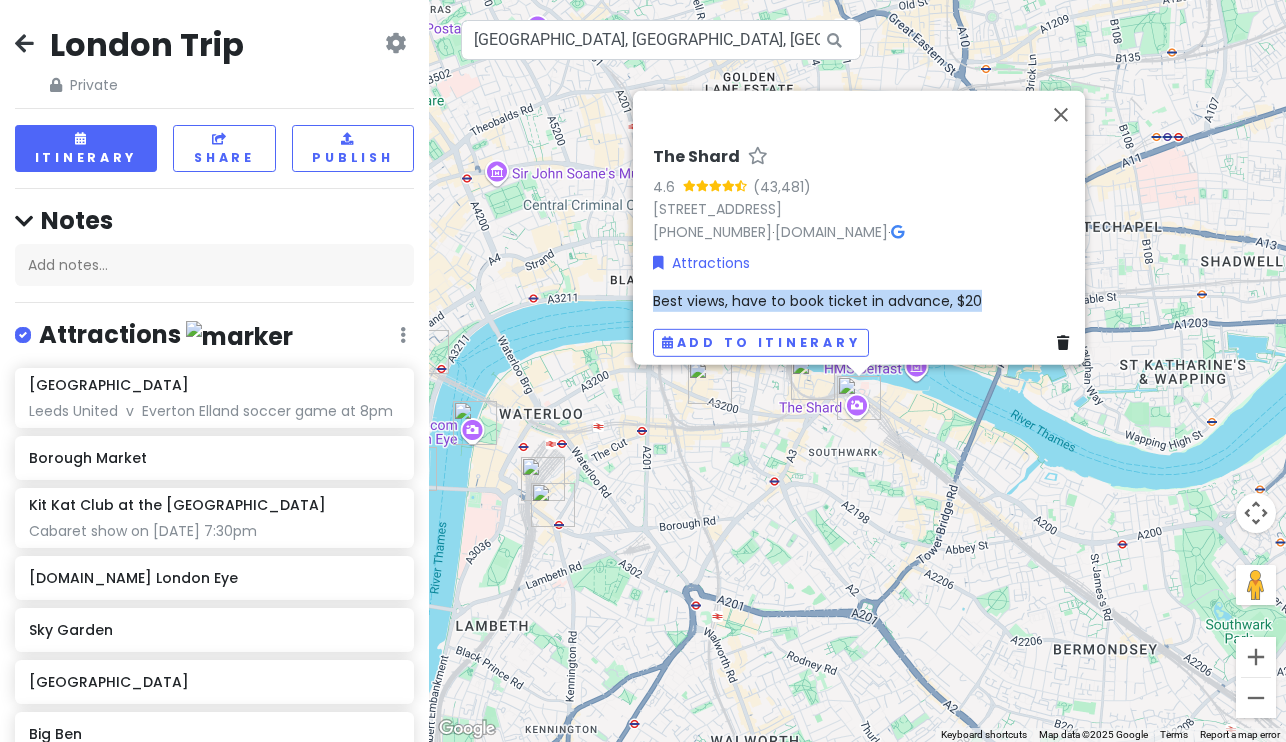 drag, startPoint x: 989, startPoint y: 289, endPoint x: 639, endPoint y: 285, distance: 350.02286 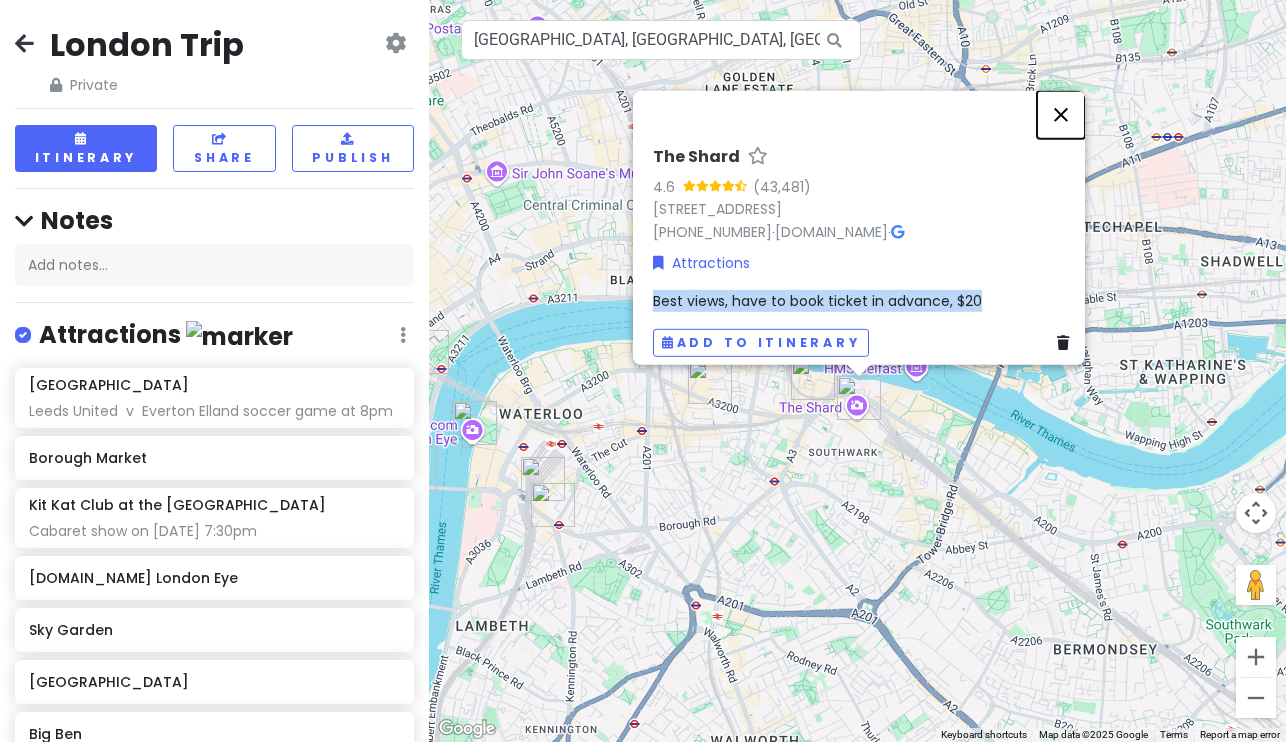 click at bounding box center (1061, 115) 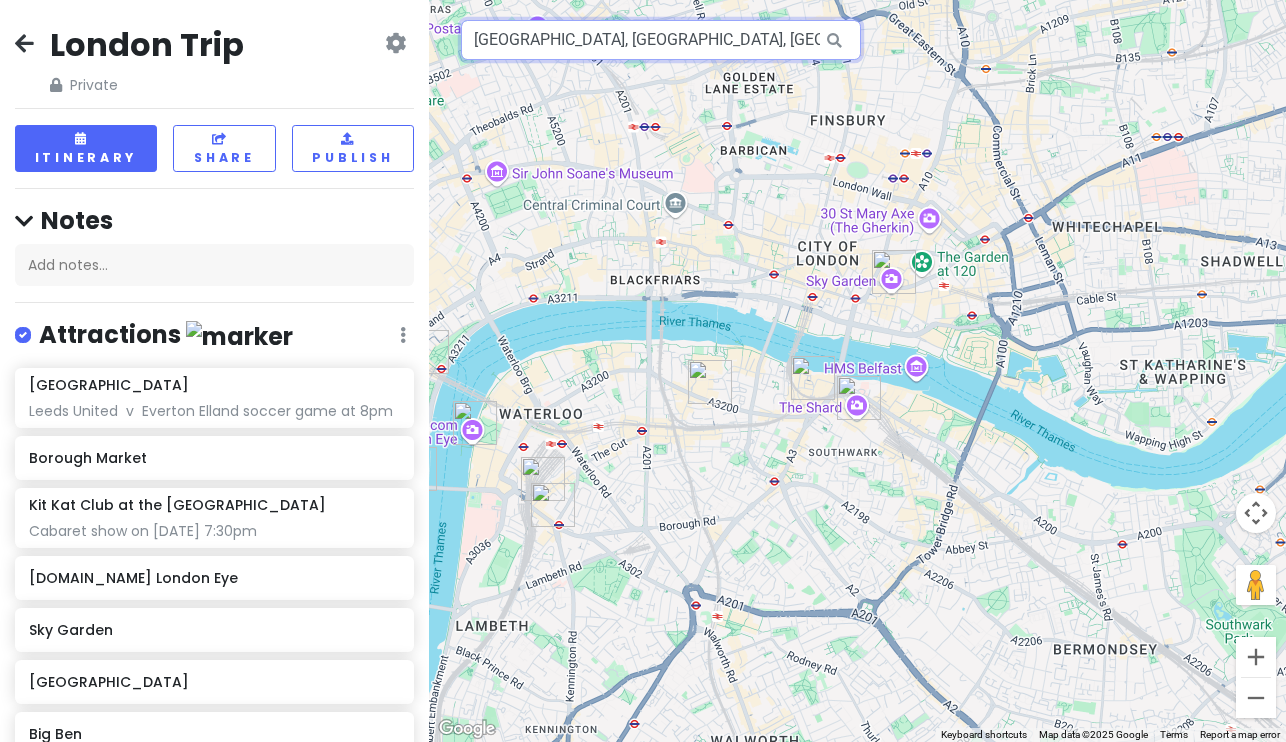 click on "[GEOGRAPHIC_DATA], [GEOGRAPHIC_DATA], [GEOGRAPHIC_DATA], [GEOGRAPHIC_DATA]" at bounding box center [661, 40] 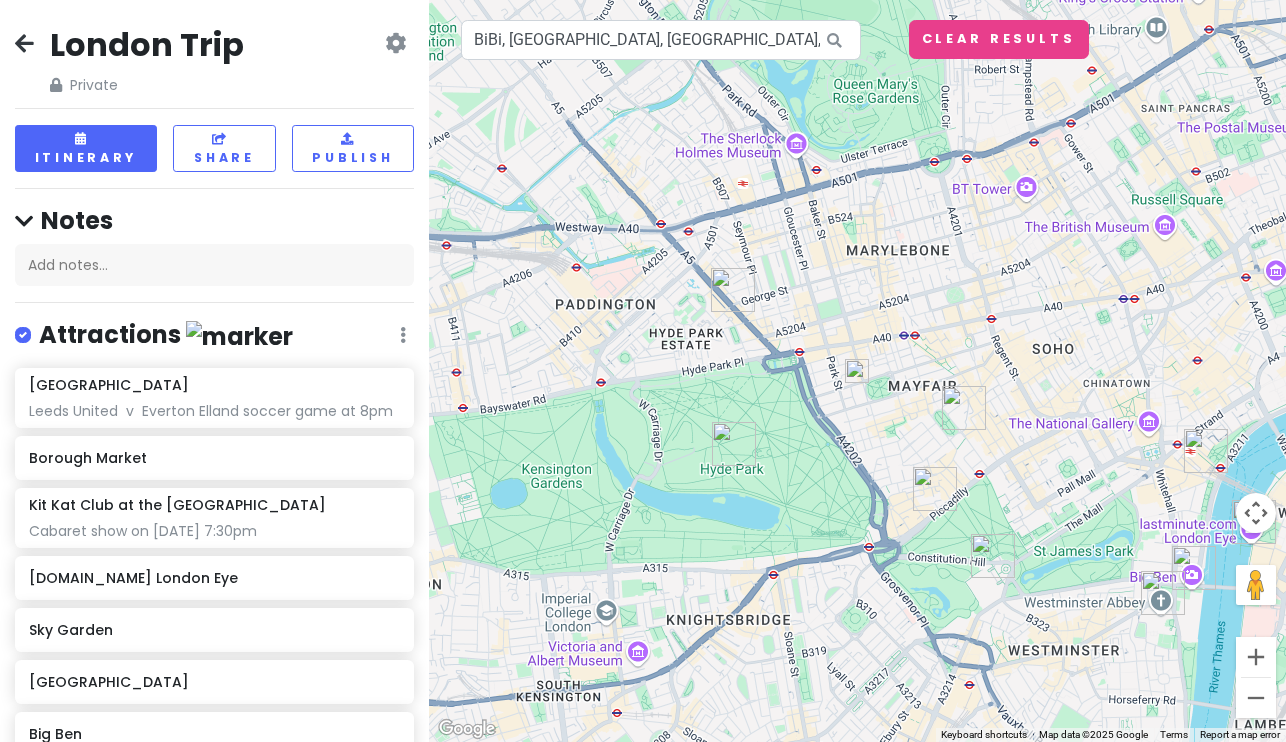 click at bounding box center (857, 371) 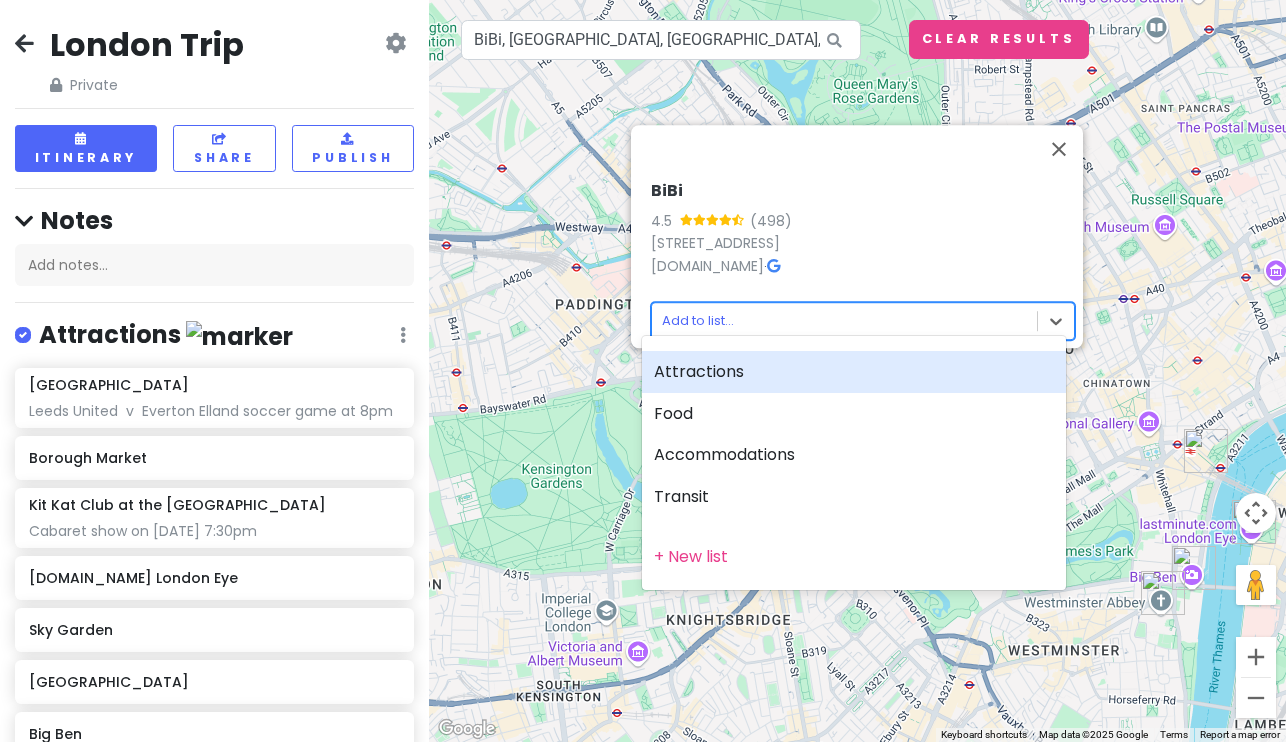 click on "London Trip Private Change Dates Make a Copy Delete Trip Go Pro ⚡️ Give Feedback 💡 Support Scout ☕️ Itinerary Share Publish Notes Add notes... Attractions   Edit Reorder Delete List Elland Road Leeds United  v  Everton Elland soccer game at 8pm Borough Market Kit Kat Club at the [GEOGRAPHIC_DATA] show on [DATE] 7:30pm [DOMAIN_NAME] [GEOGRAPHIC_DATA] [GEOGRAPHIC_DATA] [GEOGRAPHIC_DATA][PERSON_NAME][GEOGRAPHIC_DATA] [GEOGRAPHIC_DATA] [DATE] morning market! The Shard Best views, have to book ticket in advance, $20 Food   Edit Reorder Delete List Sexy Fish Mayfair Accommodations   Edit Reorder Delete List Find hotels on [DOMAIN_NAME] [GEOGRAPHIC_DATA] Potential hotel Ryman Stationery Potential Airbnb (near stationary store) [GEOGRAPHIC_DATA] Potential Hotel [PERSON_NAME] [GEOGRAPHIC_DATA] Potential apartment option Jouri Restaurant Airbnb Option Caffé [PERSON_NAME] Airbnb Option Transit   Edit Reorder Delete List [GEOGRAPHIC_DATA] we fly out of 8/19 Airport [PERSON_NAME] and Rhei fly into 8/16 ← → +" at bounding box center [643, 371] 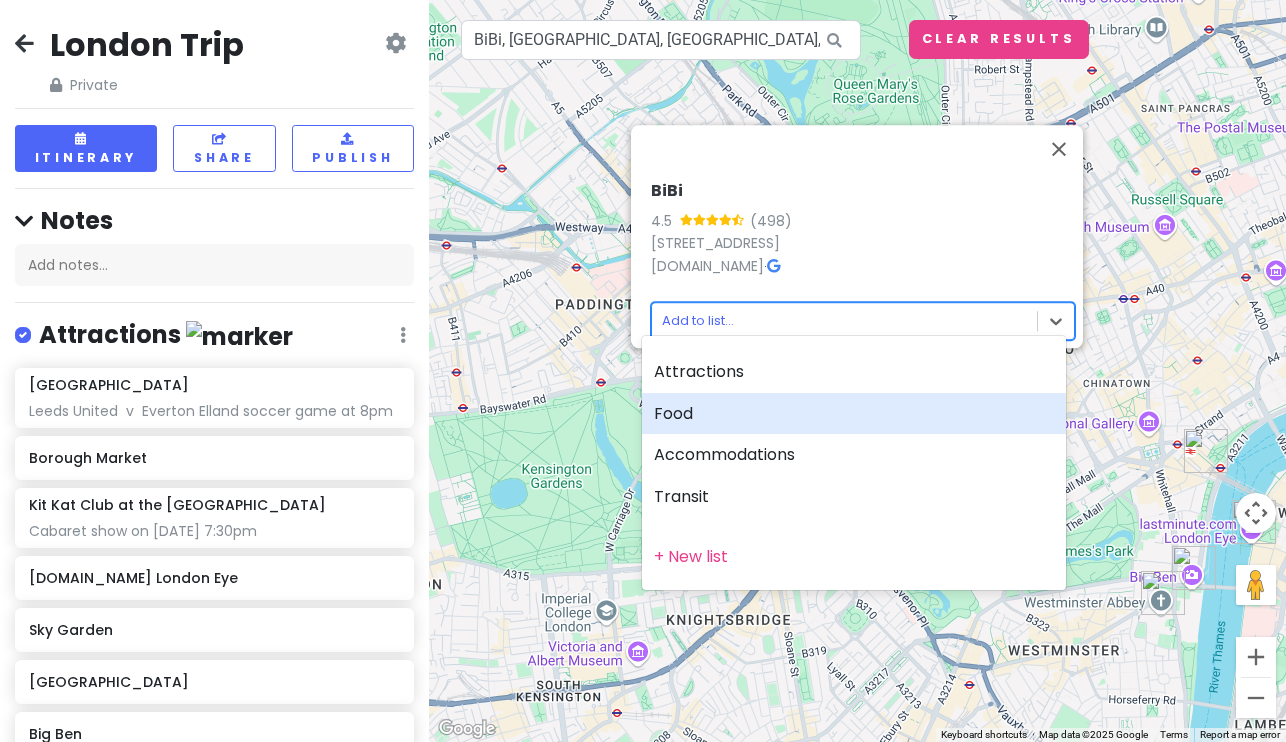 click on "Food" at bounding box center [854, 414] 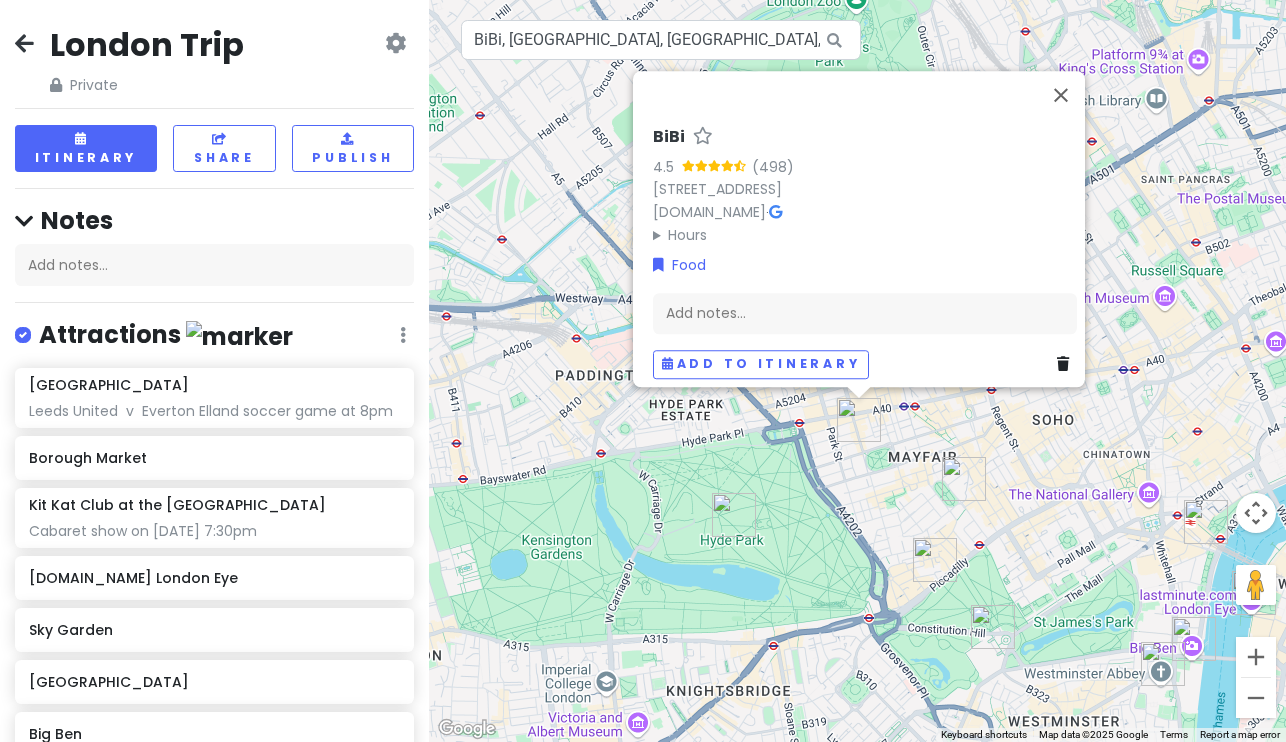 click on "BiBi 4.5        (498) [STREET_ADDRESS] [DOMAIN_NAME]   ·   Hours [DATE]  12:00 – 3:00 PM, 6:00 PM – 12:00 AM [DATE]  12:00 – 3:00 PM, 6:00 PM – 12:00 AM [DATE]  12:00 – 3:00 PM, 6:00 PM – 12:00 AM [DATE]  12:00 – 5:00 PM, 6:00 PM – 12:00 AM [DATE]  12:00 – 3:00 PM, 6:00 PM – 12:00 AM [DATE]  12:00 – 3:00 PM, 6:00 PM – 12:00 AM [DATE]  Closed Food Add notes...  Add to itinerary" at bounding box center [857, 371] 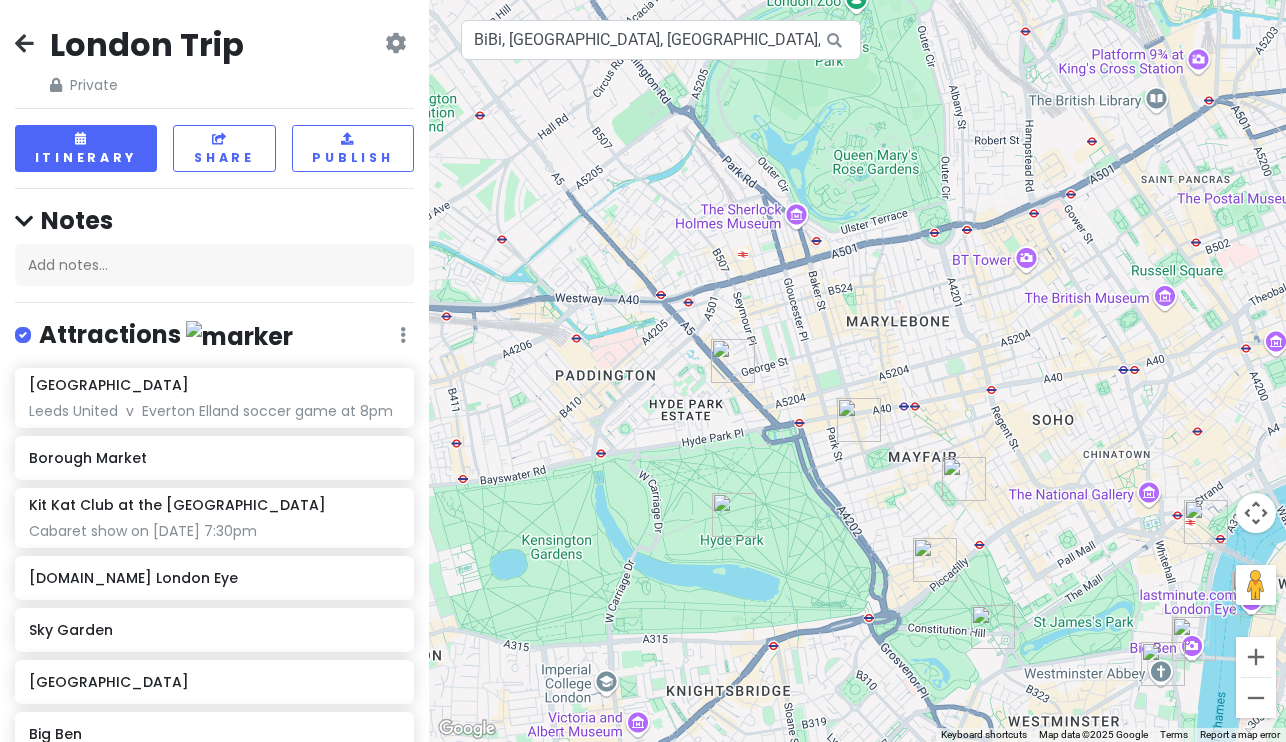 click at bounding box center (964, 479) 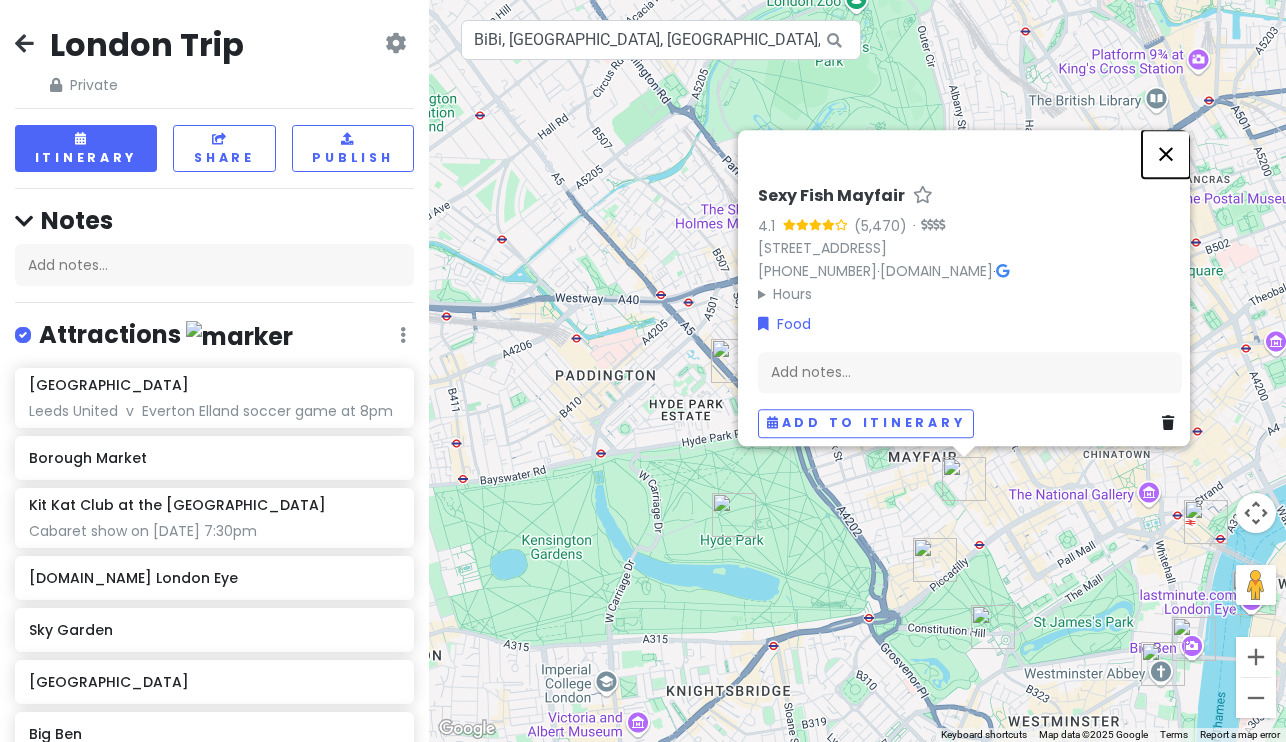 click at bounding box center (1166, 154) 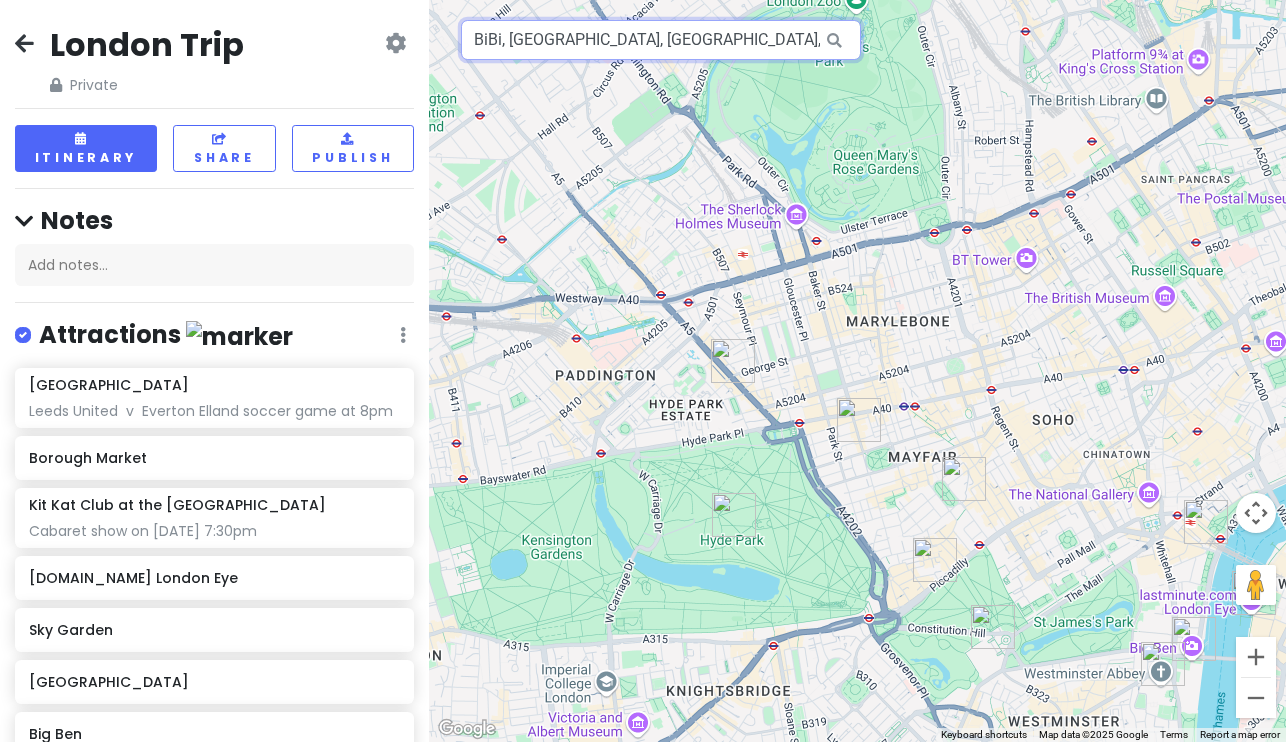 click on "BiBi, [GEOGRAPHIC_DATA], [GEOGRAPHIC_DATA], [GEOGRAPHIC_DATA]" at bounding box center (661, 40) 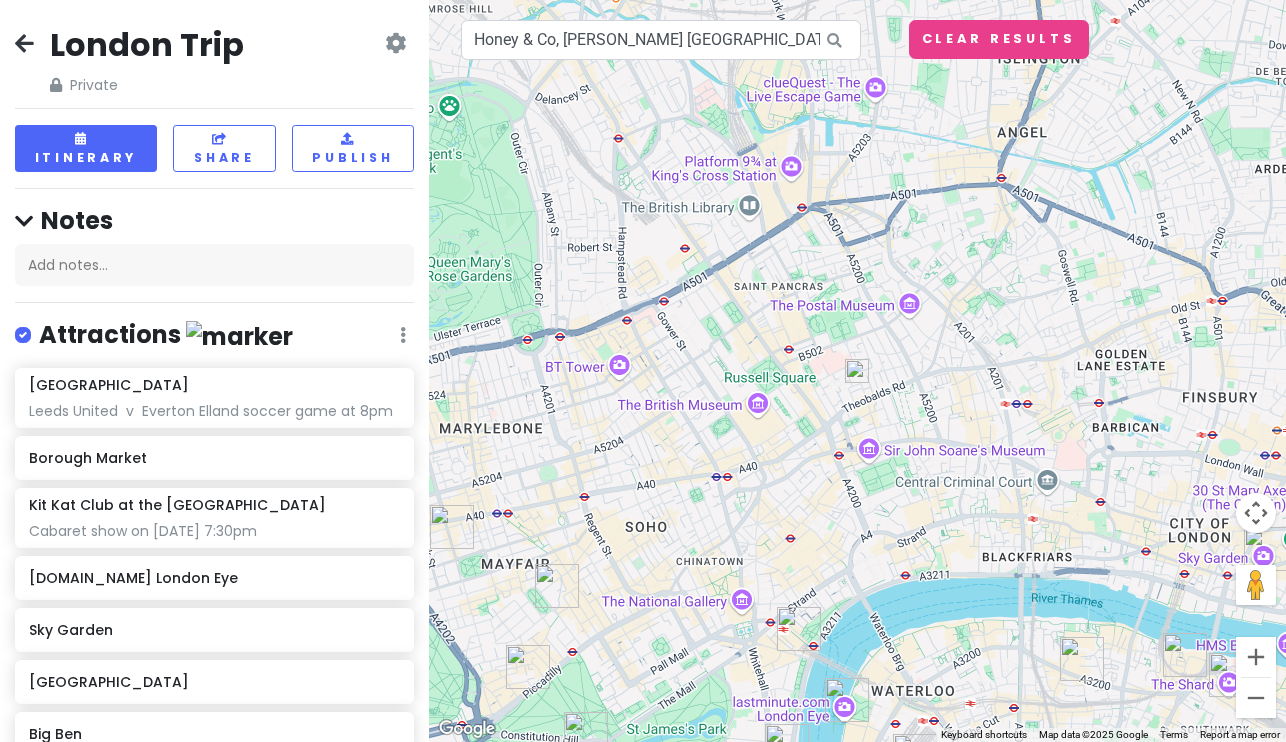 click at bounding box center (857, 371) 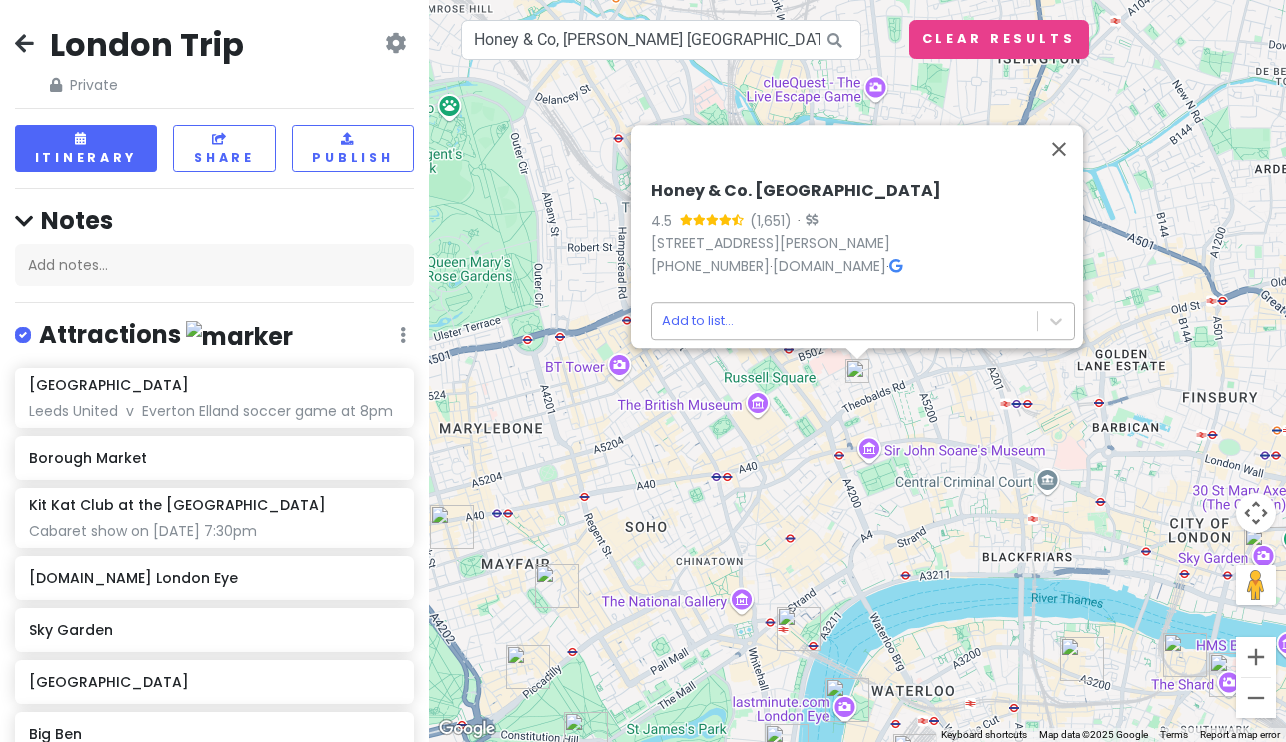 click on "London Trip Private Change Dates Make a Copy Delete Trip Go Pro ⚡️ Give Feedback 💡 Support Scout ☕️ Itinerary Share Publish Notes Add notes... Attractions   Edit Reorder Delete List Elland Road Leeds United  v  Everton Elland soccer game at 8pm Borough Market Kit Kat Club at the [GEOGRAPHIC_DATA] show on [DATE] 7:30pm [DOMAIN_NAME] [GEOGRAPHIC_DATA] [GEOGRAPHIC_DATA] [GEOGRAPHIC_DATA][PERSON_NAME][GEOGRAPHIC_DATA] [GEOGRAPHIC_DATA] [DATE] morning market! The Shard Best views, have to book ticket in advance, $20 Food   Edit Reorder Delete List Sexy Fish Mayfair BiBi Accommodations   Edit Reorder Delete List Find hotels on [DOMAIN_NAME] [GEOGRAPHIC_DATA] Potential hotel Ryman Stationery Potential Airbnb (near stationary store) [GEOGRAPHIC_DATA] Potential Hotel [PERSON_NAME] [GEOGRAPHIC_DATA] Potential apartment option Jouri Restaurant Airbnb Option Caffé [PERSON_NAME] Airbnb Option Transit   Edit Reorder Delete List [GEOGRAPHIC_DATA] we fly out of 8/19 Airport [PERSON_NAME] and Rhei fly into 8/16 ←" at bounding box center [643, 371] 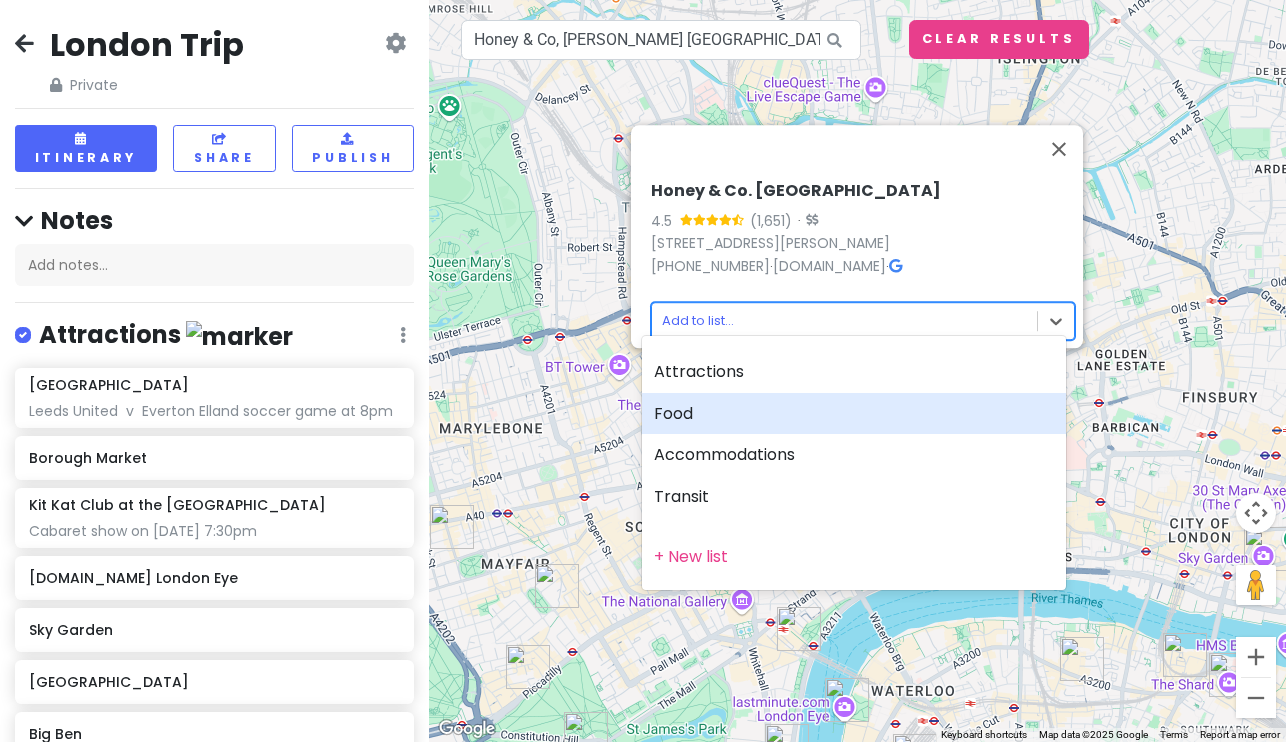 click on "Food" at bounding box center [854, 414] 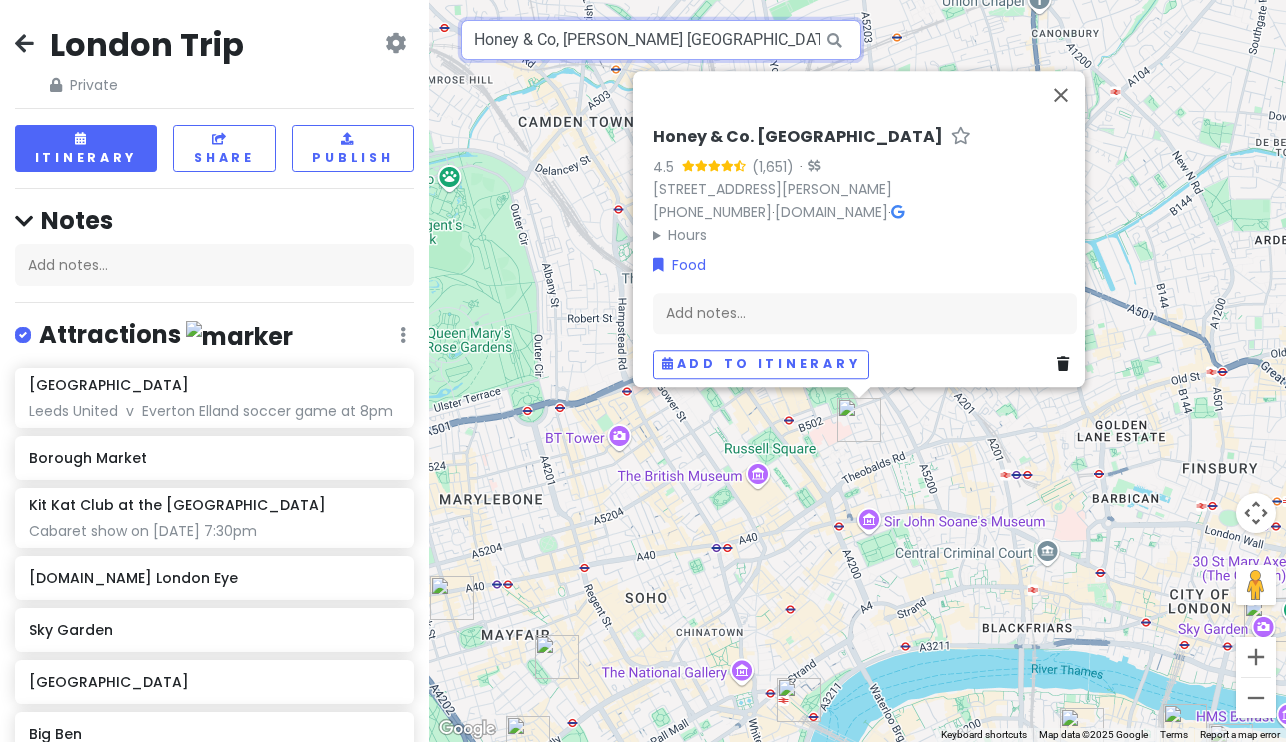 click on "Honey & Co, [PERSON_NAME] [GEOGRAPHIC_DATA], [GEOGRAPHIC_DATA], [GEOGRAPHIC_DATA]" at bounding box center [661, 40] 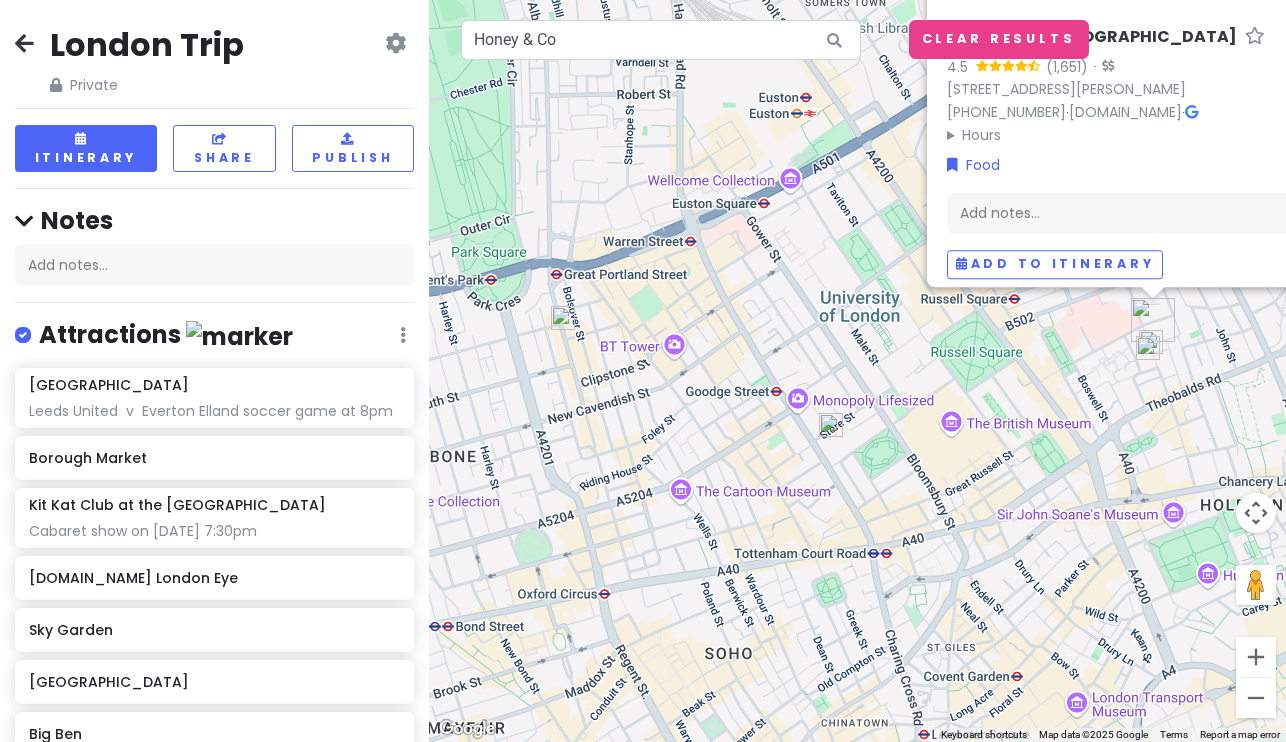 click at bounding box center (831, 425) 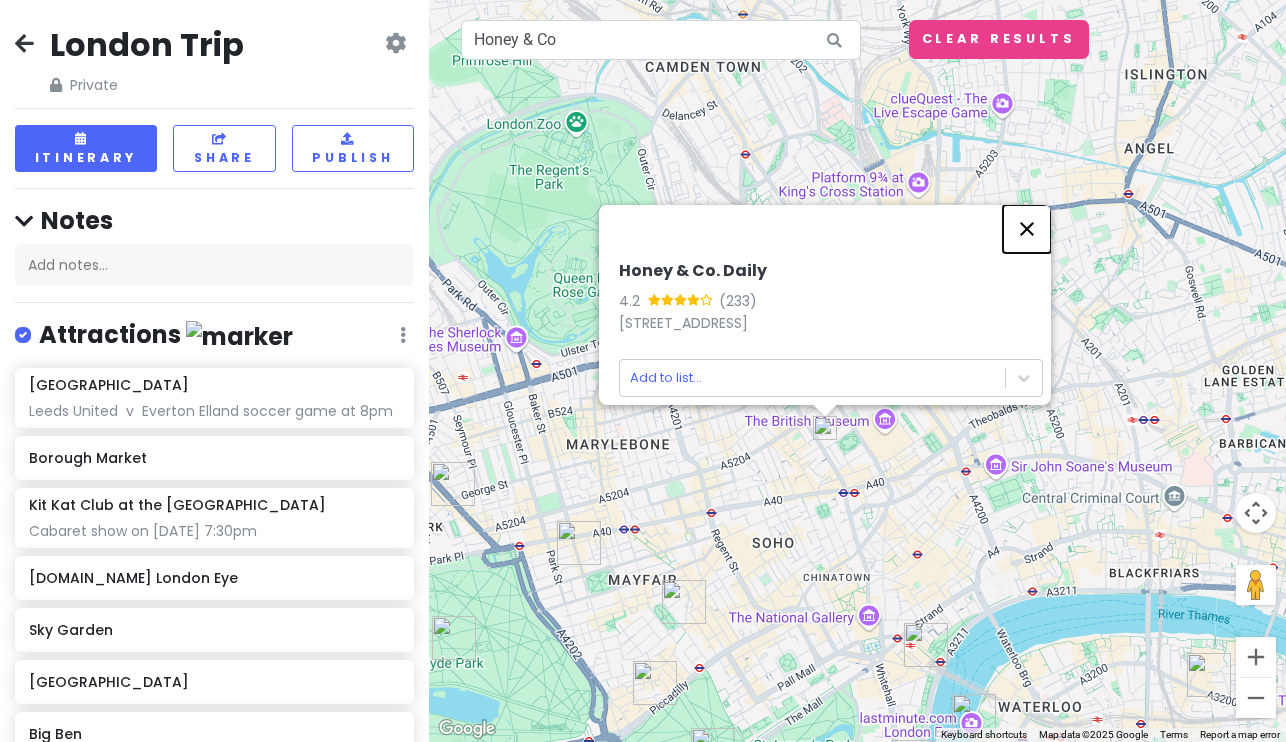 click at bounding box center (1027, 229) 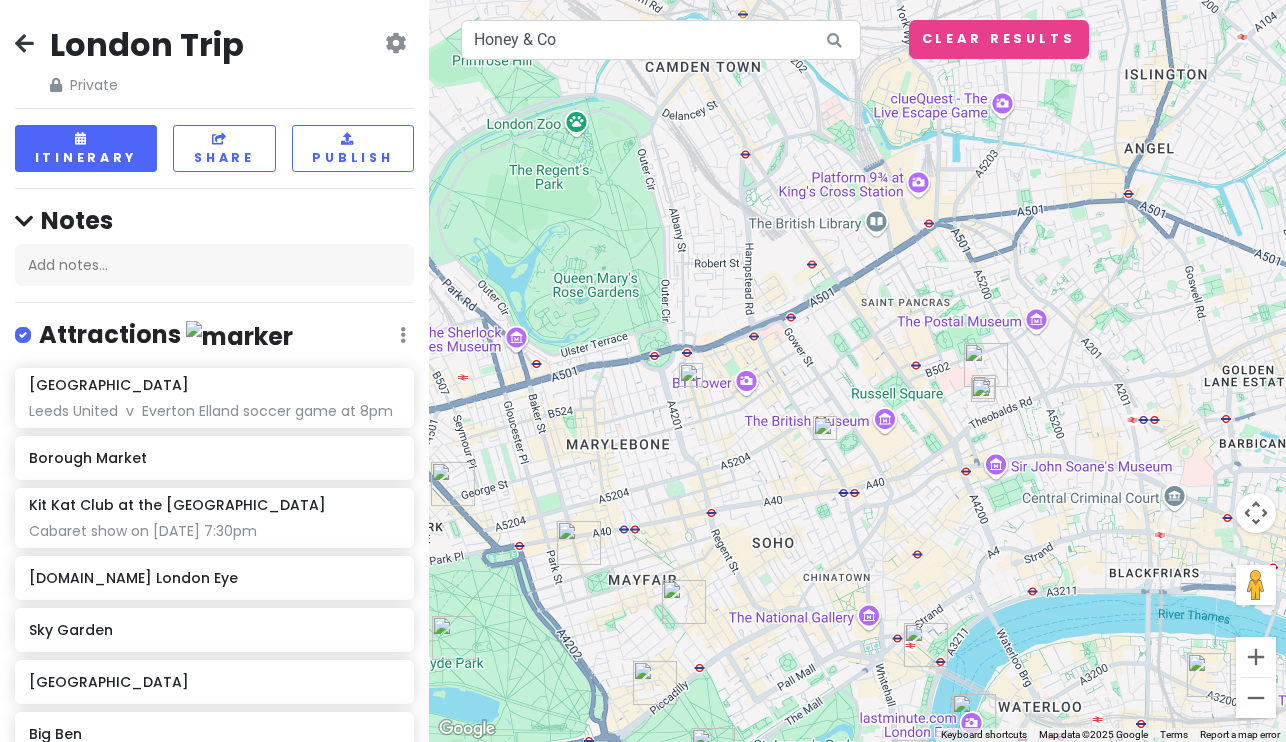 click at bounding box center [983, 390] 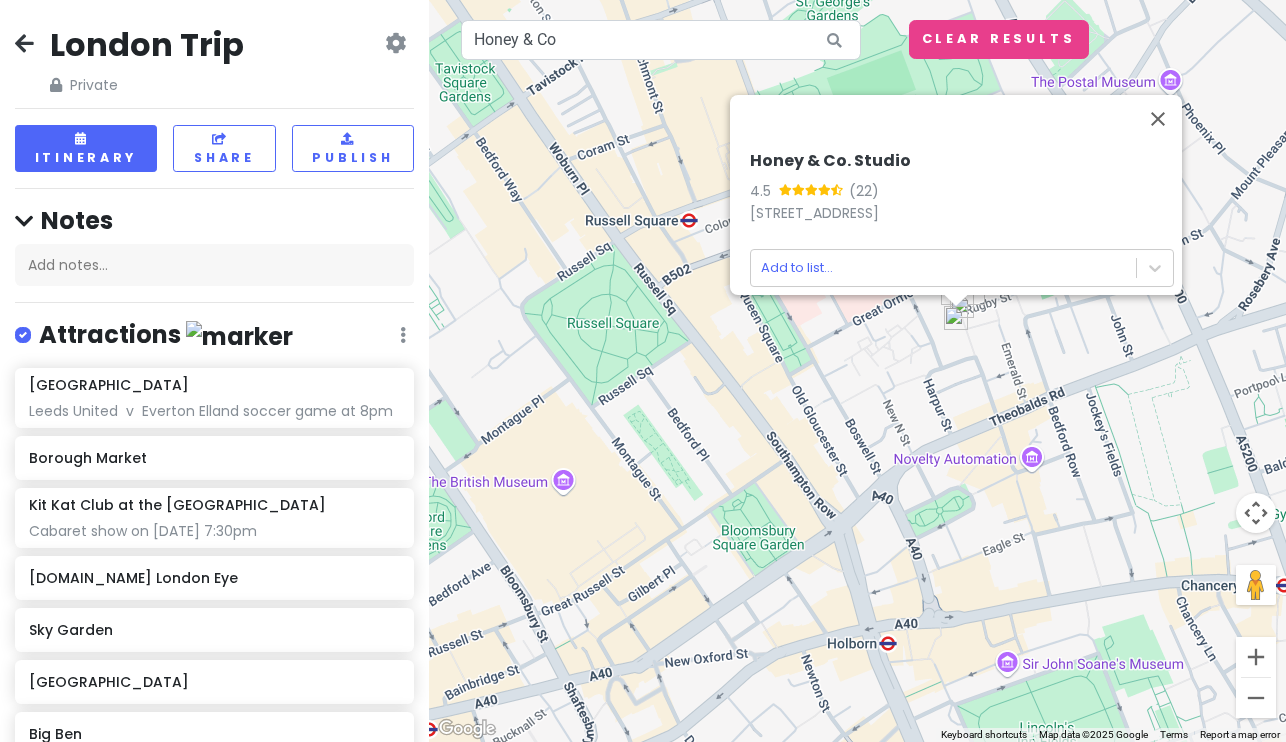 click at bounding box center (956, 301) 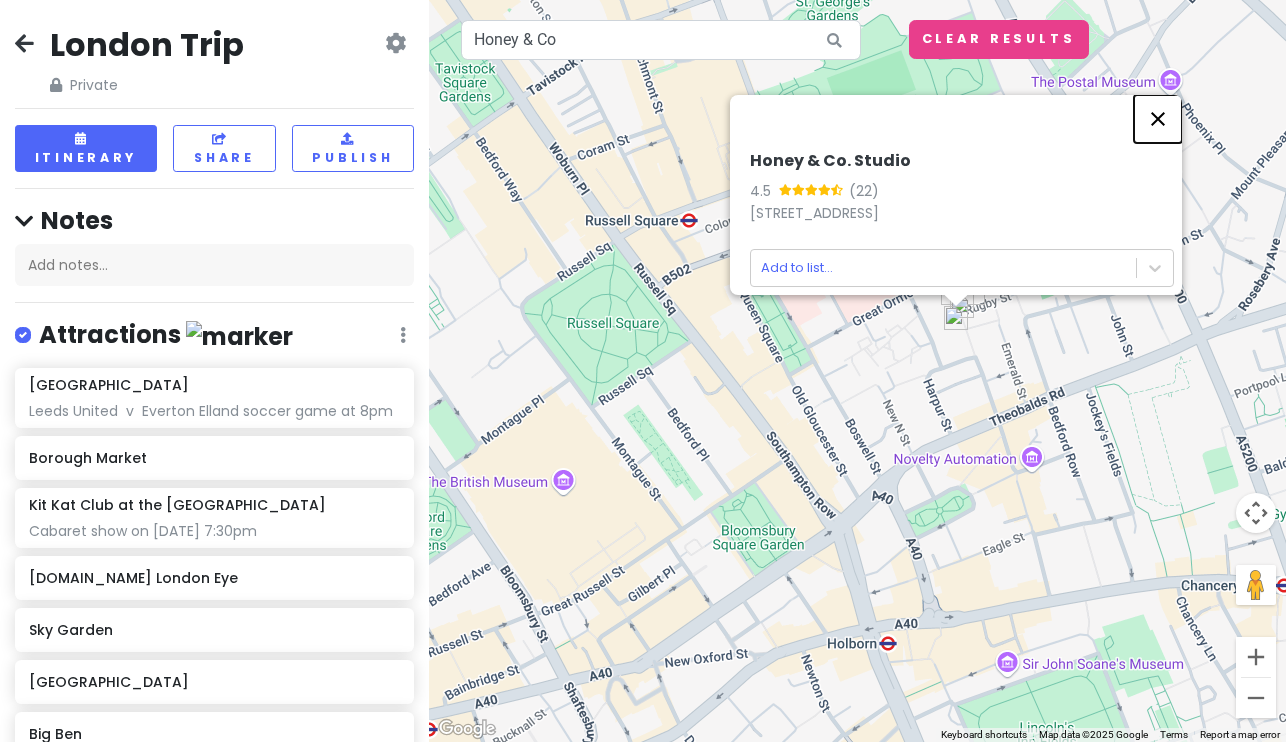 click at bounding box center (1158, 119) 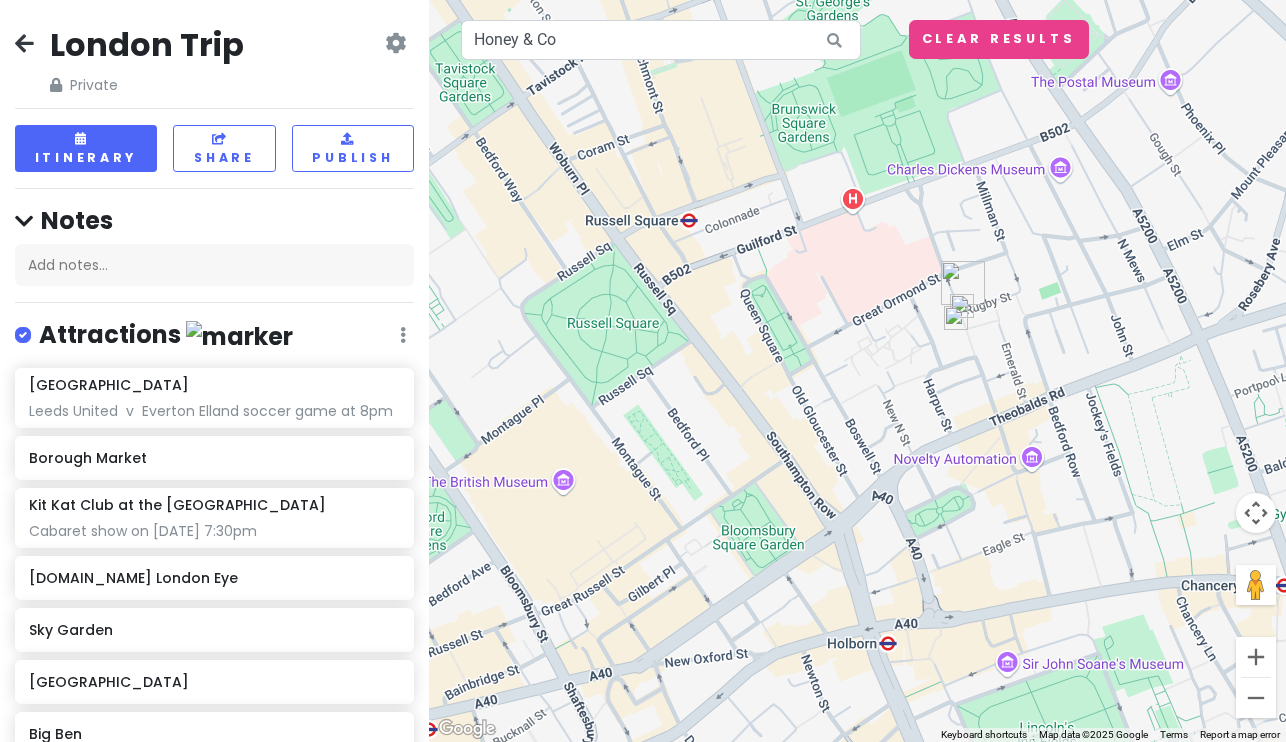 click at bounding box center [962, 306] 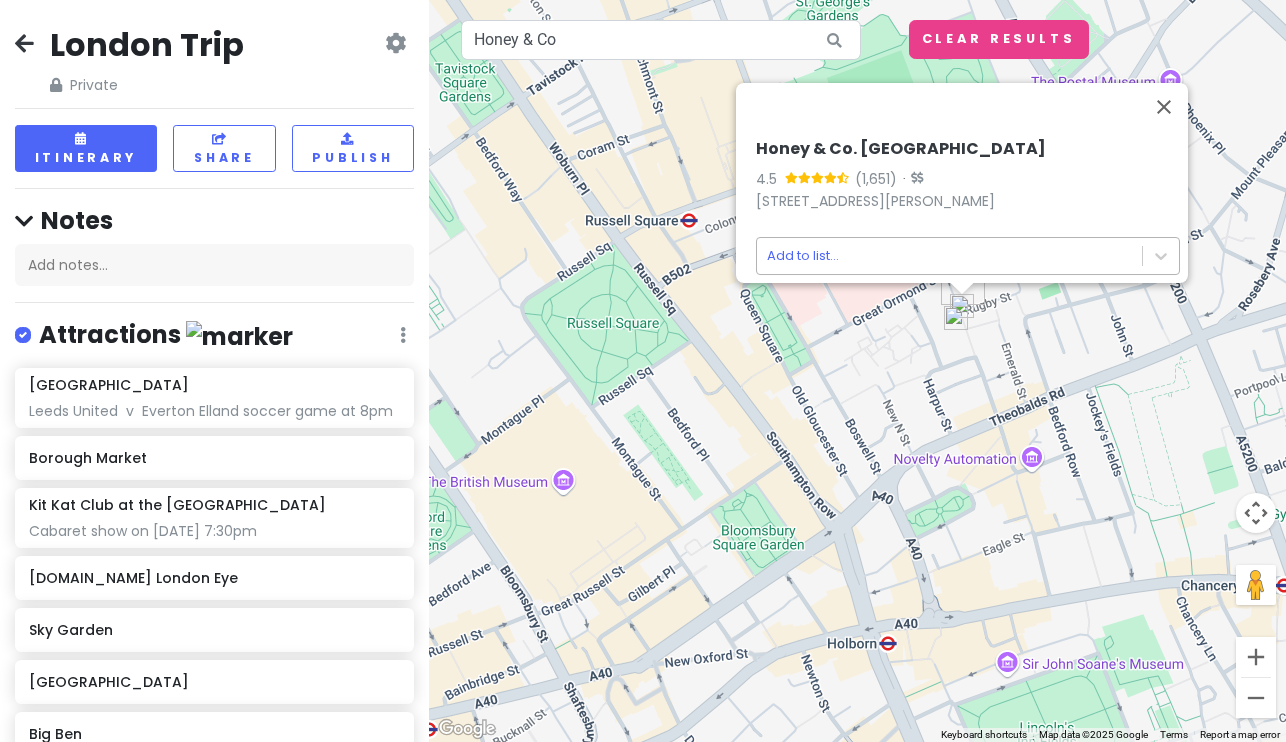 click on "London Trip Private Change Dates Make a Copy Delete Trip Go Pro ⚡️ Give Feedback 💡 Support Scout ☕️ Itinerary Share Publish Notes Add notes... Attractions   Edit Reorder Delete List Elland Road Leeds United  v  Everton Elland soccer game at 8pm Borough Market Kit Kat Club at the [GEOGRAPHIC_DATA] show on [DATE] 7:30pm [DOMAIN_NAME] [GEOGRAPHIC_DATA] [GEOGRAPHIC_DATA] [GEOGRAPHIC_DATA][PERSON_NAME][GEOGRAPHIC_DATA] [GEOGRAPHIC_DATA] [DATE] morning market! The Shard Best views, have to book ticket in advance, $20 Food   Edit Reorder Delete List Sexy Fish Mayfair BiBi Honey & Co. Bloomsbury Accommodations   Edit Reorder Delete List Find hotels on [DOMAIN_NAME] [GEOGRAPHIC_DATA] Potential hotel Ryman Stationery Potential Airbnb (near stationary store) [GEOGRAPHIC_DATA] Potential [GEOGRAPHIC_DATA][PERSON_NAME] Potential apartment option Jouri Restaurant Airbnb Option Caffé [PERSON_NAME] Airbnb Option Transit   Edit Reorder Delete List [GEOGRAPHIC_DATA] we fly out of 8/19 + Add a section +" at bounding box center [643, 371] 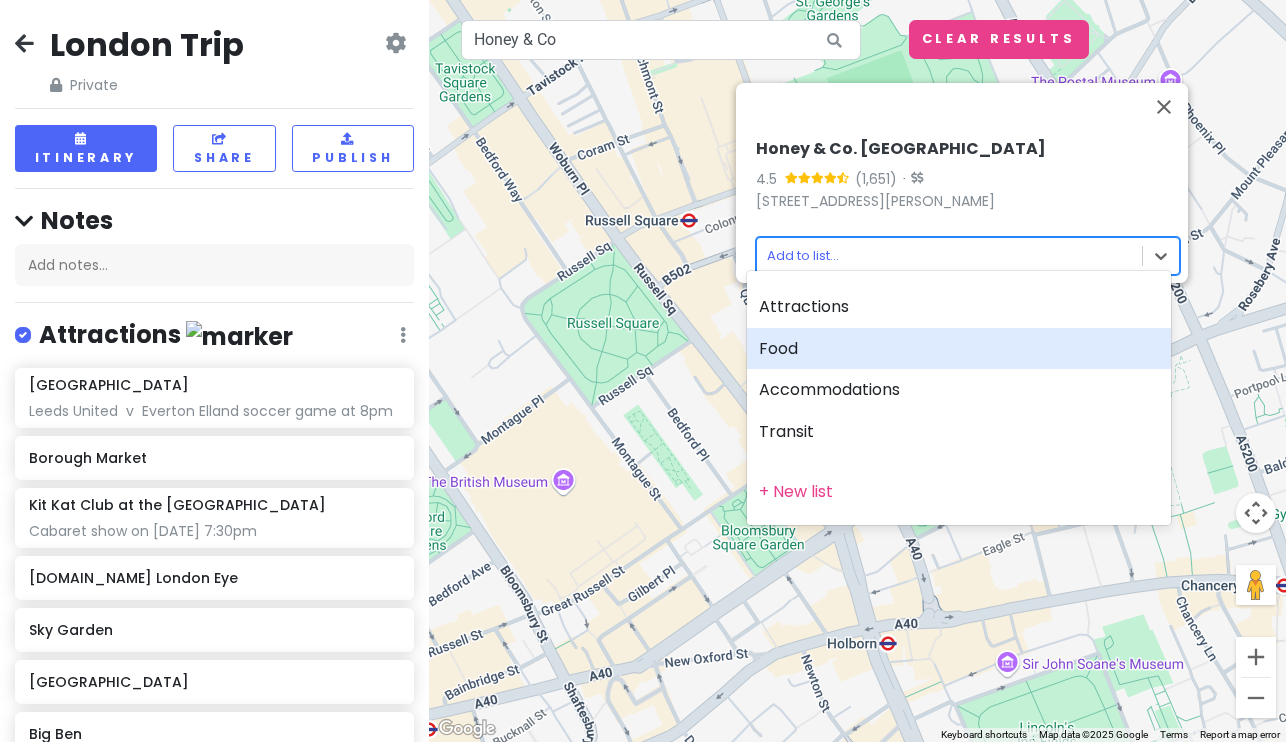 click on "Food" at bounding box center (959, 349) 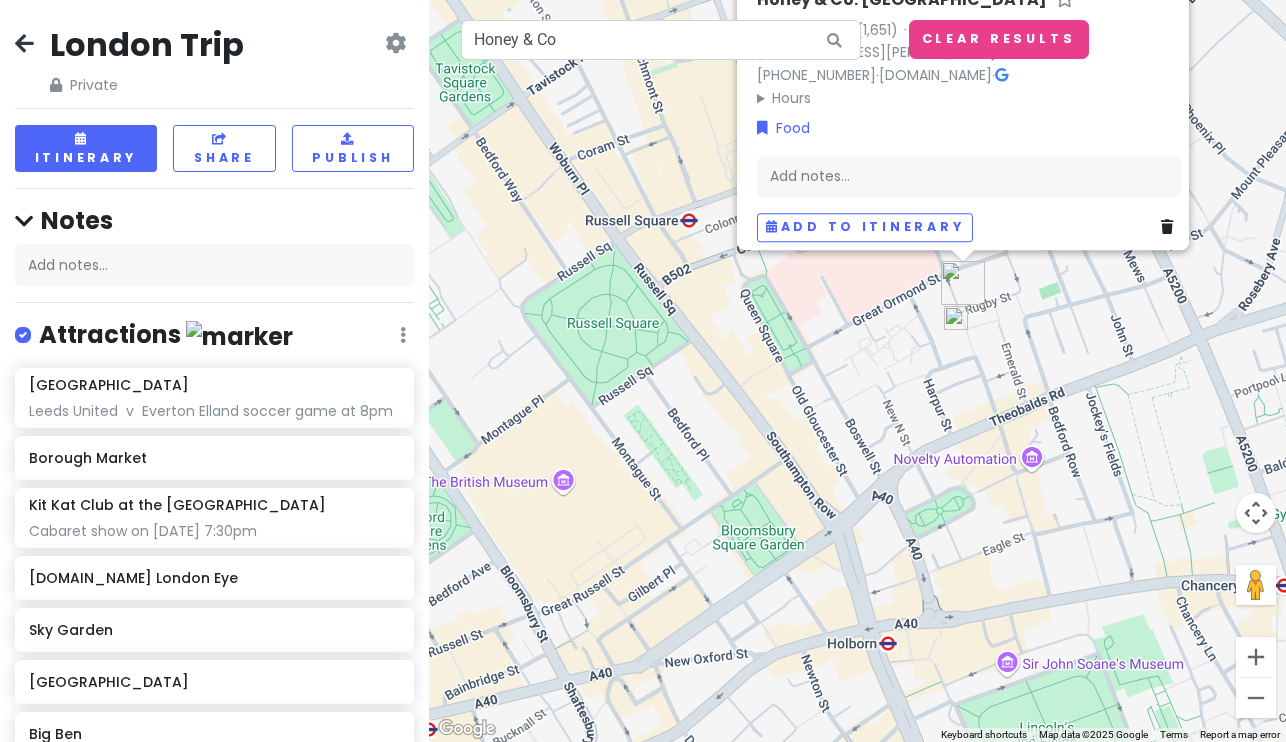 click on "Honey & Co. Bloomsbury 4.5        (1,651)    ·    [STREET_ADDRESS] [PHONE_NUMBER]   ·   [DOMAIN_NAME]   ·   Hours [DATE]  12:00 – 10:30 PM [DATE]  8:00 AM – 10:30 PM [DATE]  8:00 AM – 10:30 PM [DATE]  8:00 AM – 10:30 PM [DATE]  8:00 AM – 10:30 PM [DATE]  9:00 AM – 10:30 PM [DATE]  Closed Food Add notes...  Add to itinerary" at bounding box center (857, 371) 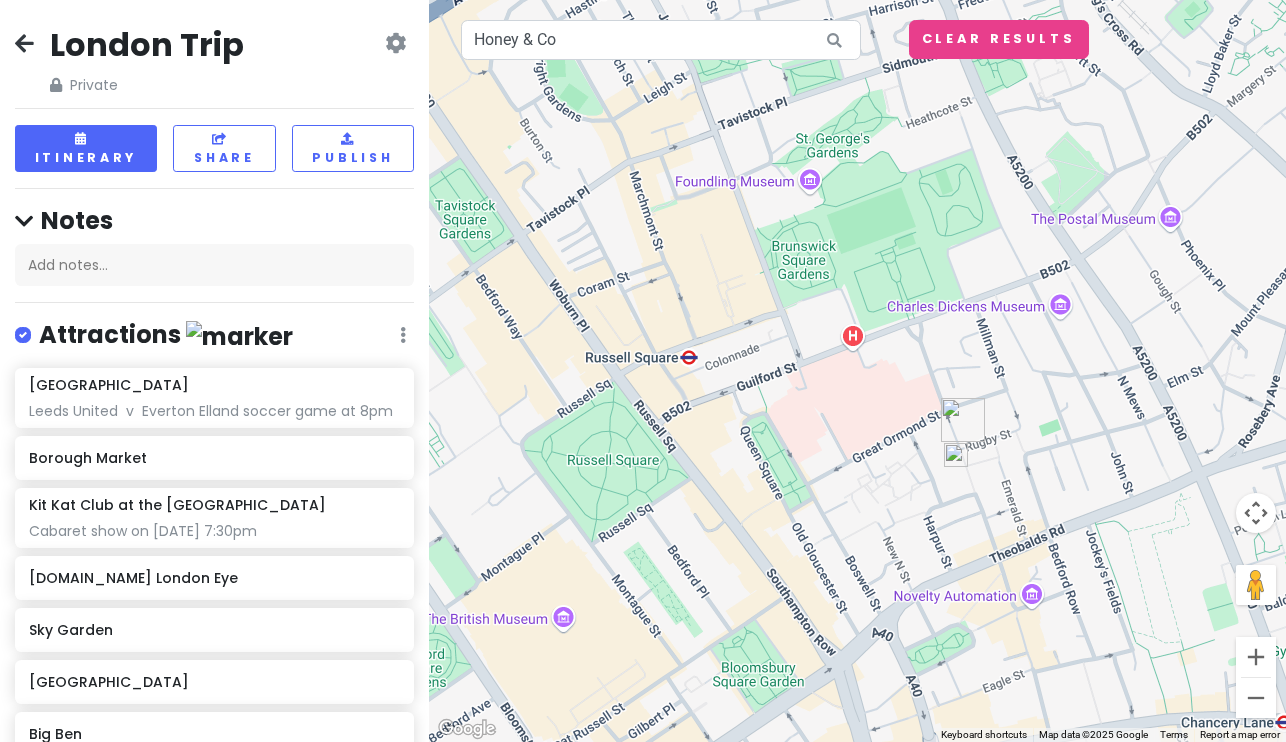 click at bounding box center [963, 420] 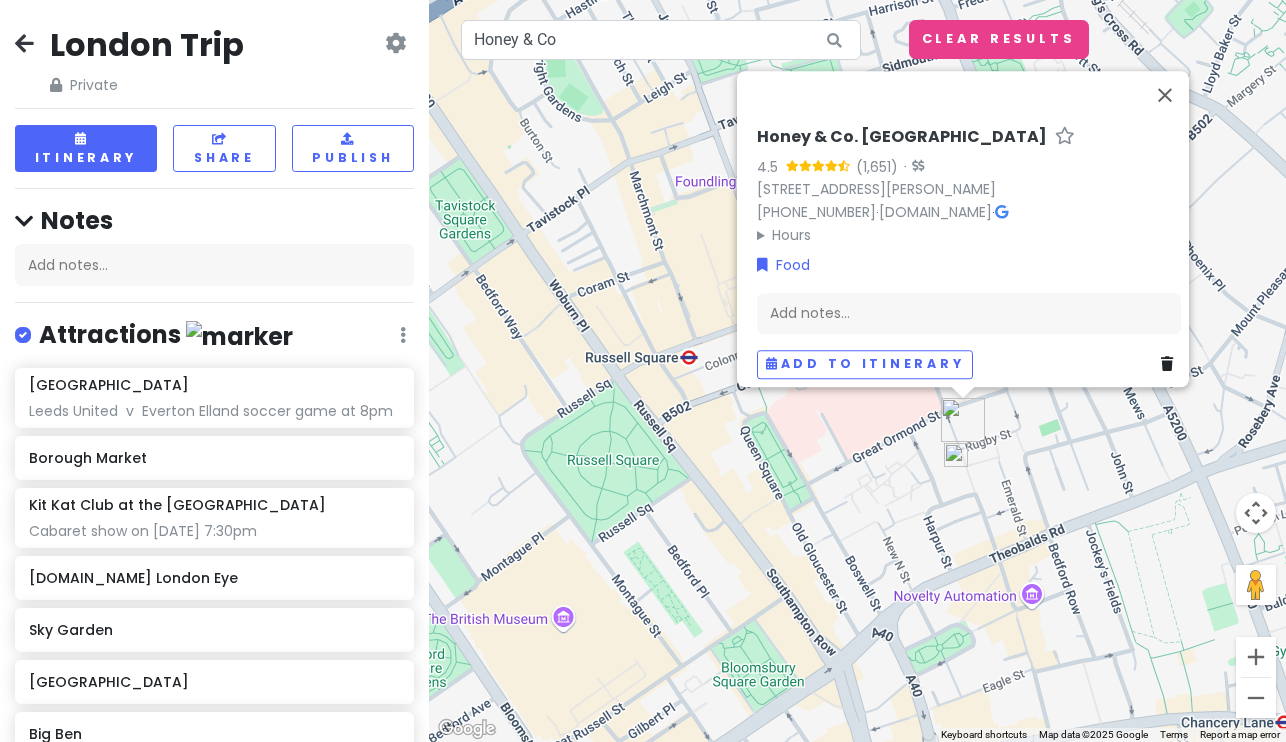 click at bounding box center [956, 455] 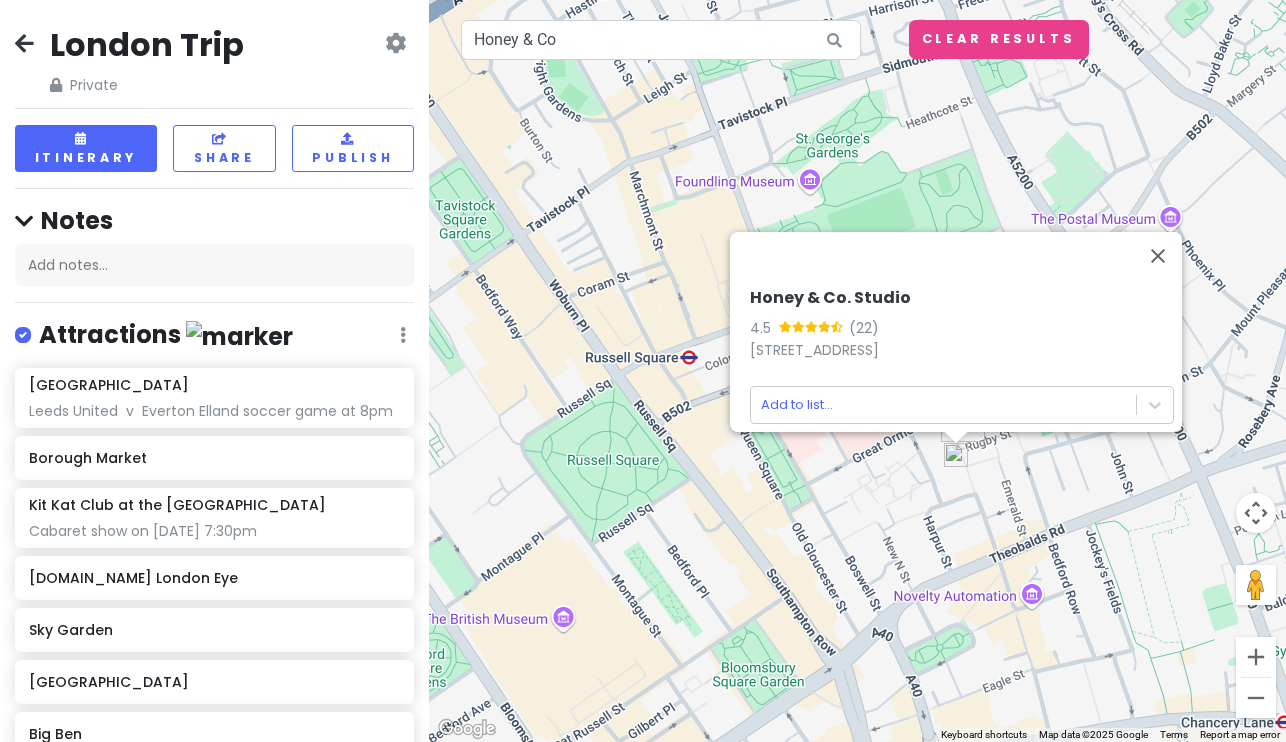 click on "Honey & Co. Studio 4.5        (22) [STREET_ADDRESS] Add to list..." at bounding box center [857, 371] 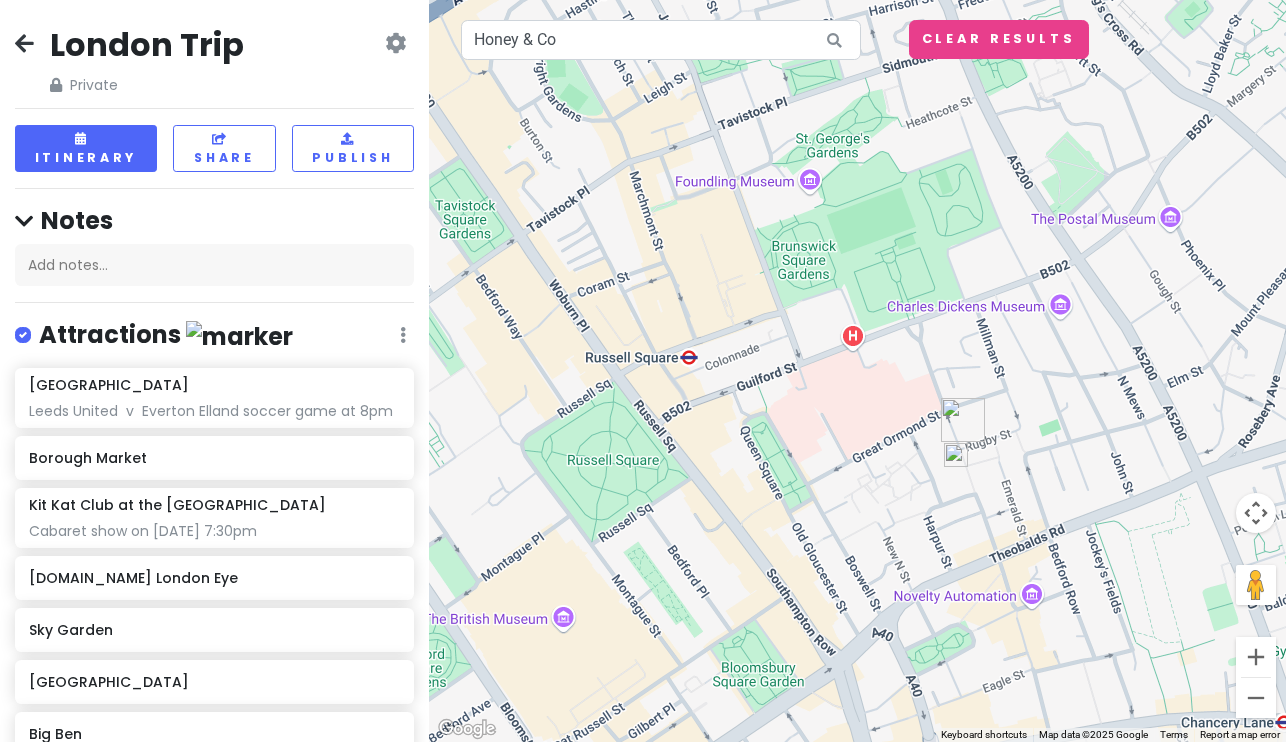 click at bounding box center [963, 420] 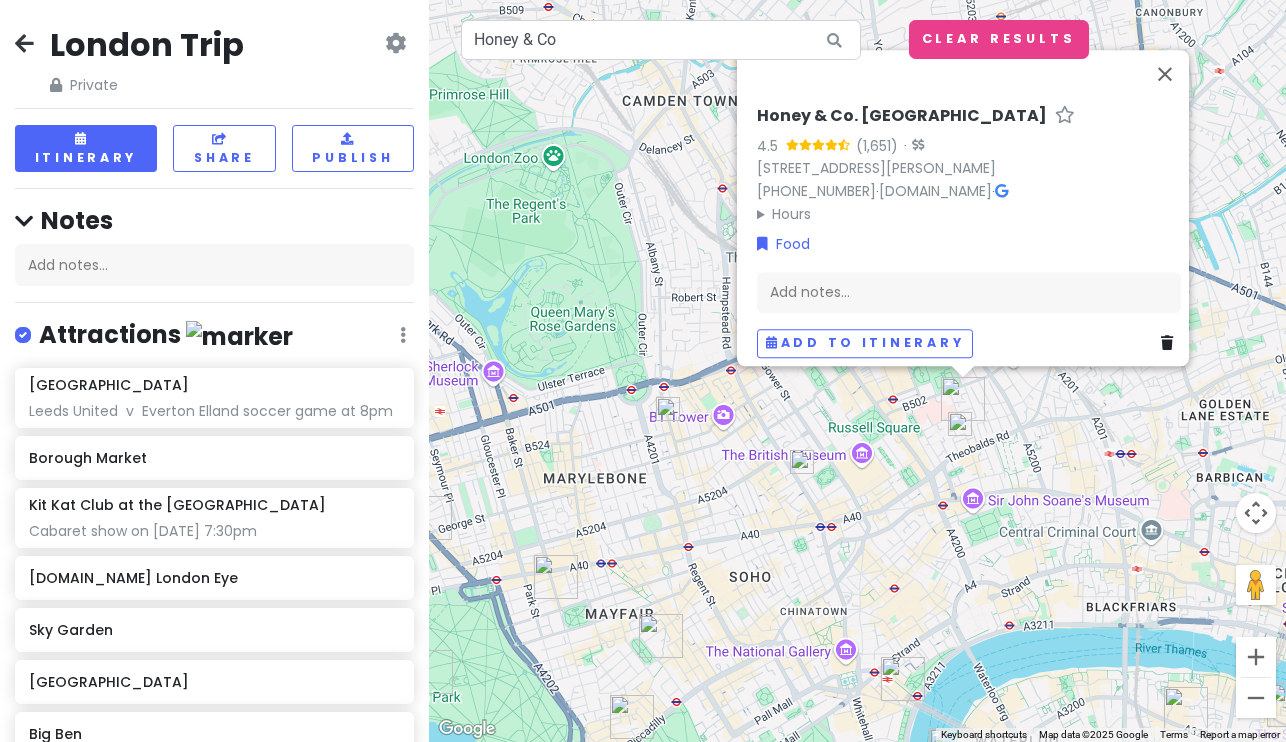 click on "Honey & Co. Bloomsbury 4.5        (1,651)    ·    [STREET_ADDRESS] [PHONE_NUMBER]   ·   [DOMAIN_NAME]   ·   Hours [DATE]  12:00 – 10:30 PM [DATE]  8:00 AM – 10:30 PM [DATE]  8:00 AM – 10:30 PM [DATE]  8:00 AM – 10:30 PM [DATE]  8:00 AM – 10:30 PM [DATE]  9:00 AM – 10:30 PM [DATE]  Closed Food Add notes...  Add to itinerary" at bounding box center [857, 371] 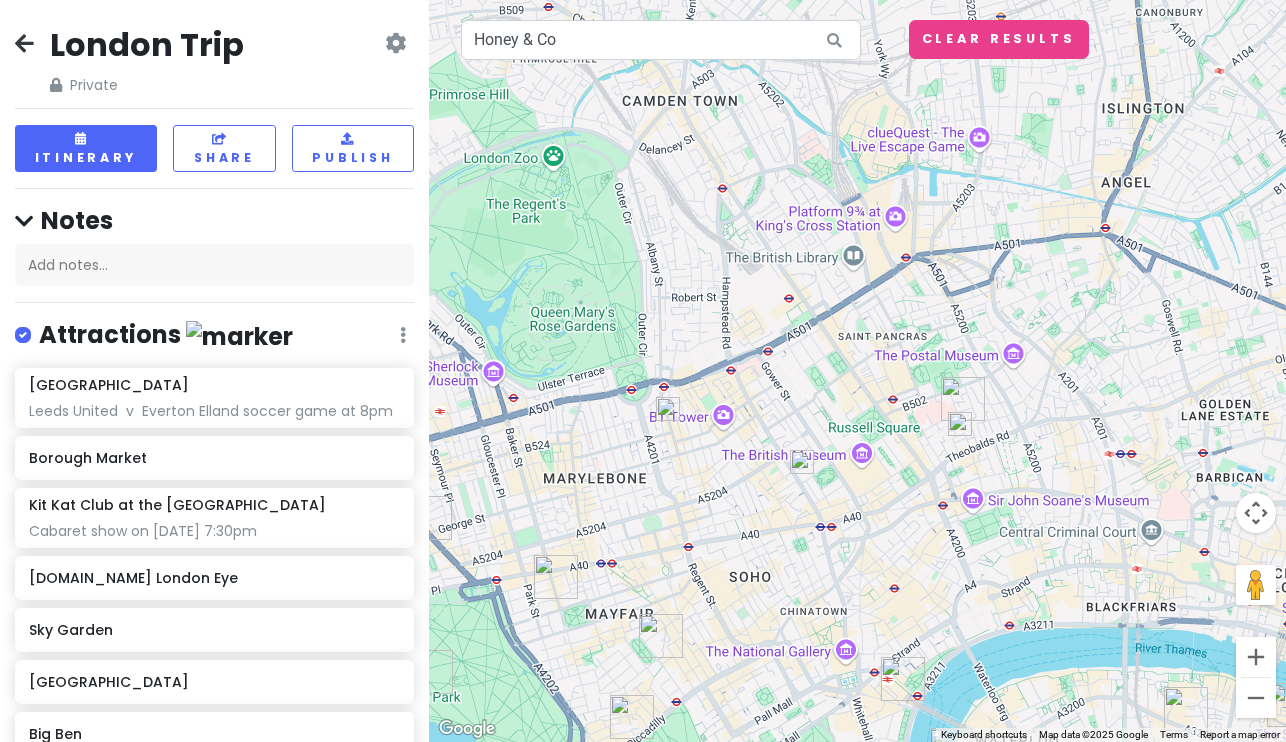 click at bounding box center [857, 371] 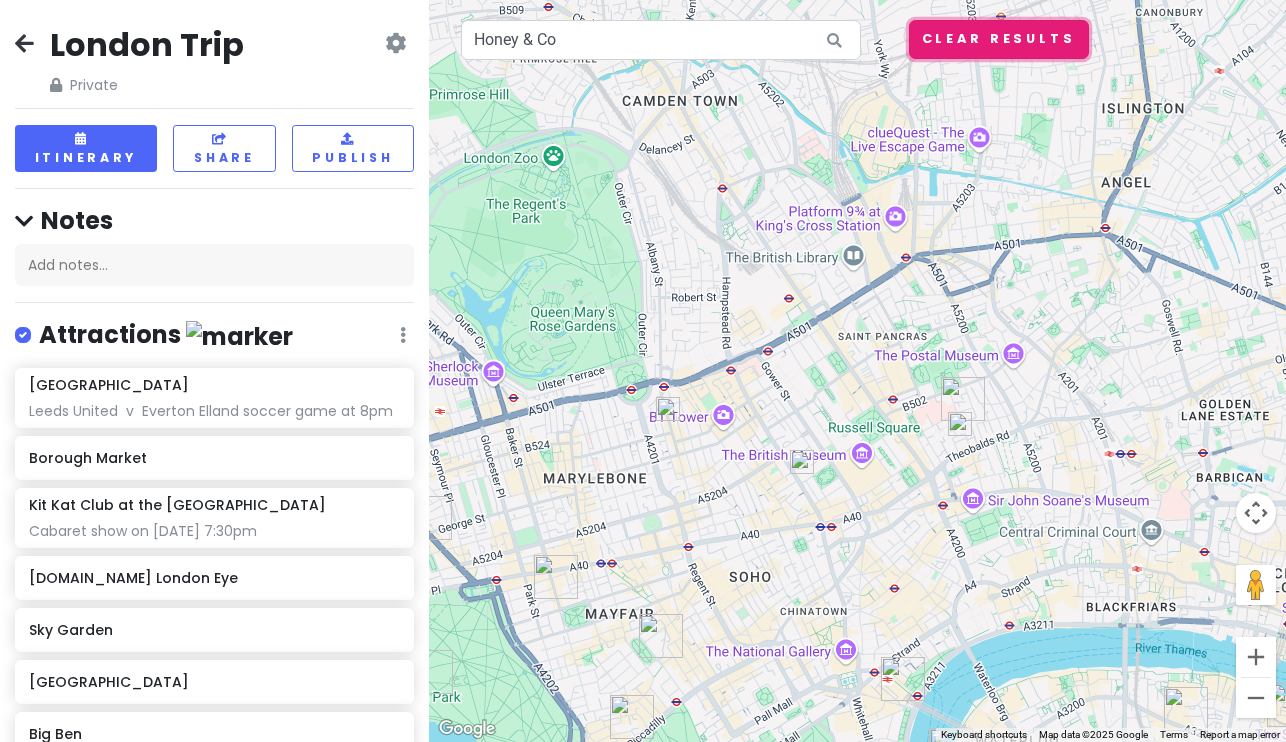 click on "Clear Results" at bounding box center [999, 39] 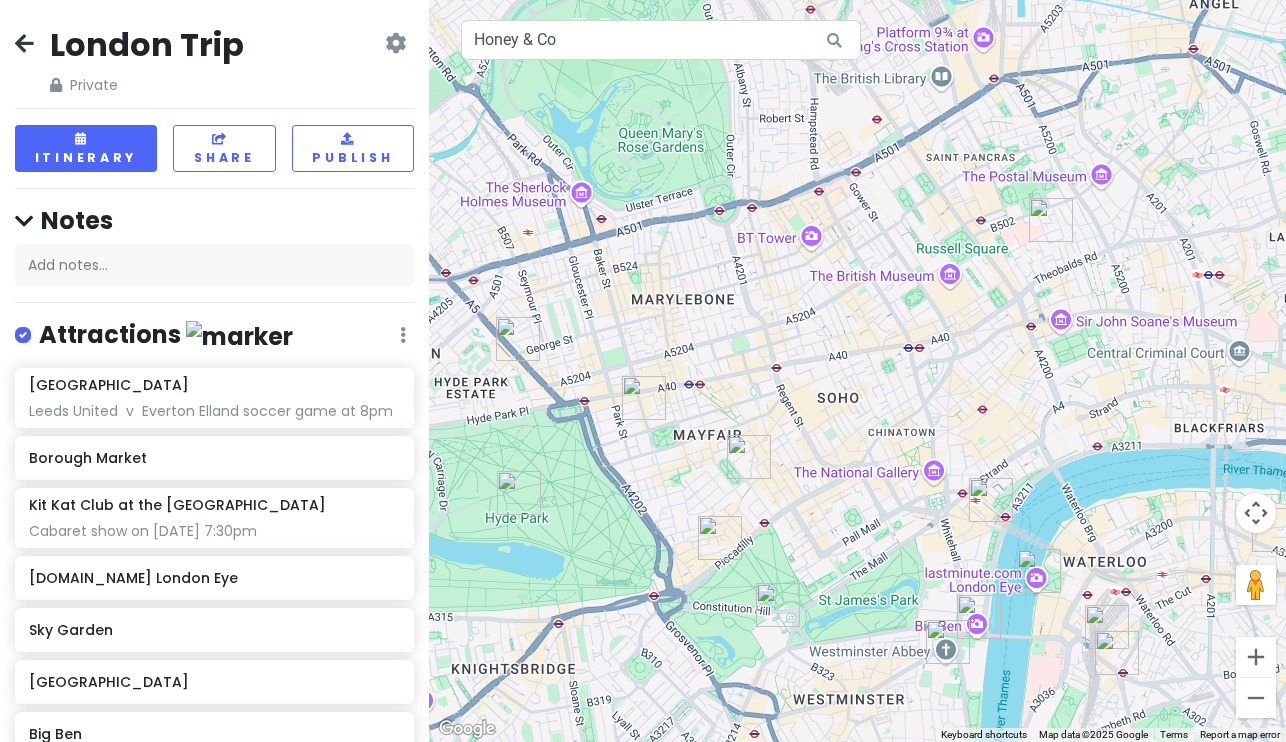 drag, startPoint x: 565, startPoint y: 516, endPoint x: 629, endPoint y: 319, distance: 207.13522 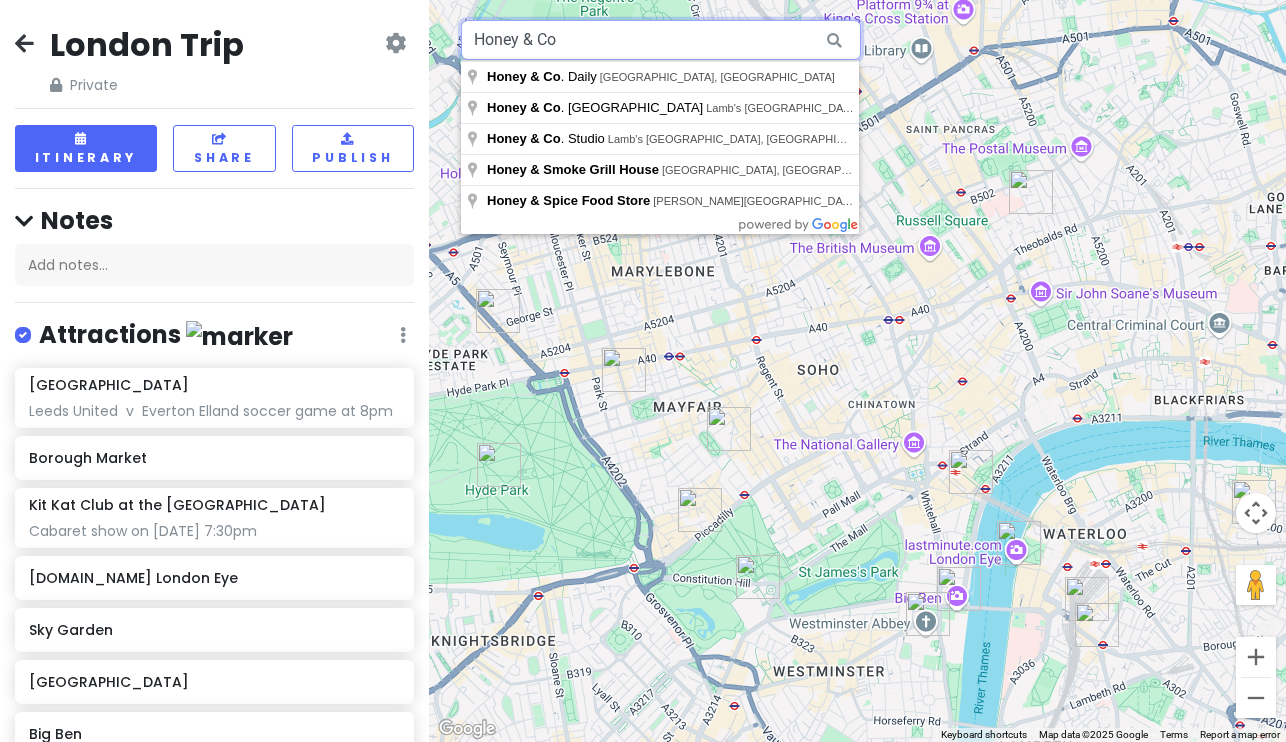 click on "Honey & Co" at bounding box center (661, 40) 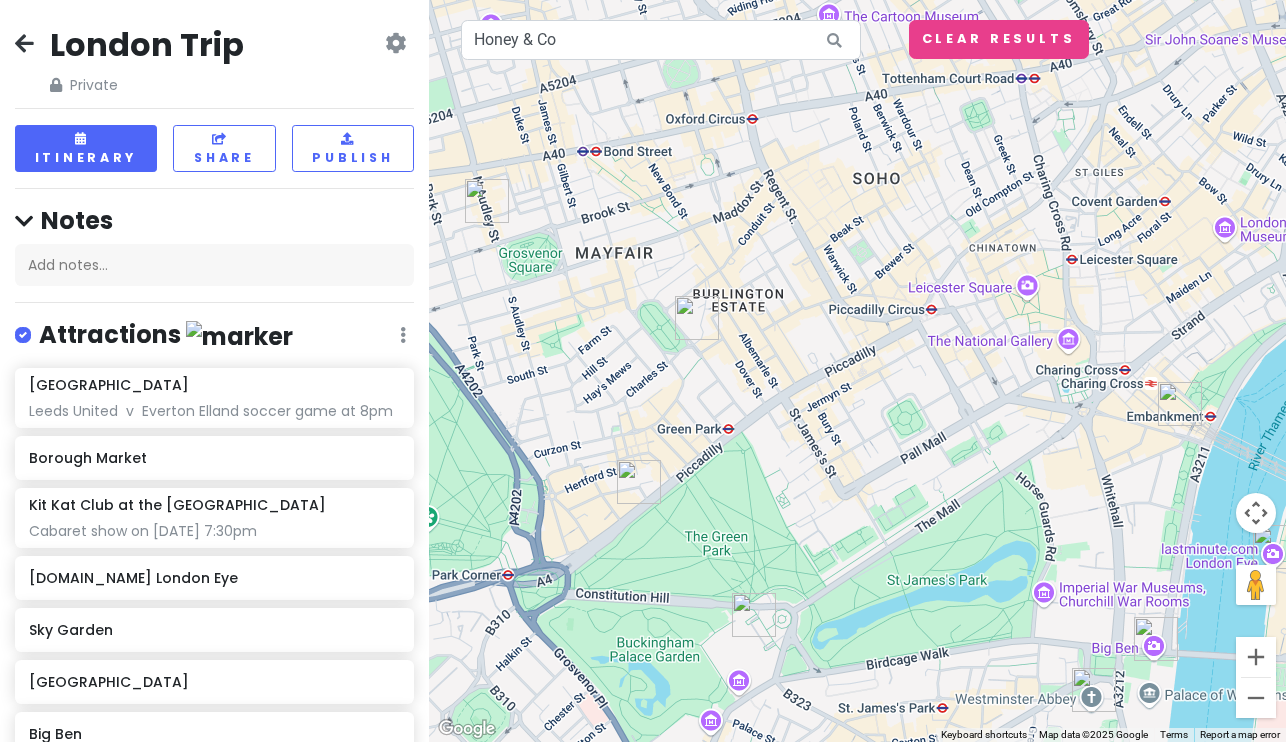 drag, startPoint x: 675, startPoint y: 550, endPoint x: 823, endPoint y: 64, distance: 508.03543 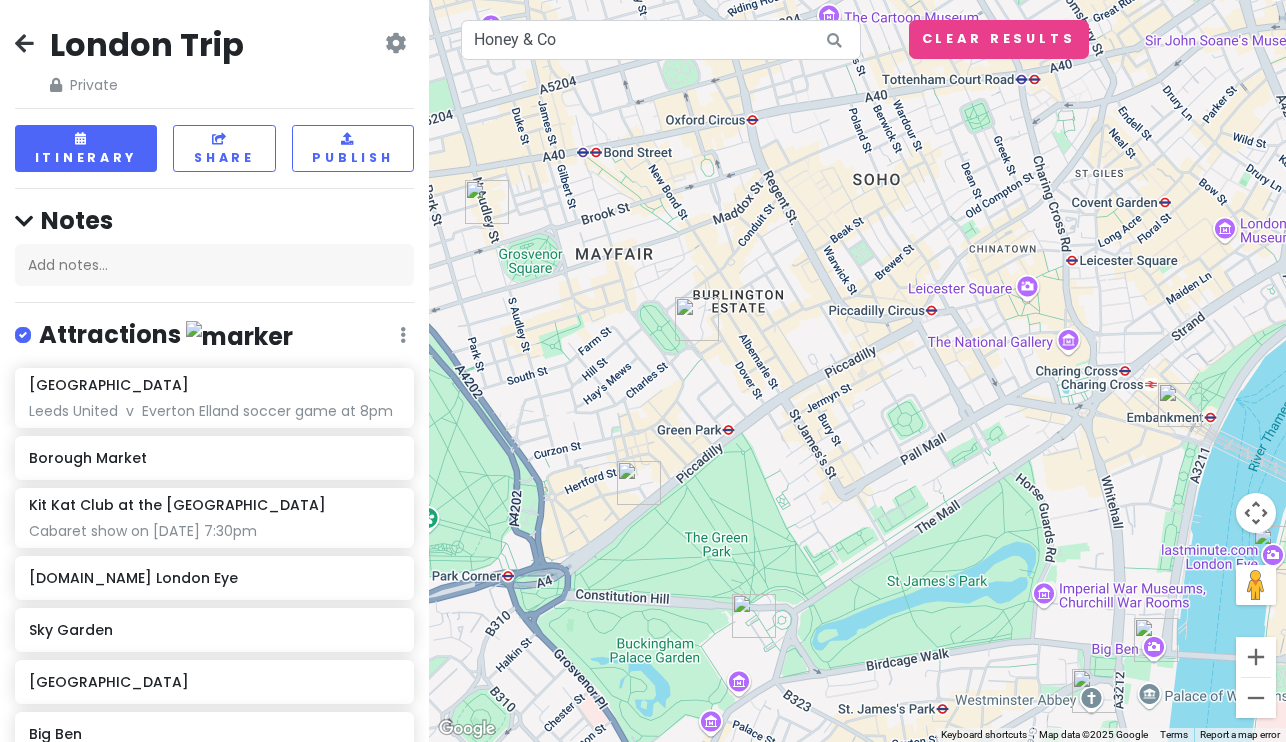 click at bounding box center (697, 319) 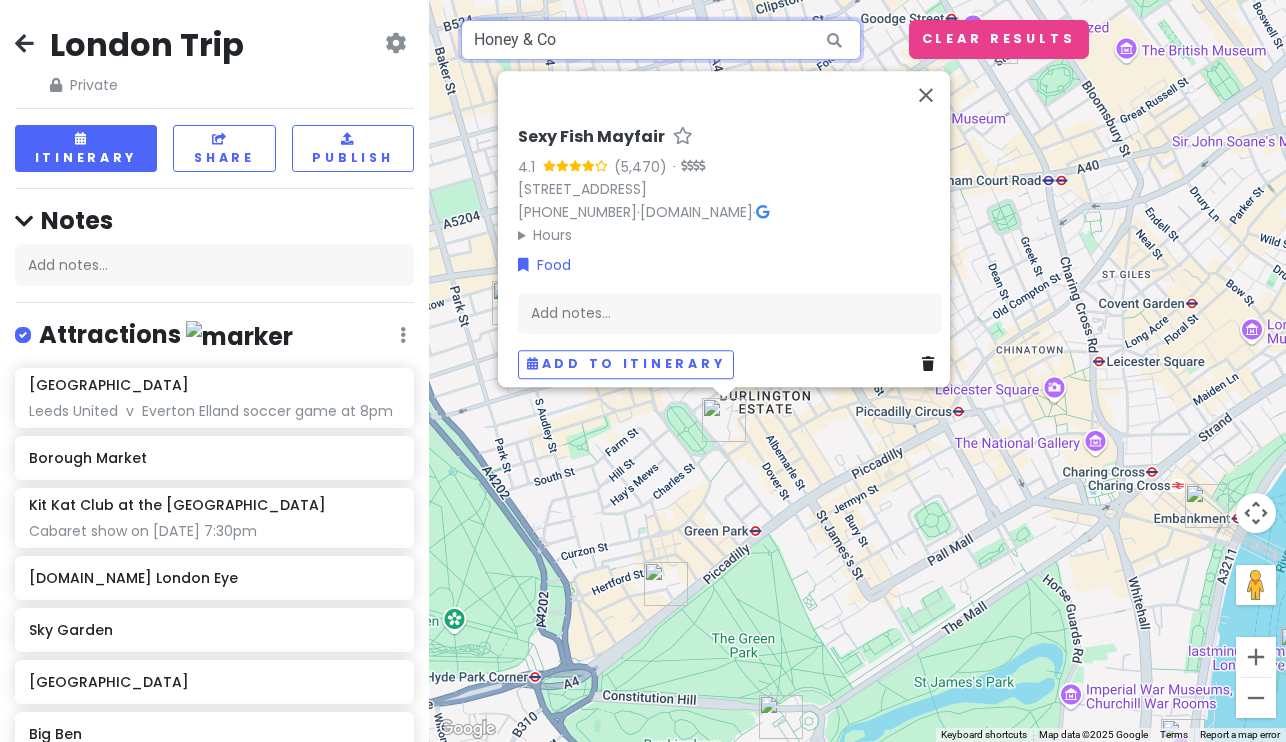 click on "Honey & Co" at bounding box center (661, 40) 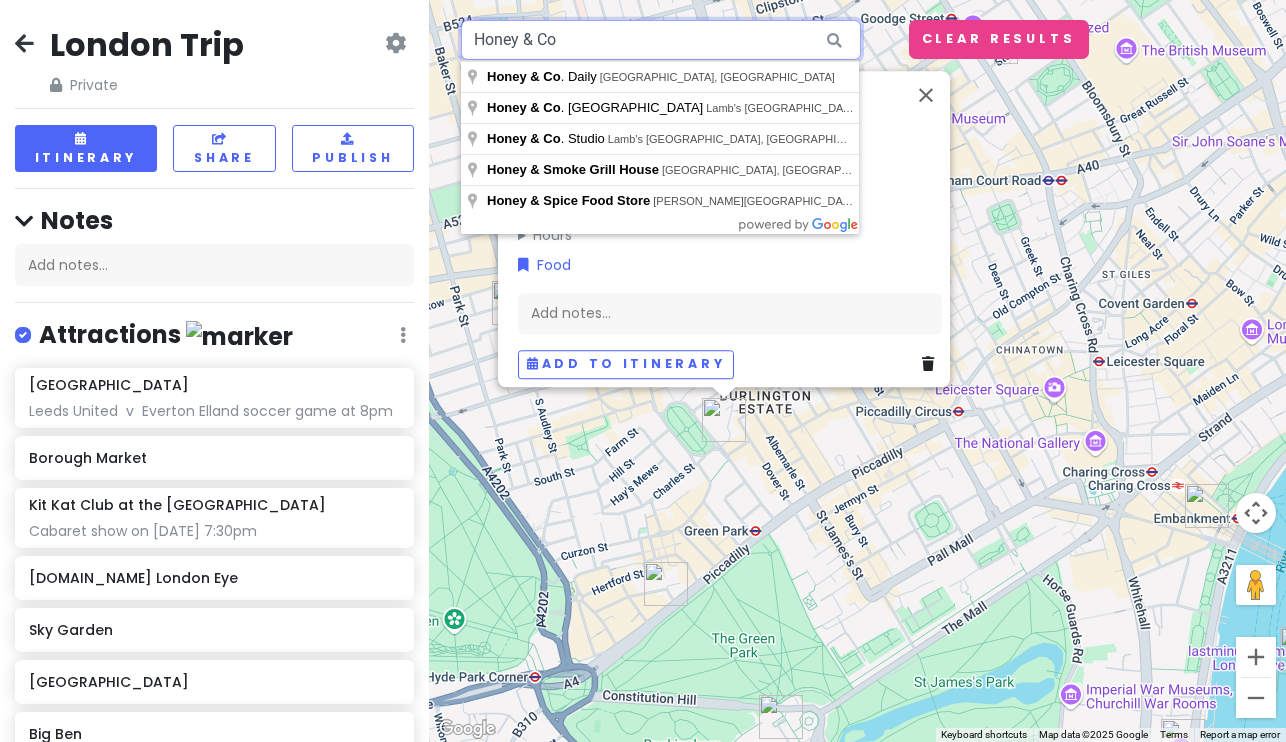 click on "Honey & Co" at bounding box center [661, 40] 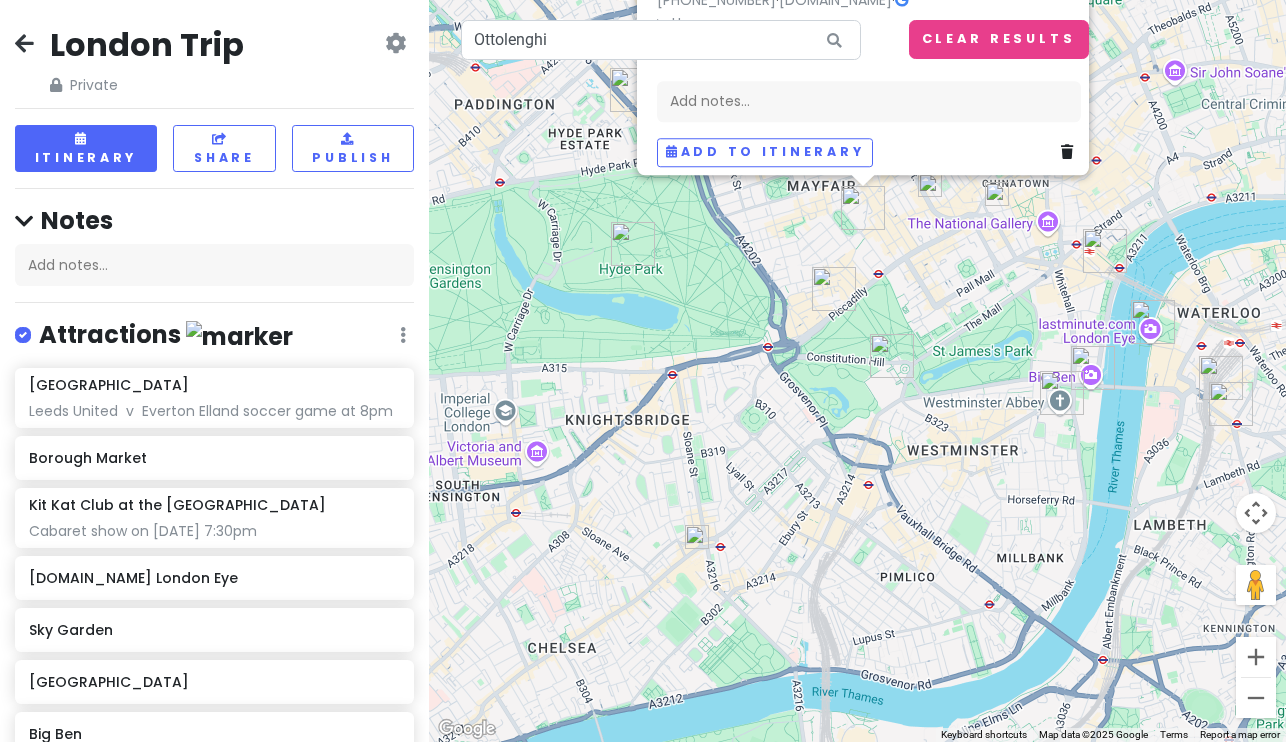 drag, startPoint x: 1085, startPoint y: 336, endPoint x: 698, endPoint y: 458, distance: 405.77457 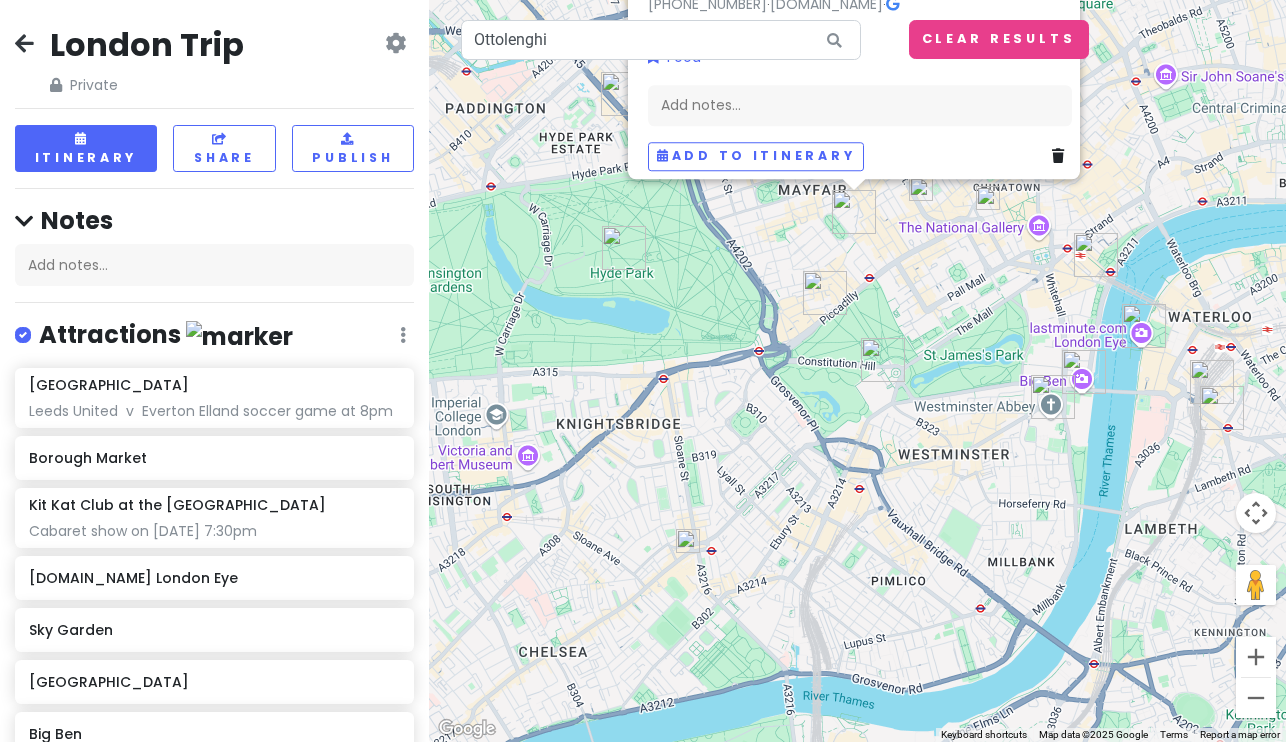 click at bounding box center (921, 189) 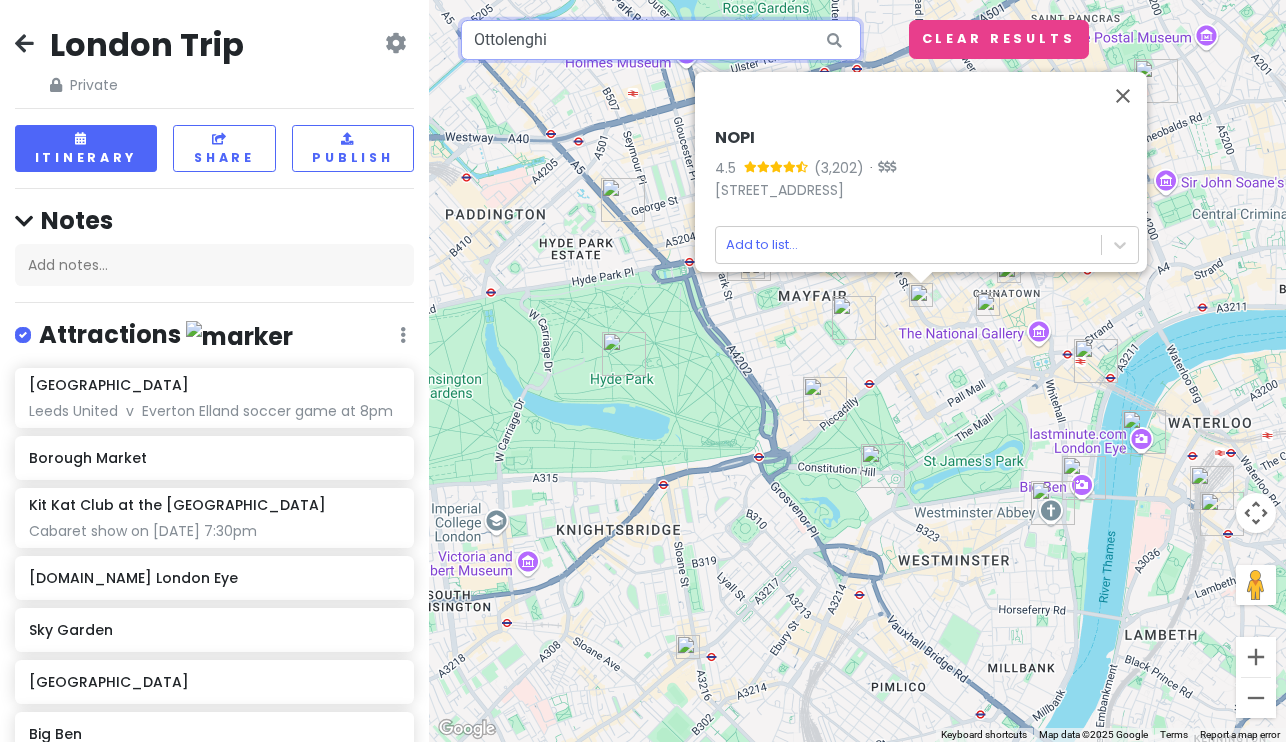 click on "Ottolenghi" at bounding box center [661, 40] 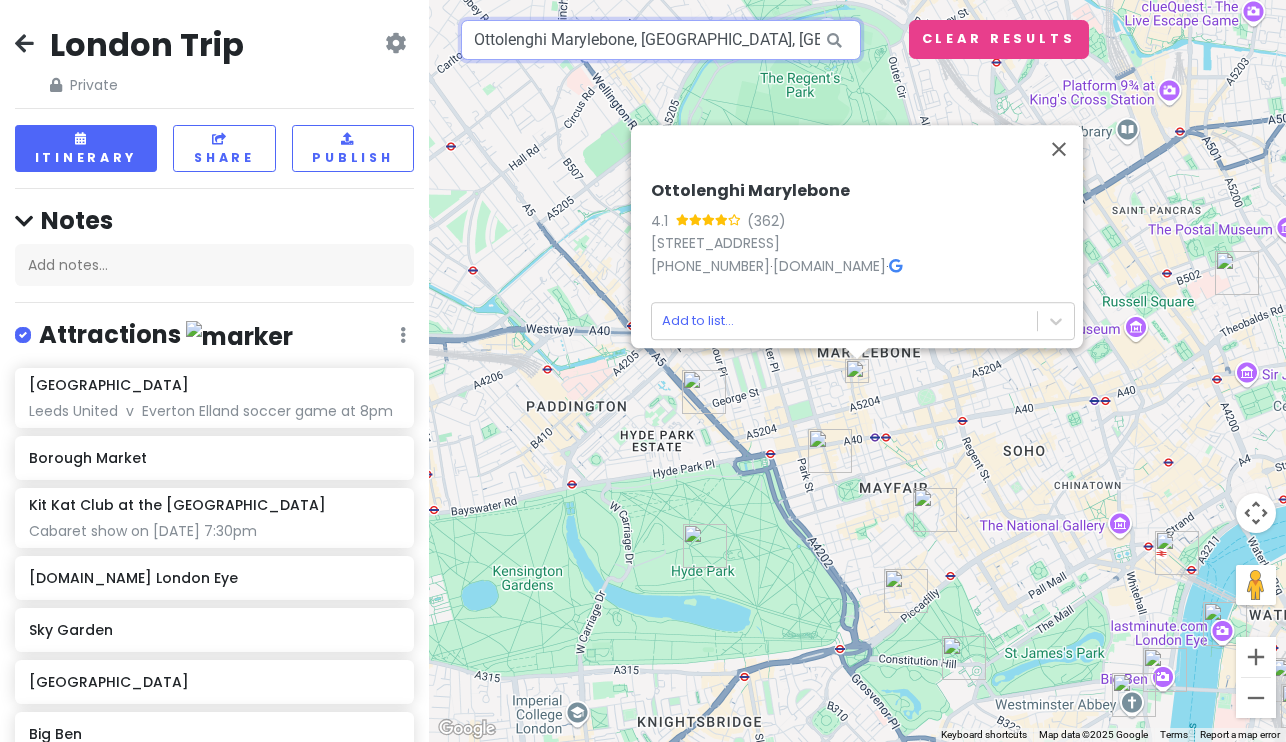 click on "Ottolenghi Marylebone, [GEOGRAPHIC_DATA], [GEOGRAPHIC_DATA], [GEOGRAPHIC_DATA]" at bounding box center [661, 40] 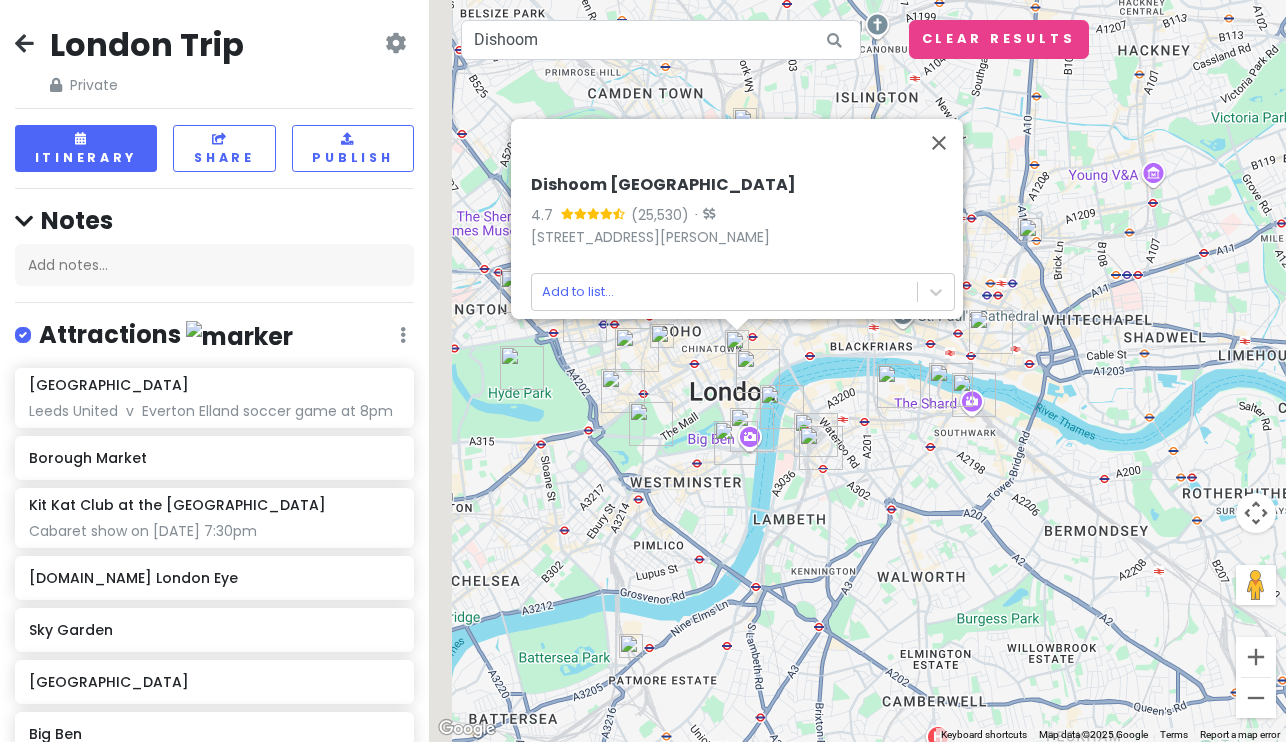 drag, startPoint x: 730, startPoint y: 369, endPoint x: 836, endPoint y: 367, distance: 106.01887 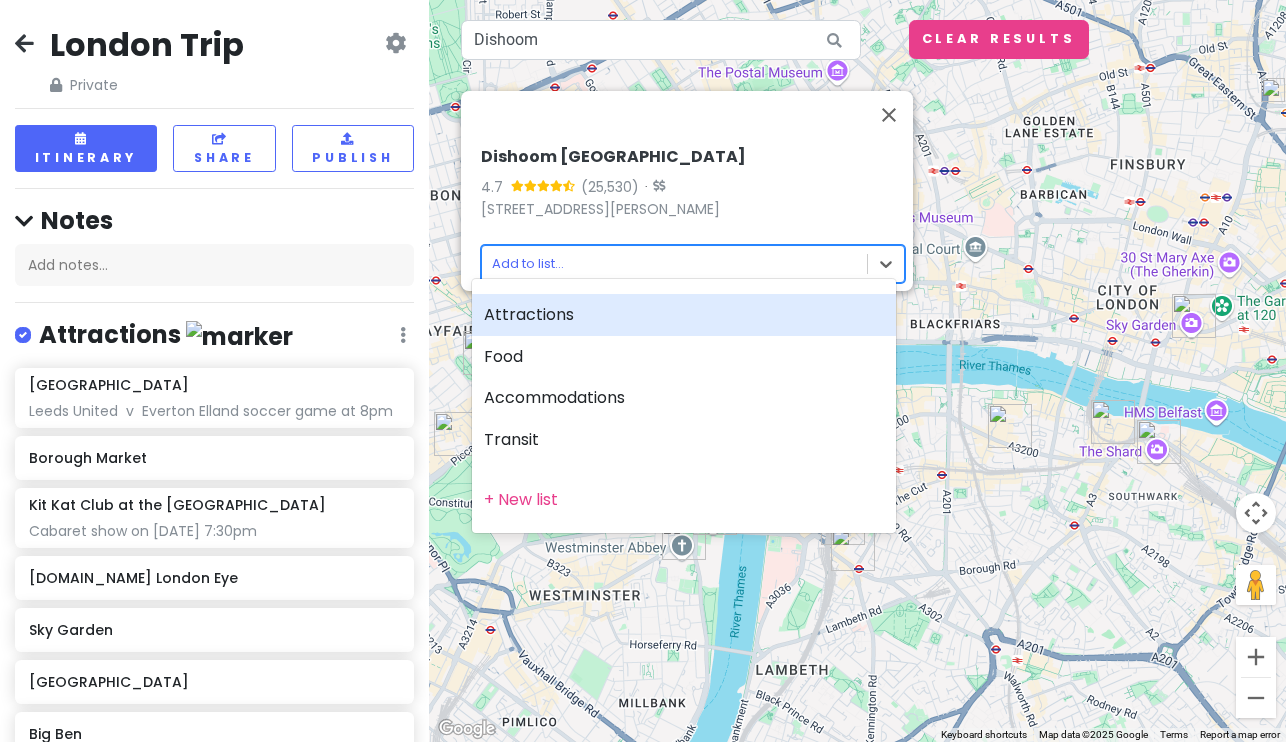 click on "London Trip Private Change Dates Make a Copy Delete Trip Go Pro ⚡️ Give Feedback 💡 Support Scout ☕️ Itinerary Share Publish Notes Add notes... Attractions   Edit Reorder Delete List Elland Road Leeds United  v  Everton Elland soccer game at 8pm Borough Market Kit Kat Club at the [GEOGRAPHIC_DATA] show on [DATE] 7:30pm [DOMAIN_NAME] [GEOGRAPHIC_DATA] [GEOGRAPHIC_DATA] [GEOGRAPHIC_DATA][PERSON_NAME][GEOGRAPHIC_DATA] [GEOGRAPHIC_DATA] [DATE] morning market! The Shard Best views, have to book ticket in advance, $20 Food   Edit Reorder Delete List Sexy Fish Mayfair BiBi Honey & Co. Bloomsbury Honey & Co. Bloomsbury Accommodations   Edit Reorder Delete List Find hotels on [DOMAIN_NAME] [GEOGRAPHIC_DATA] Potential hotel Ryman Stationery Potential Airbnb (near stationary store) [GEOGRAPHIC_DATA] Potential Hotel [PERSON_NAME][GEOGRAPHIC_DATA] Potential apartment option Jouri Restaurant Airbnb Option Caffé [PERSON_NAME] Airbnb Option Transit   Edit Reorder Delete List [GEOGRAPHIC_DATA] + Add a section ← +" at bounding box center (643, 371) 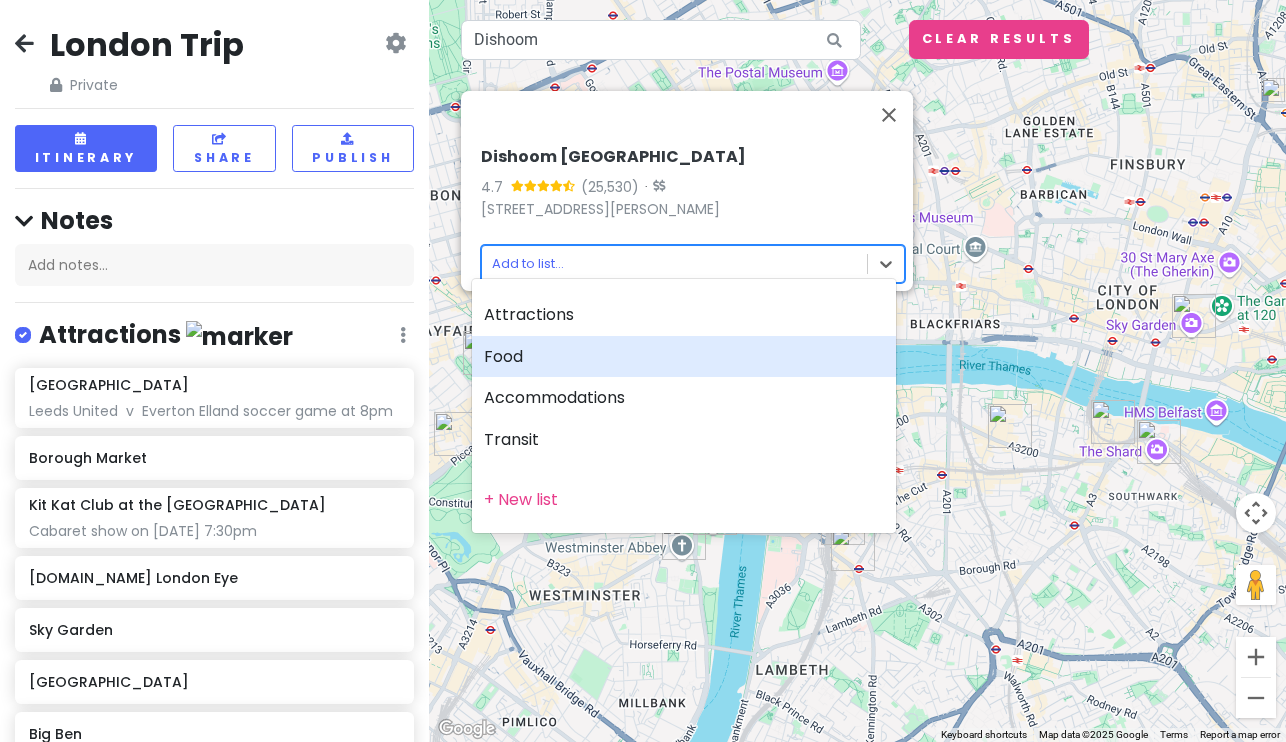 click on "Food" at bounding box center (684, 357) 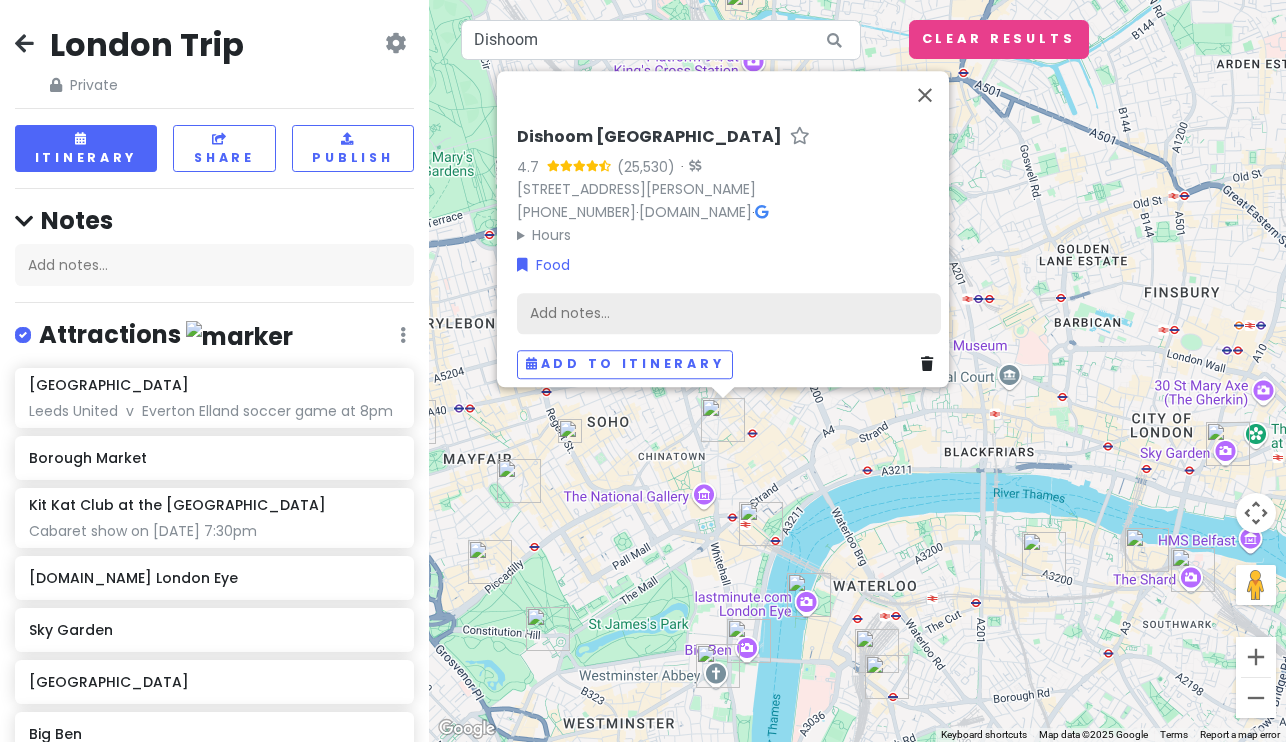 click on "Add notes..." at bounding box center [729, 314] 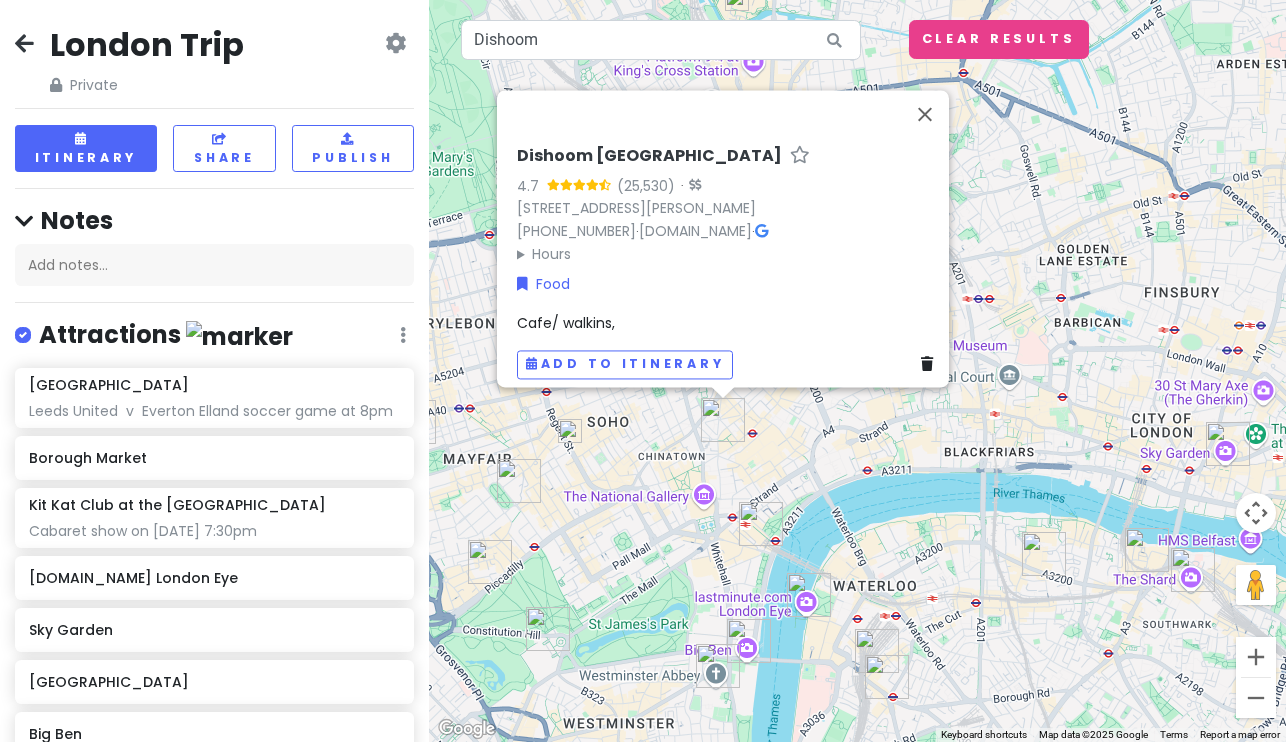 click on "Dishoom [GEOGRAPHIC_DATA] 4.7        (25,530)    ·    [STREET_ADDRESS][PERSON_NAME] [PHONE_NUMBER]   ·   [DOMAIN_NAME]   ·   Hours [DATE]  8:00 AM – 11:00 PM [DATE]  8:00 AM – 11:00 PM [DATE]  8:00 AM – 11:00 PM [DATE]  8:00 AM – 11:00 PM [DATE]  8:00 AM – 12:00 AM [DATE]  8:00 AM – 12:00 AM [DATE]  8:00 AM – 11:00 PM Food Cafe/ walkins,  Add to itinerary" at bounding box center (729, 262) 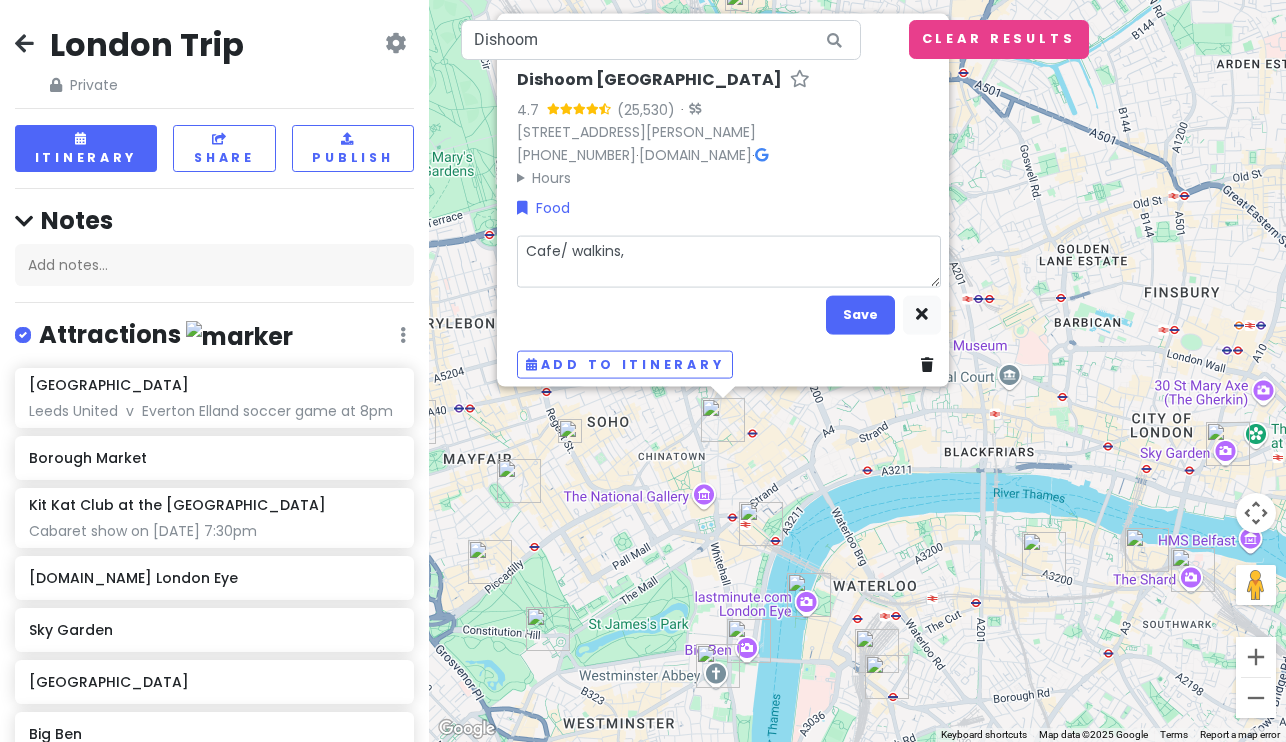 click on "Cafe/ walkins," at bounding box center [729, 261] 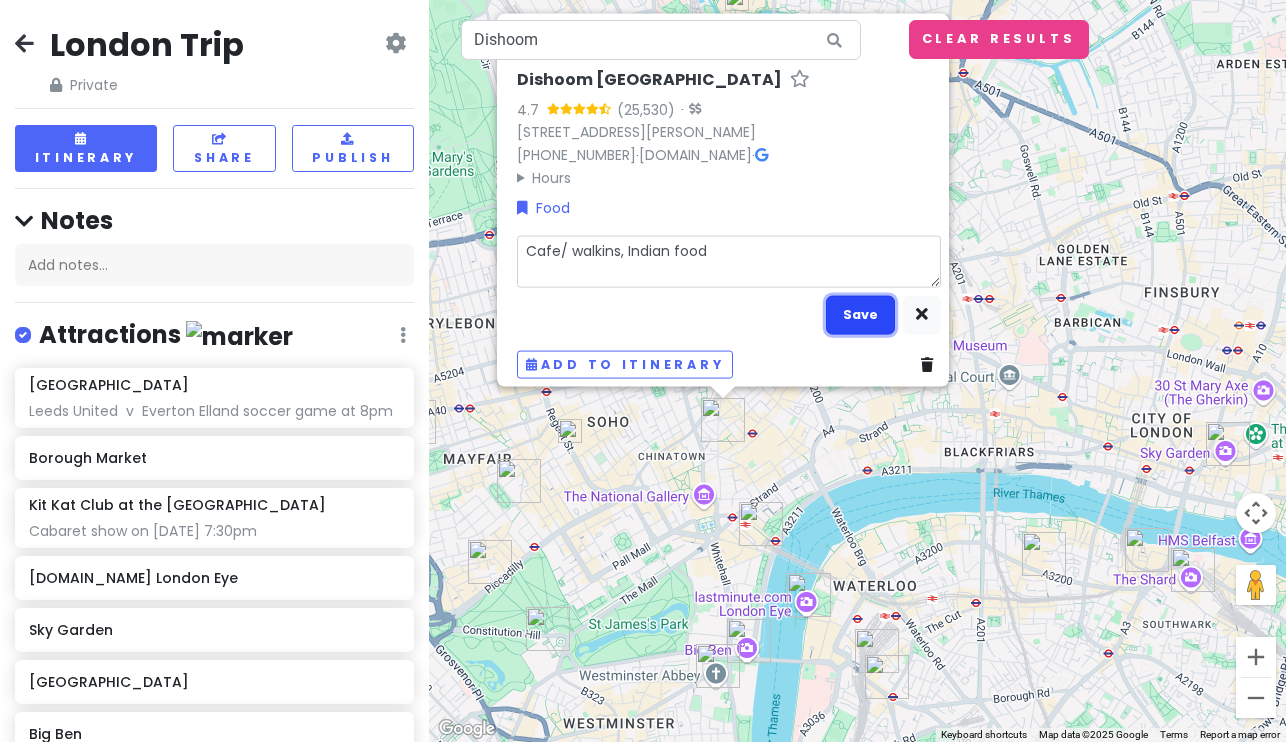 click on "Save" at bounding box center [860, 314] 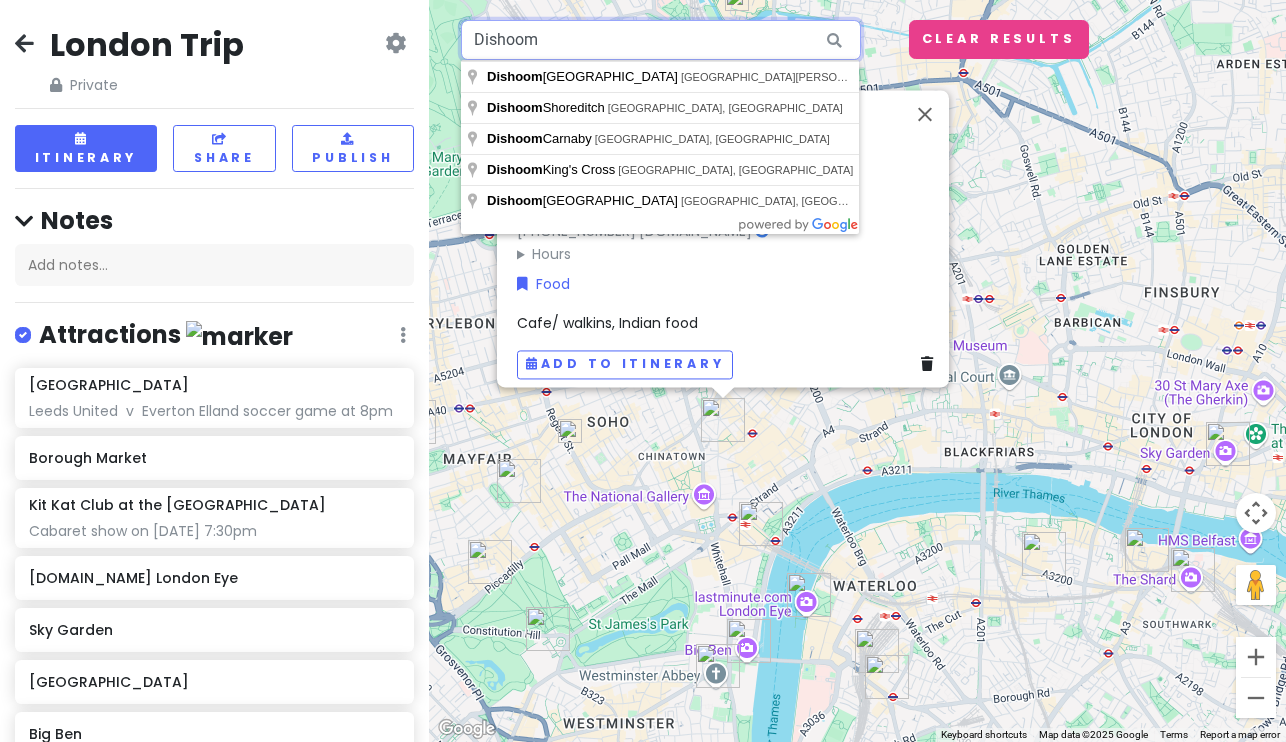 click on "Dishoom" at bounding box center (661, 40) 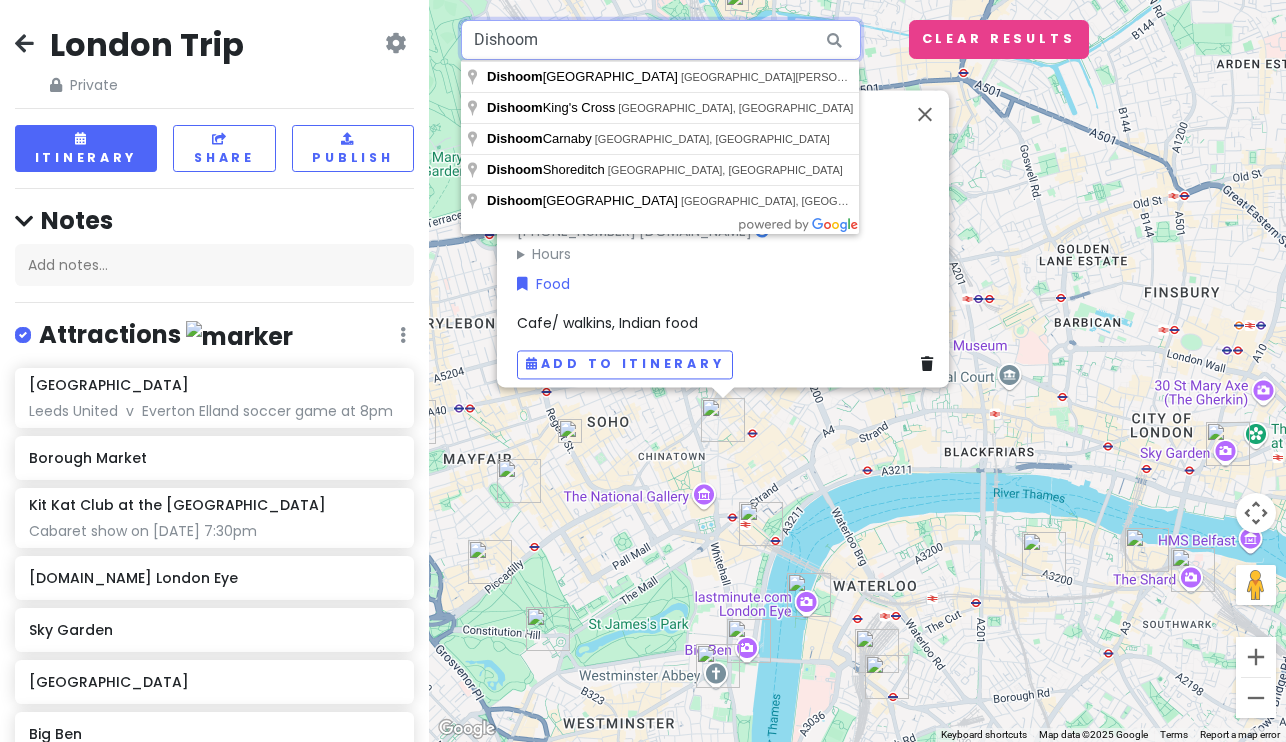 click on "Dishoom" at bounding box center [661, 40] 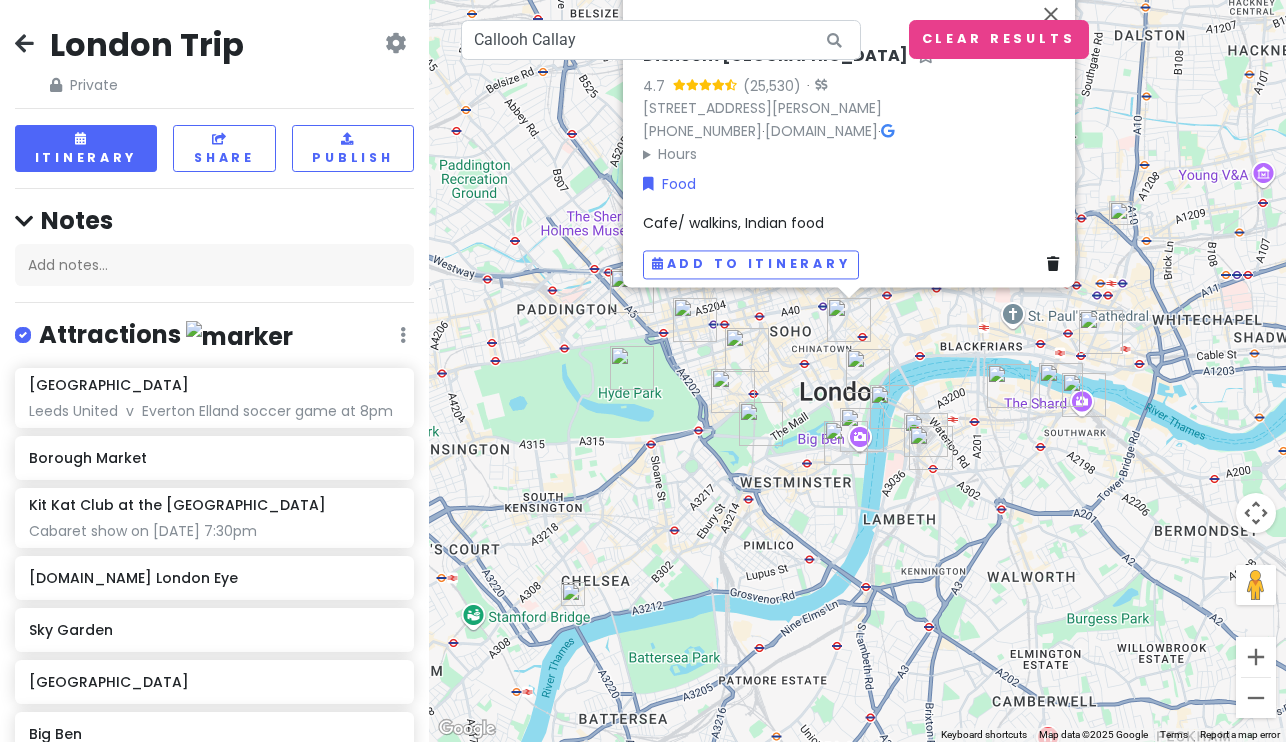 drag, startPoint x: 833, startPoint y: 500, endPoint x: 823, endPoint y: 536, distance: 37.363083 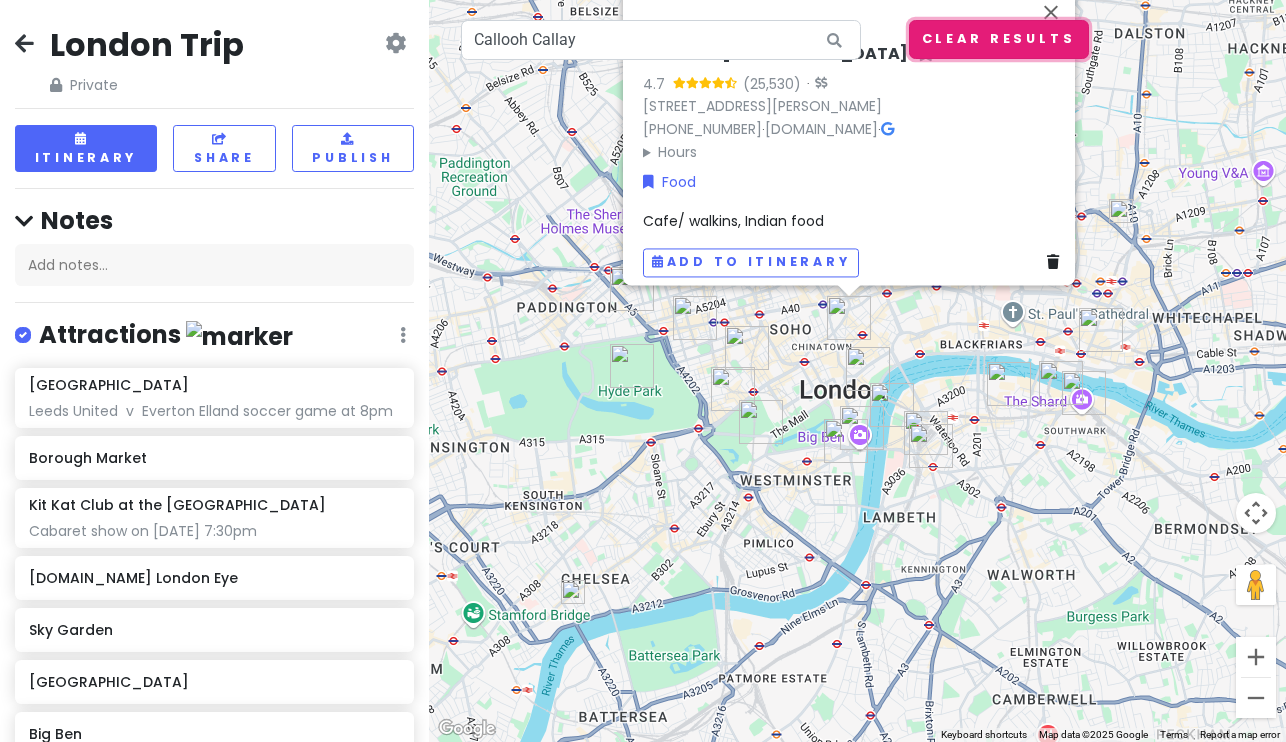 click on "Clear Results" at bounding box center (999, 39) 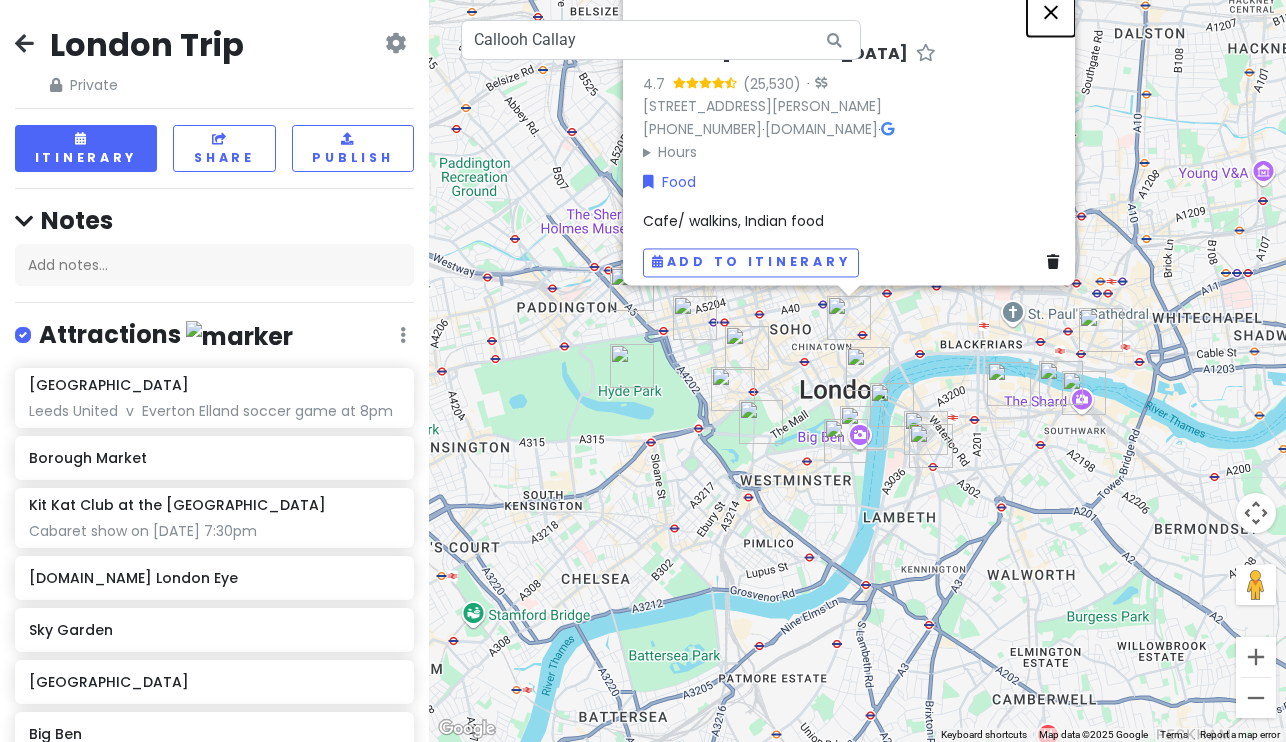click at bounding box center (1051, 12) 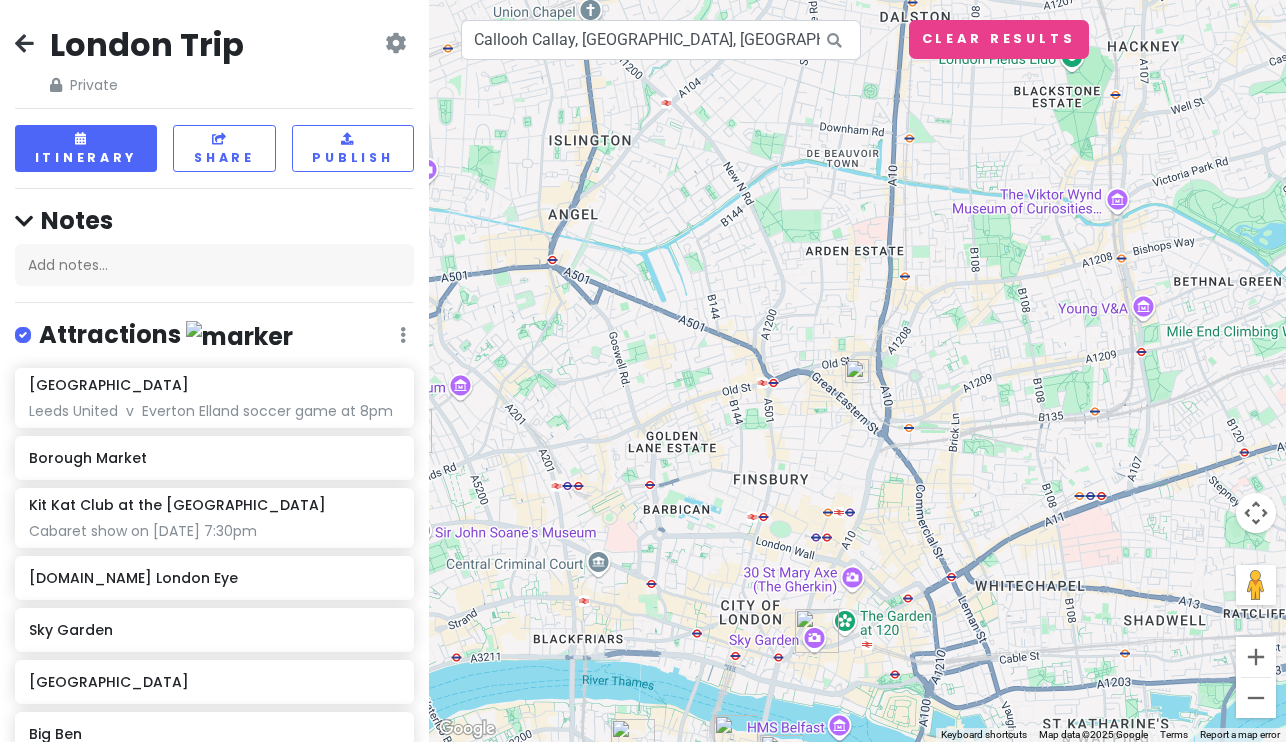 click at bounding box center (857, 371) 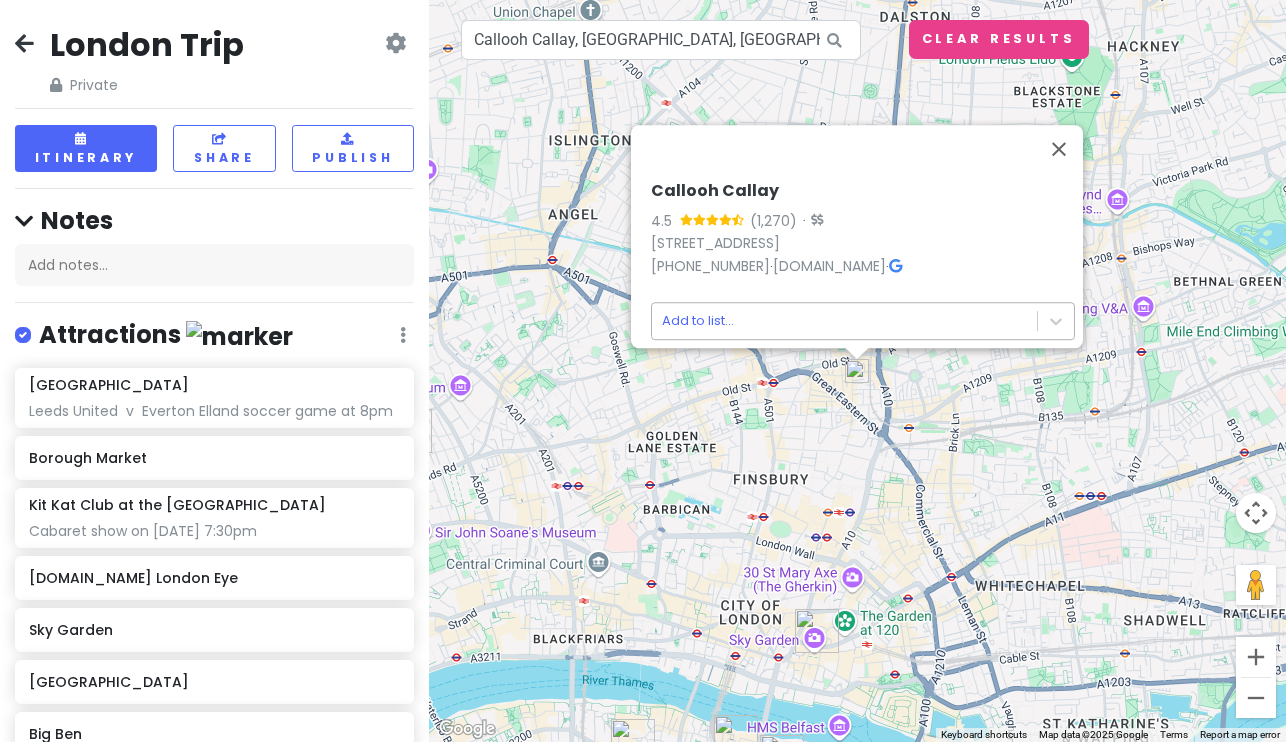 click on "London Trip Private Change Dates Make a Copy Delete Trip Go Pro ⚡️ Give Feedback 💡 Support Scout ☕️ Itinerary Share Publish Notes Add notes... Attractions   Edit Reorder Delete List Elland Road Leeds United  v  Everton Elland soccer game at 8pm Borough Market Kit Kat Club at the [GEOGRAPHIC_DATA] show on [DATE] 7:30pm [DOMAIN_NAME] [GEOGRAPHIC_DATA] [GEOGRAPHIC_DATA] [GEOGRAPHIC_DATA][PERSON_NAME][GEOGRAPHIC_DATA] [GEOGRAPHIC_DATA] [DATE] morning market! The Shard Best views, have to book ticket in advance, $20 Food   Edit Reorder Delete List Sexy Fish Mayfair BiBi Honey & Co. Bloomsbury Honey & Co. [GEOGRAPHIC_DATA]/ walkins, Indian food Accommodations   Edit Reorder Delete List Find hotels on [DOMAIN_NAME] [GEOGRAPHIC_DATA] Potential hotel Ryman Stationery Potential Airbnb (near stationary store) [GEOGRAPHIC_DATA] Potential [GEOGRAPHIC_DATA][PERSON_NAME] Potential apartment option Jouri Restaurant Airbnb Option Caffé [PERSON_NAME] Airbnb Option Transit   Edit Reorder ← +" at bounding box center [643, 371] 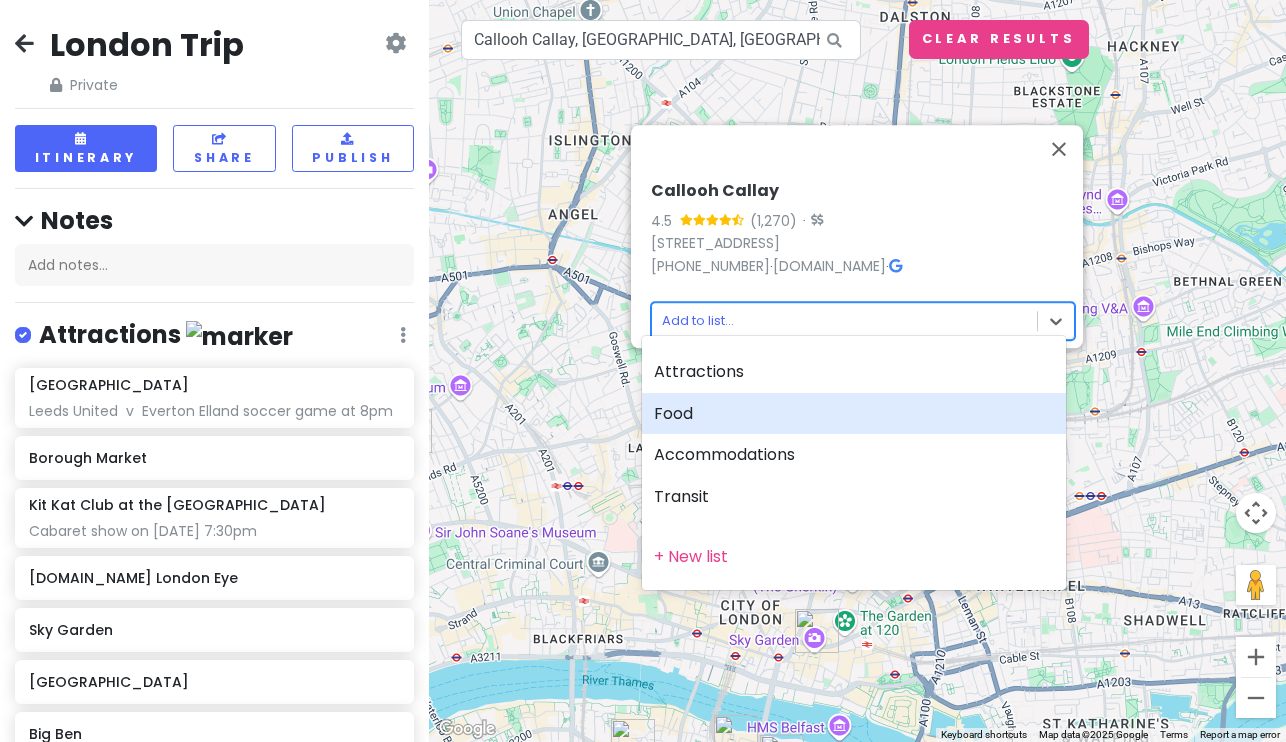 click on "Food" at bounding box center (854, 414) 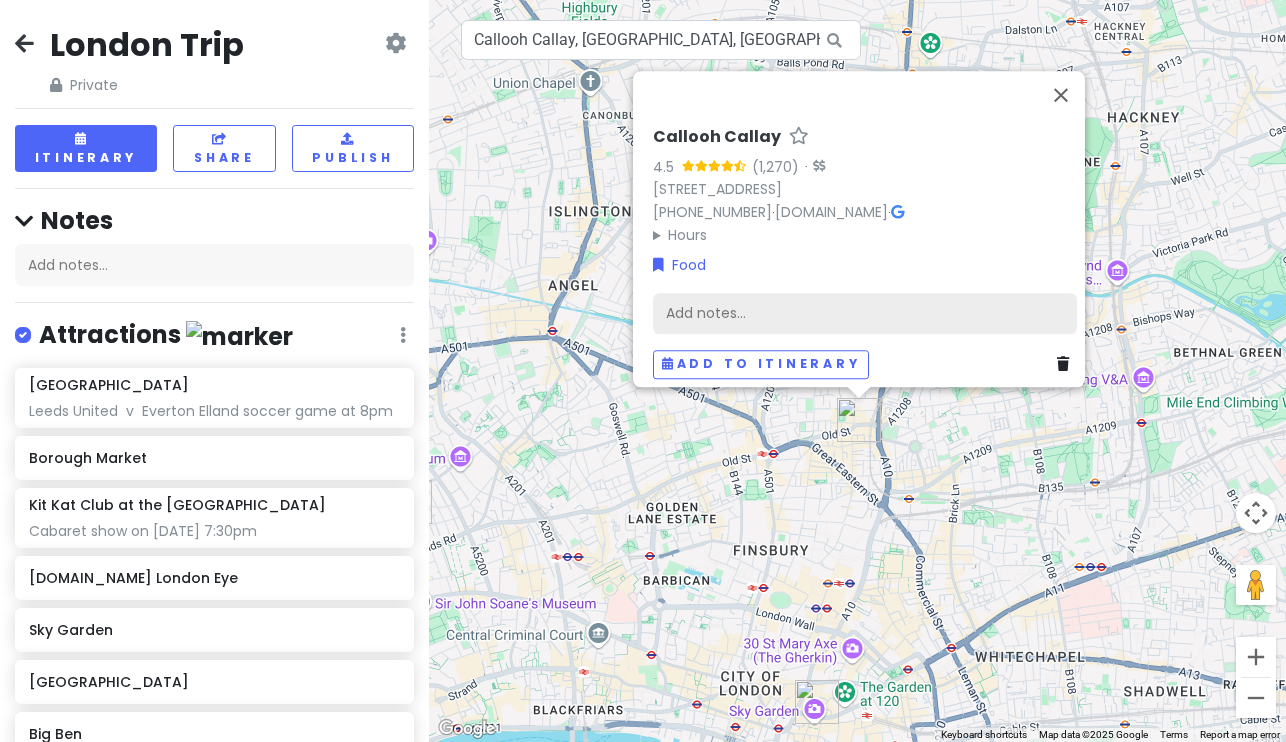 click on "Add notes..." at bounding box center (865, 314) 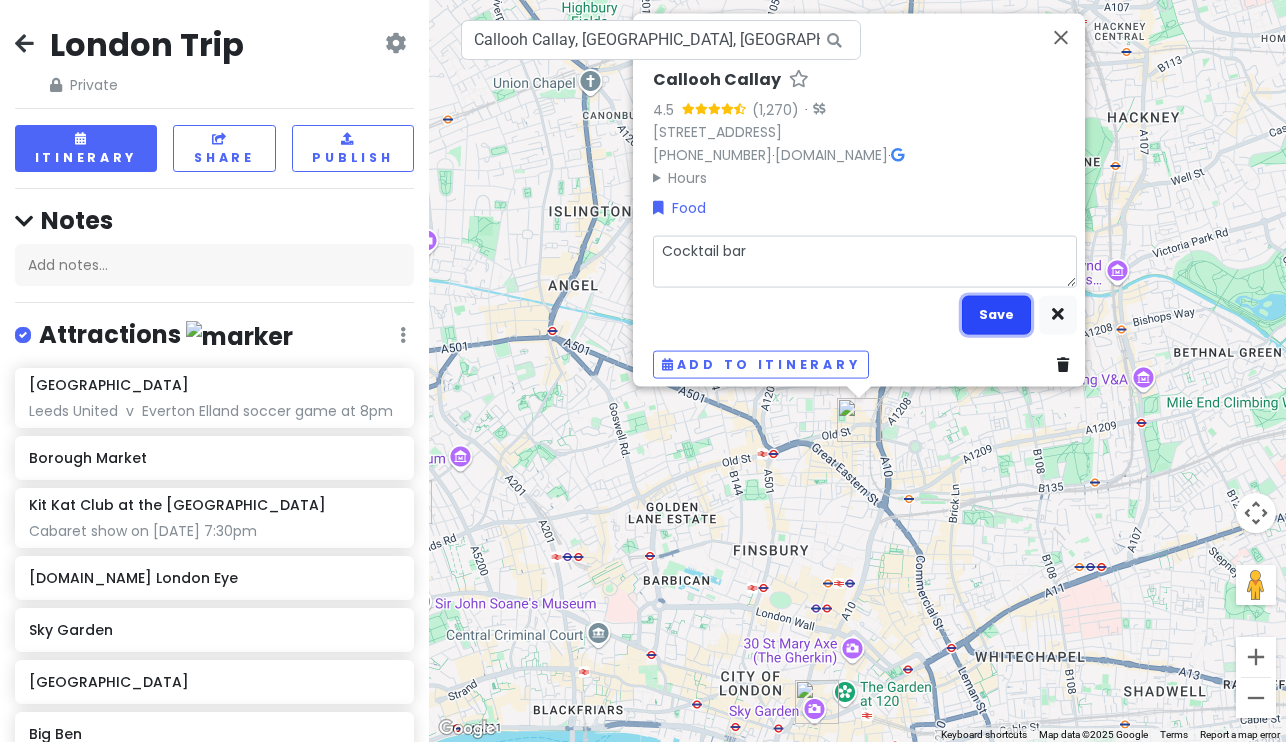 click on "Save" at bounding box center [996, 314] 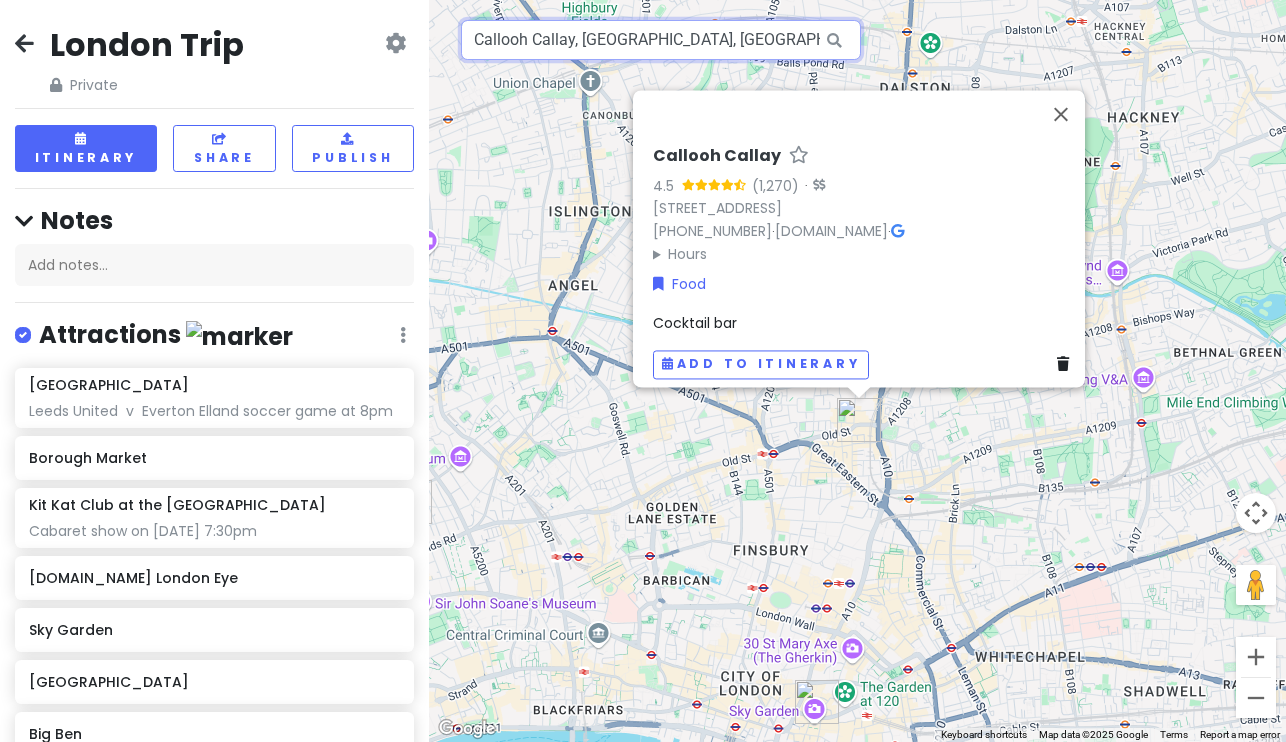 click on "Callooh Callay, [GEOGRAPHIC_DATA], [GEOGRAPHIC_DATA]" at bounding box center [661, 40] 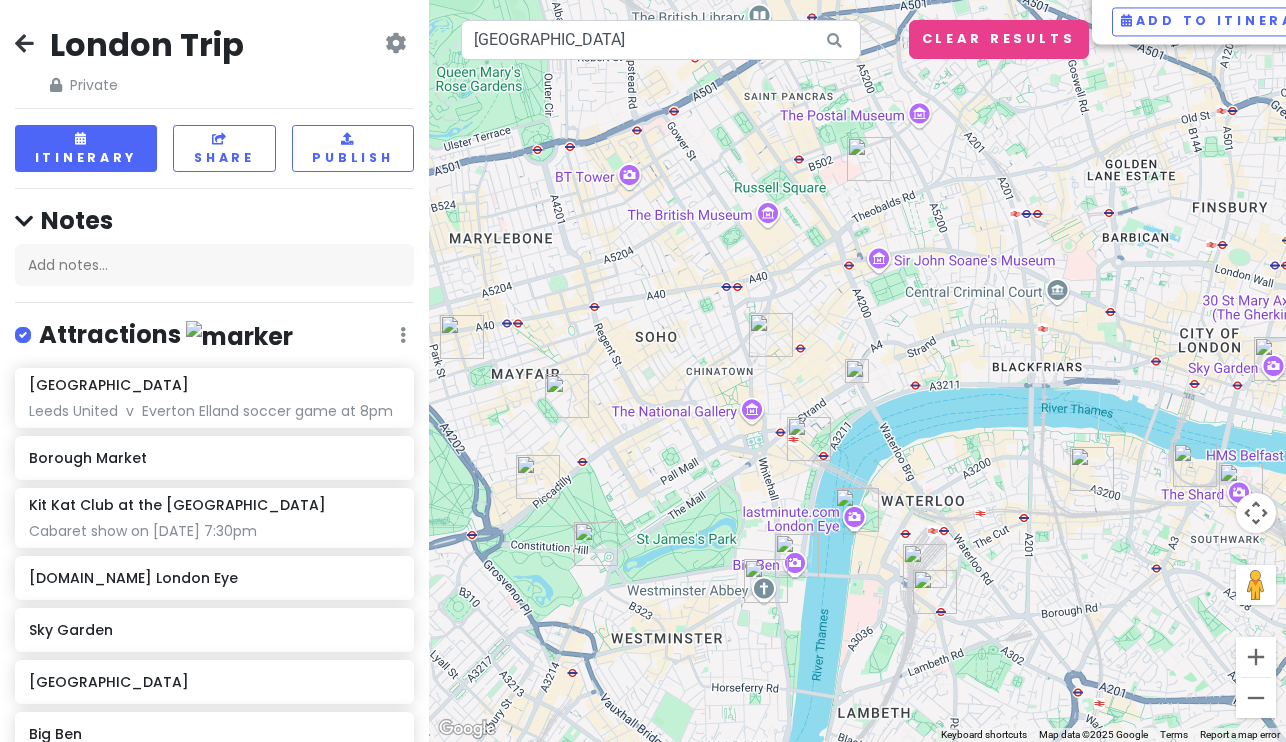 click at bounding box center [857, 371] 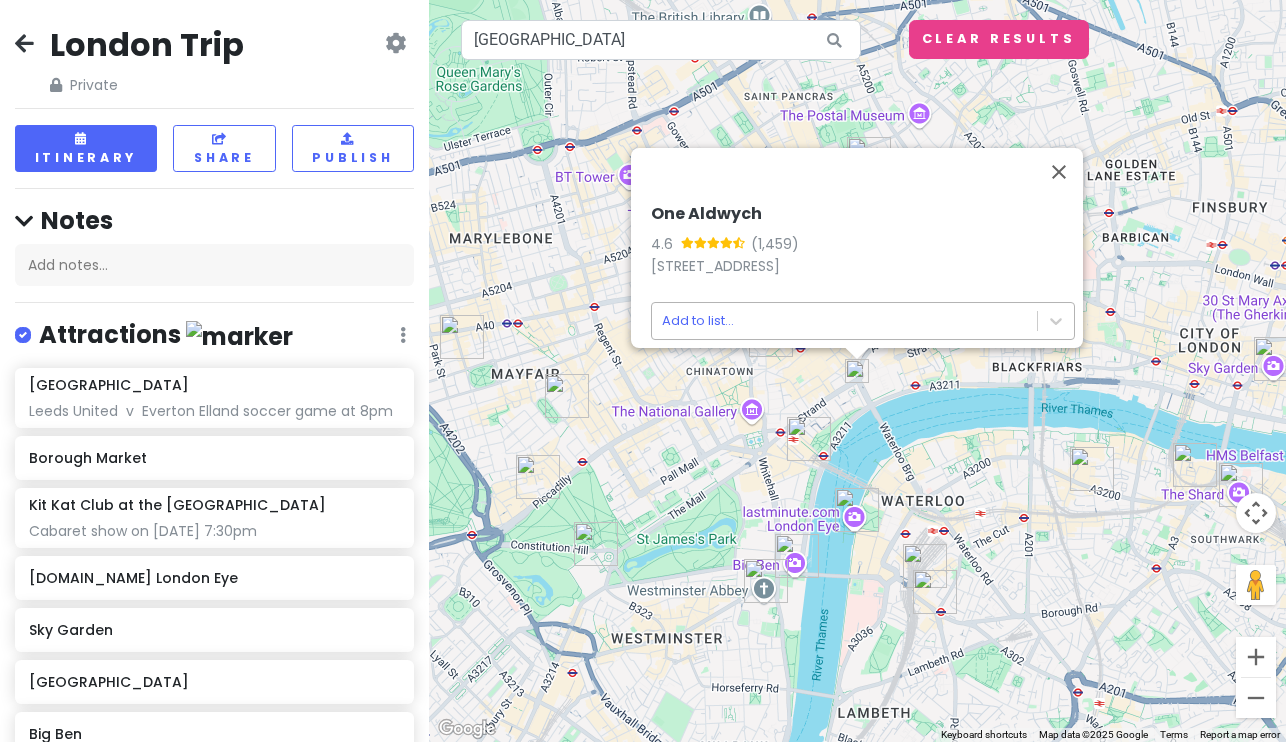 click on "London Trip Private Change Dates Make a Copy Delete Trip Go Pro ⚡️ Give Feedback 💡 Support Scout ☕️ Itinerary Share Publish Notes Add notes... Attractions   Edit Reorder Delete List Elland Road Leeds United  v  Everton Elland soccer game at 8pm Borough Market Kit Kat Club at the [GEOGRAPHIC_DATA] show on [DATE] 7:30pm [DOMAIN_NAME] [GEOGRAPHIC_DATA] [GEOGRAPHIC_DATA] [GEOGRAPHIC_DATA][PERSON_NAME][GEOGRAPHIC_DATA] [GEOGRAPHIC_DATA] [DATE] morning market! The Shard Best views, have to book ticket in advance, $20 Food   Edit Reorder Delete List Sexy Fish Mayfair BiBi Honey & Co. Bloomsbury Honey & Co. [GEOGRAPHIC_DATA]/ walkins, Indian food Callooh Callay Cocktail bar Accommodations   Edit Reorder Delete List Find hotels on [DOMAIN_NAME] [GEOGRAPHIC_DATA] Potential hotel Ryman Stationery Potential Airbnb (near stationary store) [GEOGRAPHIC_DATA] Potential [GEOGRAPHIC_DATA][PERSON_NAME] Potential apartment option Jouri Restaurant Airbnb Option Caffé [PERSON_NAME] Airbnb Option" at bounding box center (643, 371) 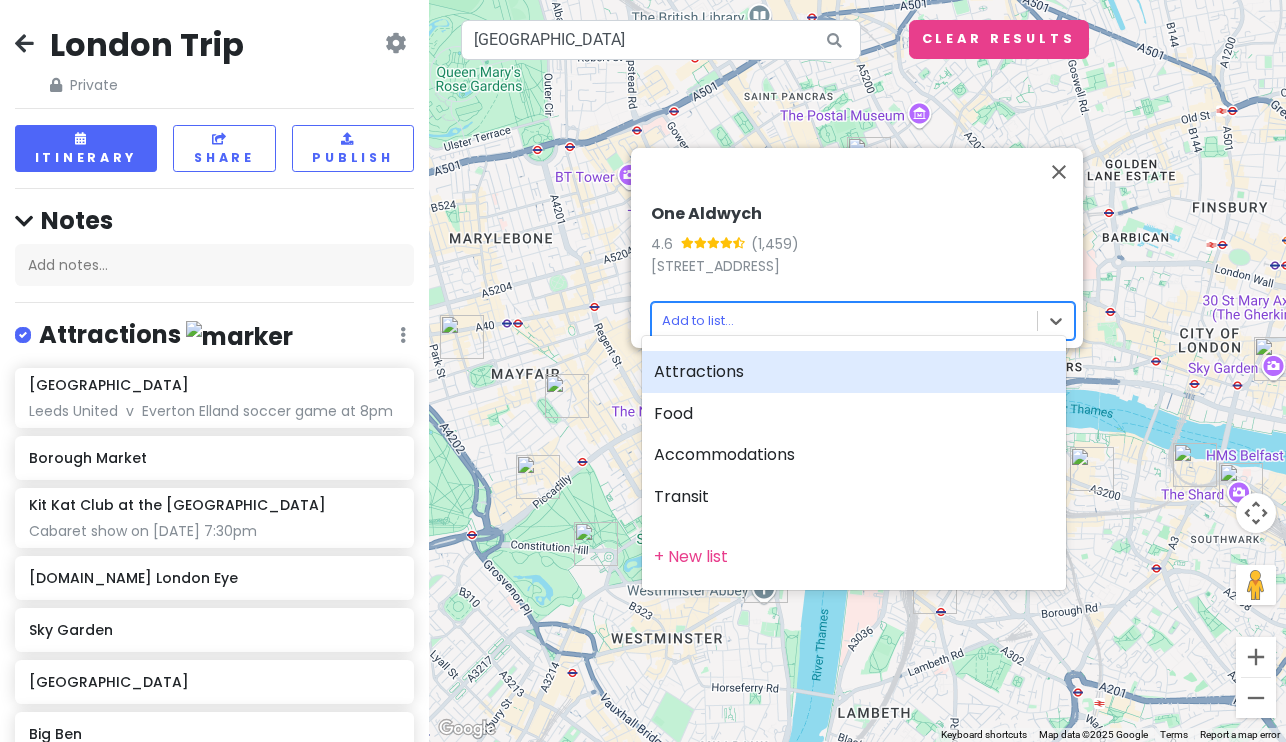 click on "Attractions" at bounding box center (854, 372) 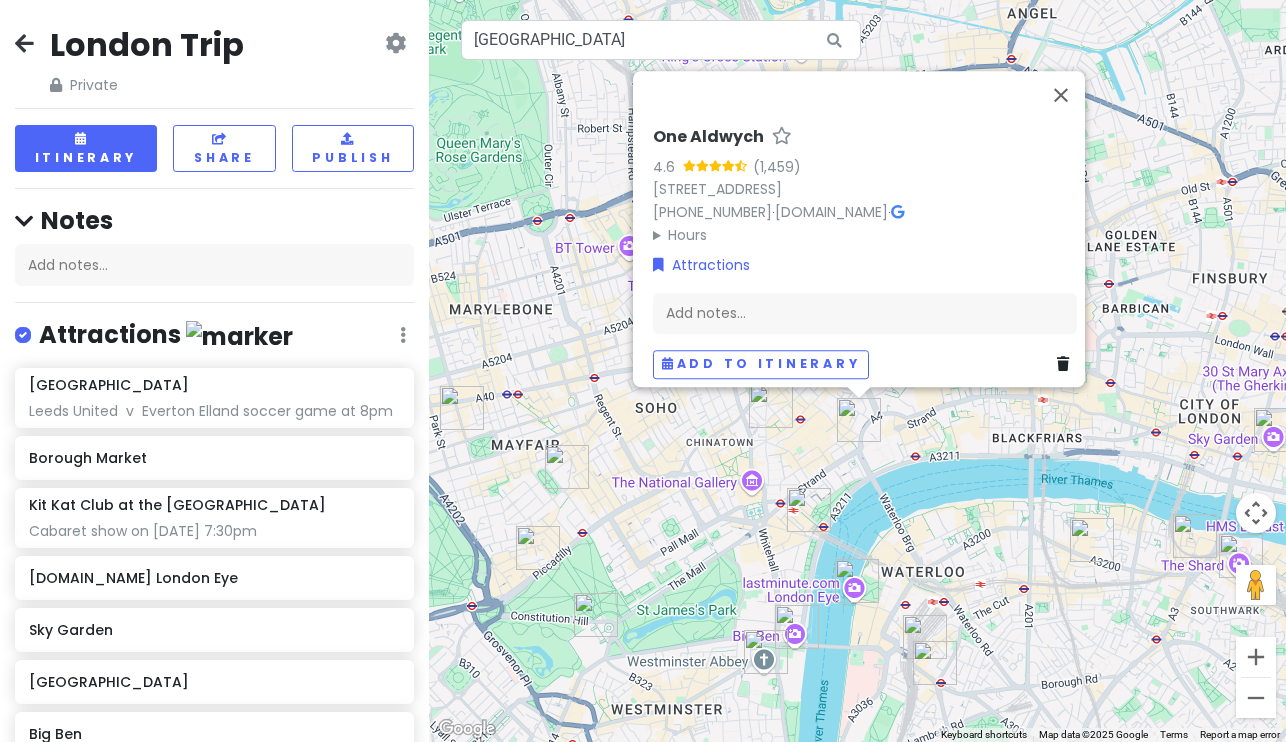 click at bounding box center [859, 420] 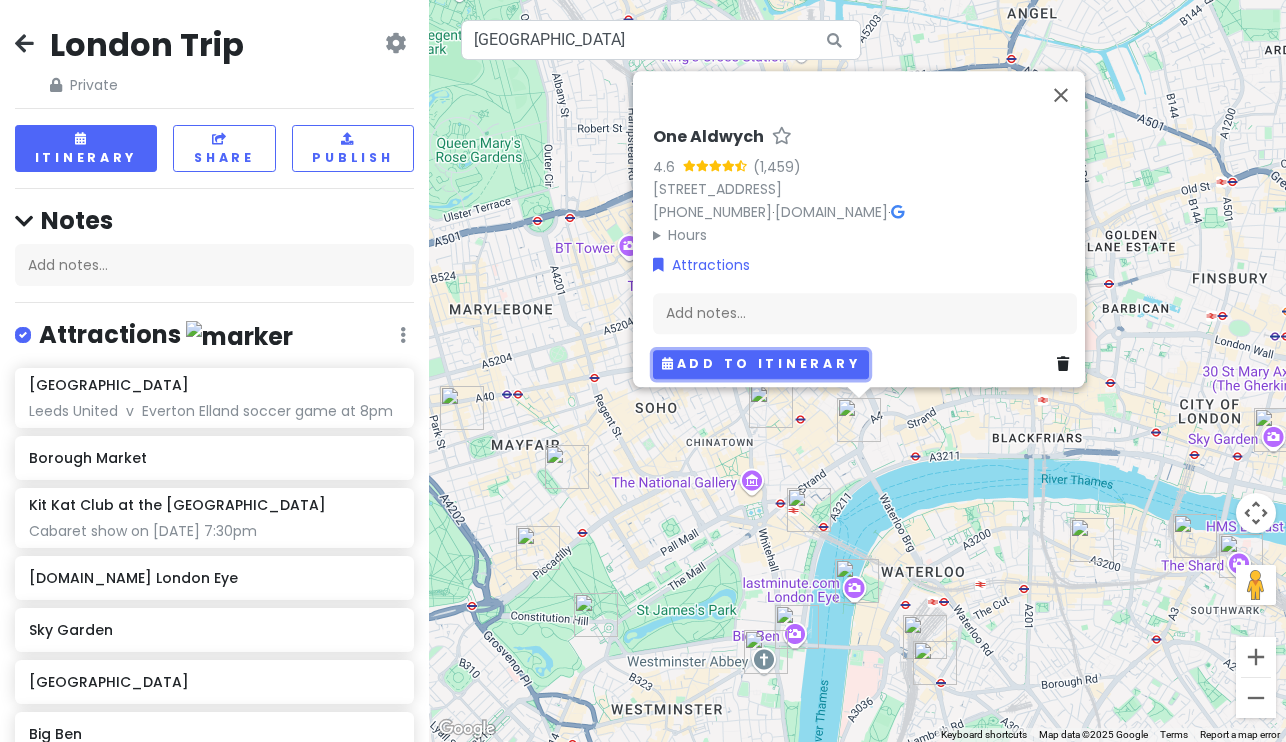 click on "Add to itinerary" at bounding box center (761, 364) 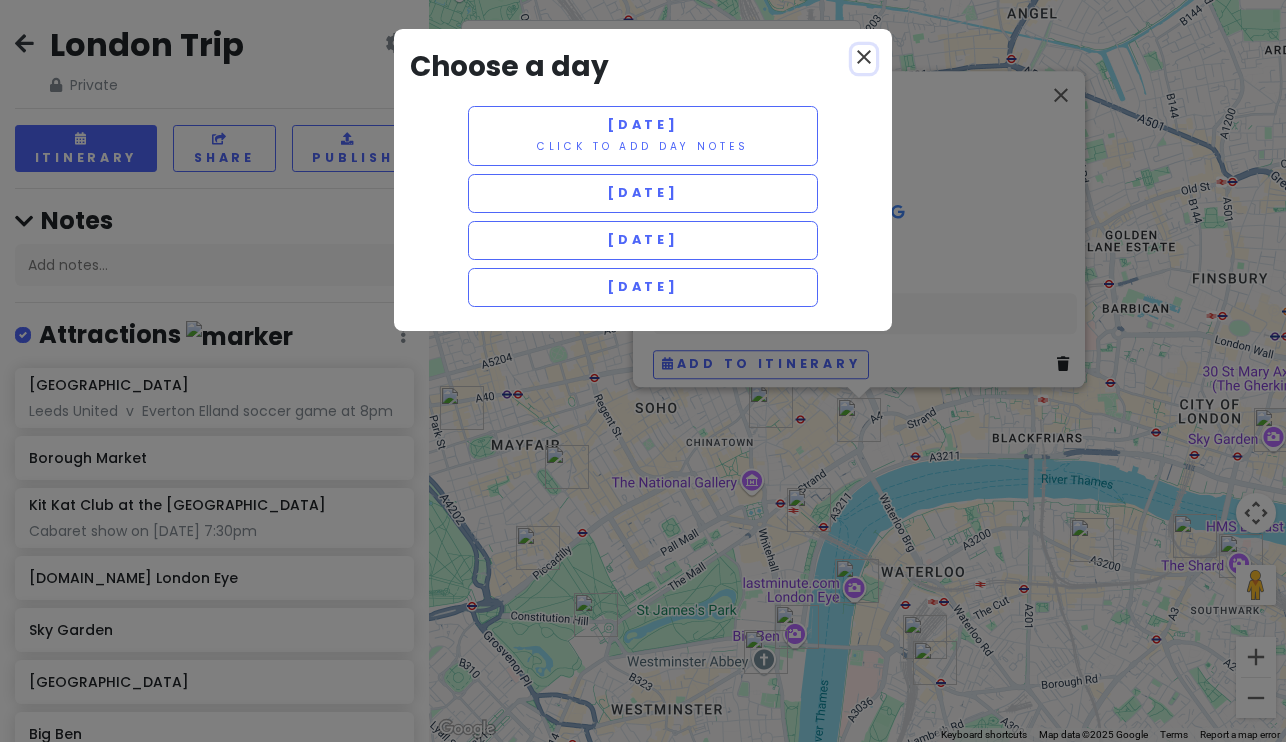click on "close" at bounding box center [864, 57] 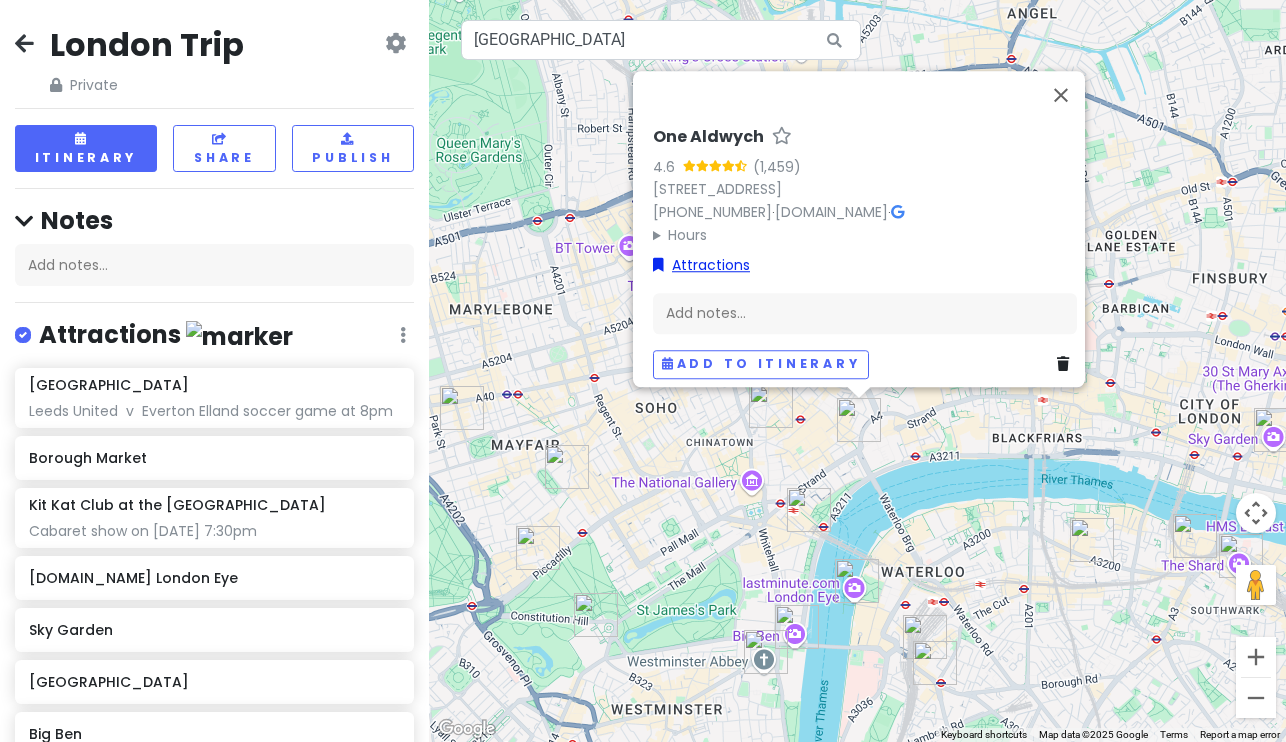 click on "Attractions" at bounding box center [701, 265] 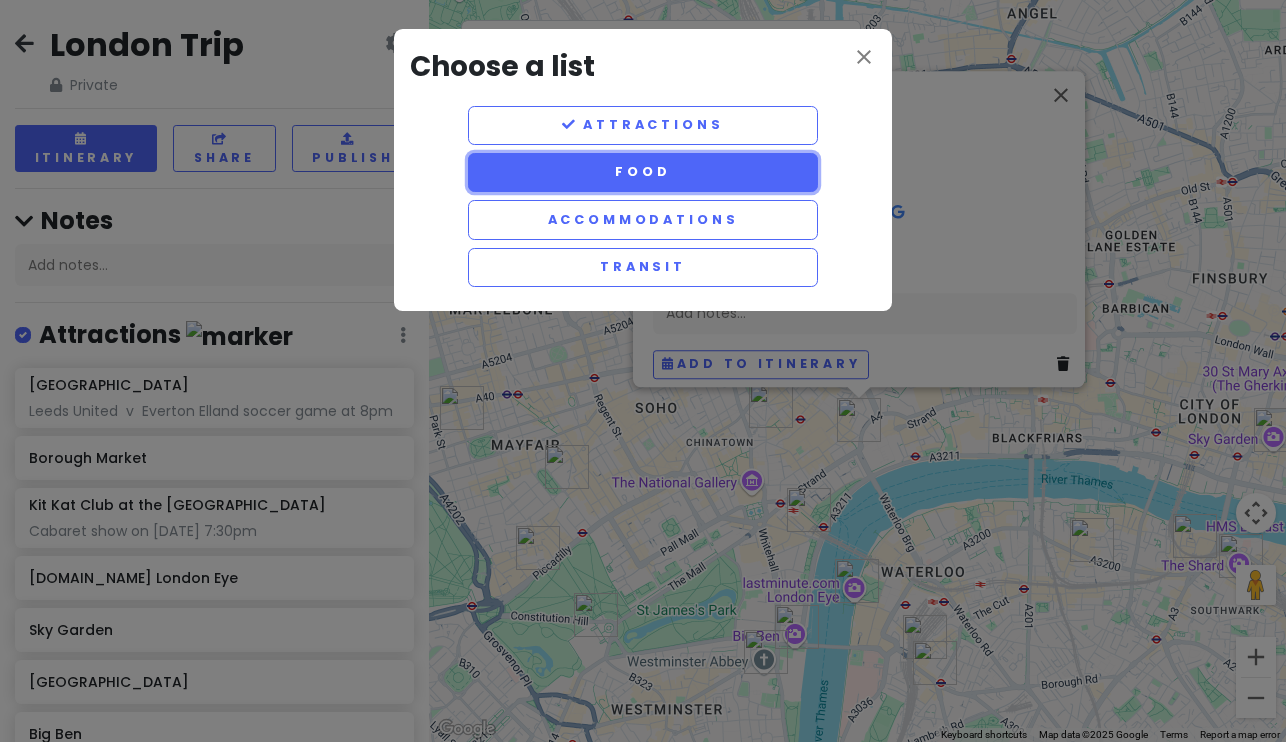 click on "Food" at bounding box center [643, 172] 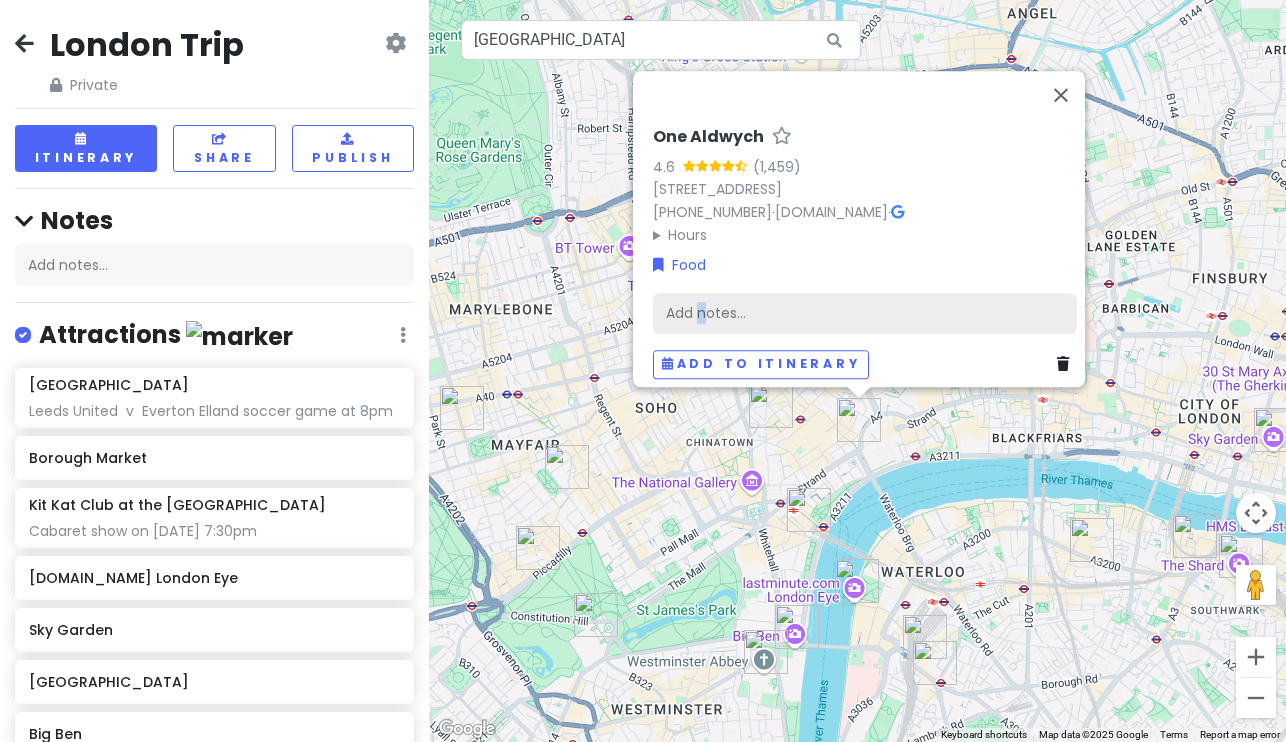 click on "Add notes..." at bounding box center [865, 314] 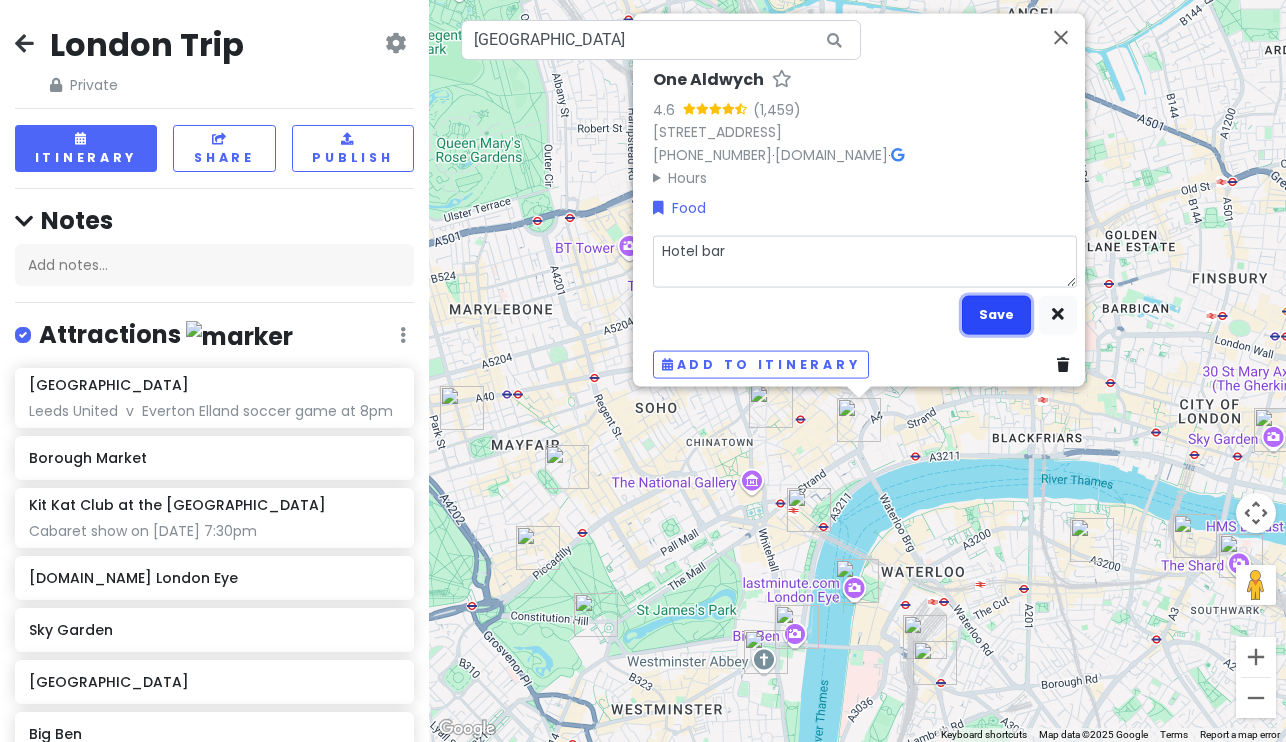 click on "Save" at bounding box center (996, 314) 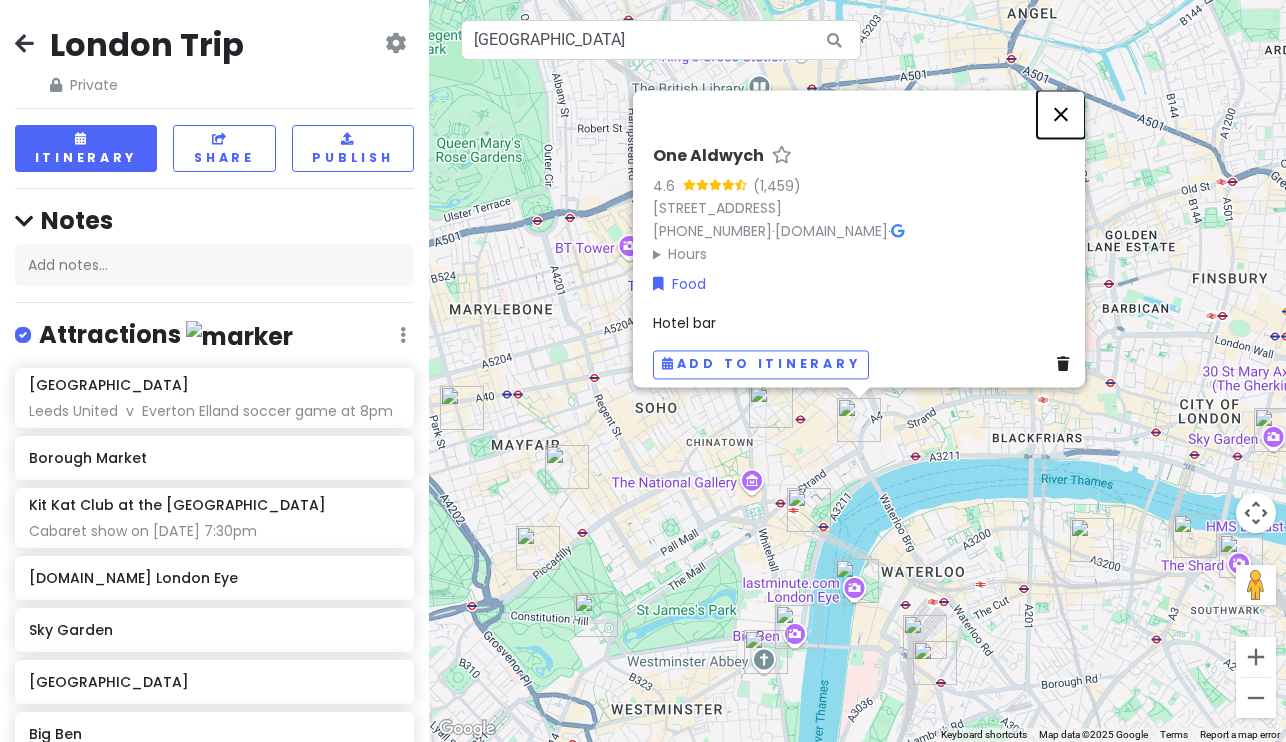 click at bounding box center (1061, 114) 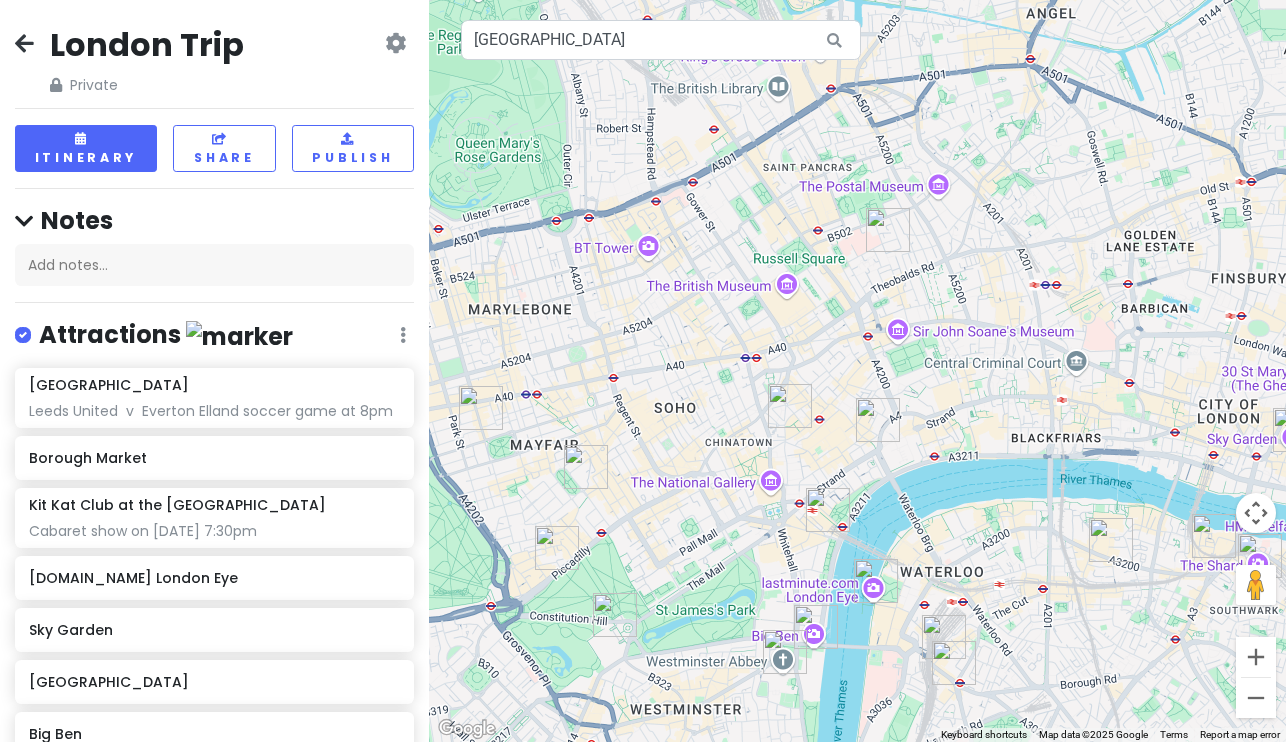drag, startPoint x: 939, startPoint y: 373, endPoint x: 988, endPoint y: 372, distance: 49.010204 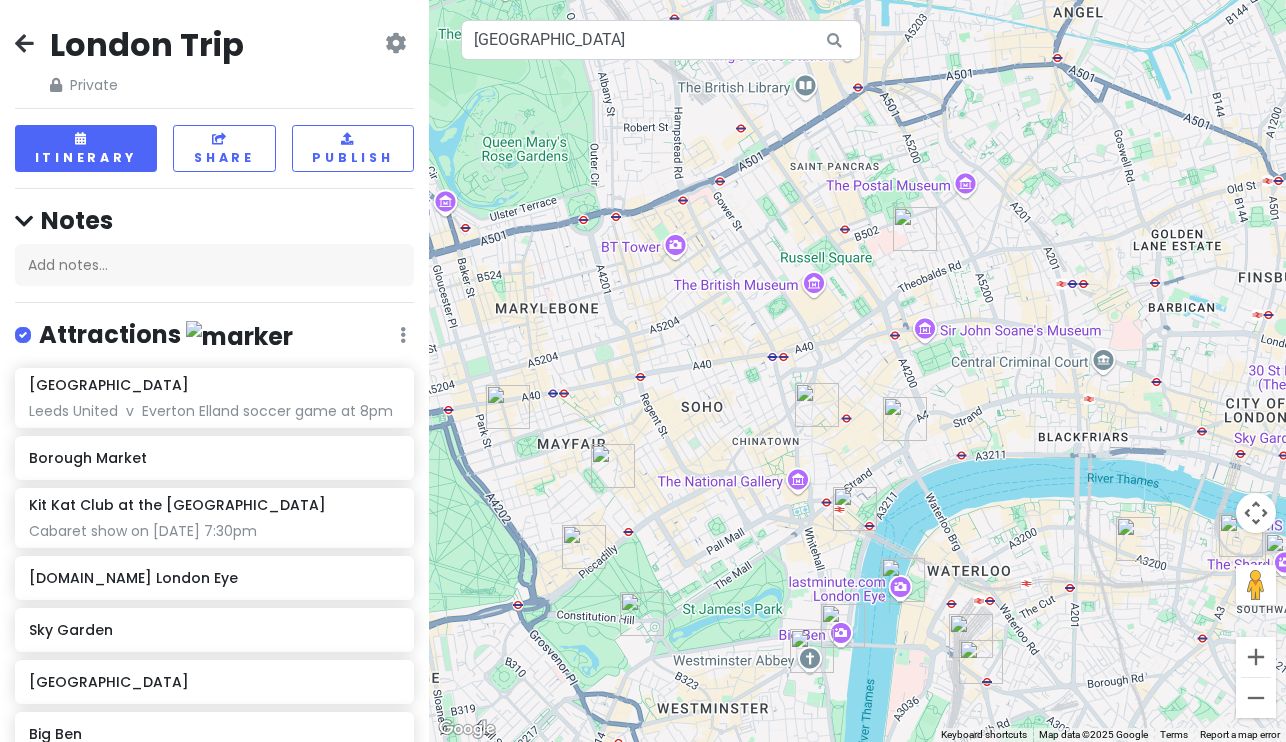 click at bounding box center [903, 580] 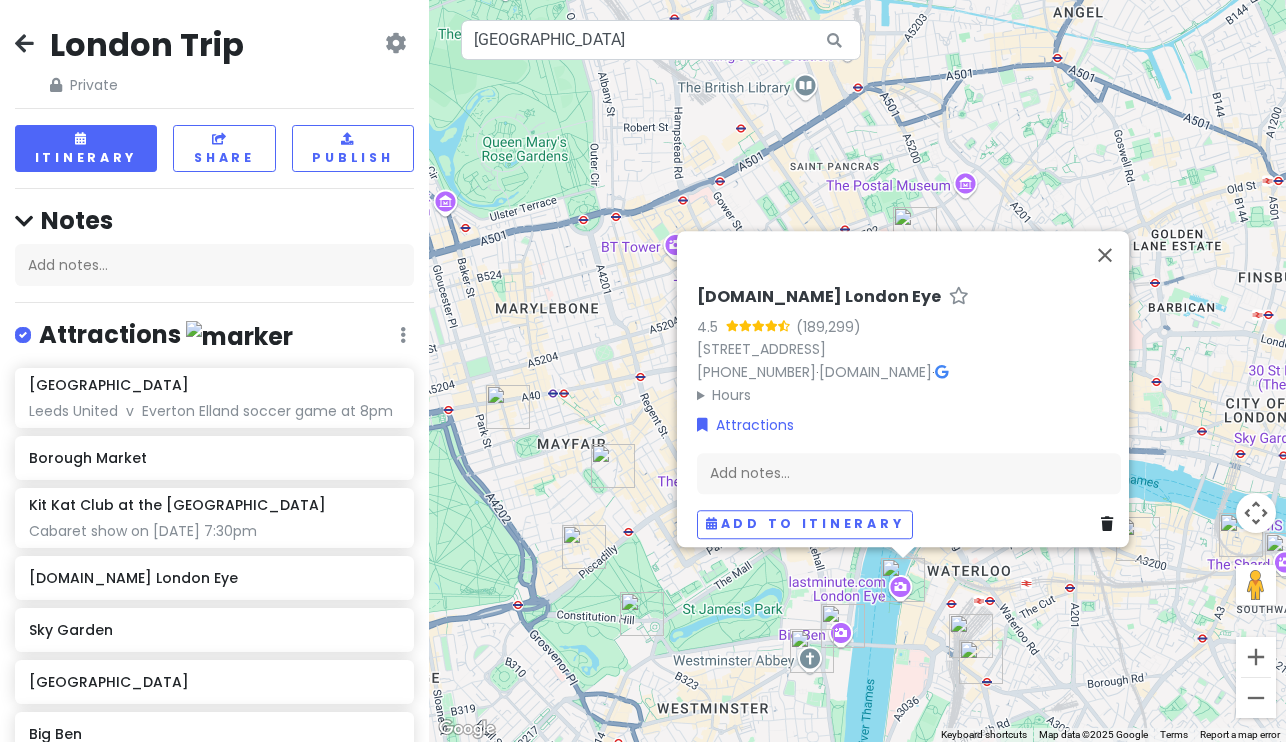 click at bounding box center [843, 626] 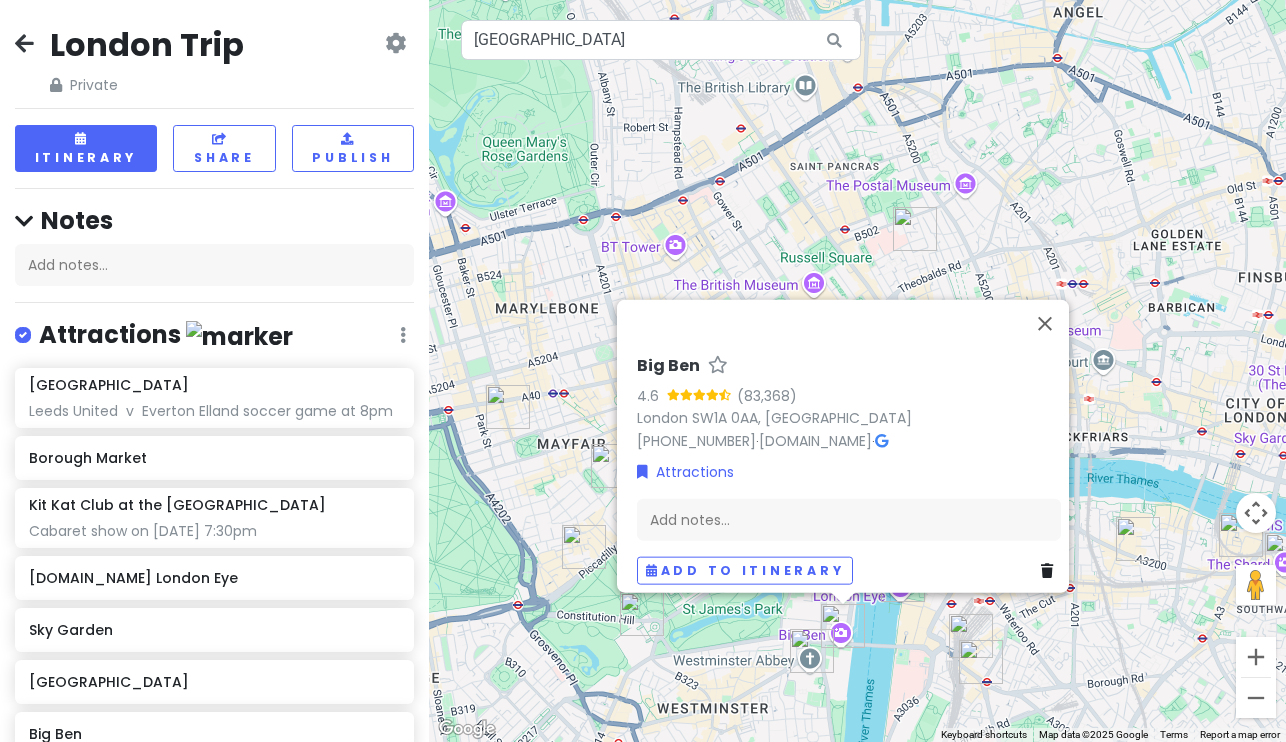 click at bounding box center (971, 636) 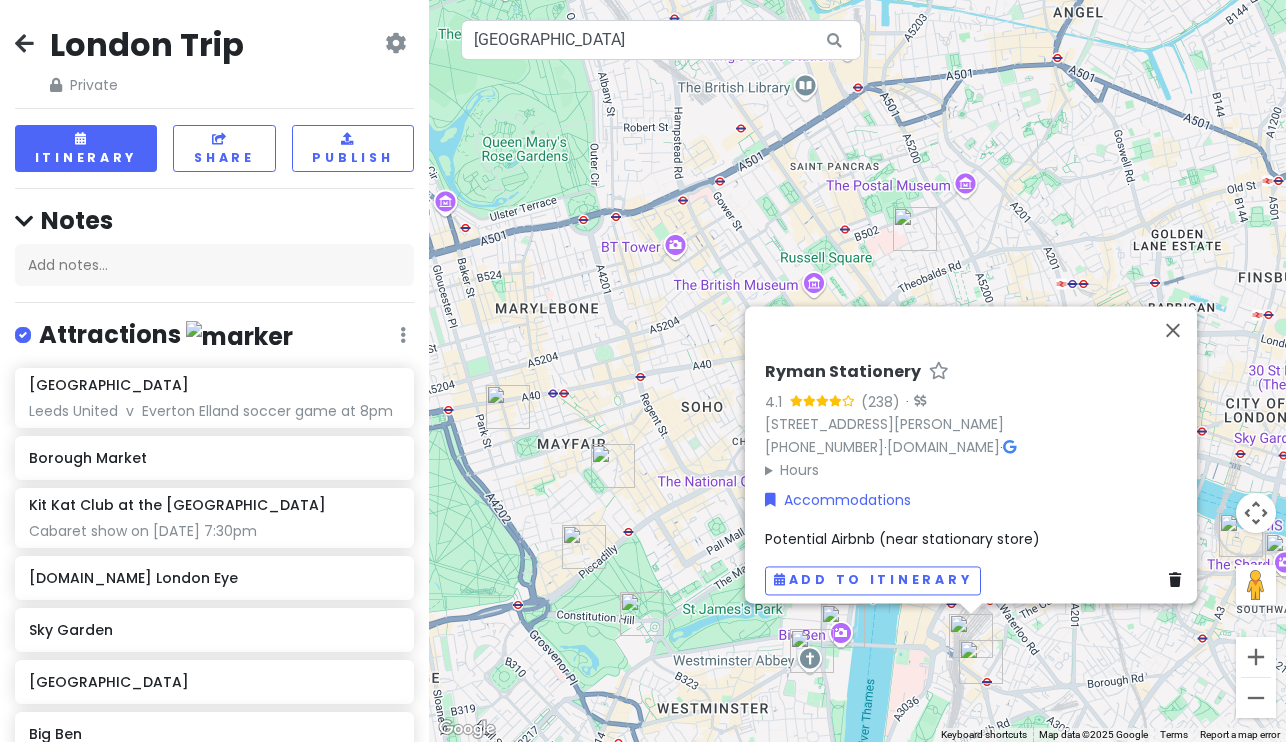 click at bounding box center [1179, 581] 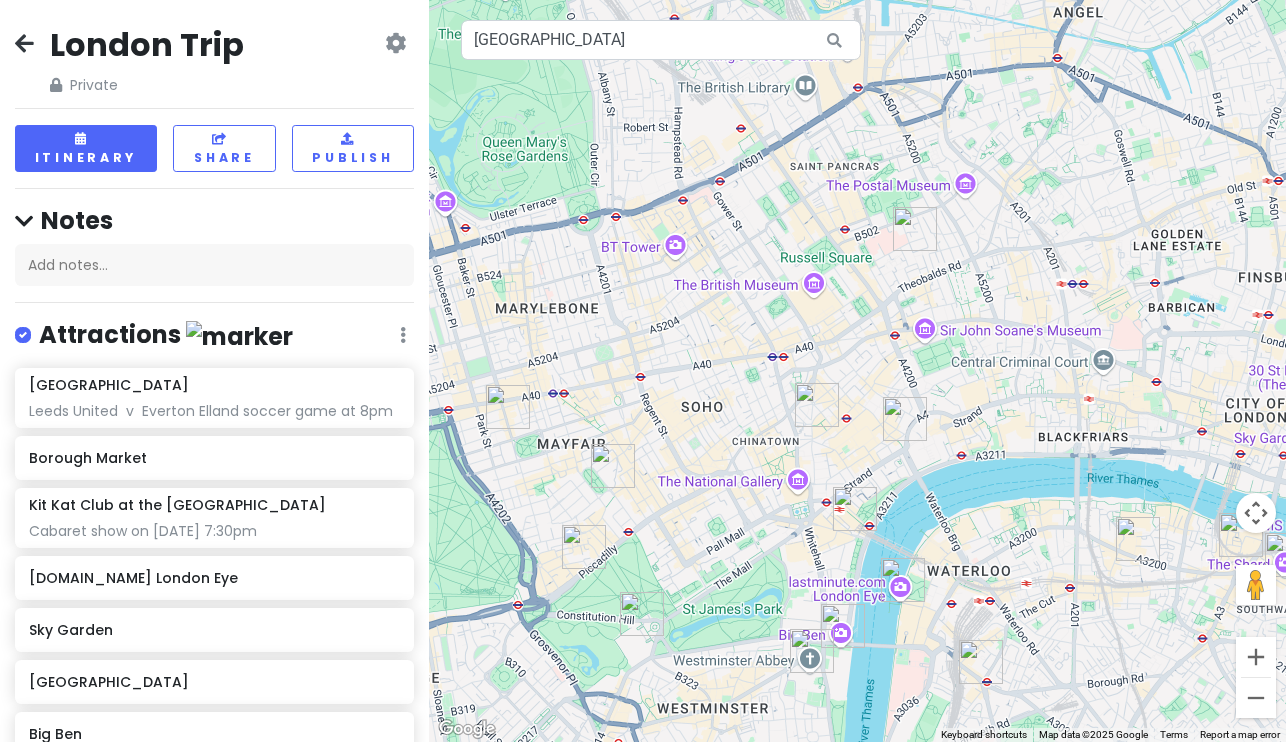 click at bounding box center [981, 662] 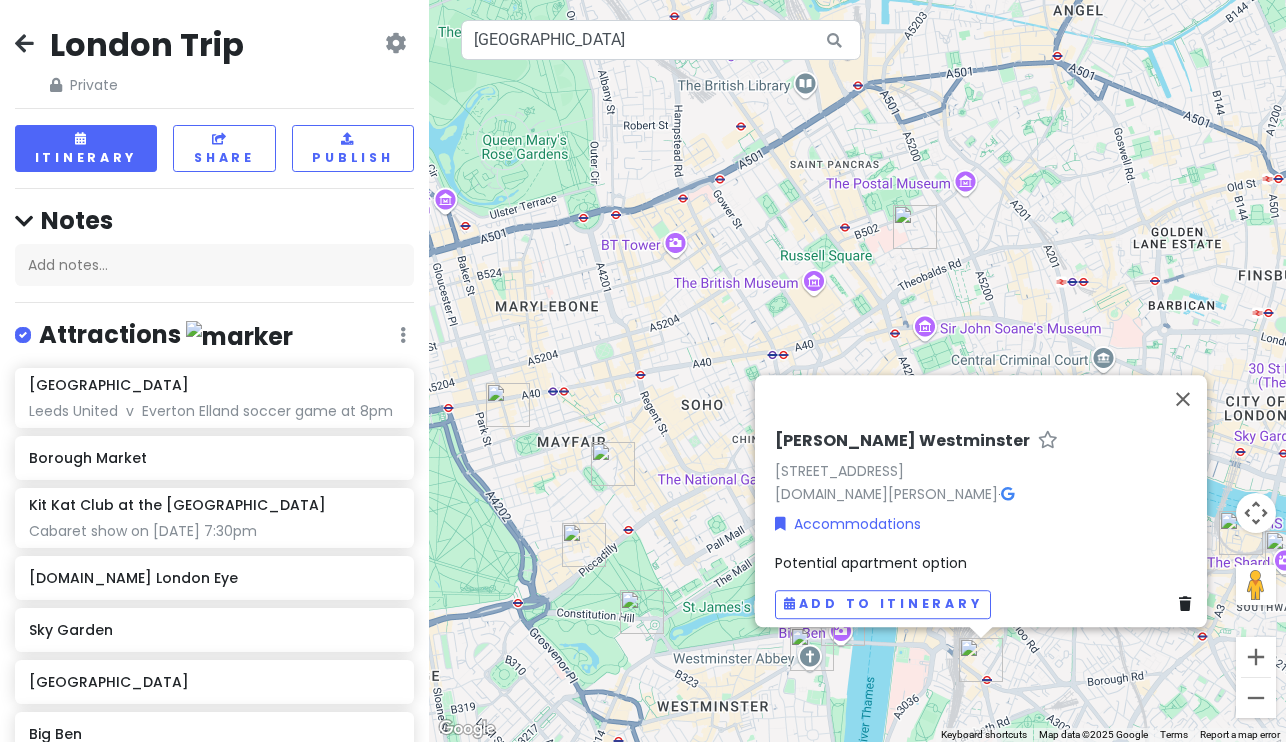 click on "Add to itinerary" at bounding box center (987, 604) 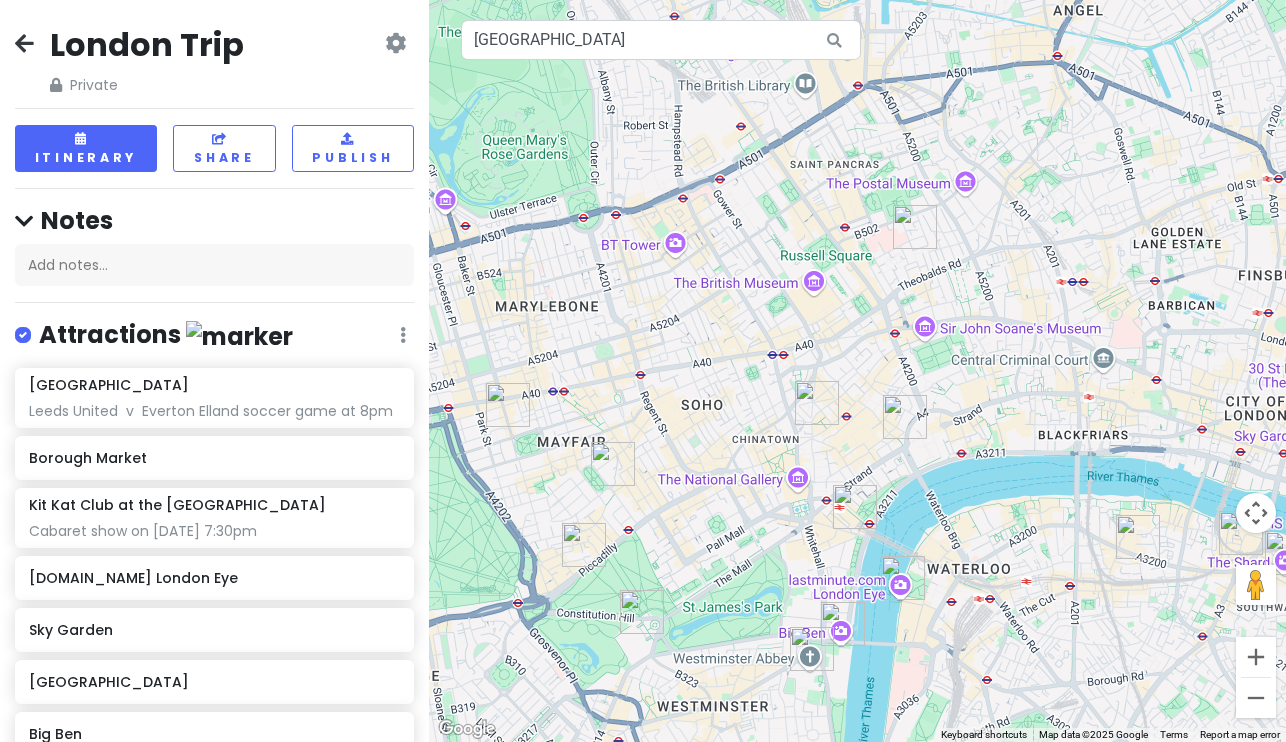 click at bounding box center [1138, 537] 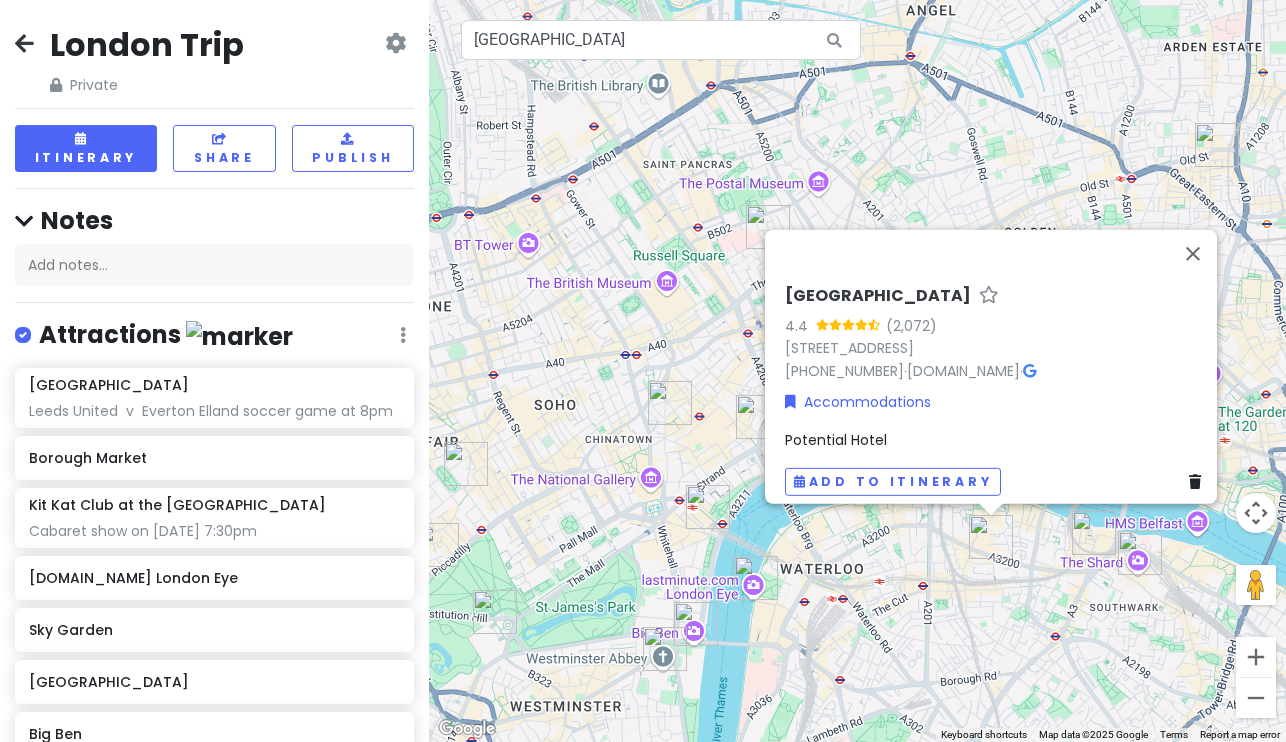 click at bounding box center (1195, 482) 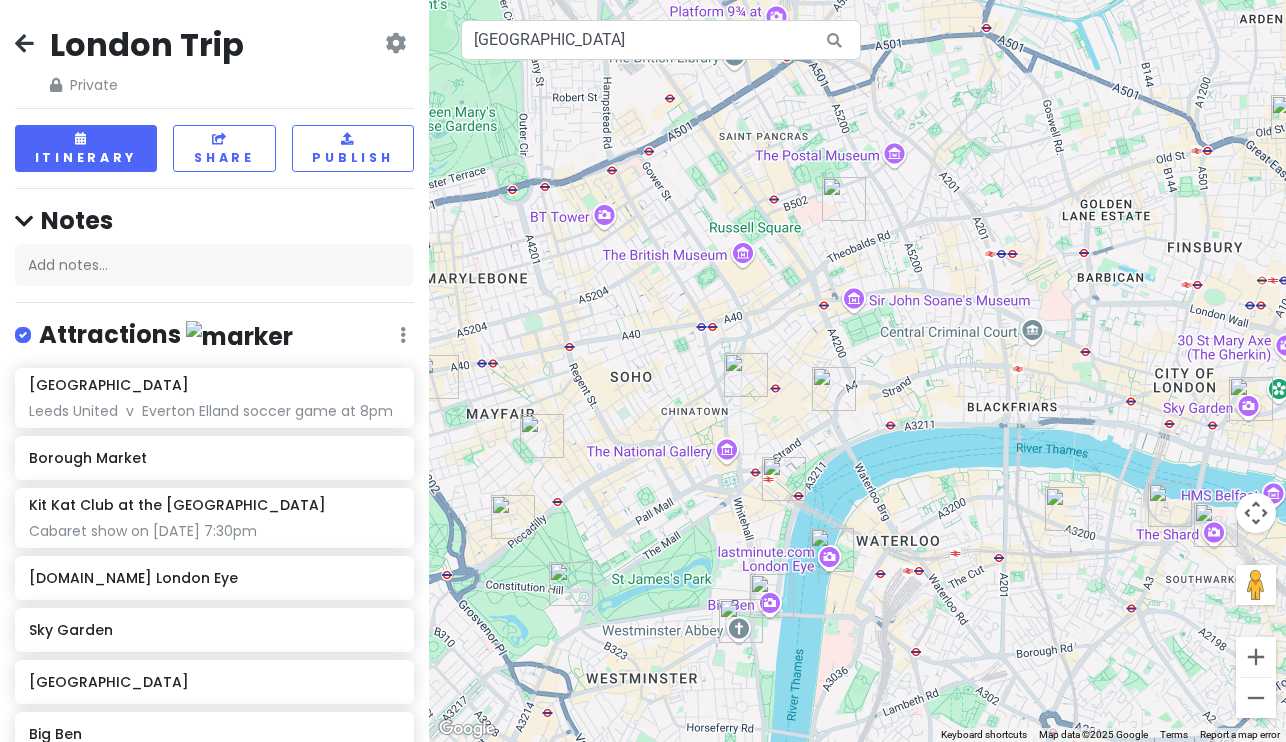 drag, startPoint x: 816, startPoint y: 516, endPoint x: 902, endPoint y: 484, distance: 91.76056 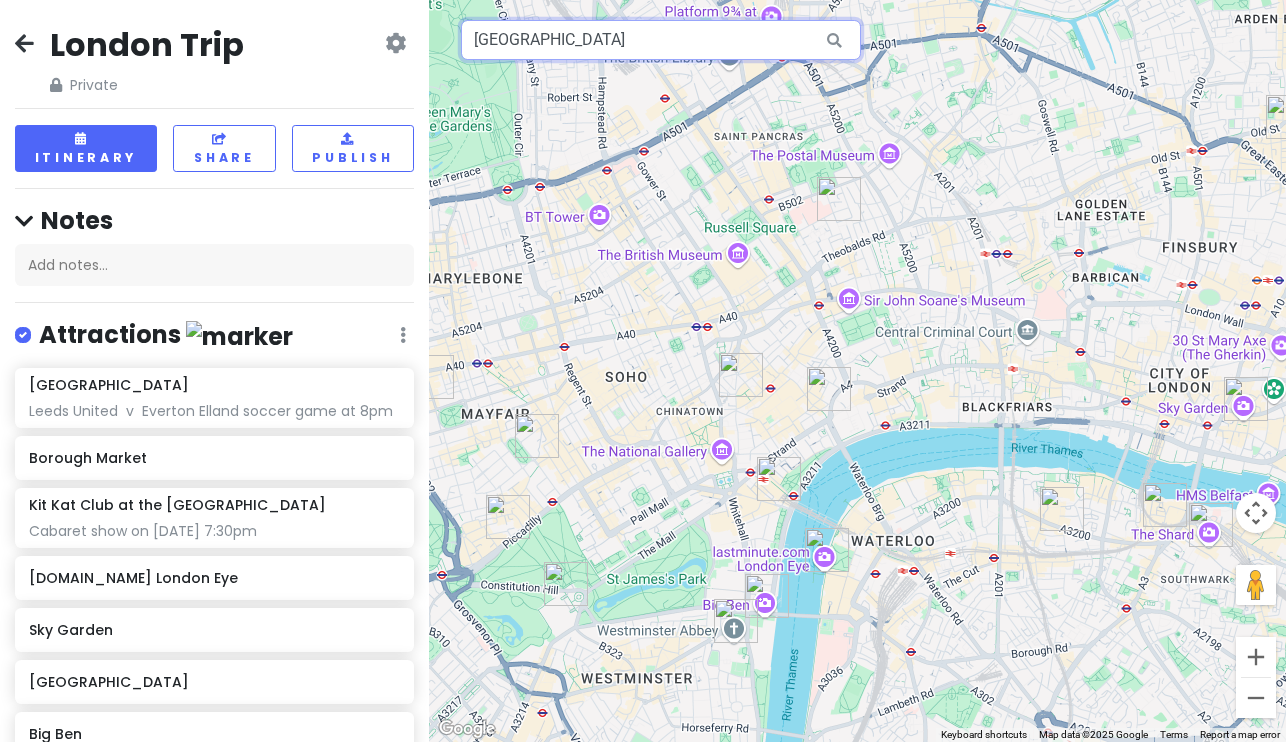 click on "[GEOGRAPHIC_DATA]" at bounding box center (661, 40) 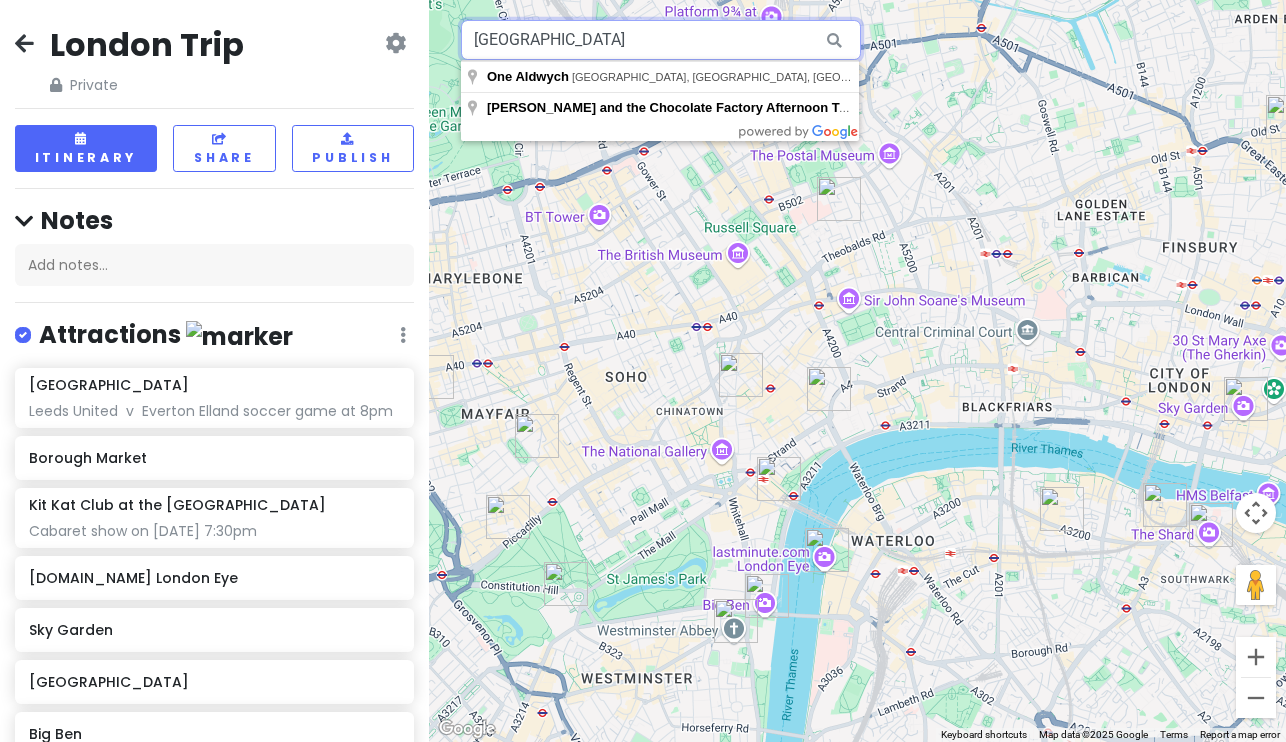 click on "[GEOGRAPHIC_DATA]" at bounding box center (661, 40) 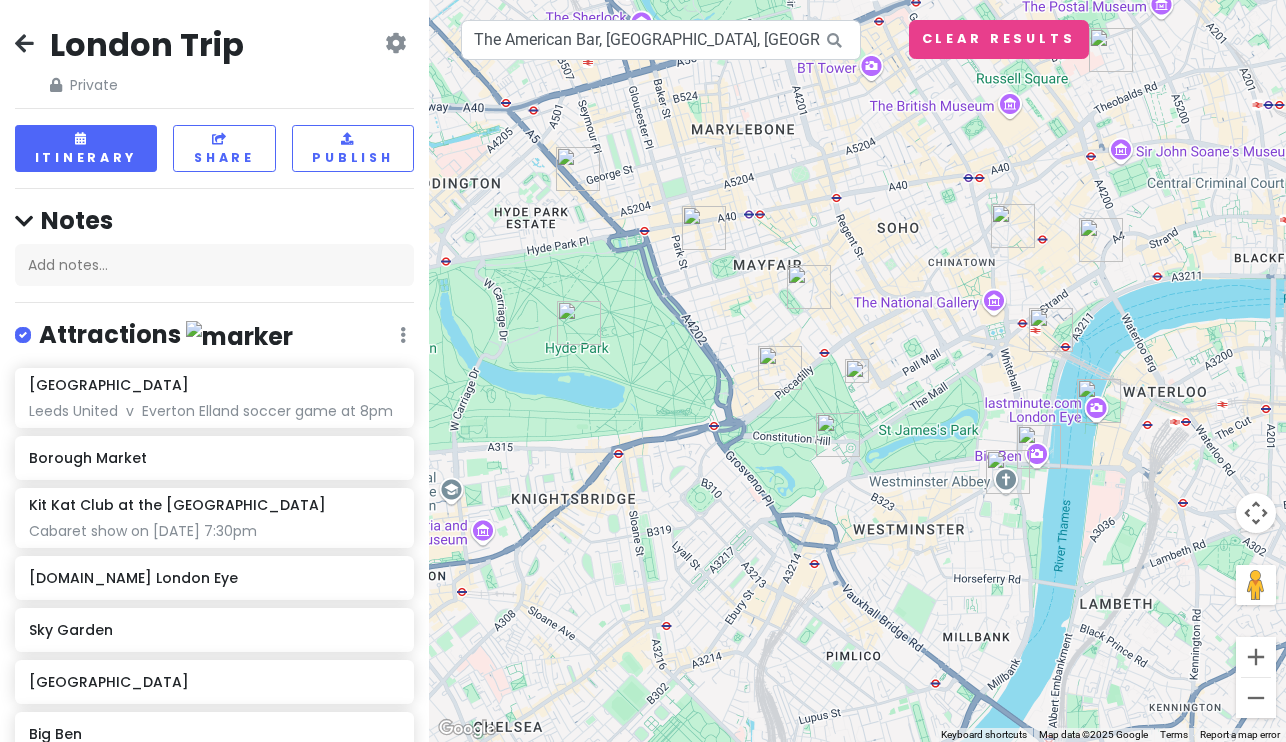 click at bounding box center (857, 371) 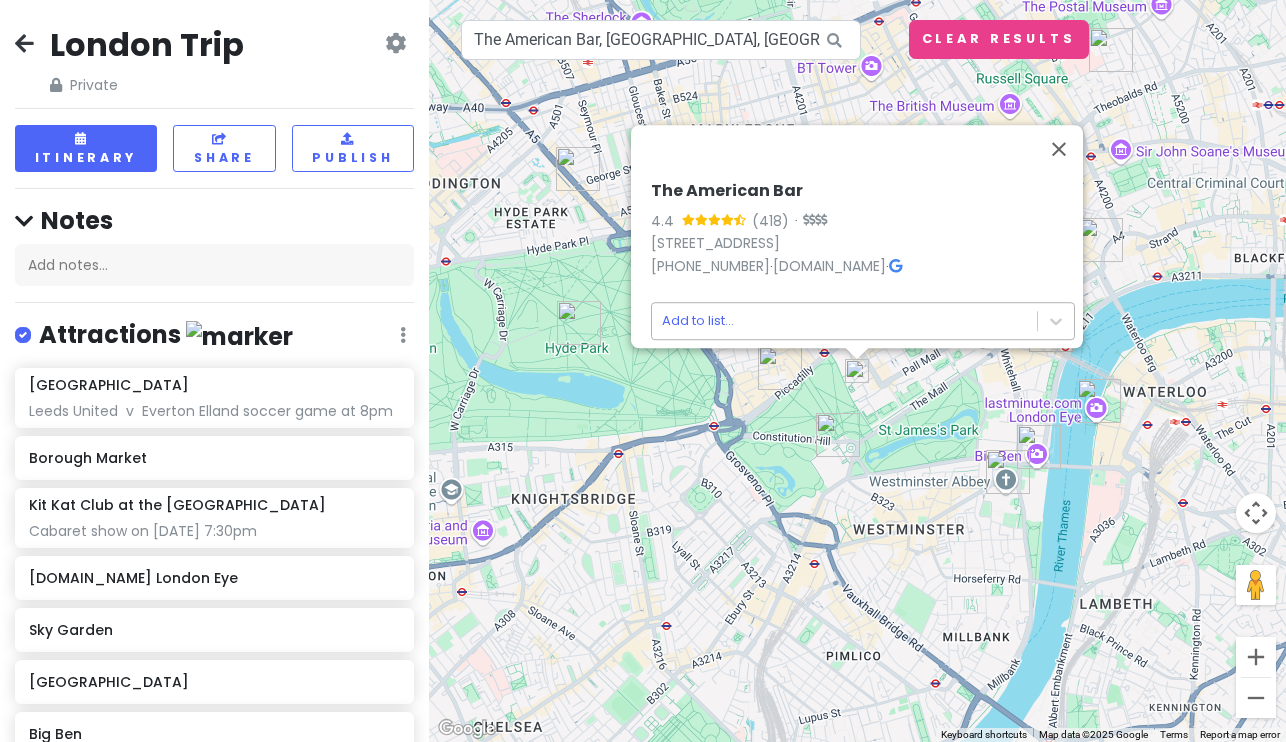 click on "London Trip Private Change Dates Make a Copy Delete Trip Go Pro ⚡️ Give Feedback 💡 Support Scout ☕️ Itinerary Share Publish Notes Add notes... Attractions   Edit Reorder Delete List Elland Road Leeds United  v  Everton Elland soccer game at 8pm Borough Market Kit Kat Club at the [GEOGRAPHIC_DATA] show on [DATE] 7:30pm [DOMAIN_NAME] [GEOGRAPHIC_DATA] [GEOGRAPHIC_DATA] [GEOGRAPHIC_DATA][PERSON_NAME][GEOGRAPHIC_DATA] [GEOGRAPHIC_DATA] [DATE] morning market! The Shard Best views, have to book ticket in advance, $20 Food   Edit Reorder Delete List Sexy Fish Mayfair BiBi Honey & Co. Bloomsbury Honey & Co. [GEOGRAPHIC_DATA]/ walkins, Indian food Callooh Callay Cocktail bar [GEOGRAPHIC_DATA] bar Accommodations   Edit Reorder Delete List Find hotels on [DOMAIN_NAME] [GEOGRAPHIC_DATA] Potential hotel Jouri Restaurant Airbnb Option Caffé [PERSON_NAME] Airbnb Option Transit   Edit Reorder Delete List [GEOGRAPHIC_DATA] we fly out of 8/19 Airport [PERSON_NAME] and Rhei fly into 8/16 +" at bounding box center [643, 371] 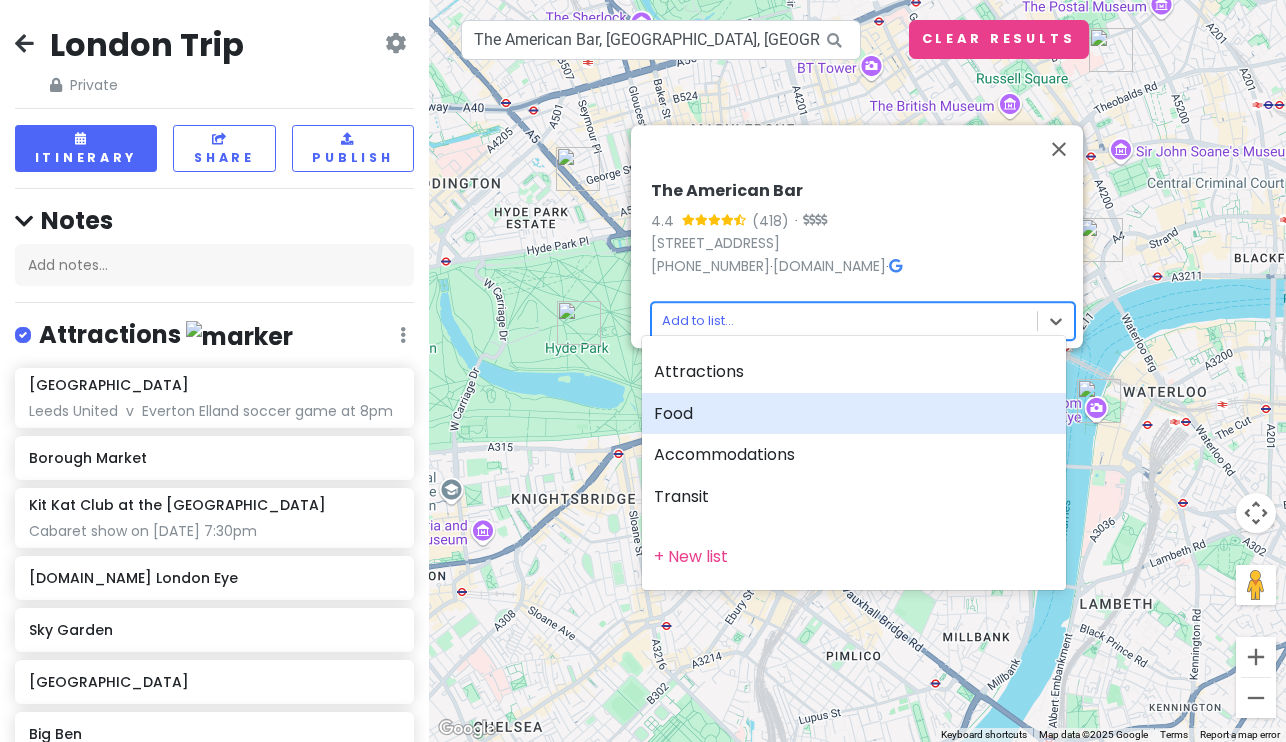 click on "Food" at bounding box center [854, 414] 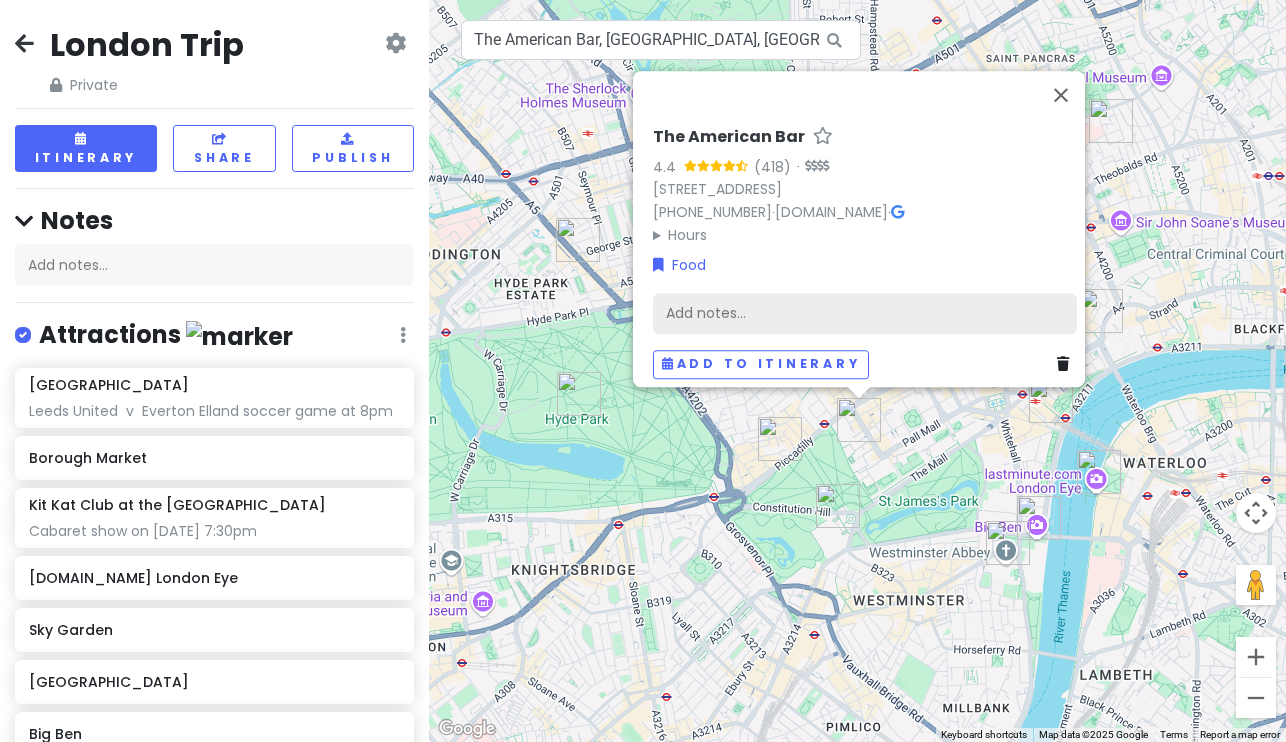 click on "Add notes..." at bounding box center [865, 314] 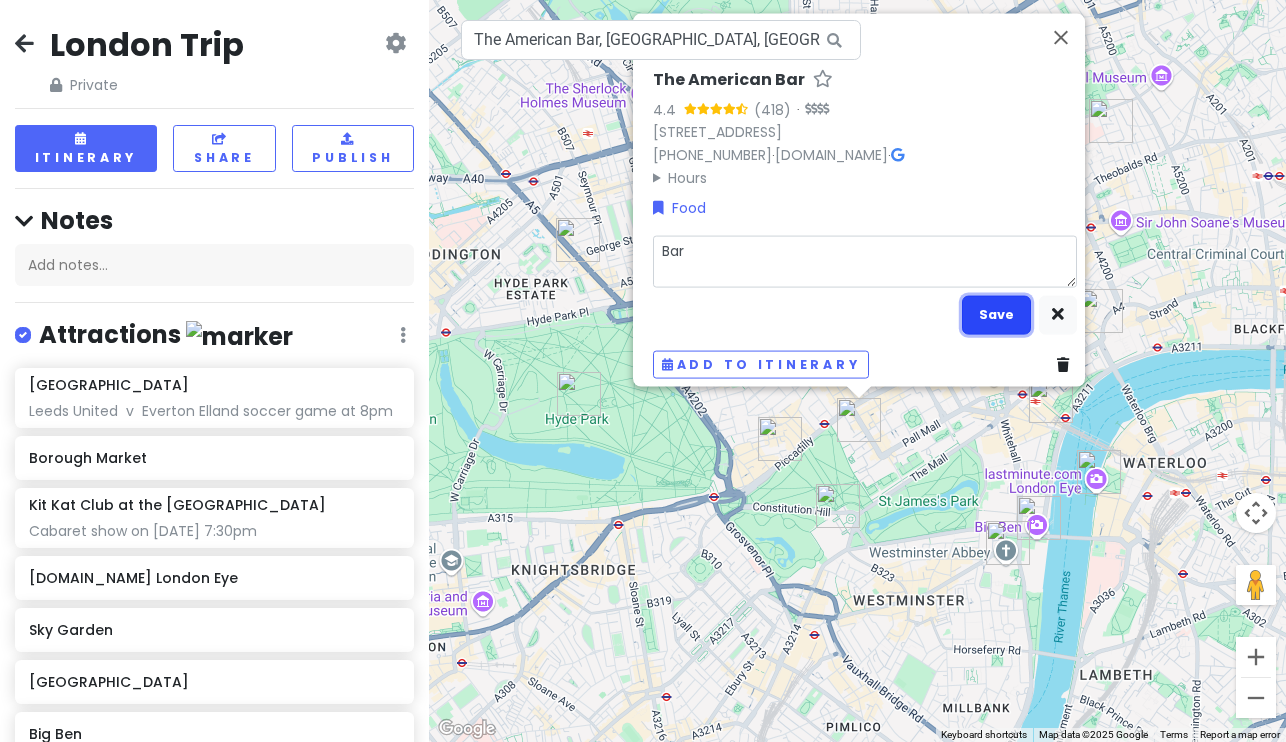 click on "Save" at bounding box center (996, 314) 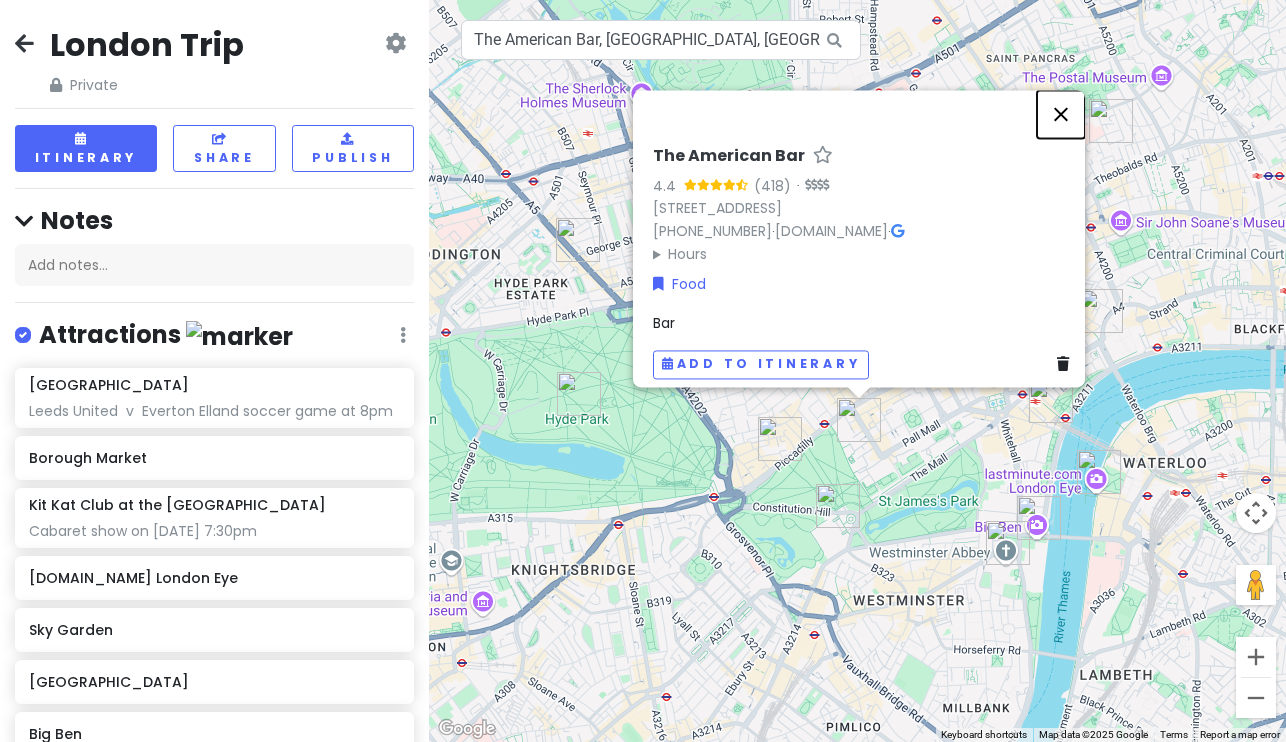 click at bounding box center [1061, 114] 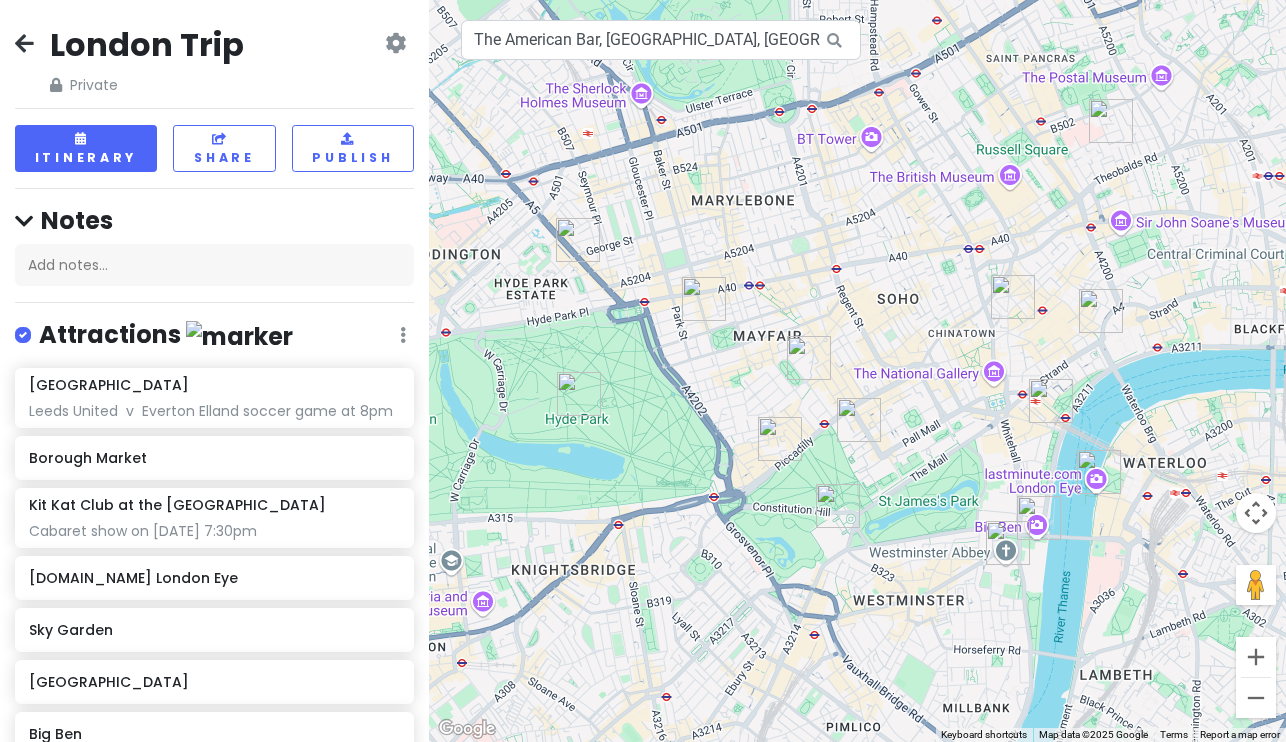 click at bounding box center (838, 506) 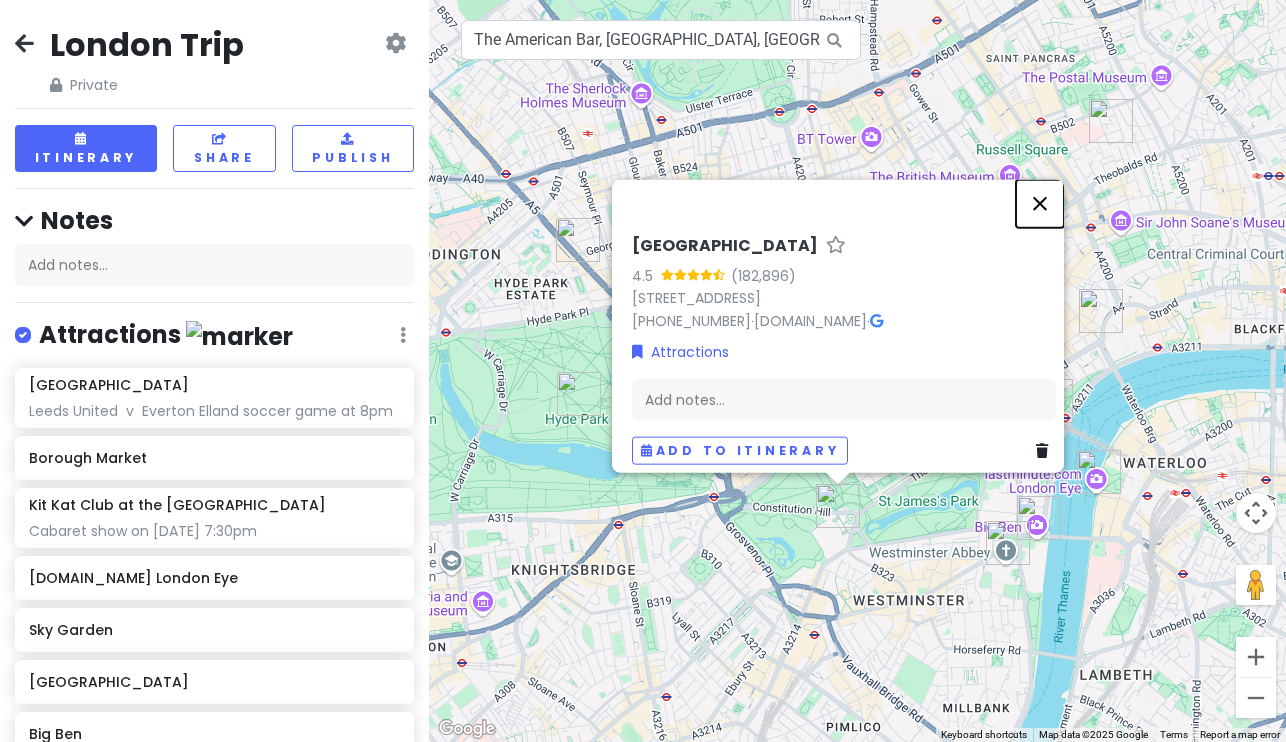 click at bounding box center (1040, 204) 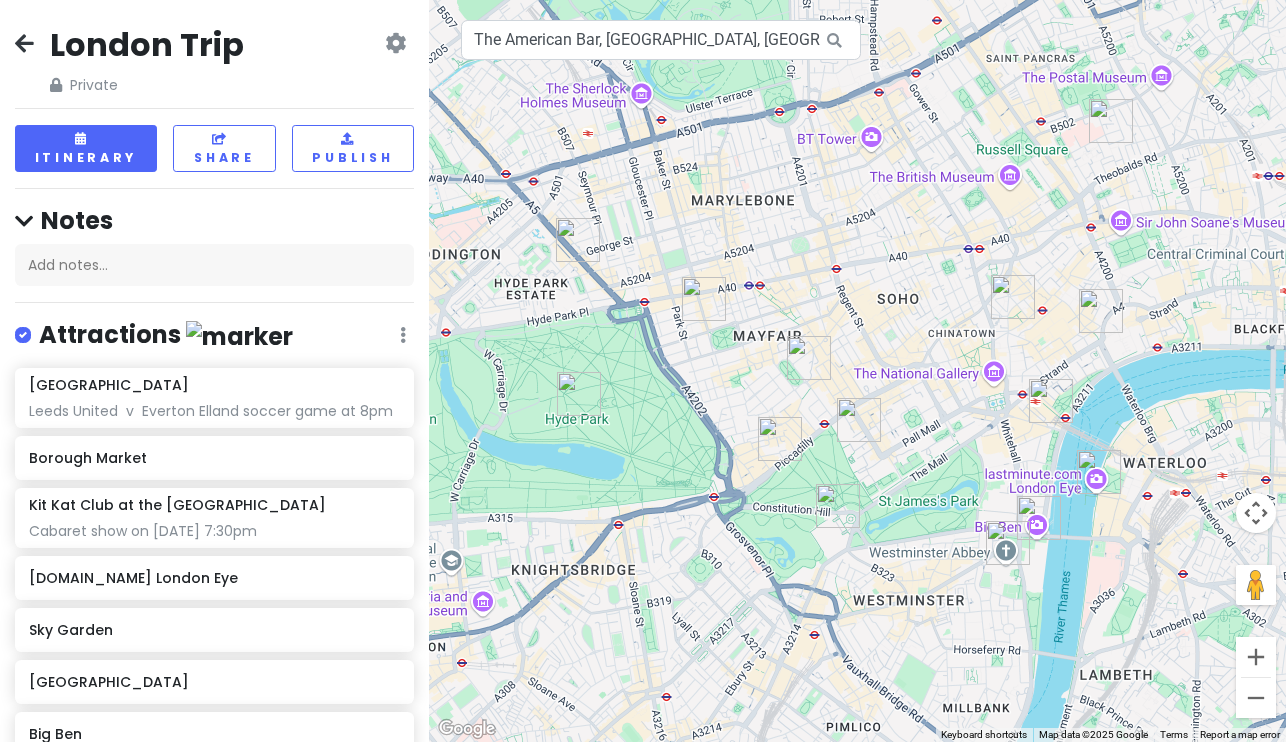 click at bounding box center (780, 439) 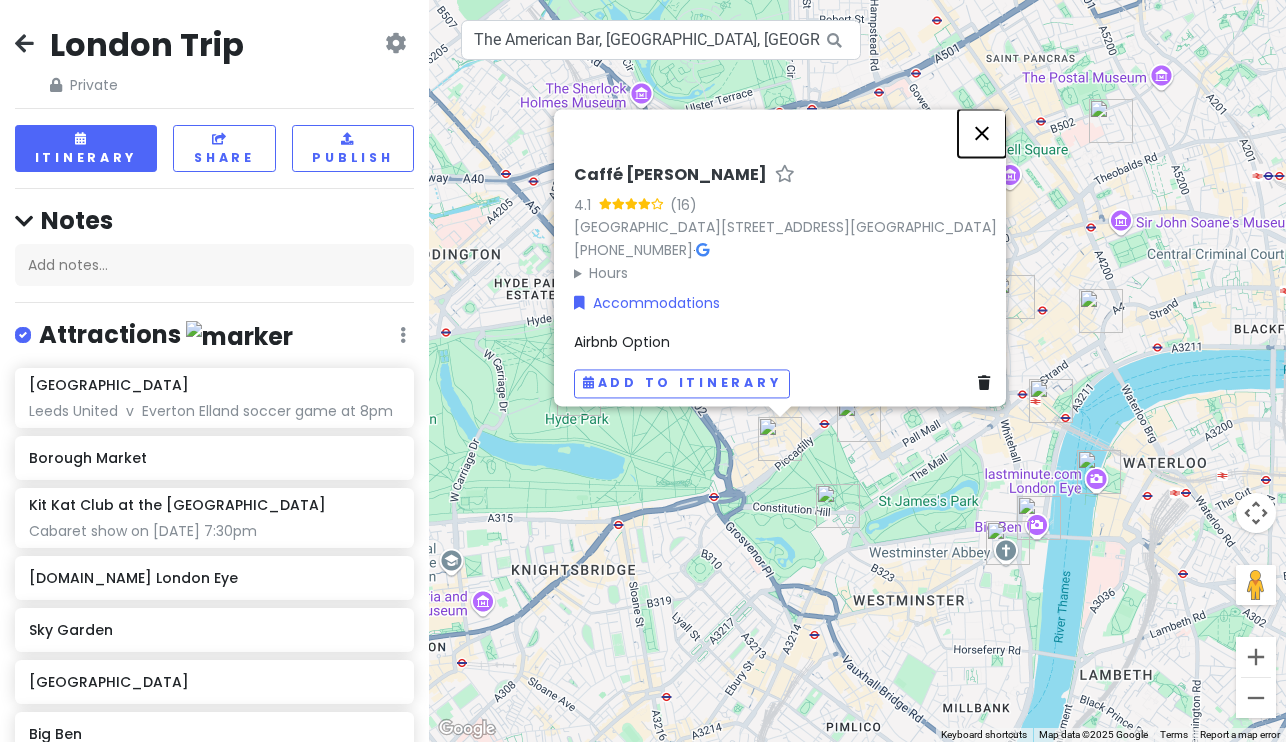 click at bounding box center (982, 133) 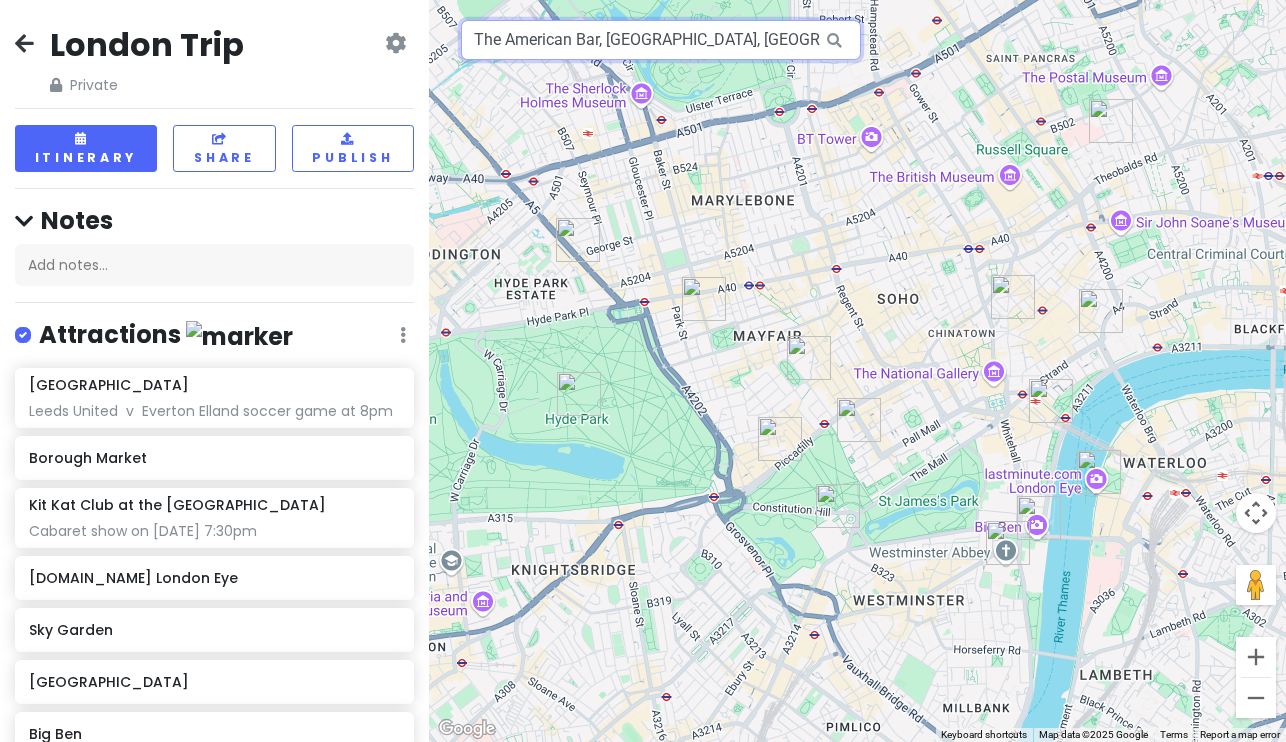 click on "The American Bar, [GEOGRAPHIC_DATA], [GEOGRAPHIC_DATA], [GEOGRAPHIC_DATA]" at bounding box center [661, 40] 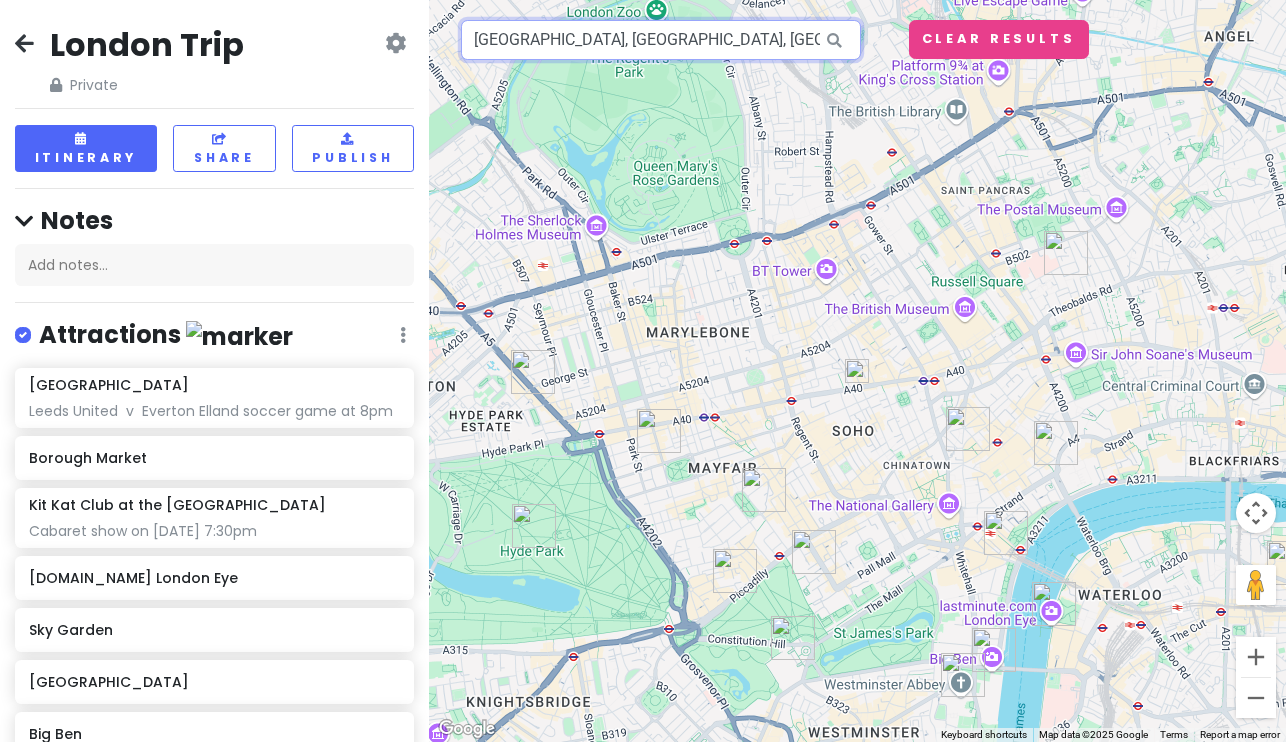 click on "[GEOGRAPHIC_DATA], [GEOGRAPHIC_DATA], [GEOGRAPHIC_DATA]" at bounding box center [661, 40] 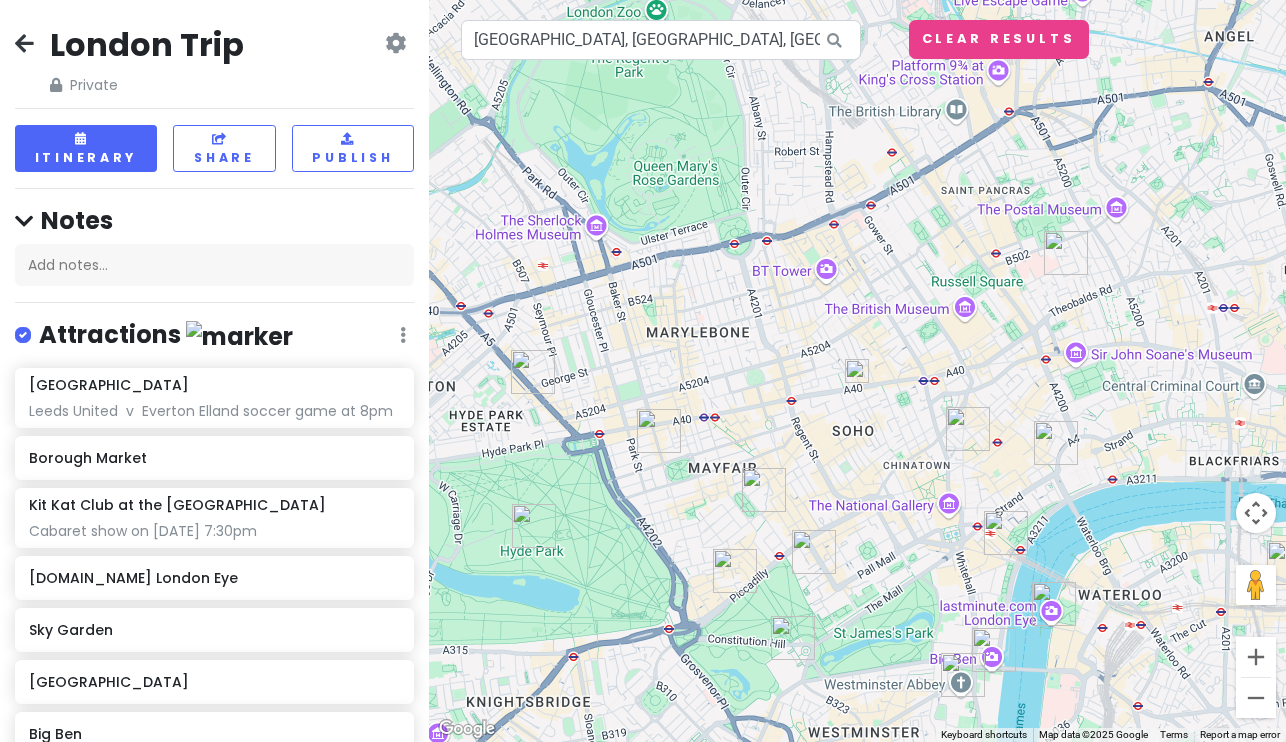 click at bounding box center (857, 371) 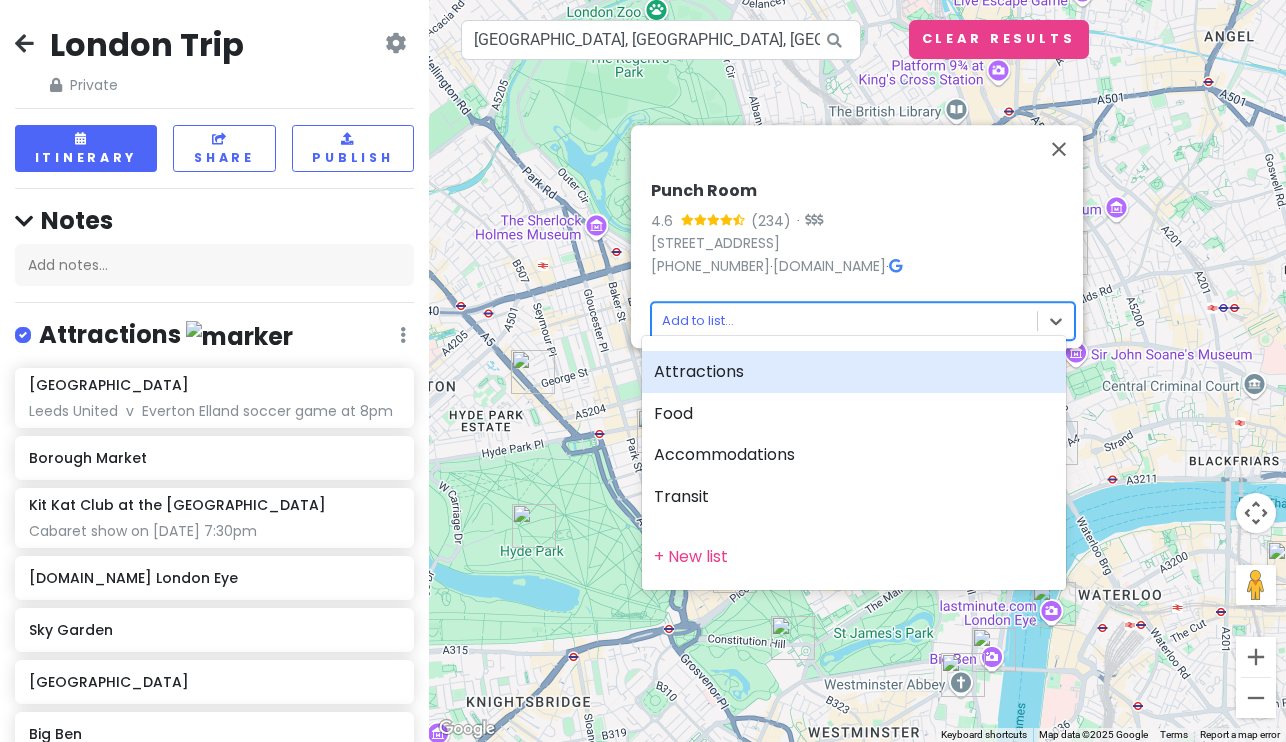 click on "London Trip Private Change Dates Make a Copy Delete Trip Go Pro ⚡️ Give Feedback 💡 Support Scout ☕️ Itinerary Share Publish Notes Add notes... Attractions   Edit Reorder Delete List Elland Road Leeds United  v  Everton Elland soccer game at 8pm Borough Market Kit Kat Club at the [GEOGRAPHIC_DATA] show on [DATE] 7:30pm [DOMAIN_NAME] [GEOGRAPHIC_DATA] [GEOGRAPHIC_DATA] [GEOGRAPHIC_DATA][PERSON_NAME][GEOGRAPHIC_DATA] [GEOGRAPHIC_DATA] [DATE] morning market! The Shard Best views, have to book ticket in advance, $20 Food   Edit Reorder Delete List Sexy Fish Mayfair BiBi Honey & Co. Bloomsbury Honey & Co. [GEOGRAPHIC_DATA]/ walkins, Indian food Callooh Callay Cocktail bar One Aldwych Hotel bar The American Bar Bar Accommodations   Edit Reorder Delete List Find hotels on [DOMAIN_NAME] [GEOGRAPHIC_DATA] Potential hotel Jouri Restaurant Airbnb Option Caffé [PERSON_NAME] Airbnb Option Transit   Edit Reorder Delete List [GEOGRAPHIC_DATA] we fly out of 8/19 + Add a section +" at bounding box center (643, 371) 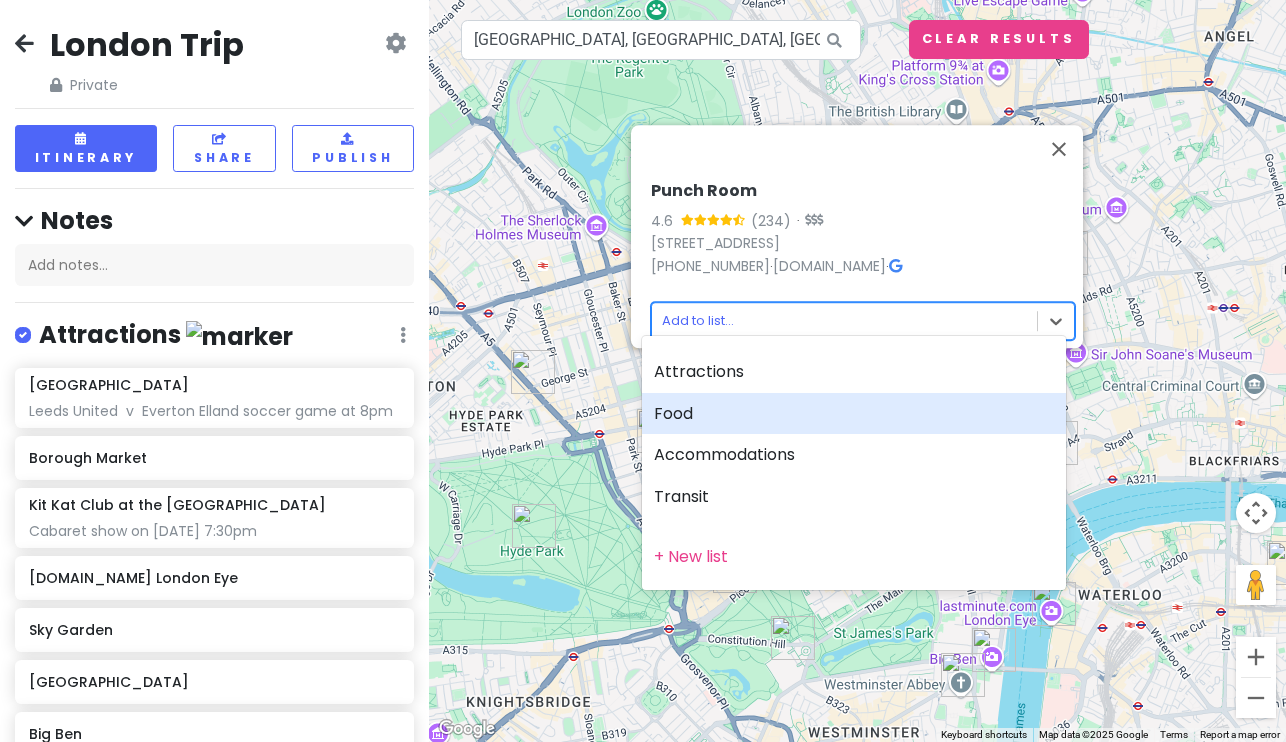 click on "Food" at bounding box center [854, 414] 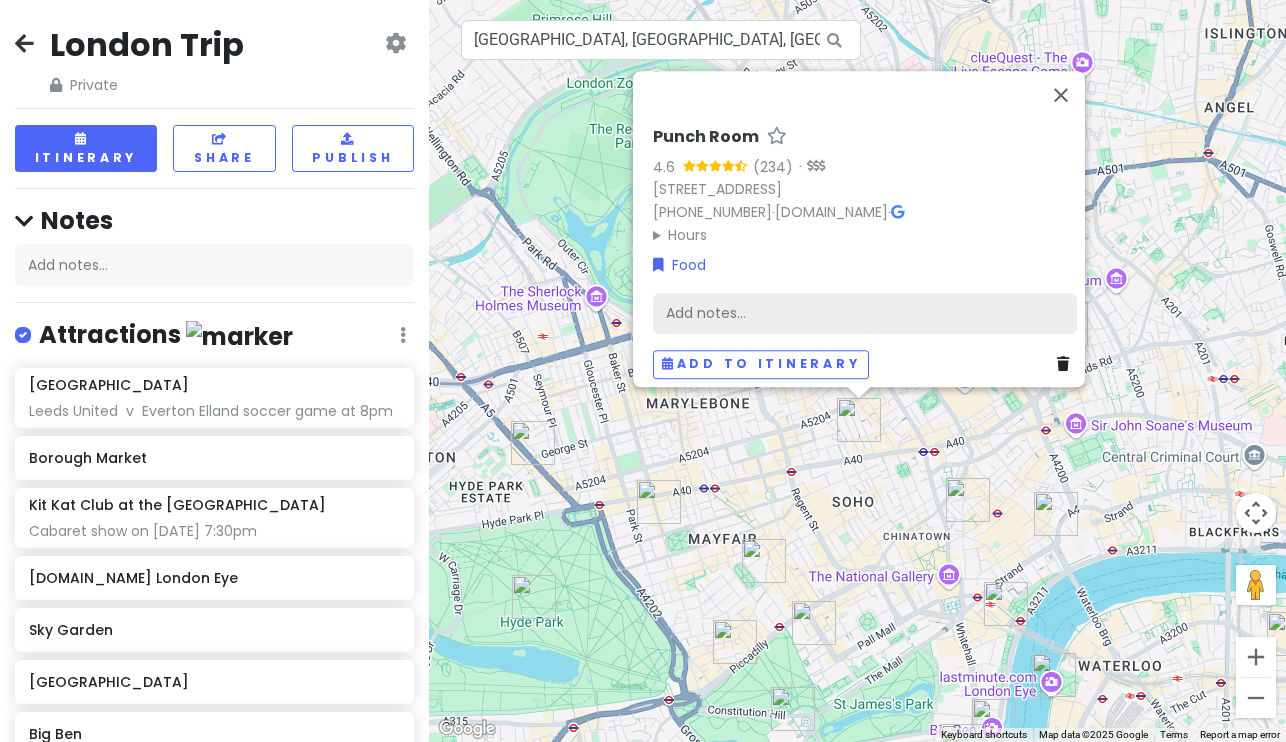 click on "Add notes..." at bounding box center [865, 314] 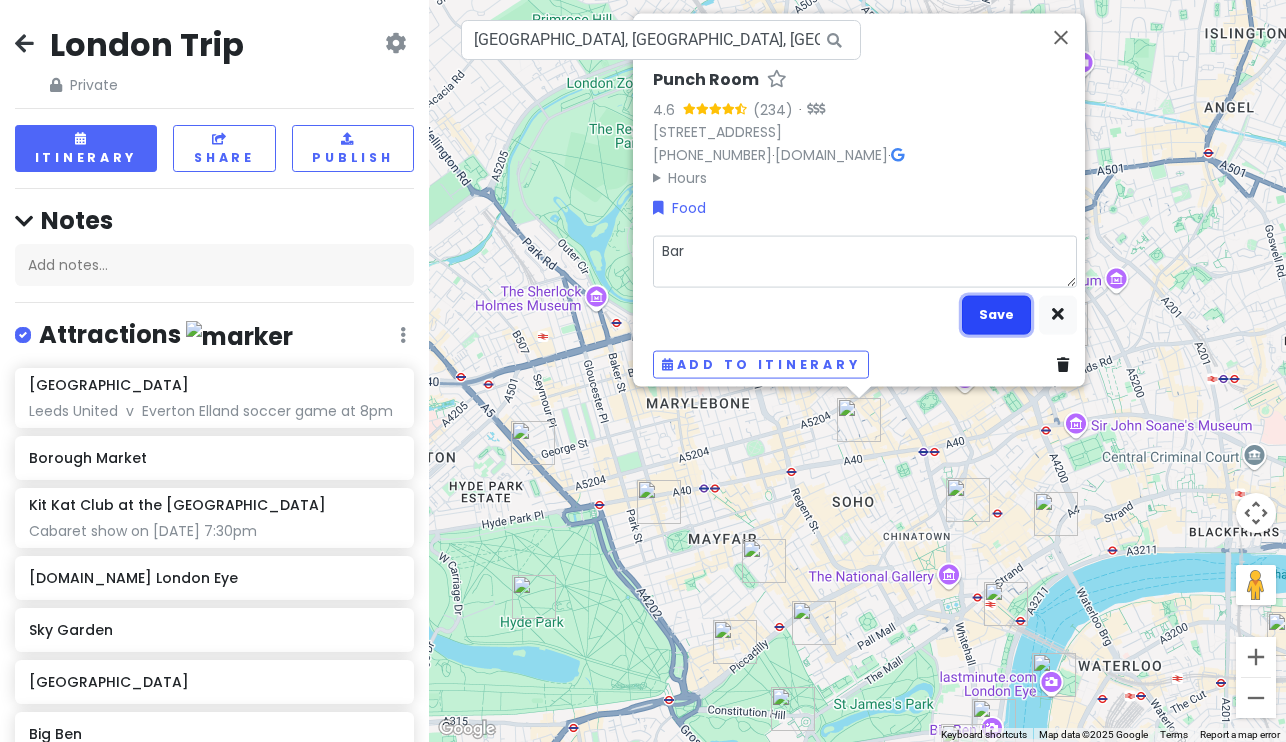 click on "Save" at bounding box center [996, 314] 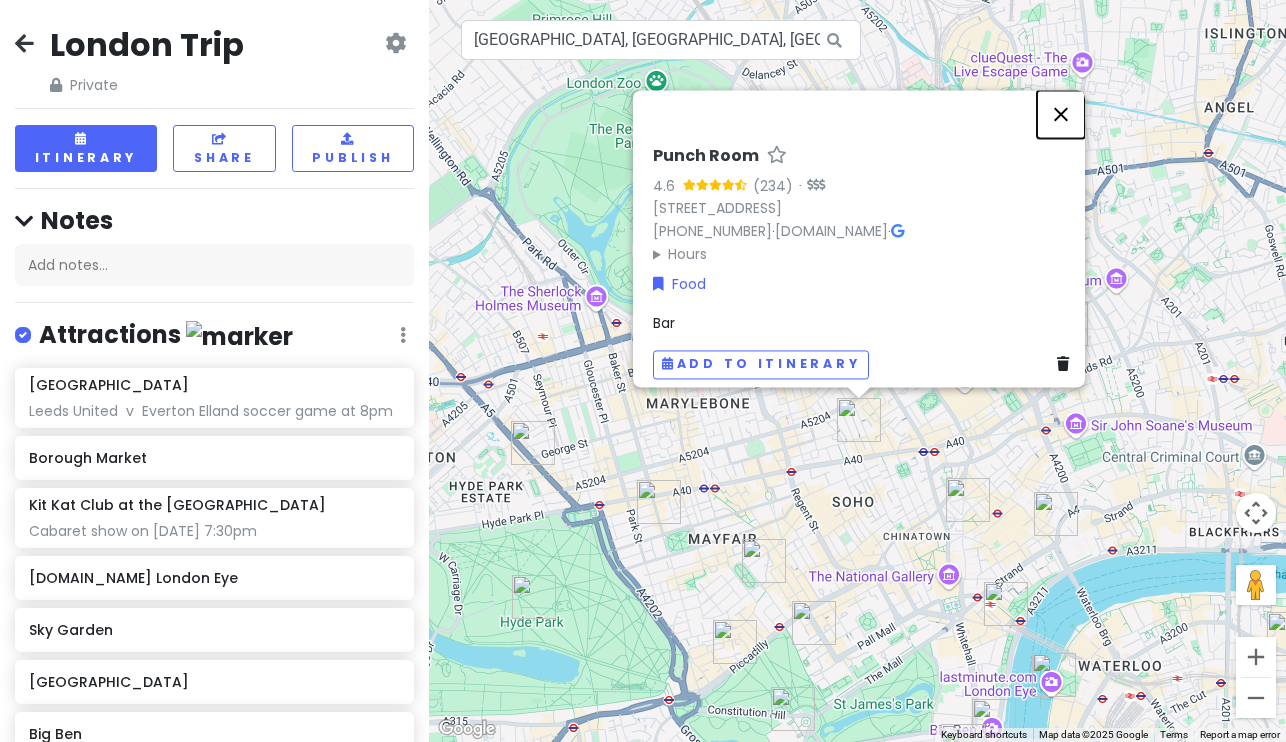 click at bounding box center (1061, 114) 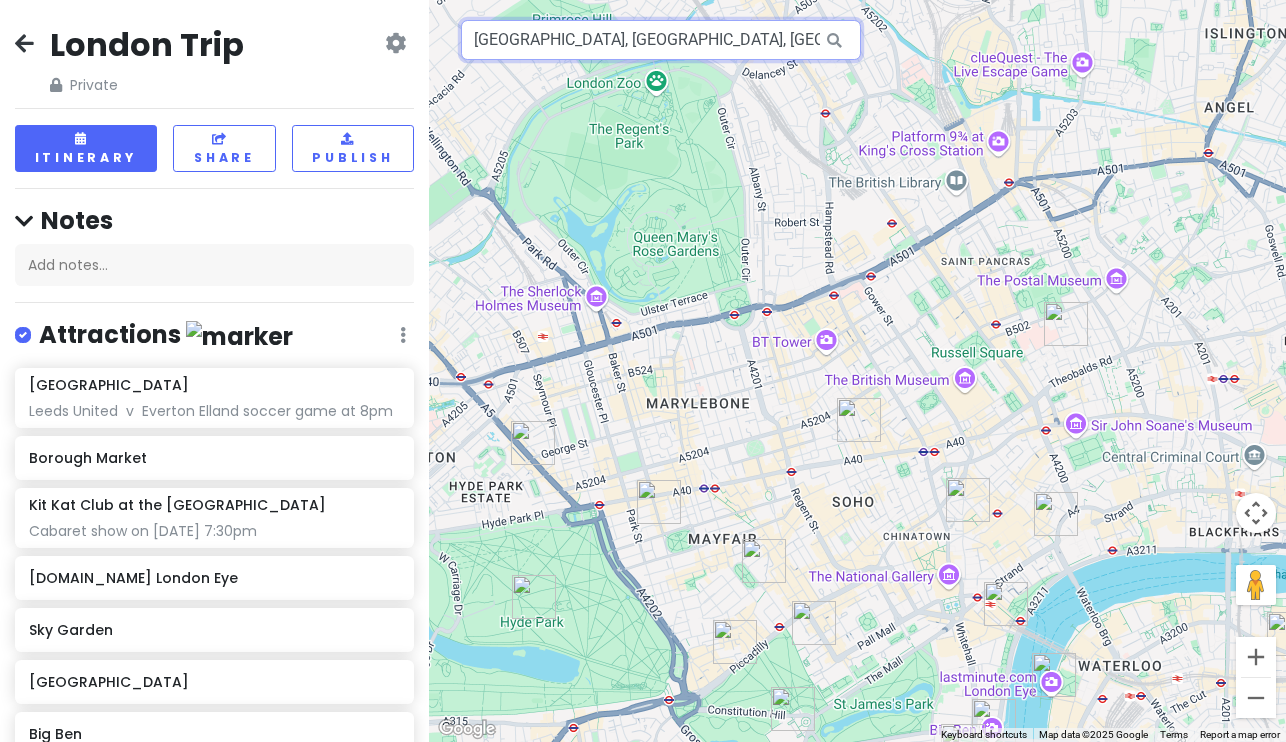 click on "[GEOGRAPHIC_DATA], [GEOGRAPHIC_DATA], [GEOGRAPHIC_DATA]" at bounding box center [661, 40] 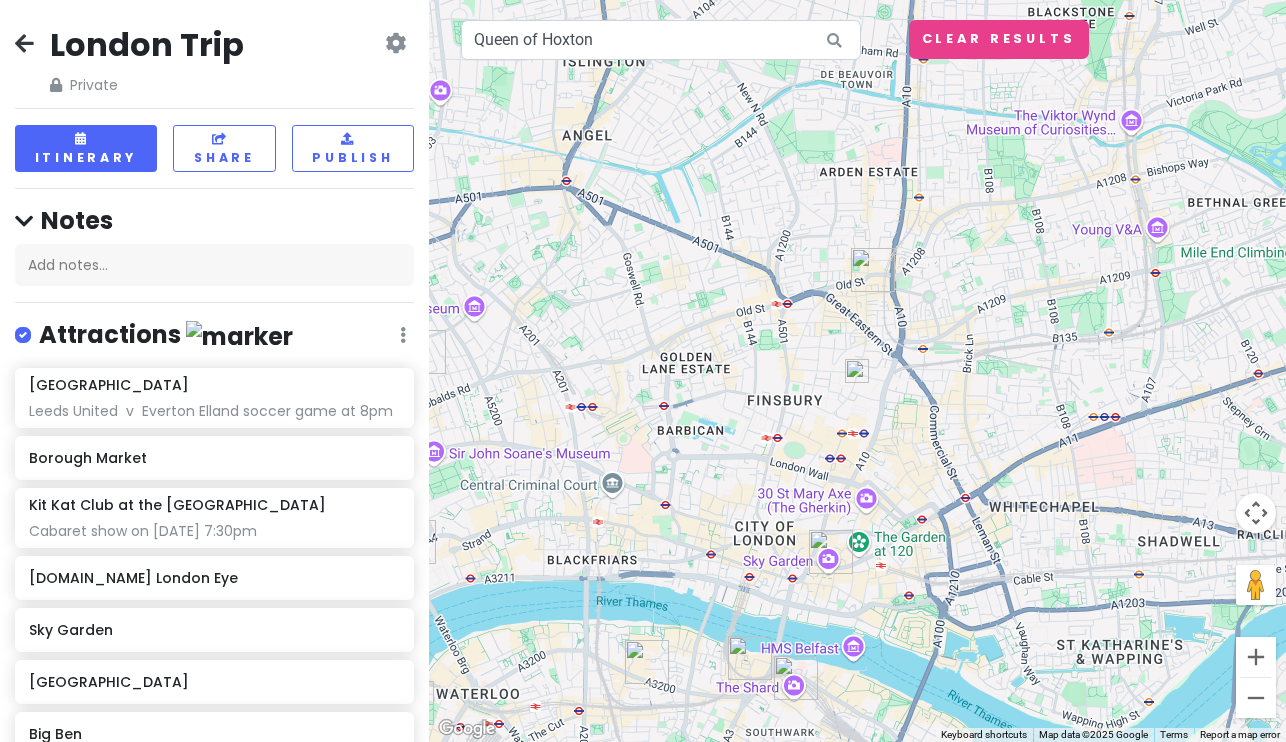 click at bounding box center (857, 371) 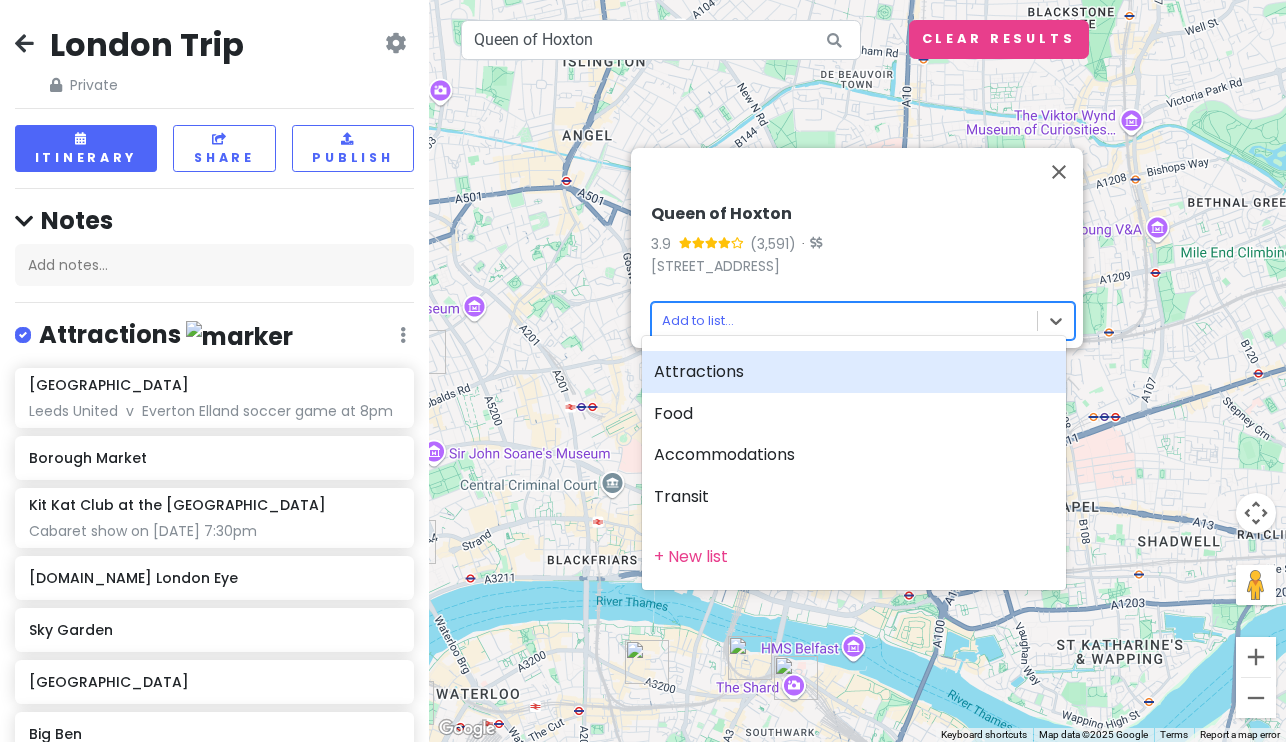click on "London Trip Private Change Dates Make a Copy Delete Trip Go Pro ⚡️ Give Feedback 💡 Support Scout ☕️ Itinerary Share Publish Notes Add notes... Attractions   Edit Reorder Delete List Elland Road Leeds United  v  Everton Elland soccer game at 8pm Borough Market Kit Kat Club at the [GEOGRAPHIC_DATA] show on [DATE] 7:30pm [DOMAIN_NAME] [GEOGRAPHIC_DATA] [GEOGRAPHIC_DATA] [GEOGRAPHIC_DATA][PERSON_NAME][GEOGRAPHIC_DATA] [GEOGRAPHIC_DATA] [DATE] morning market! The Shard Best views, have to book ticket in advance, $20 Food   Edit Reorder Delete List Sexy Fish Mayfair BiBi Honey & Co. Bloomsbury Honey & Co. [GEOGRAPHIC_DATA]/ walkins, Indian food Callooh Callay Cocktail bar One Aldwych Hotel bar The American Bar Bar Punch Room Bar Accommodations   Edit Reorder Delete List Find hotels on [DOMAIN_NAME] [GEOGRAPHIC_DATA] Potential hotel Jouri Restaurant Airbnb Option Caffé [PERSON_NAME] Airbnb Option Transit   Edit Reorder Delete List [GEOGRAPHIC_DATA] we fly out of 8/19 +" at bounding box center (643, 371) 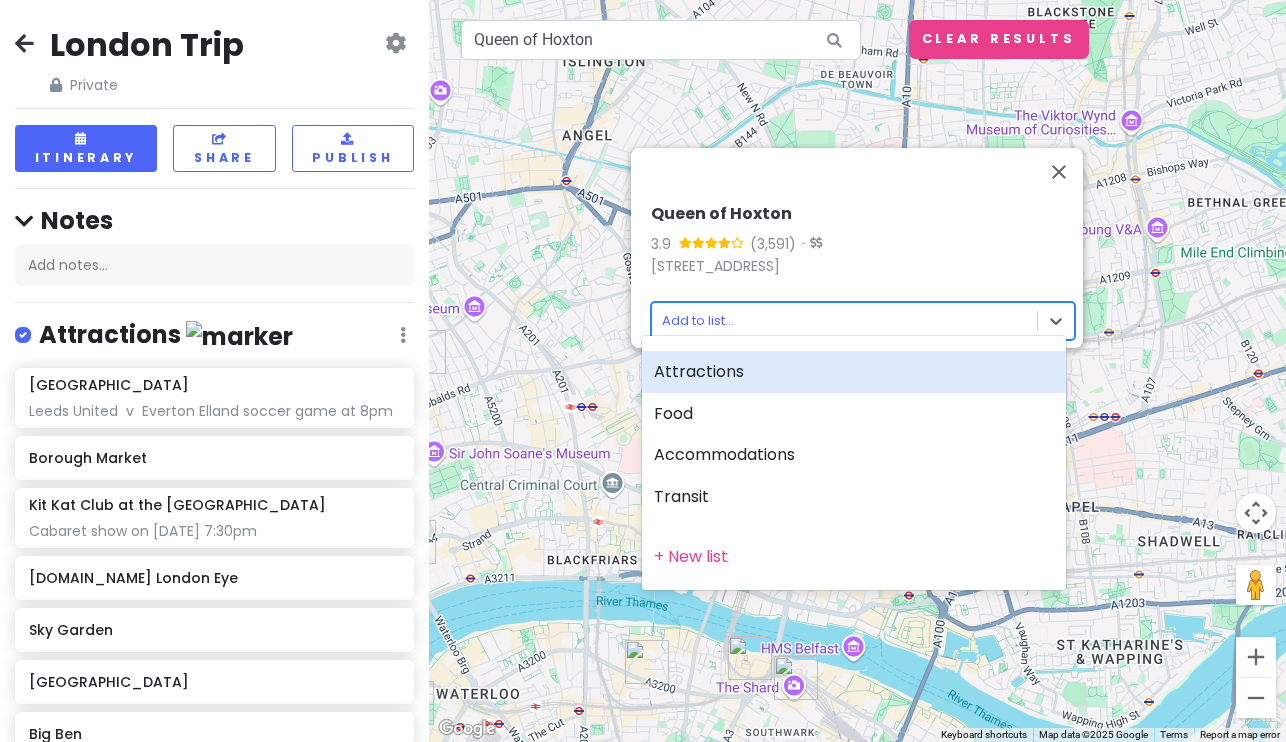 drag, startPoint x: 715, startPoint y: 396, endPoint x: 709, endPoint y: 376, distance: 20.880613 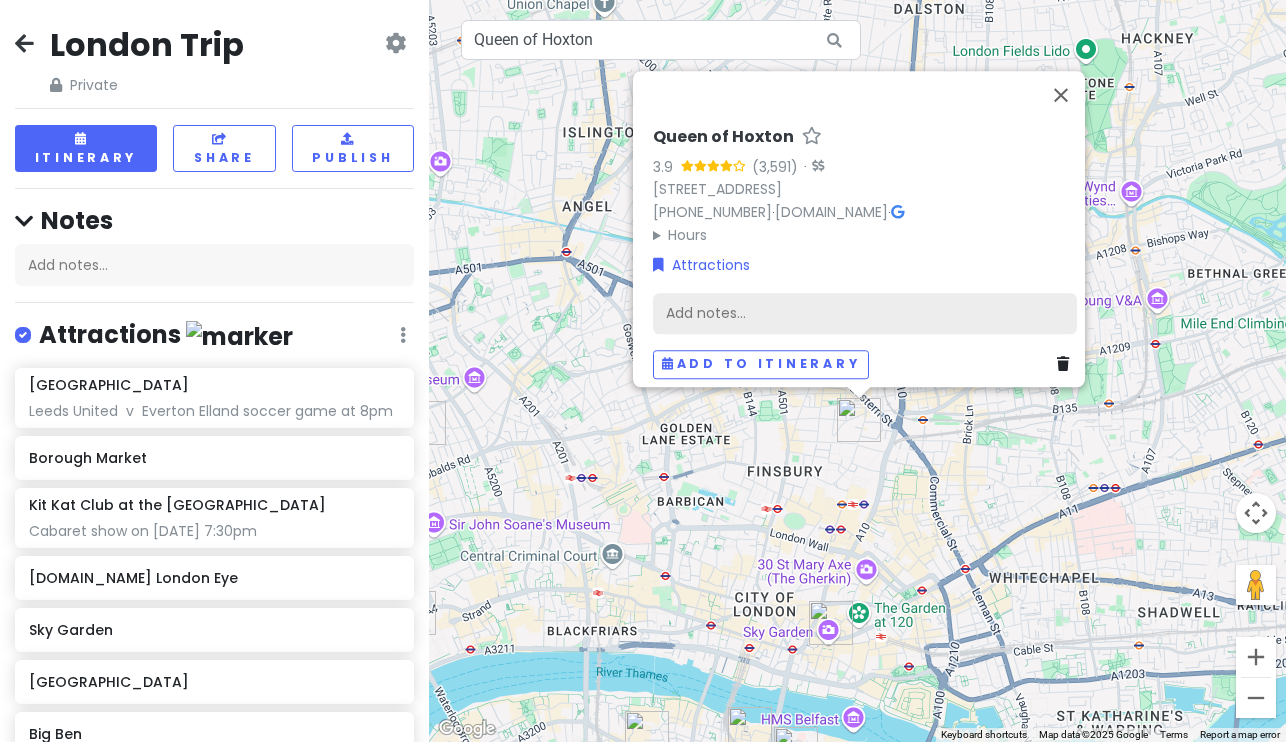 click on "Add notes..." at bounding box center (865, 314) 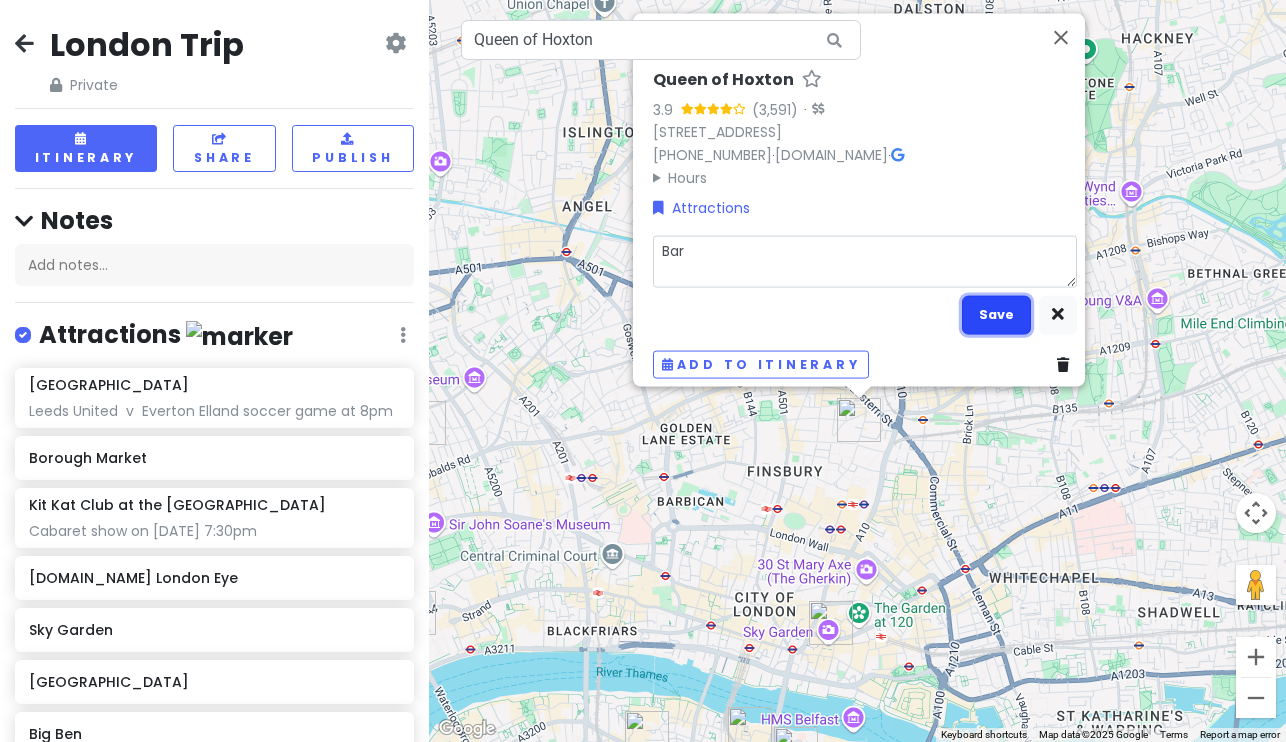 click on "Save" at bounding box center [996, 314] 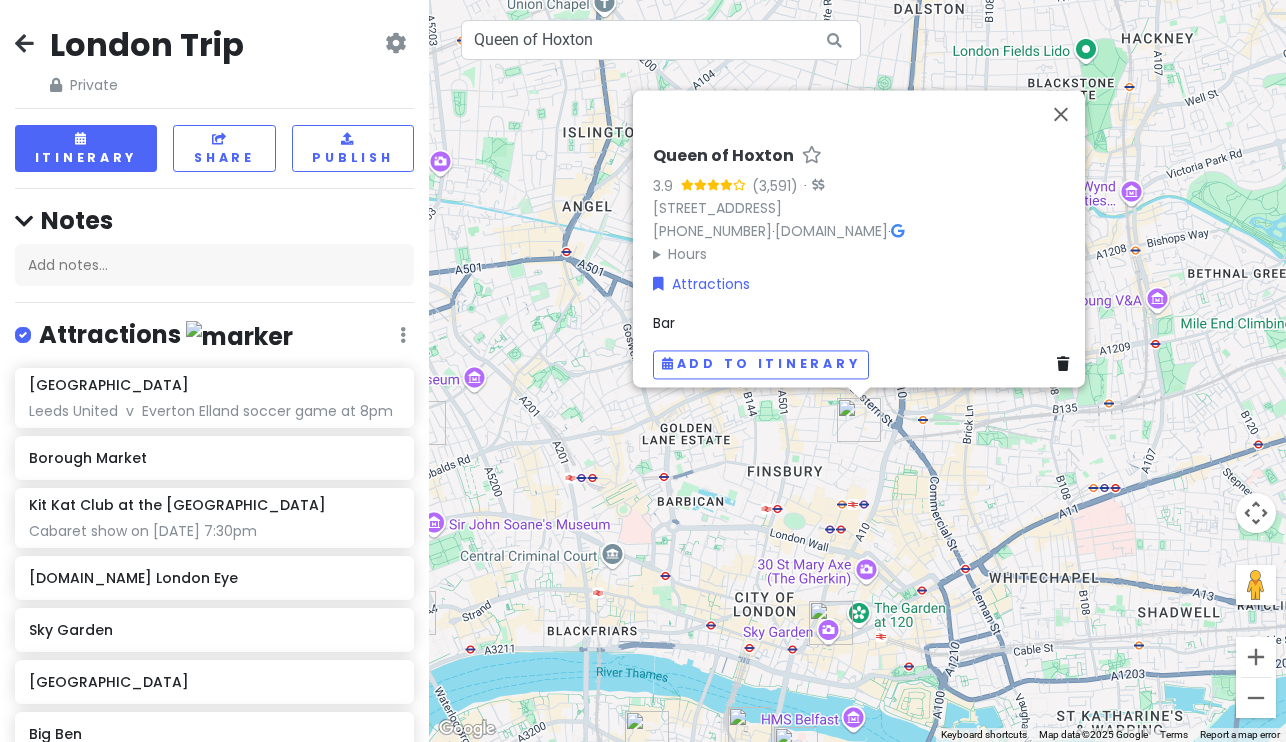 click on "Bar" at bounding box center [664, 323] 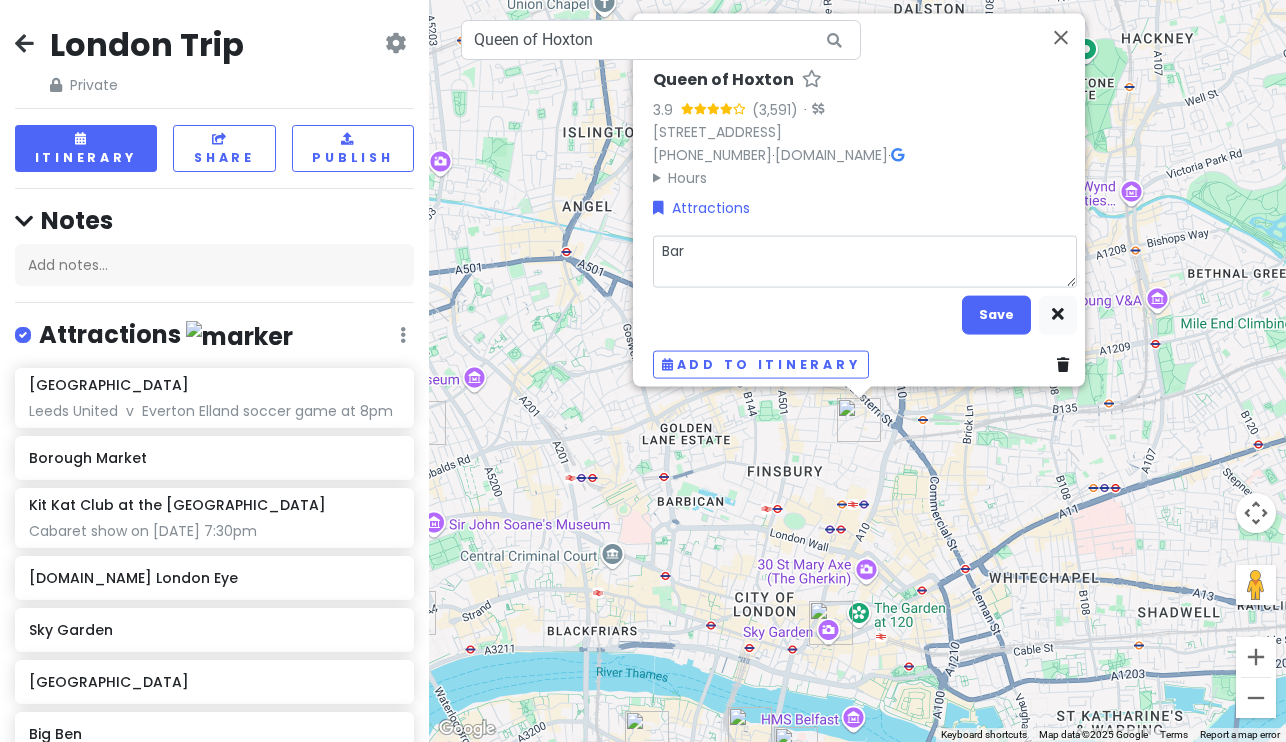 click on "Bar" at bounding box center [865, 261] 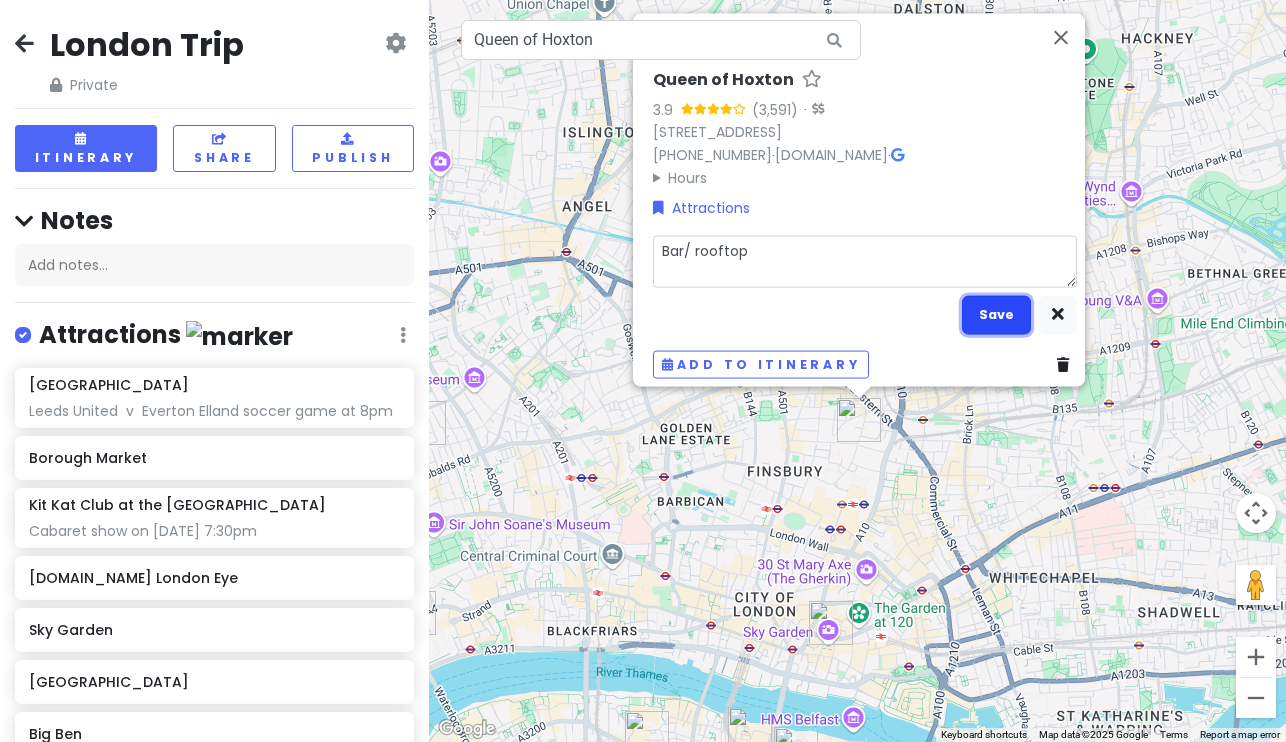 click on "Save" at bounding box center (996, 314) 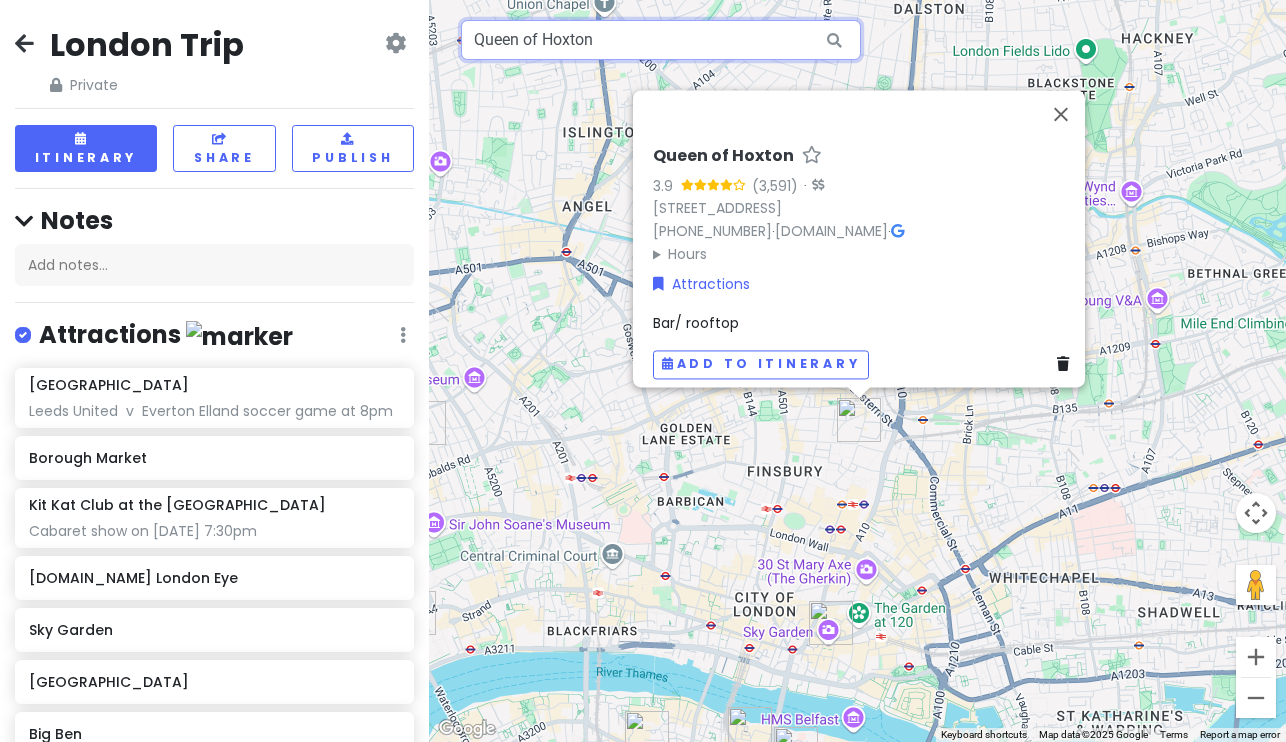 click on "Queen of Hoxton" at bounding box center [661, 40] 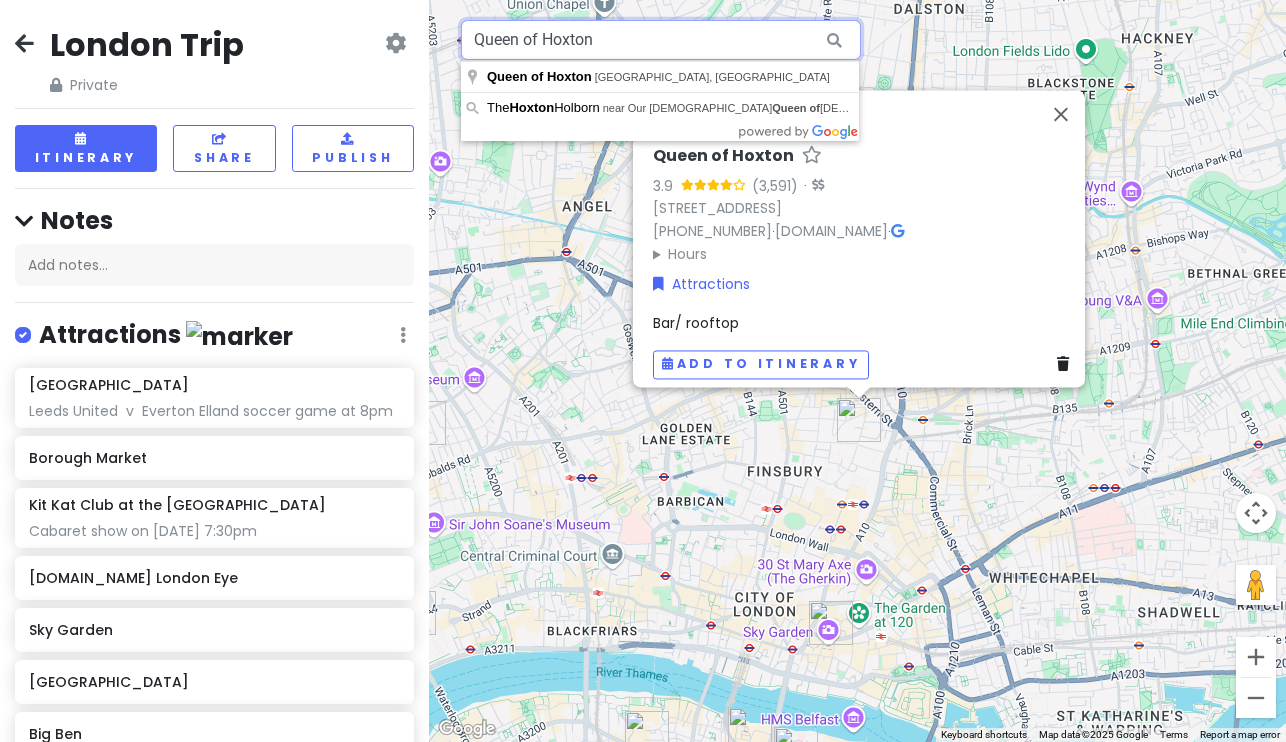 click on "Queen of Hoxton" at bounding box center (661, 40) 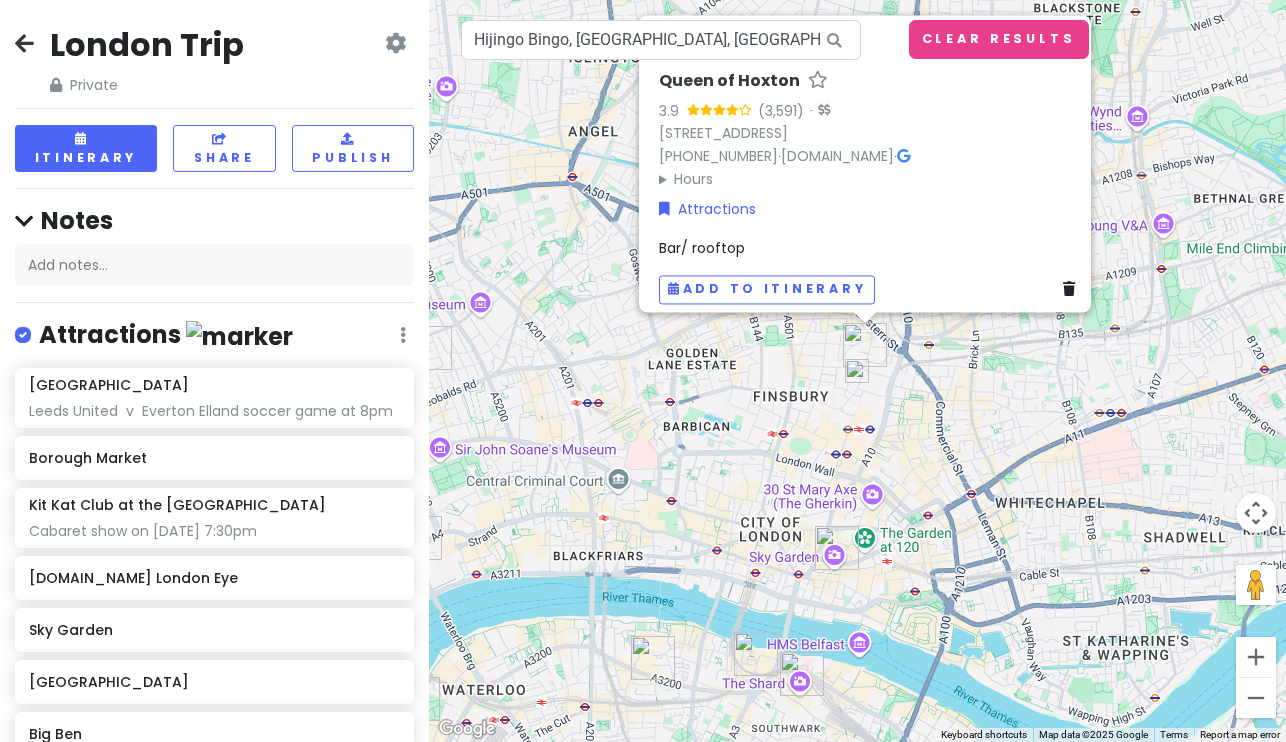 click at bounding box center [857, 371] 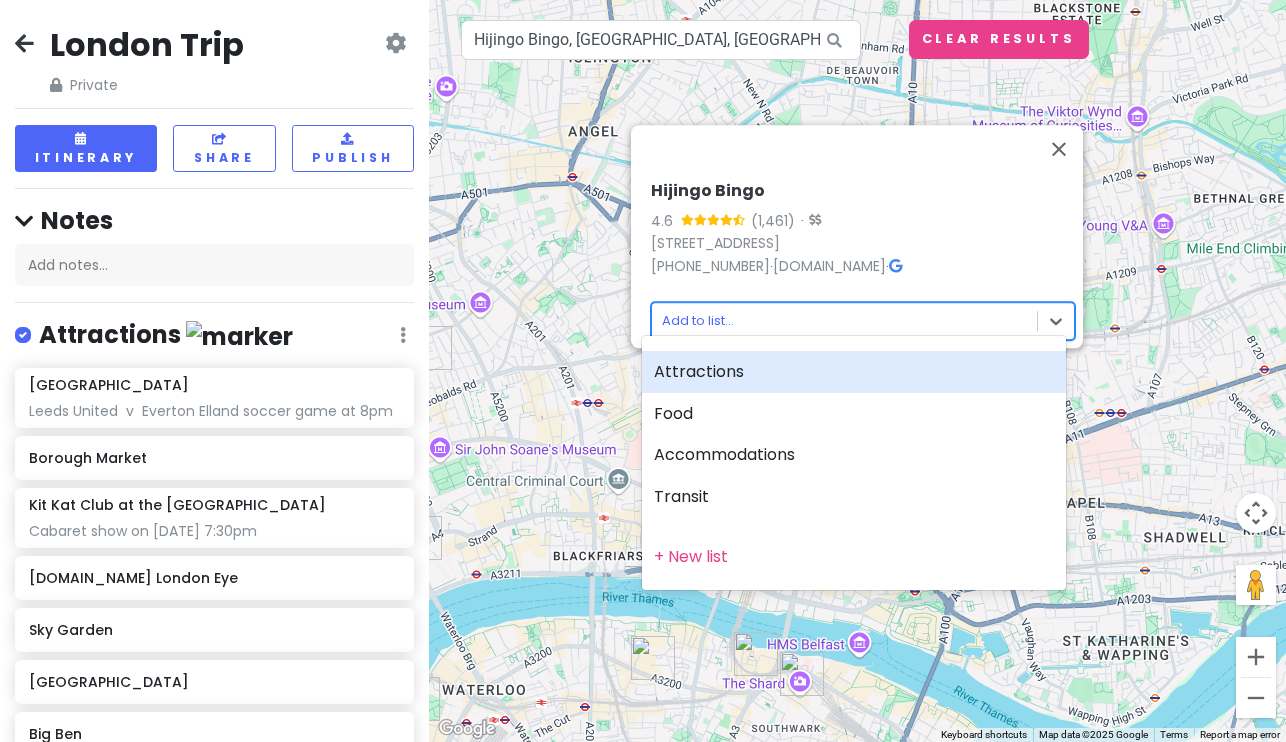 click on "London Trip Private Change Dates Make a Copy Delete Trip Go Pro ⚡️ Give Feedback 💡 Support Scout ☕️ Itinerary Share Publish Notes Add notes... Attractions   Edit Reorder Delete List Elland Road Leeds United  v  Everton Elland soccer game at 8pm Borough Market Kit Kat Club at the [GEOGRAPHIC_DATA] show on [DATE] 7:30pm [DOMAIN_NAME] [GEOGRAPHIC_DATA] [GEOGRAPHIC_DATA] [GEOGRAPHIC_DATA][PERSON_NAME][GEOGRAPHIC_DATA] [GEOGRAPHIC_DATA] [DATE] morning market! The Shard Best views, have to book ticket in advance, $20 Queen of Hoxton Bar/ rooftop Food   Edit Reorder Delete List Sexy Fish Mayfair BiBi Honey & Co. Bloomsbury Honey & Co. [GEOGRAPHIC_DATA]/ walkins, Indian food Callooh Callay Cocktail bar One Aldwych Hotel bar The American Bar Bar Punch Room Bar Accommodations   Edit Reorder Delete List Find hotels on [DOMAIN_NAME] [GEOGRAPHIC_DATA] Potential hotel Jouri Restaurant Airbnb Option Caffé [PERSON_NAME] Airbnb Option Transit   Edit Reorder Delete List [GEOGRAPHIC_DATA]" at bounding box center (643, 371) 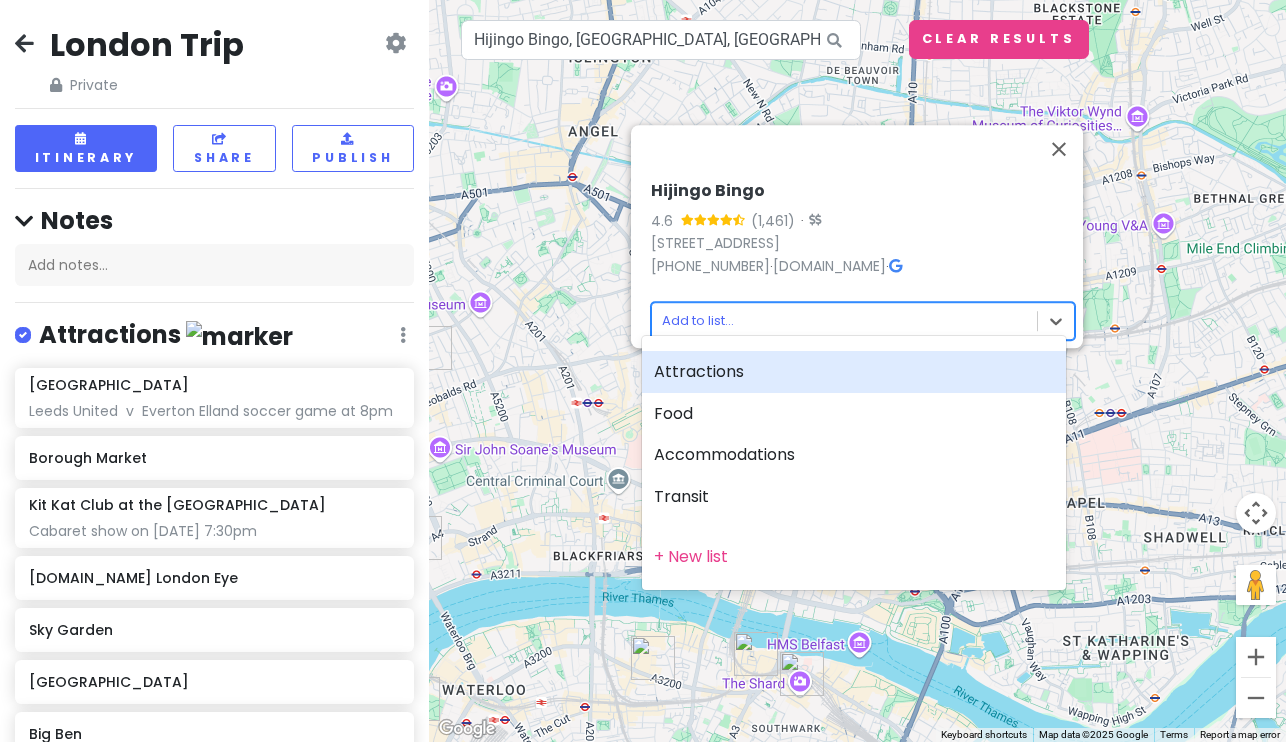 click on "Attractions" at bounding box center [854, 372] 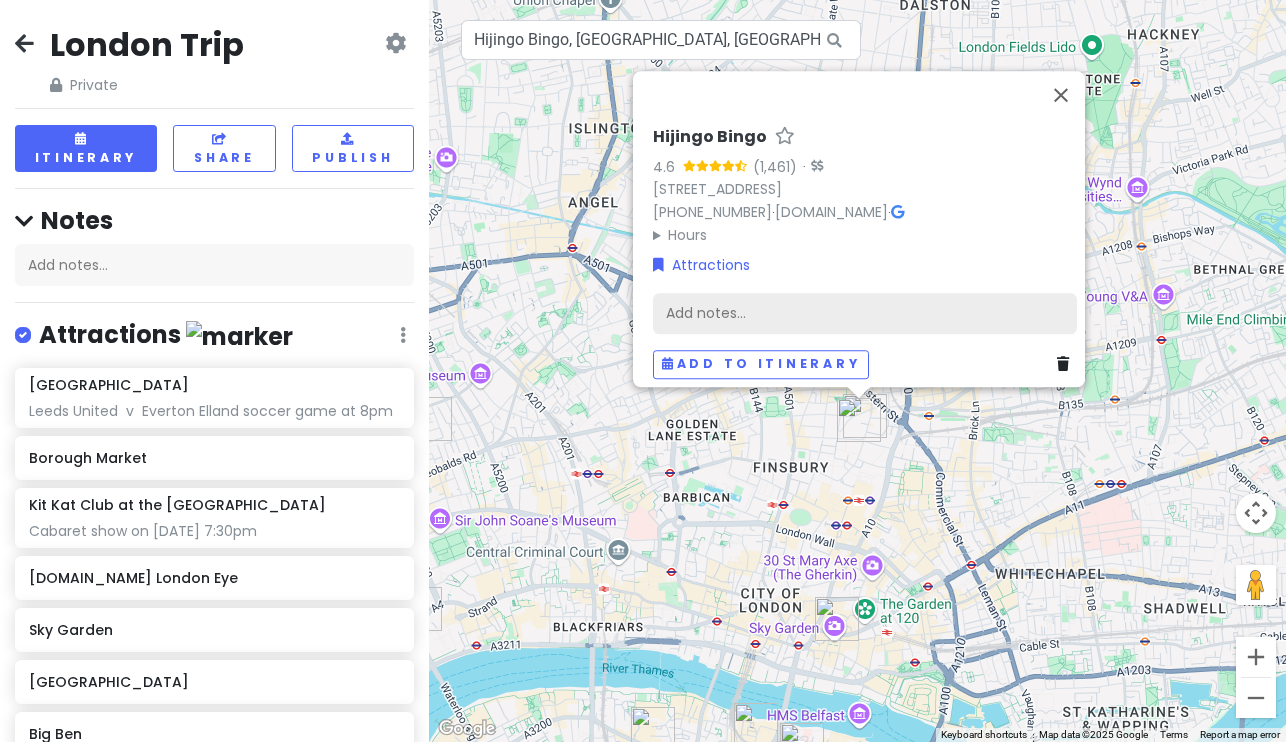 click on "Add notes..." at bounding box center (865, 314) 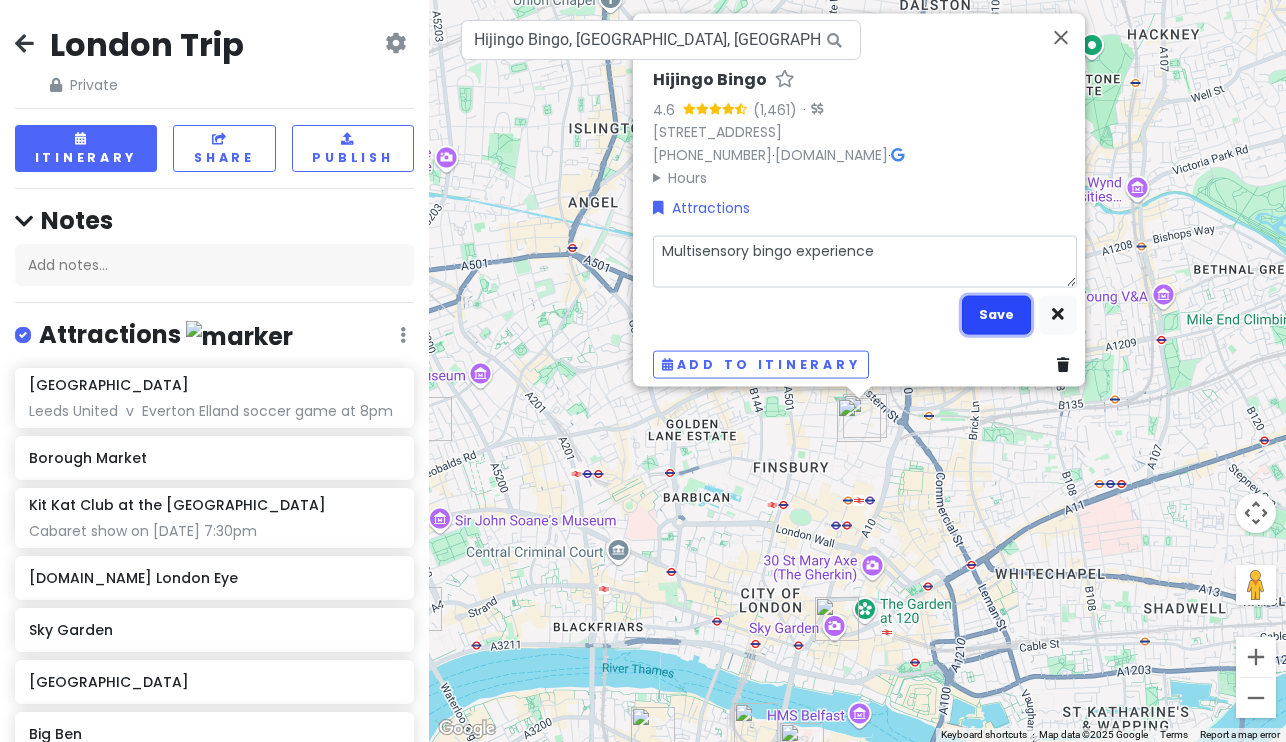click on "Save" at bounding box center (996, 314) 